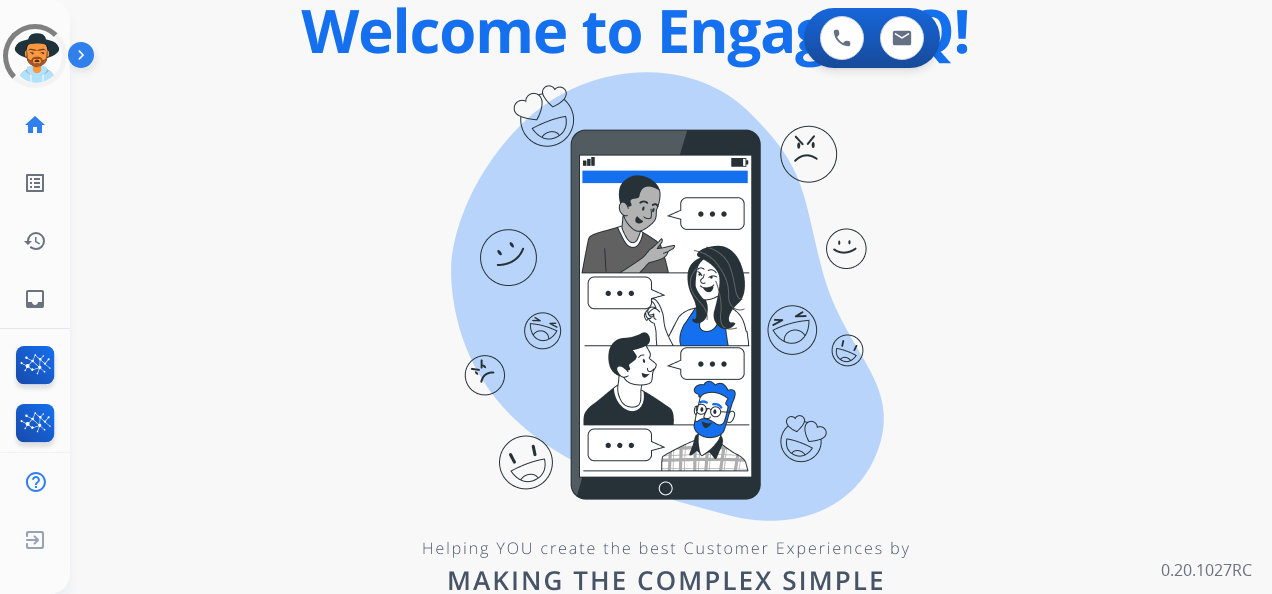 scroll, scrollTop: 0, scrollLeft: 0, axis: both 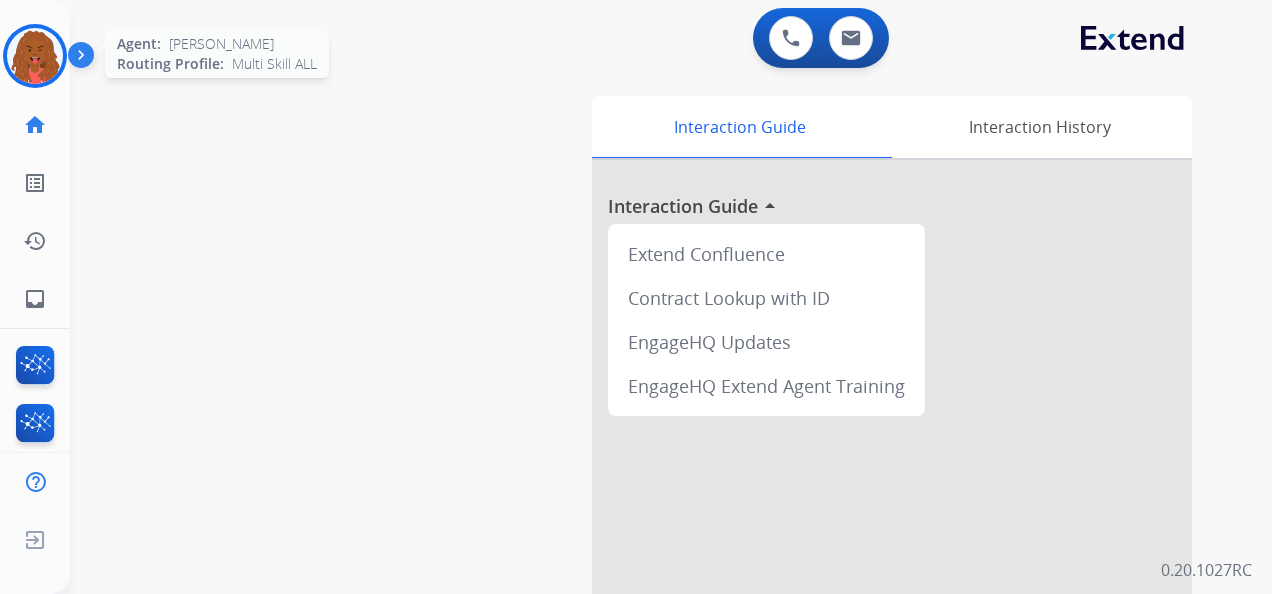 click at bounding box center (35, 56) 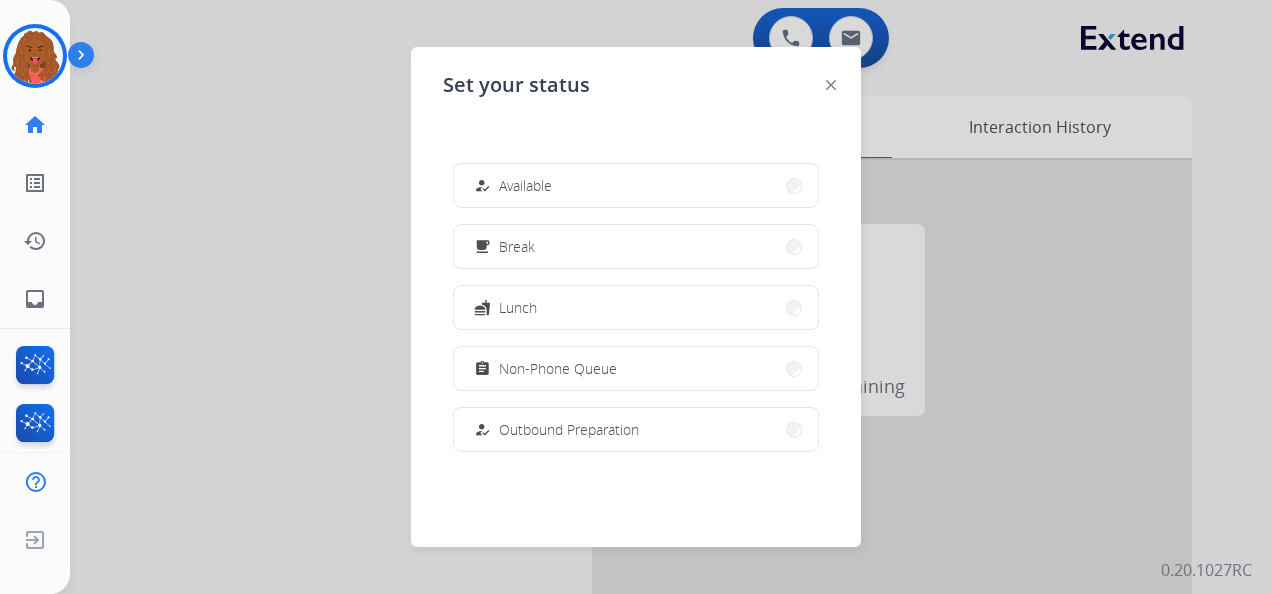 click on "how_to_reg Available" at bounding box center (636, 185) 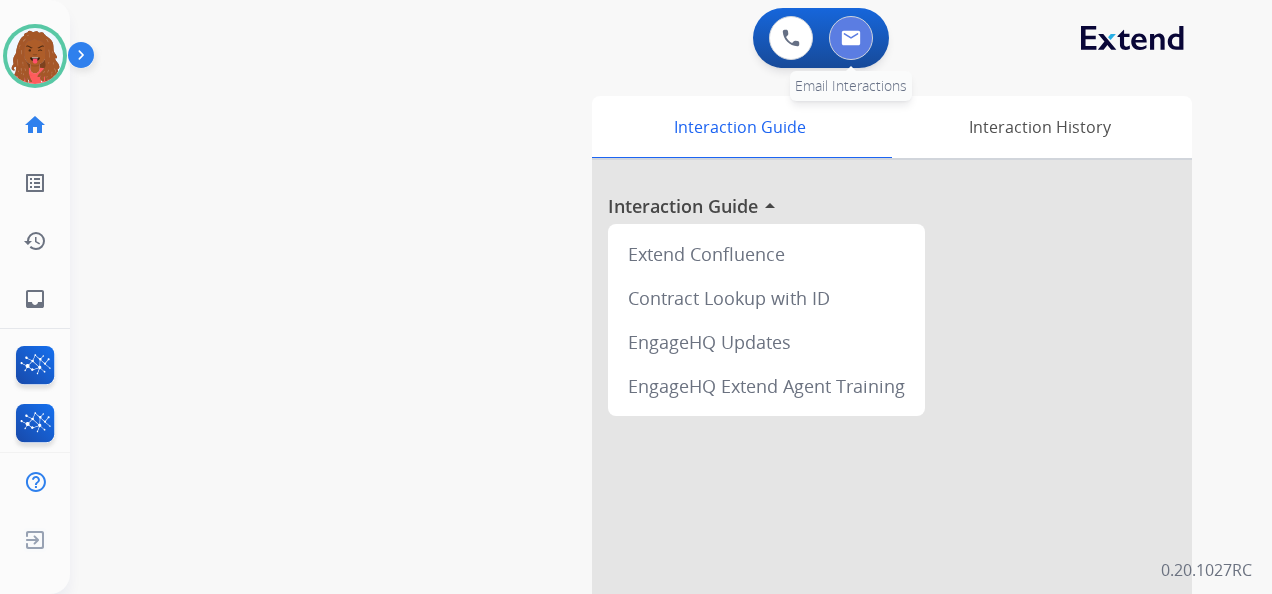 click at bounding box center (851, 38) 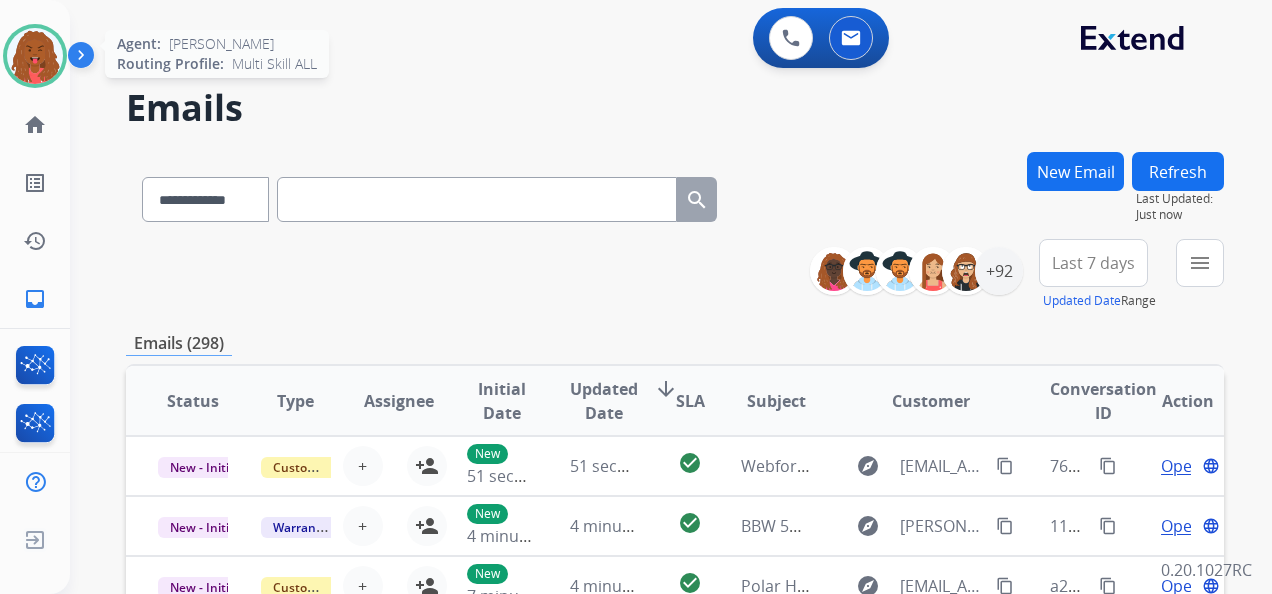click at bounding box center (35, 56) 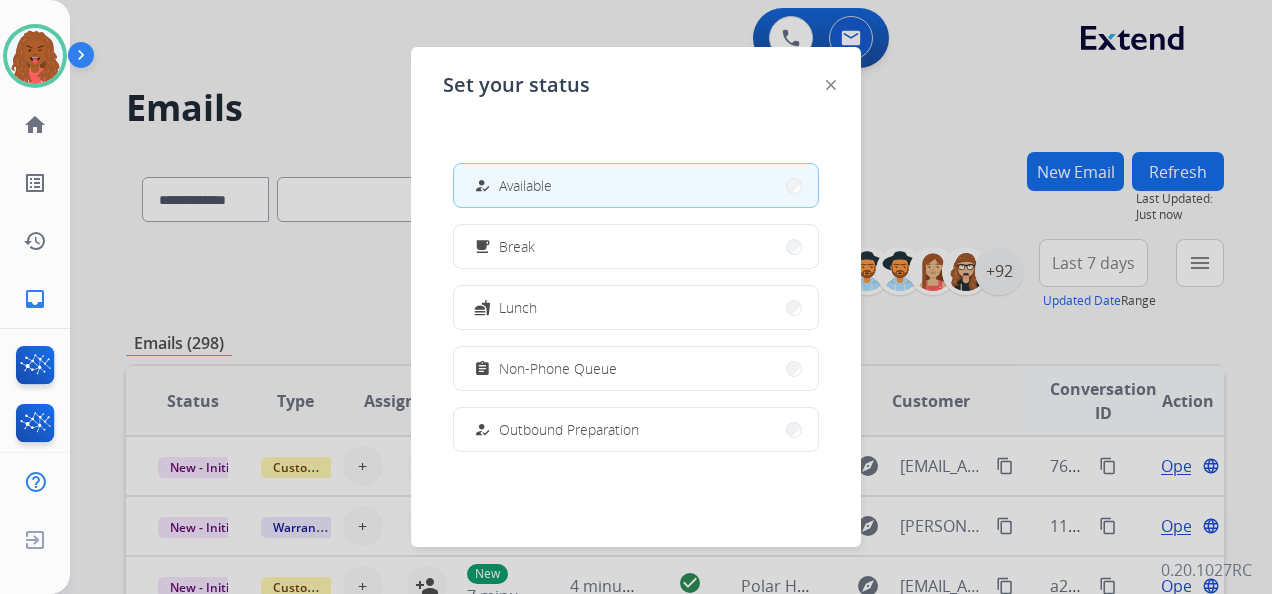 click on "assignment Non-Phone Queue" at bounding box center [636, 368] 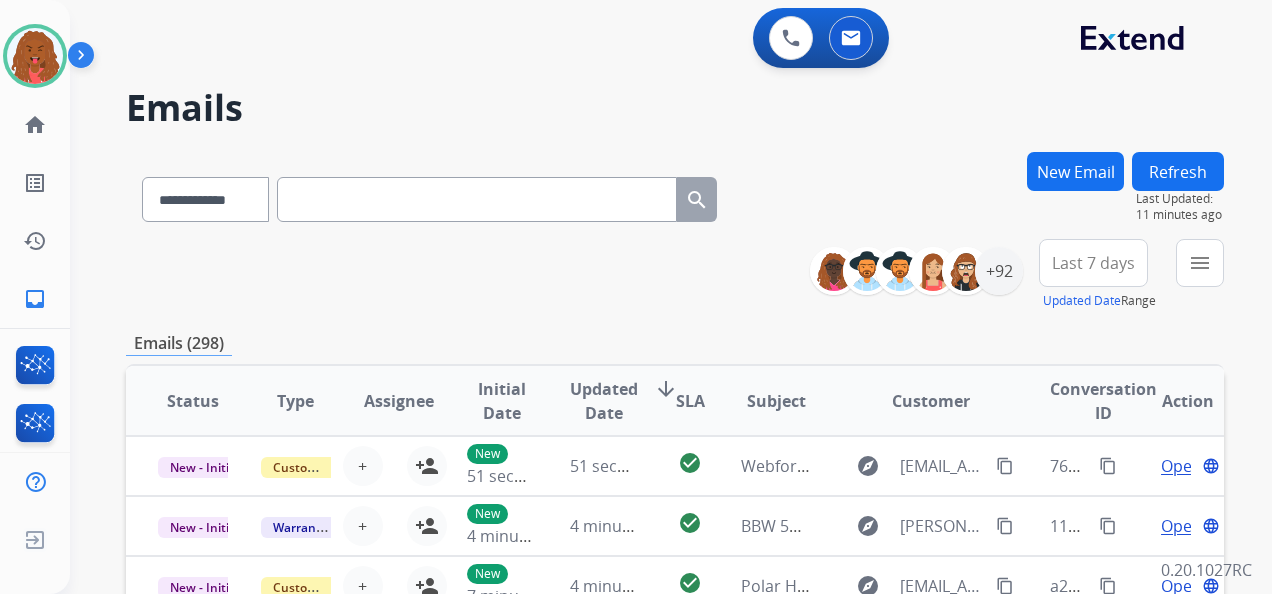 click on "**********" at bounding box center [647, 369] 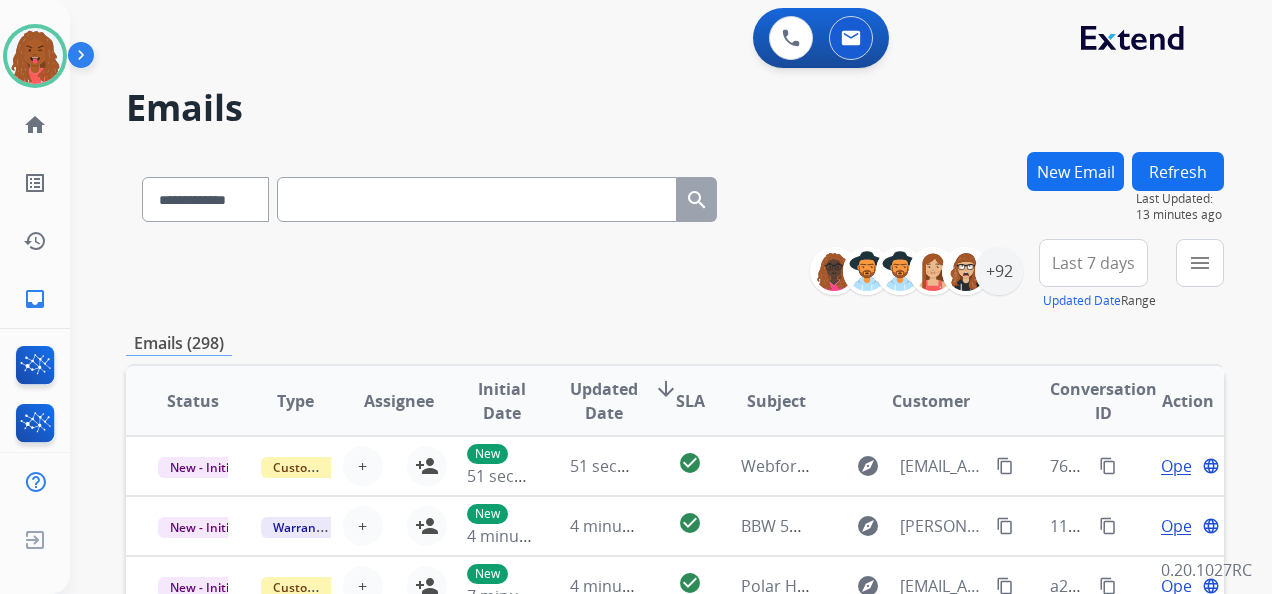 drag, startPoint x: 576, startPoint y: 321, endPoint x: 732, endPoint y: 316, distance: 156.08011 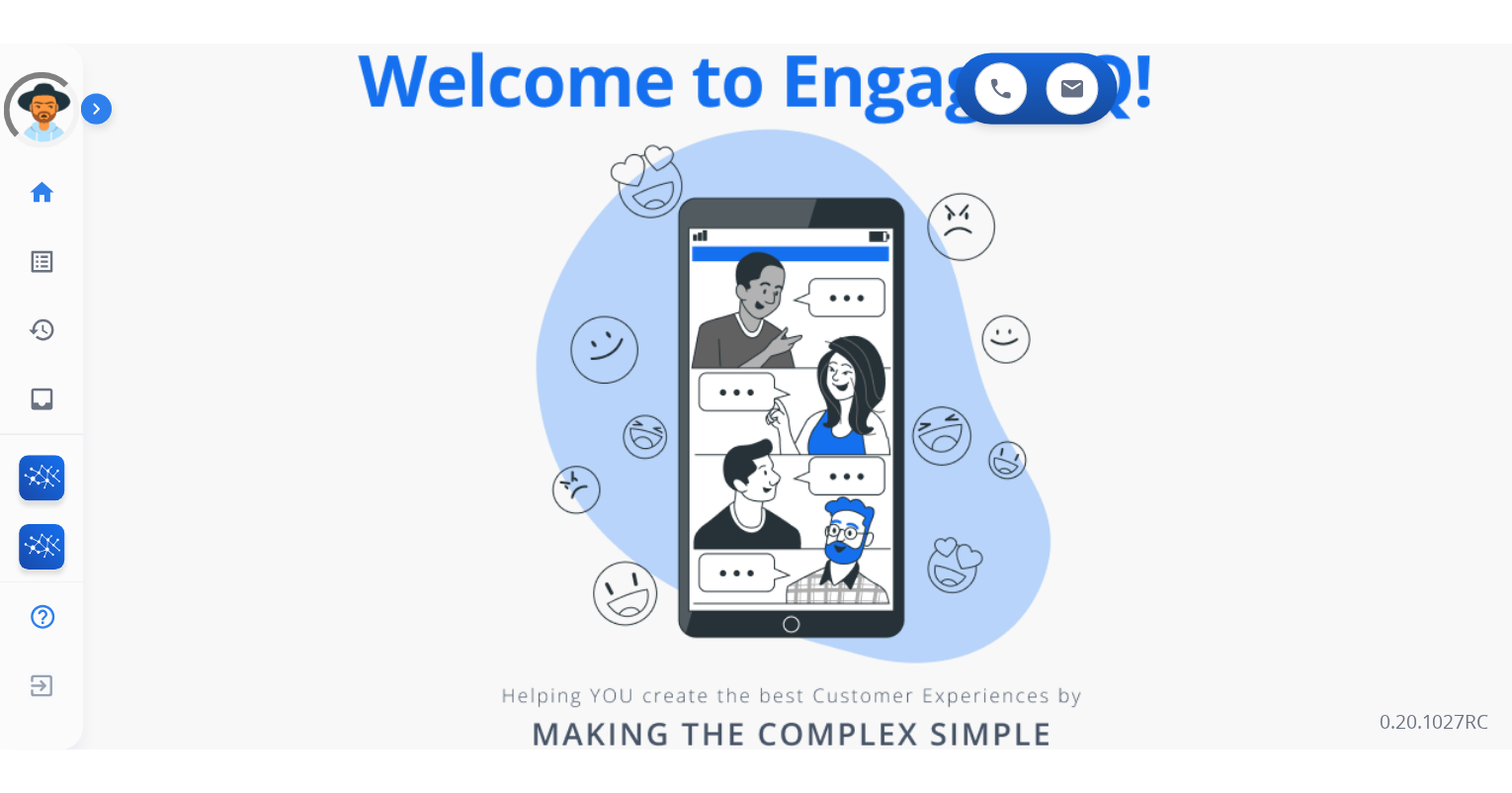 scroll, scrollTop: 0, scrollLeft: 0, axis: both 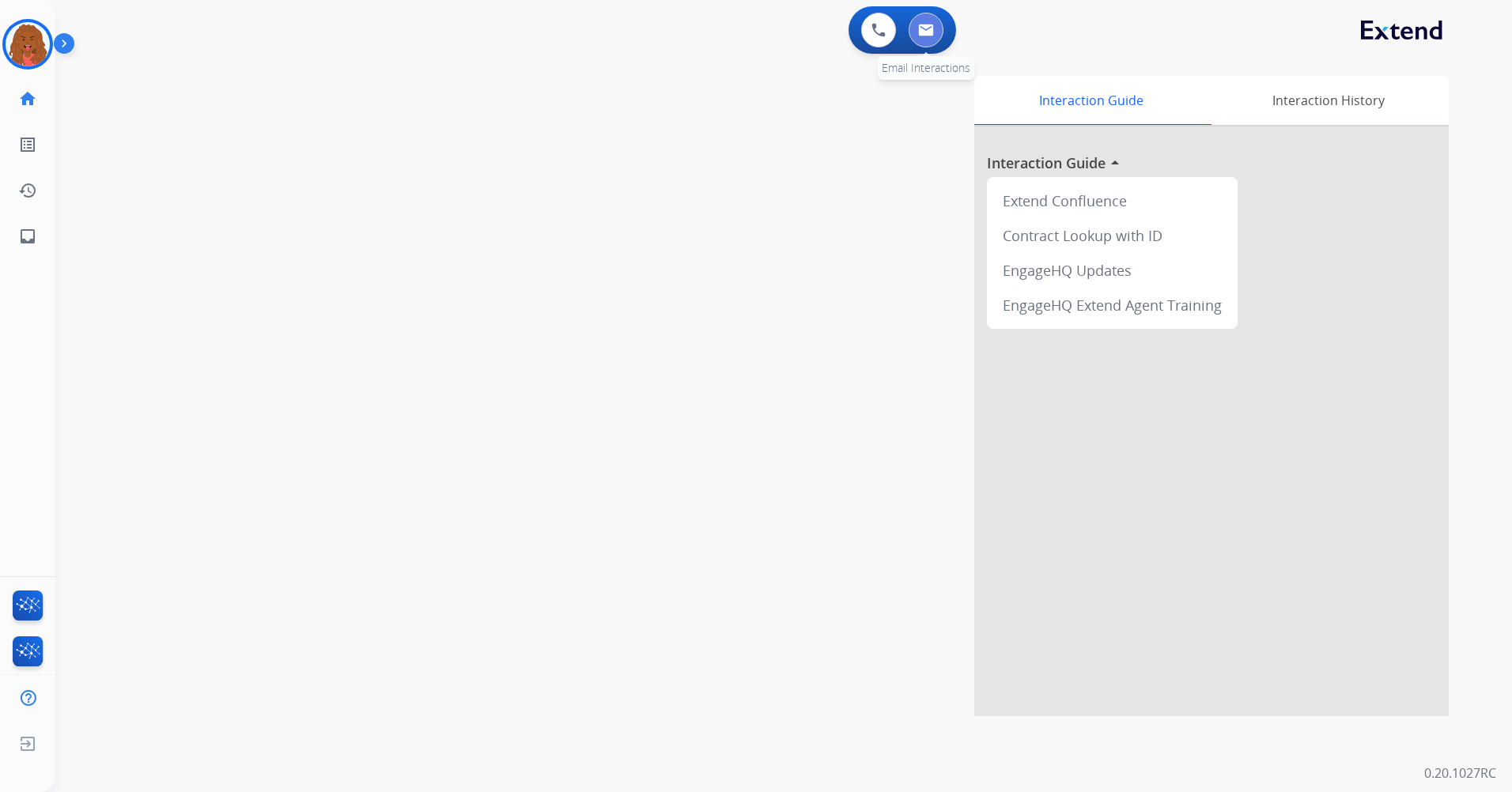 click at bounding box center (926, 30) 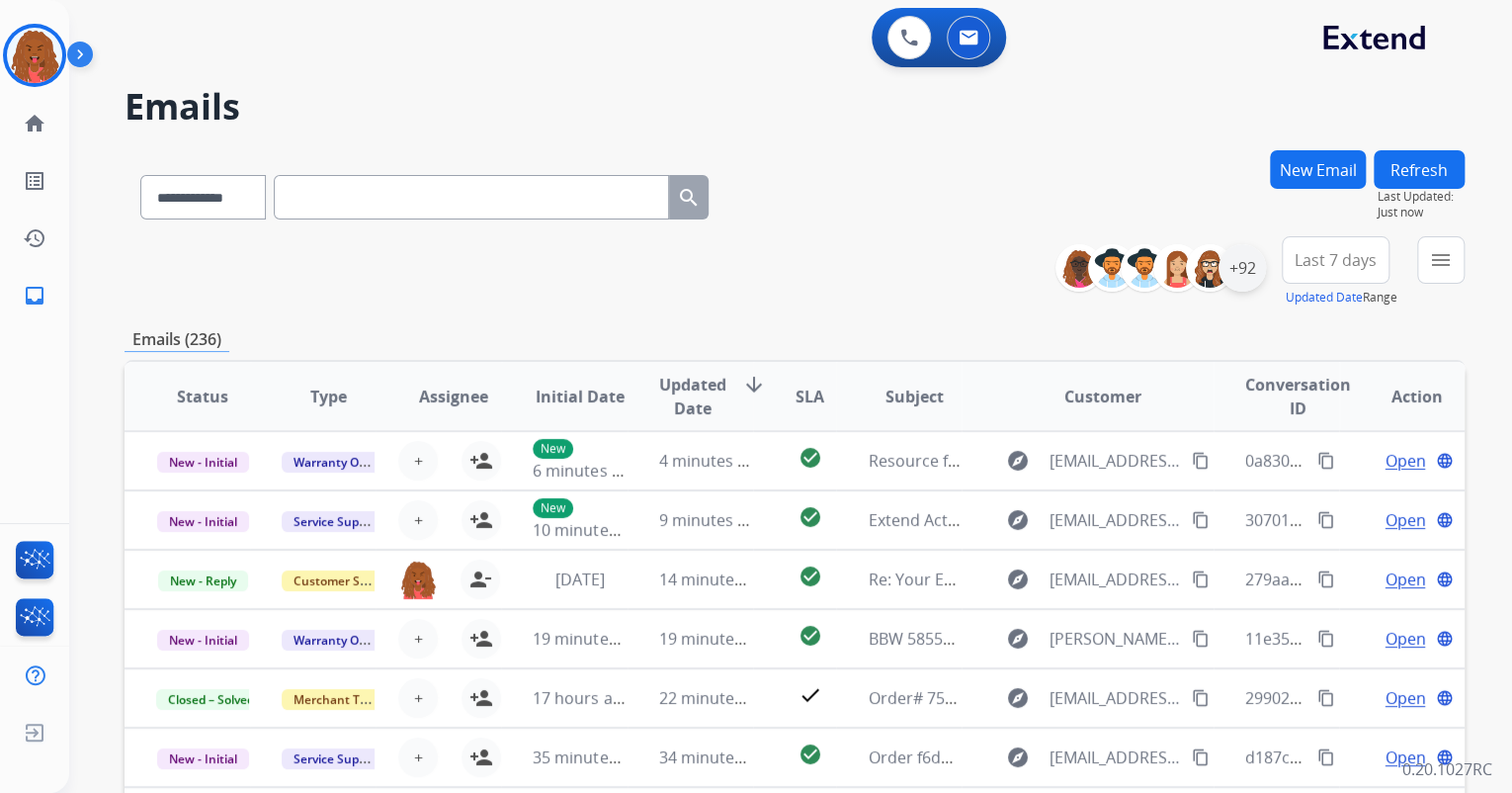 click on "+92" at bounding box center [1242, 268] 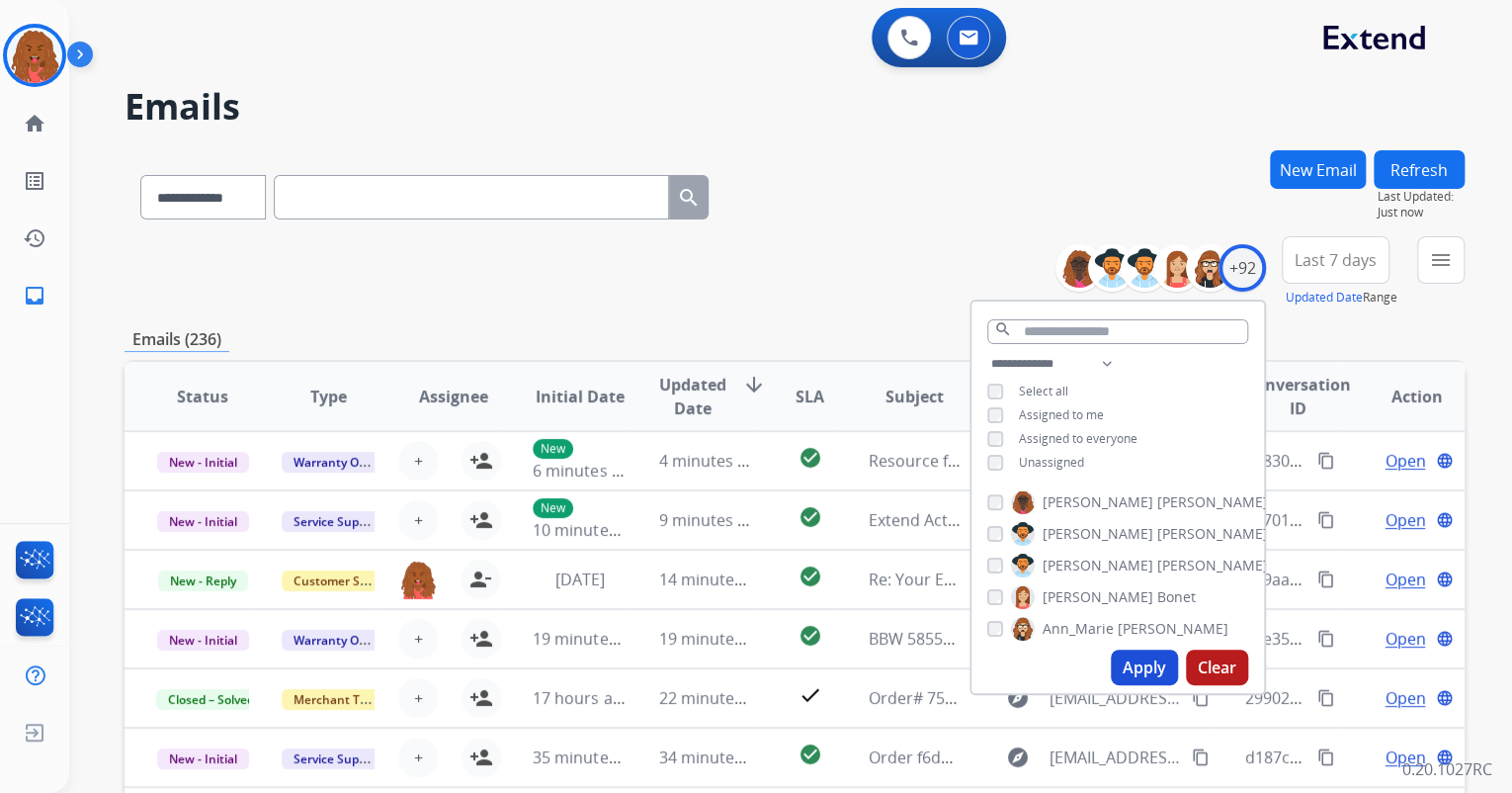 click on "Unassigned" at bounding box center (1036, 463) 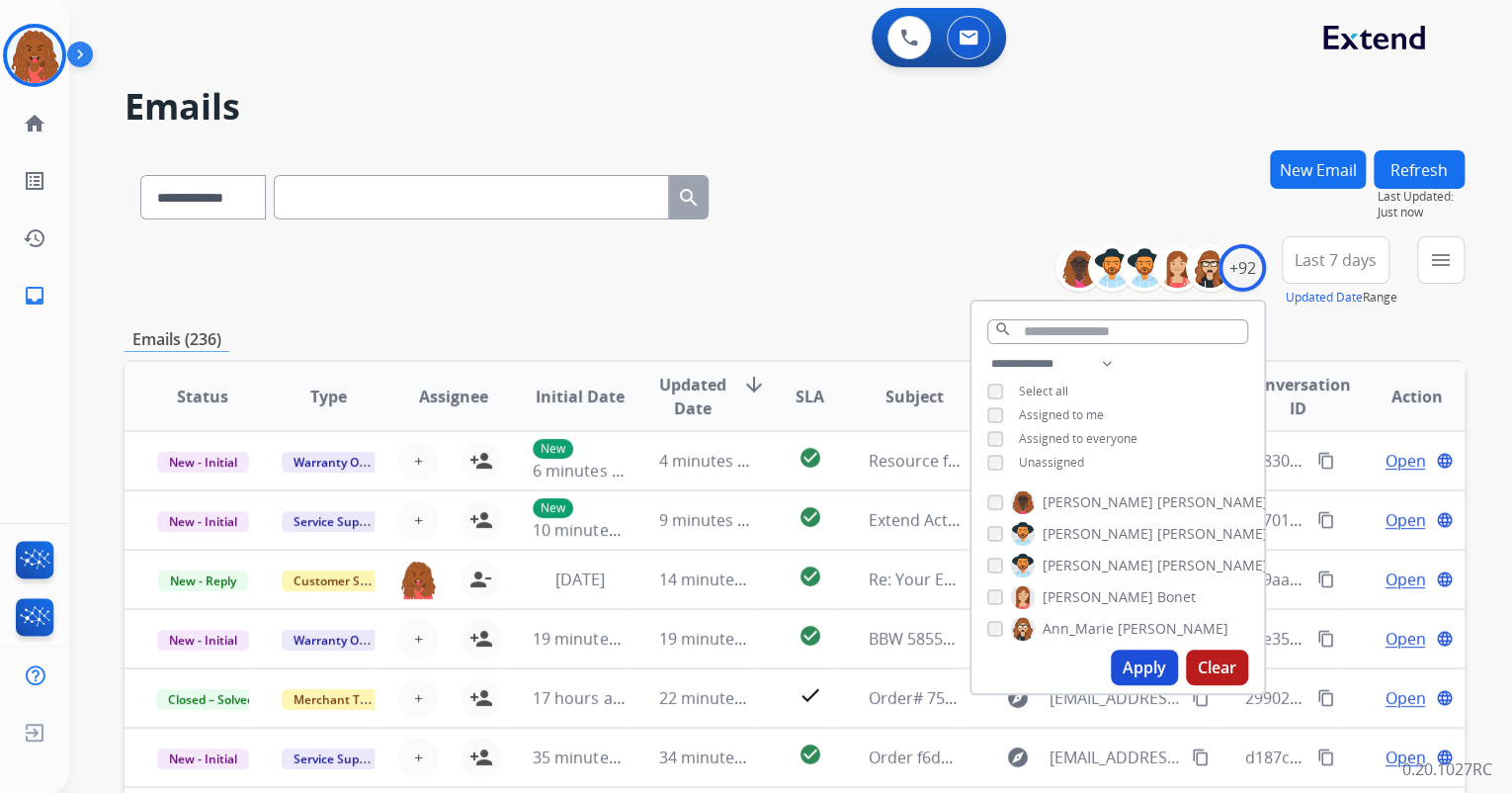 click on "Apply" at bounding box center (1144, 667) 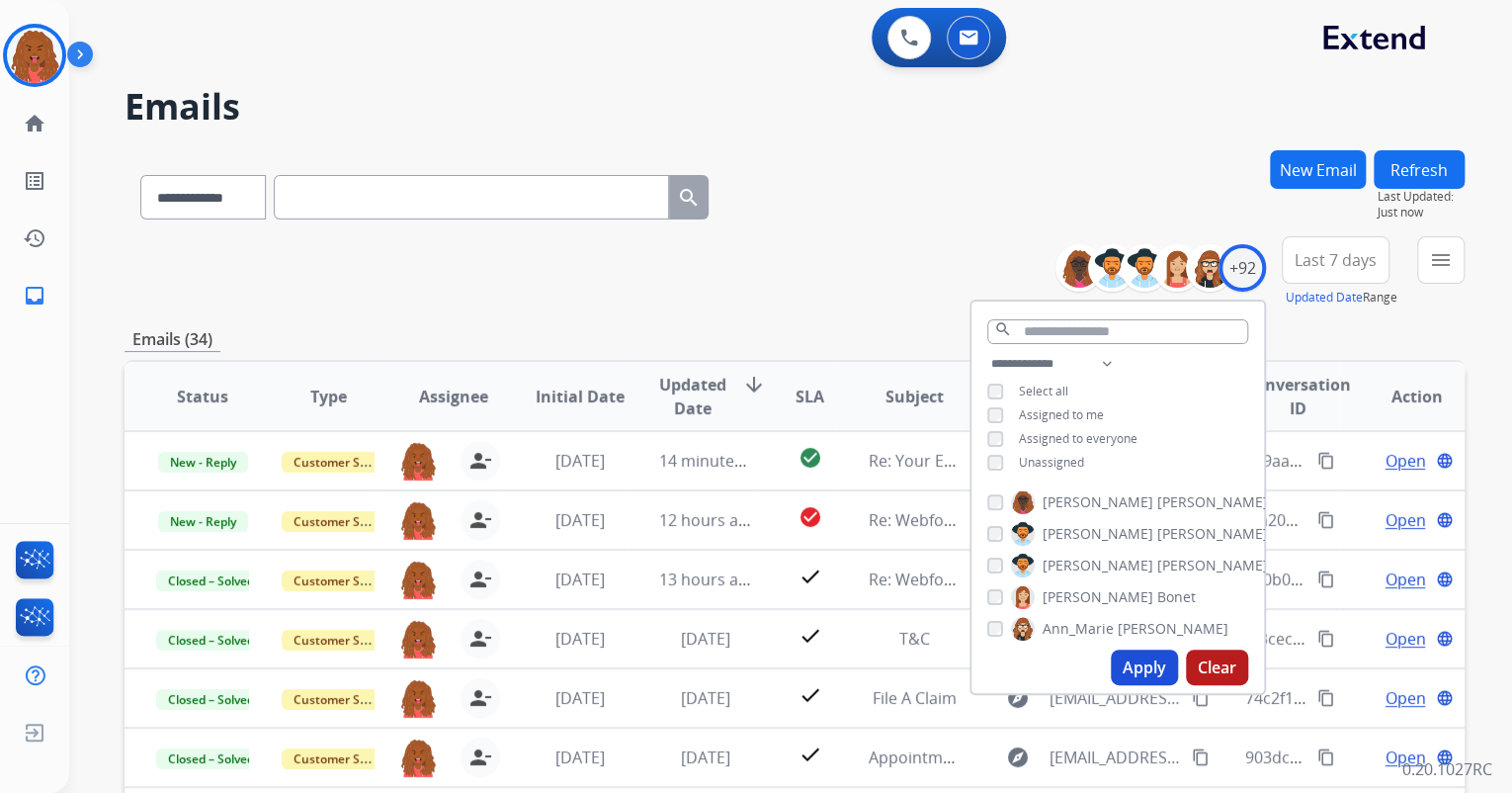 click on "Apply" at bounding box center (1144, 667) 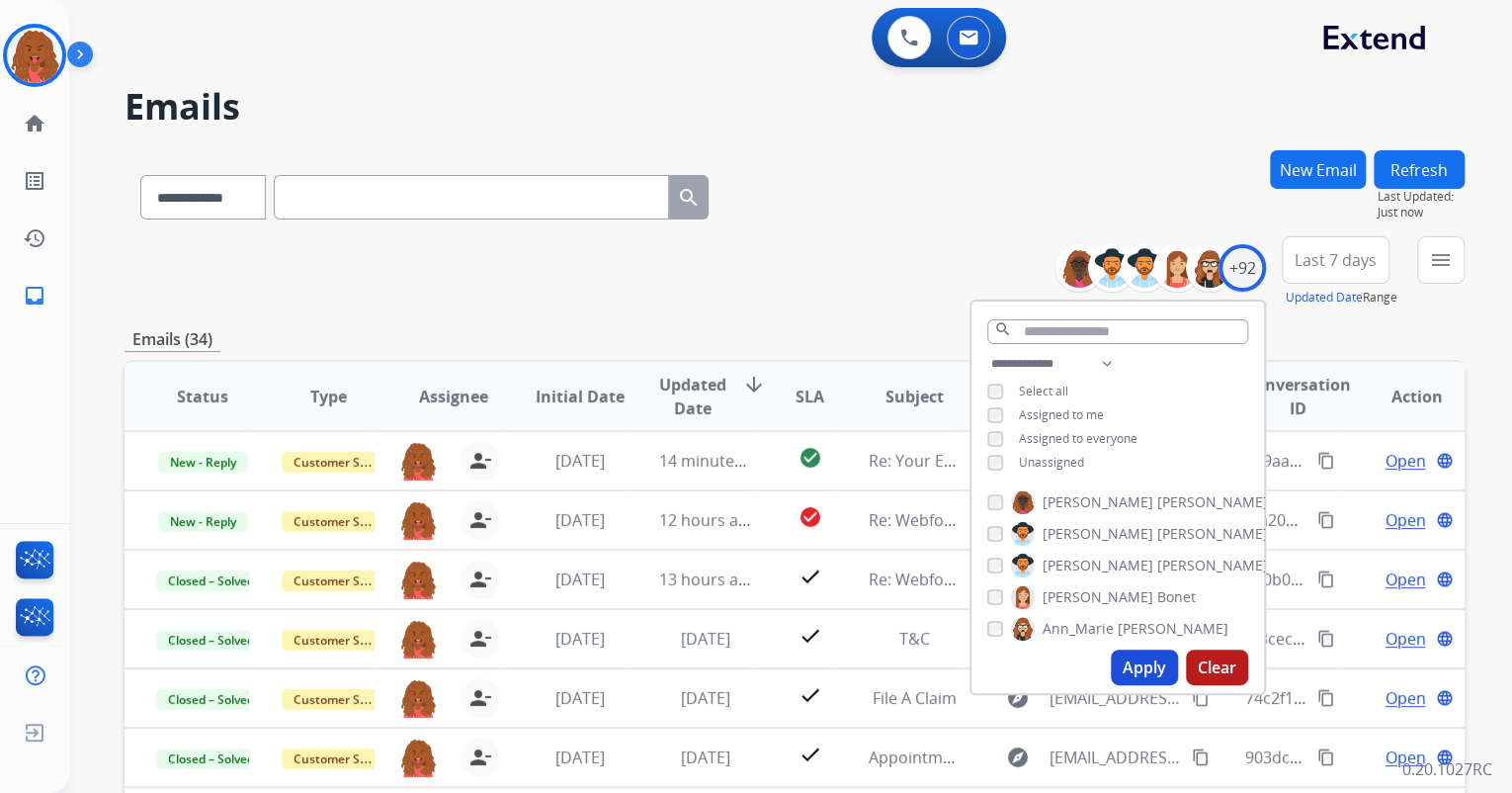 drag, startPoint x: 1043, startPoint y: 217, endPoint x: 1061, endPoint y: 222, distance: 18.681542 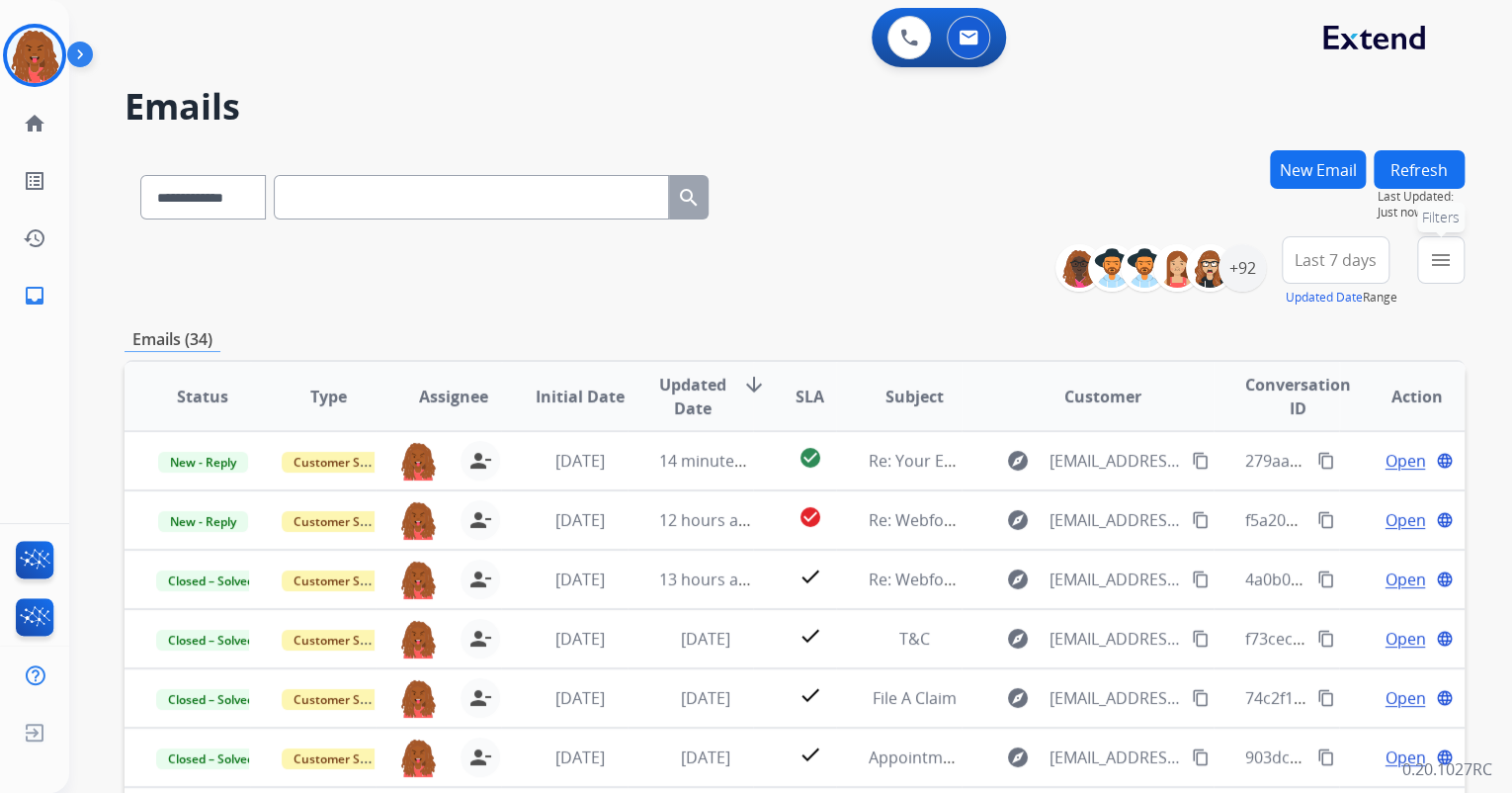 click on "menu  Filters" at bounding box center (1441, 260) 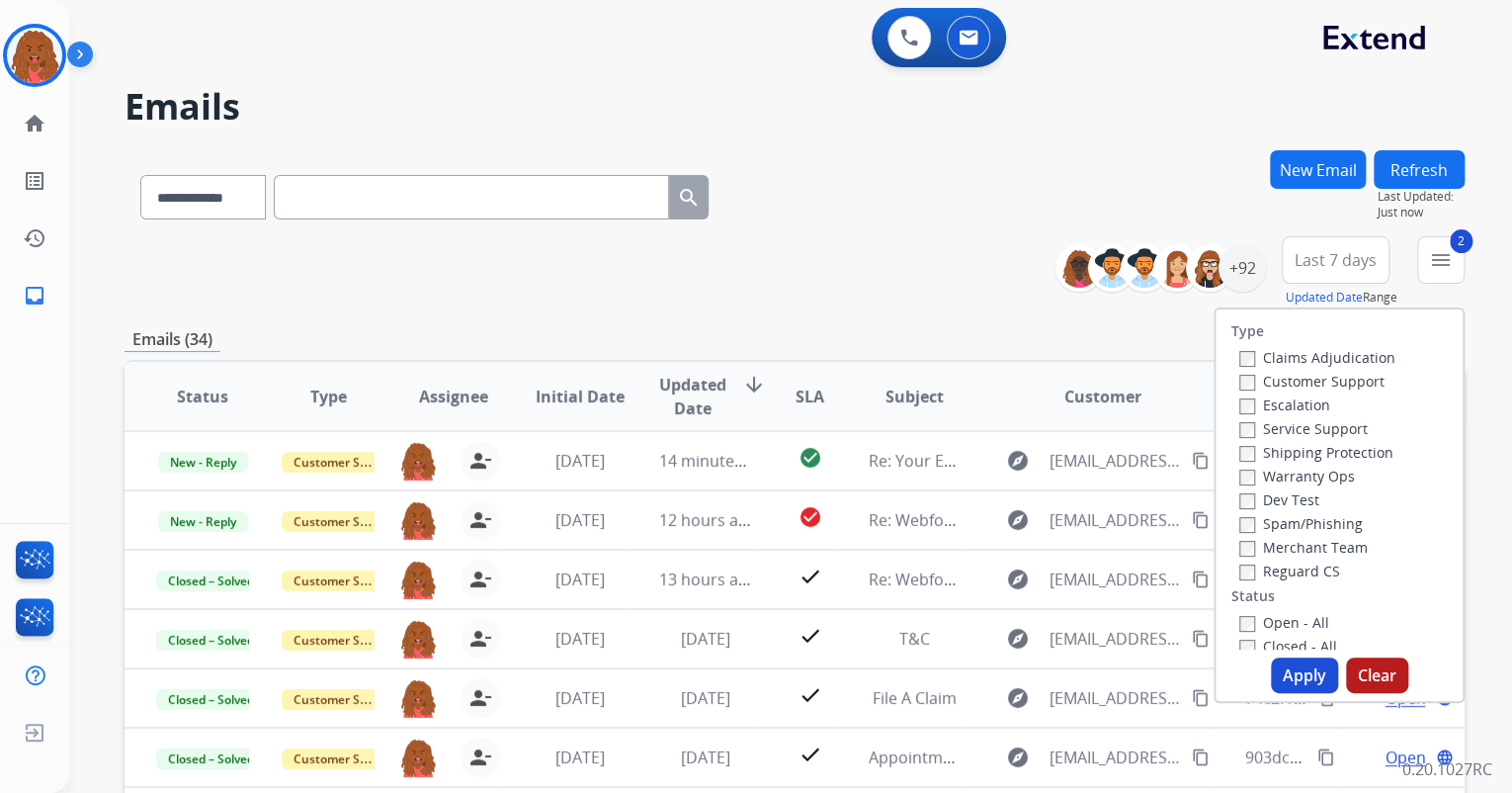 click on "Reguard CS" at bounding box center [1290, 571] 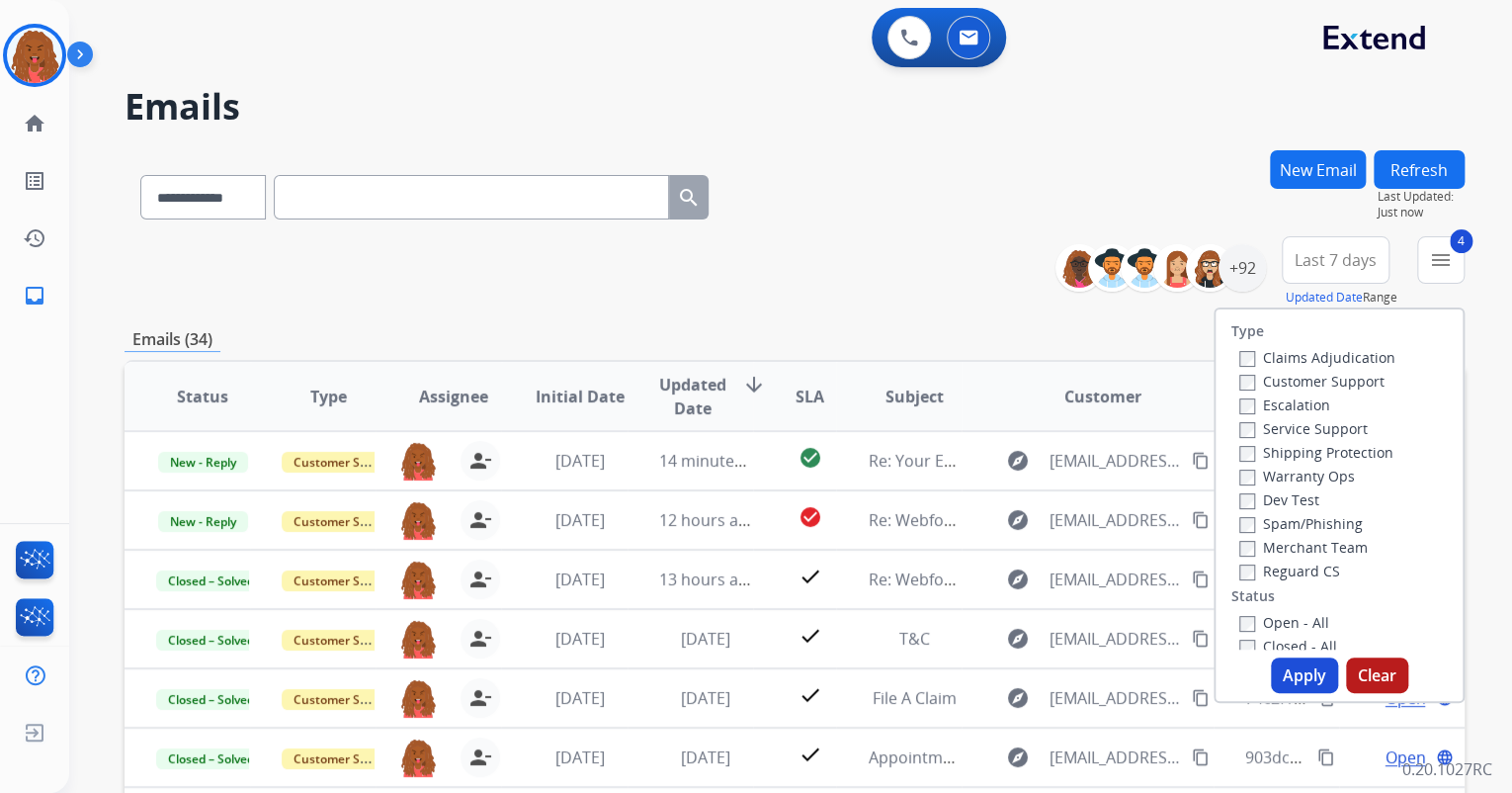 click on "Apply" at bounding box center (1304, 675) 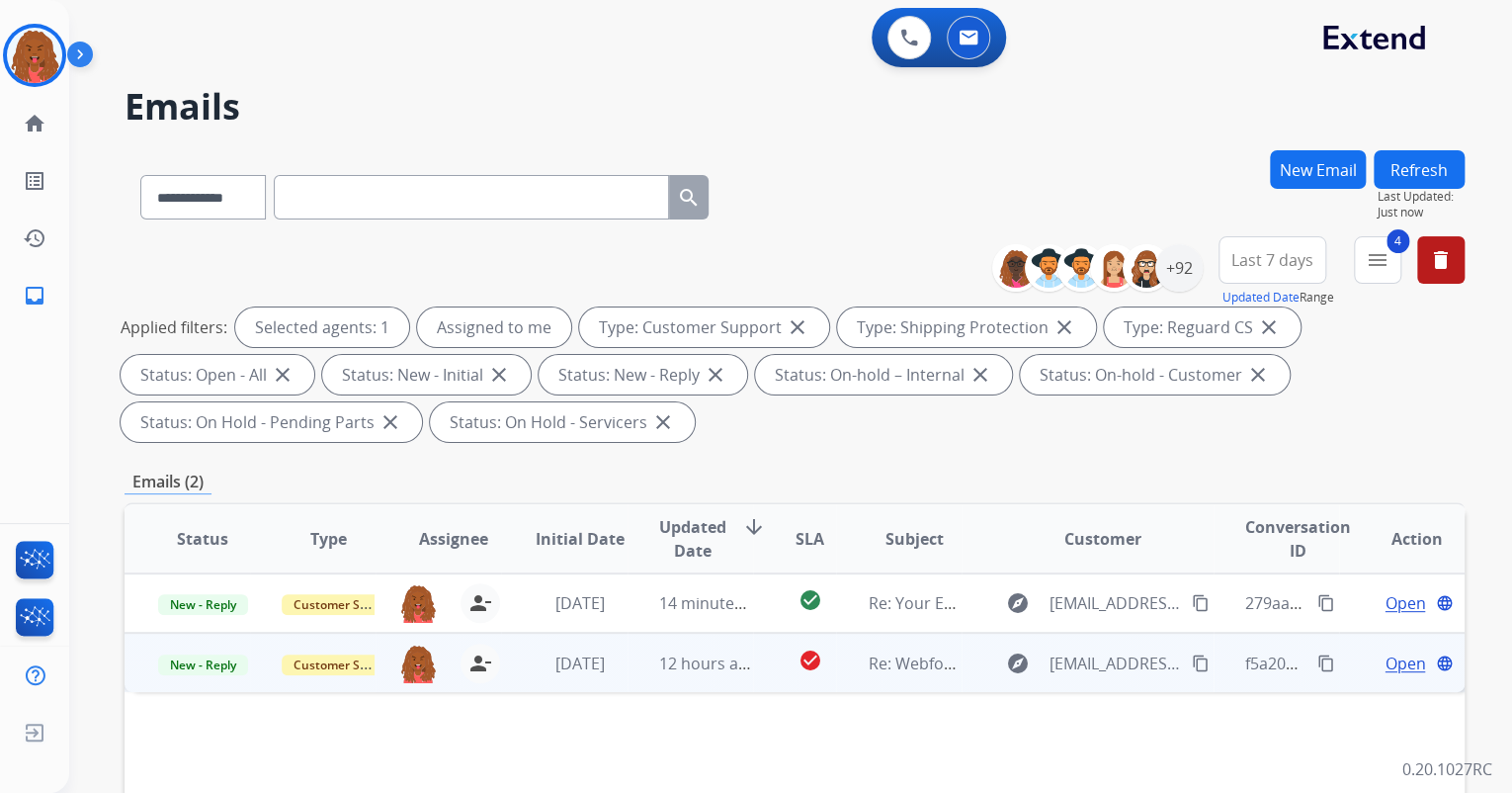 click on "Open" at bounding box center (1404, 663) 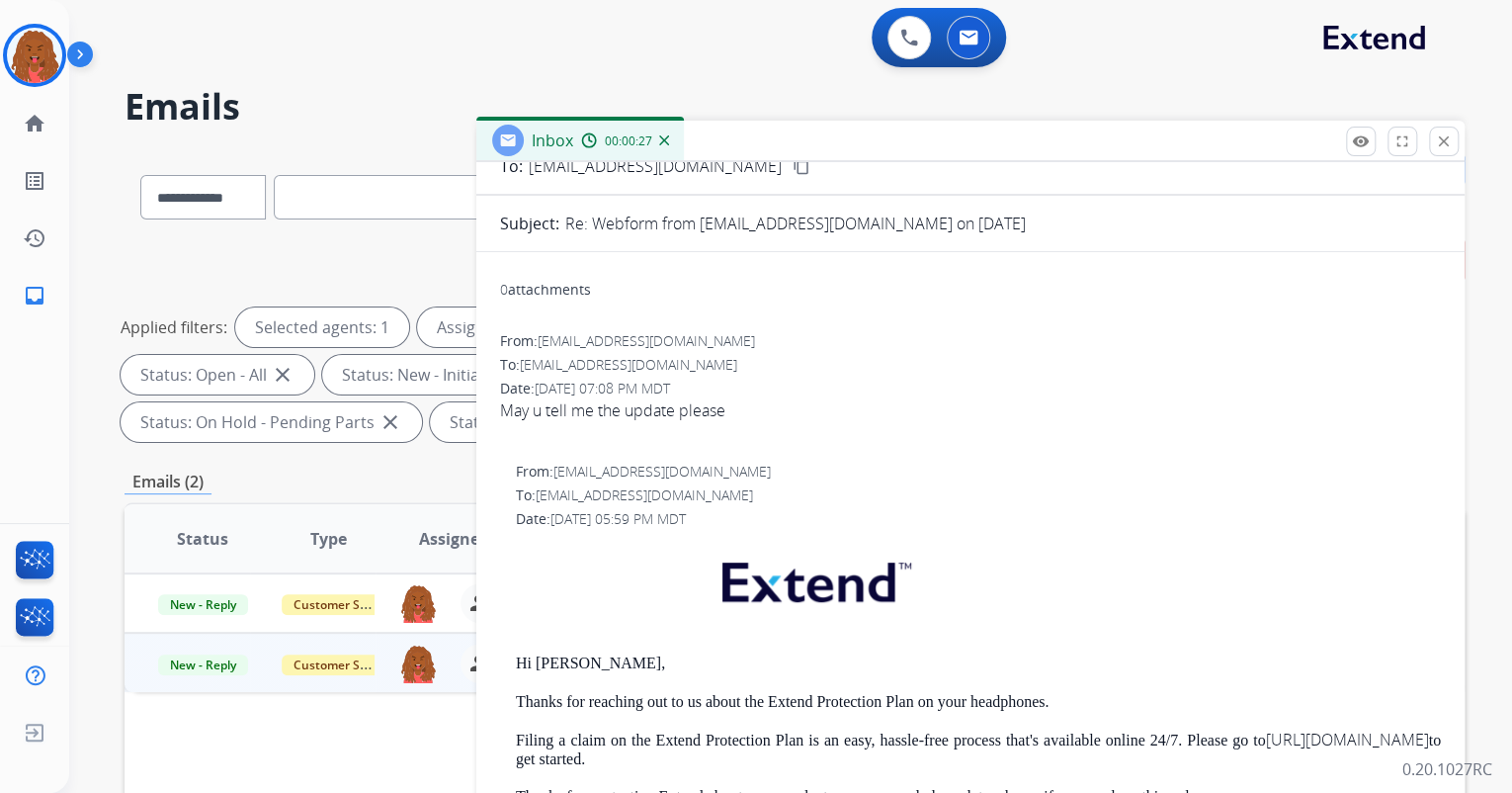 scroll, scrollTop: 0, scrollLeft: 0, axis: both 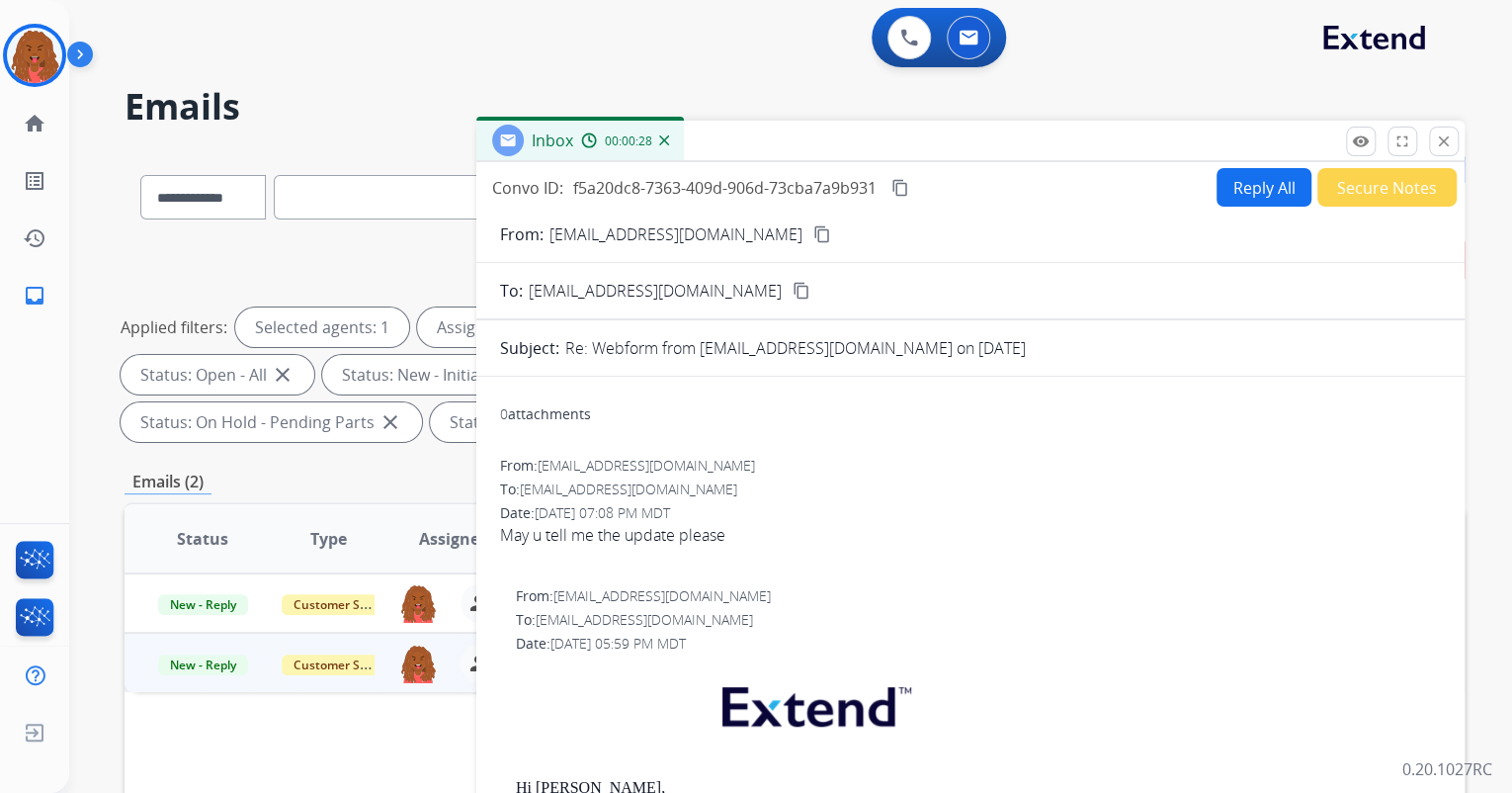 click on "content_copy" at bounding box center [822, 234] 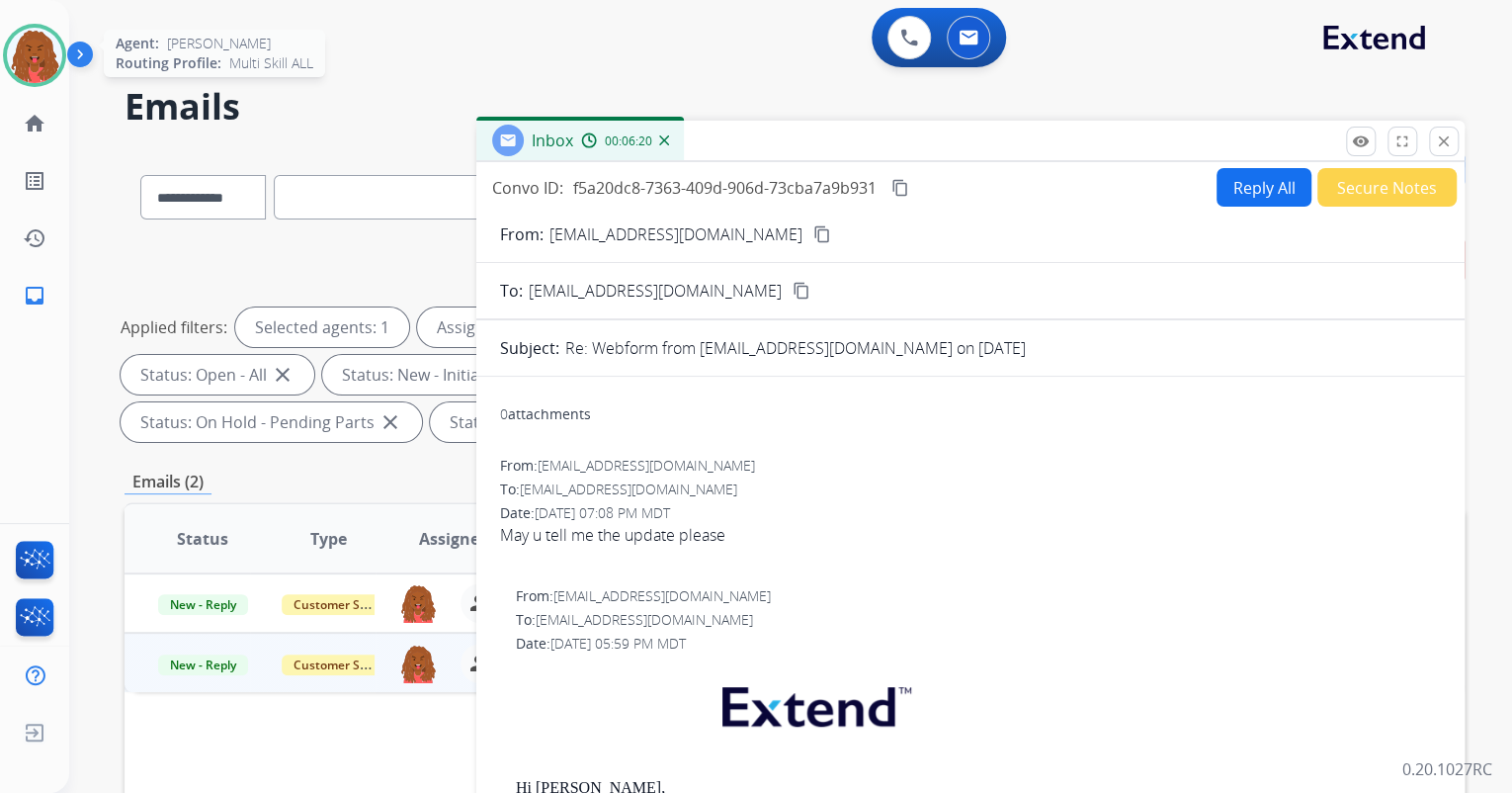 click at bounding box center [35, 55] 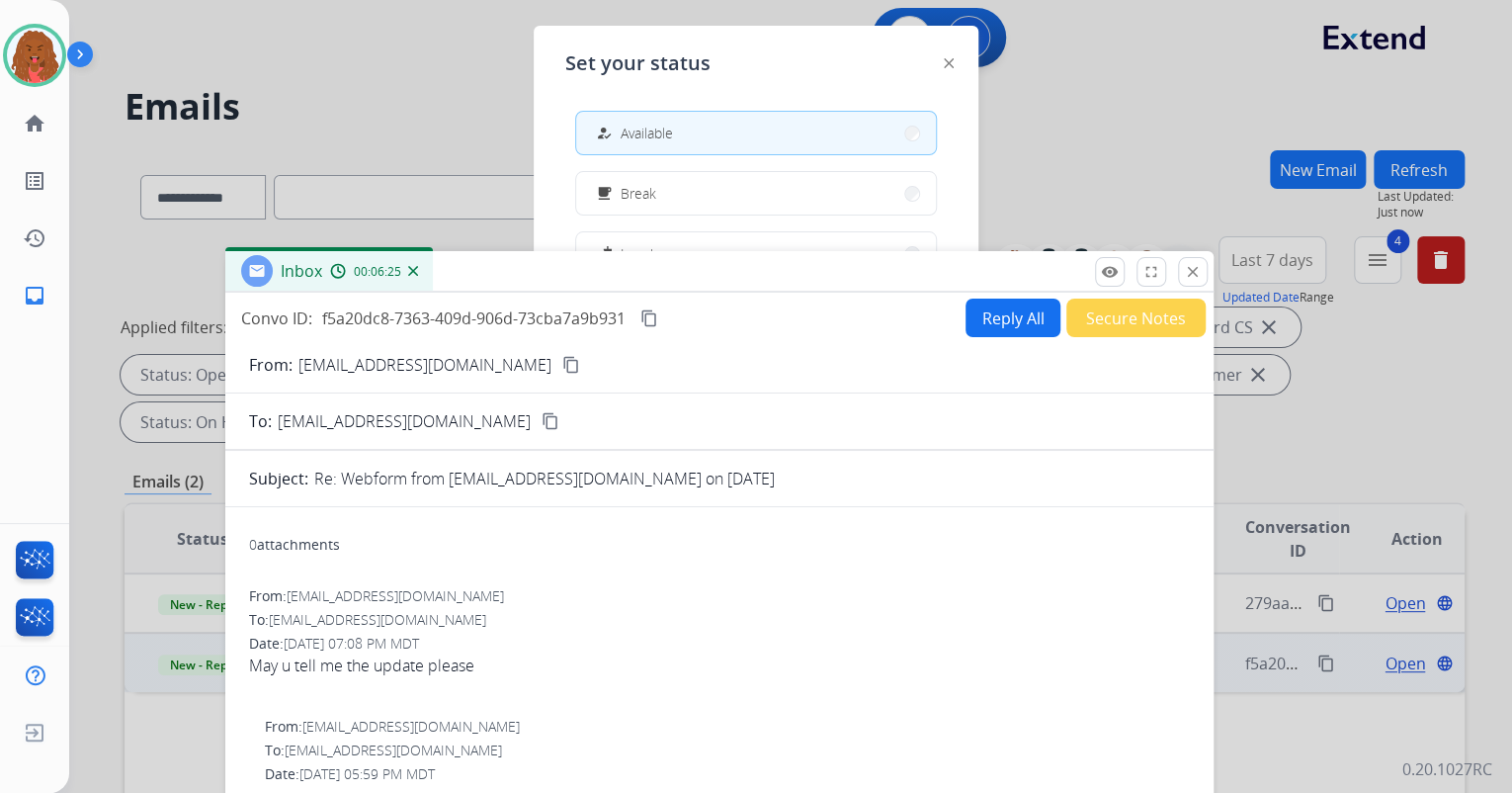 drag, startPoint x: 733, startPoint y: 147, endPoint x: 460, endPoint y: 182, distance: 275.23445 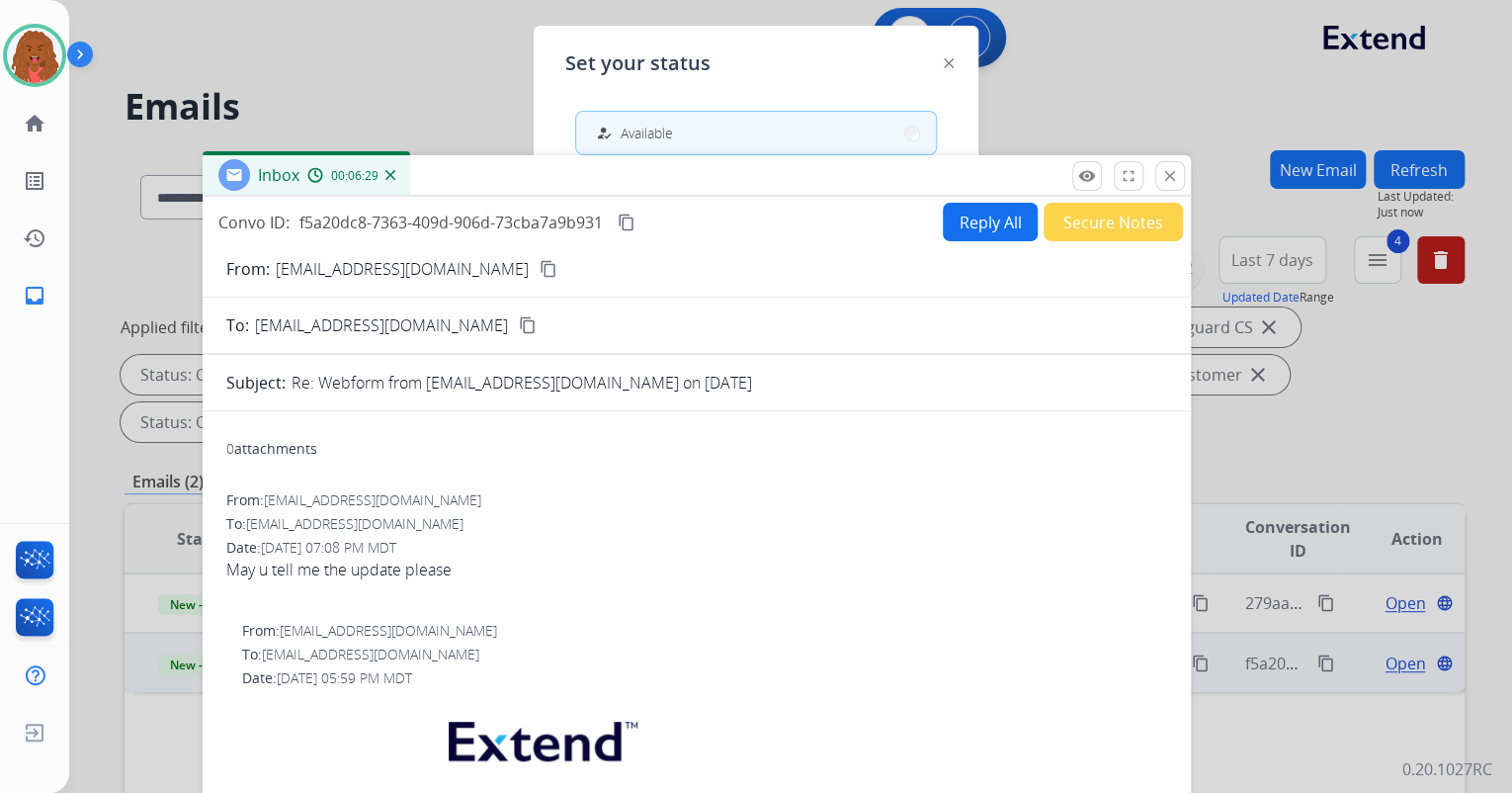 click on "Reply All" at bounding box center [990, 221] 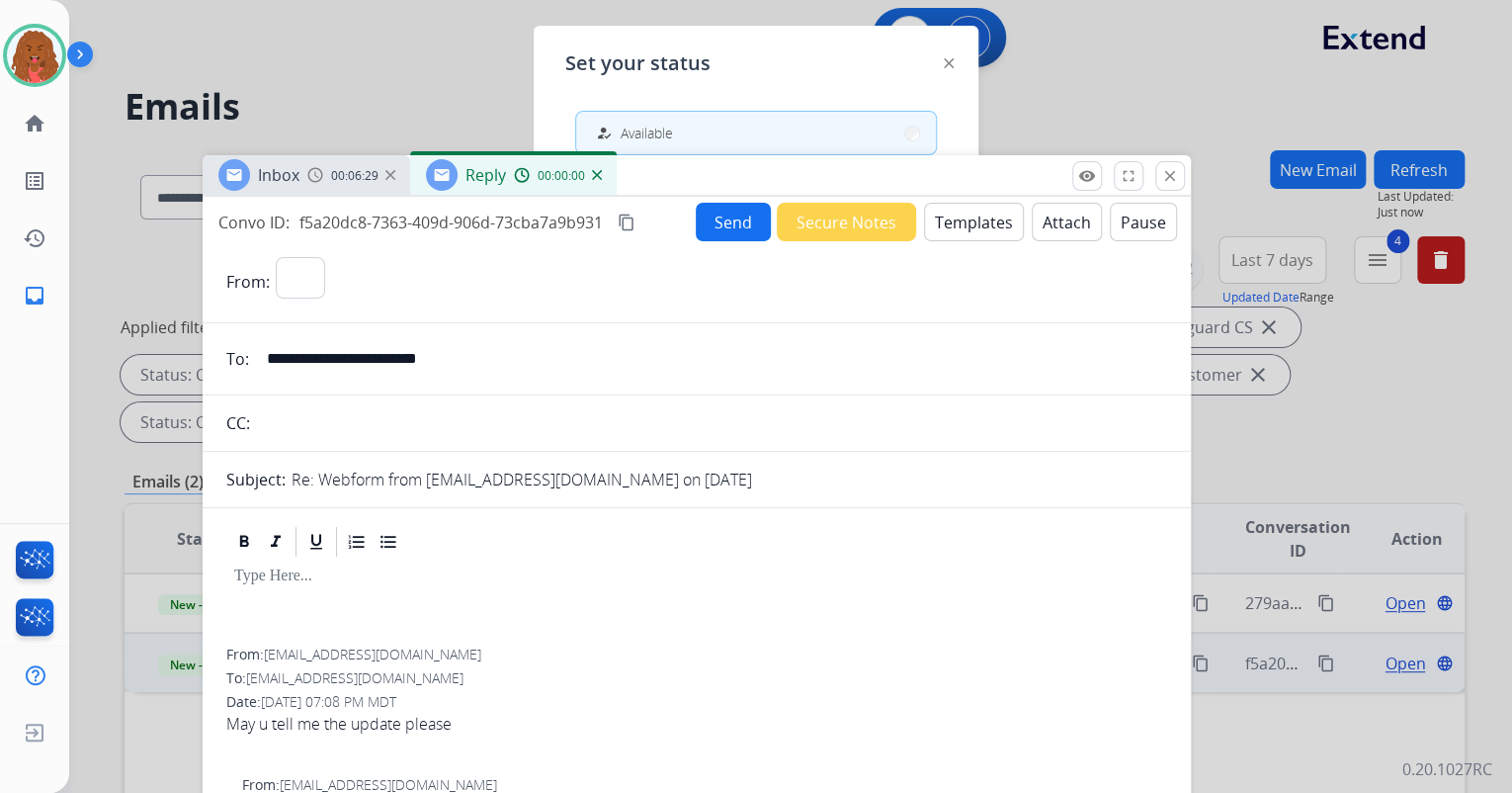select on "**********" 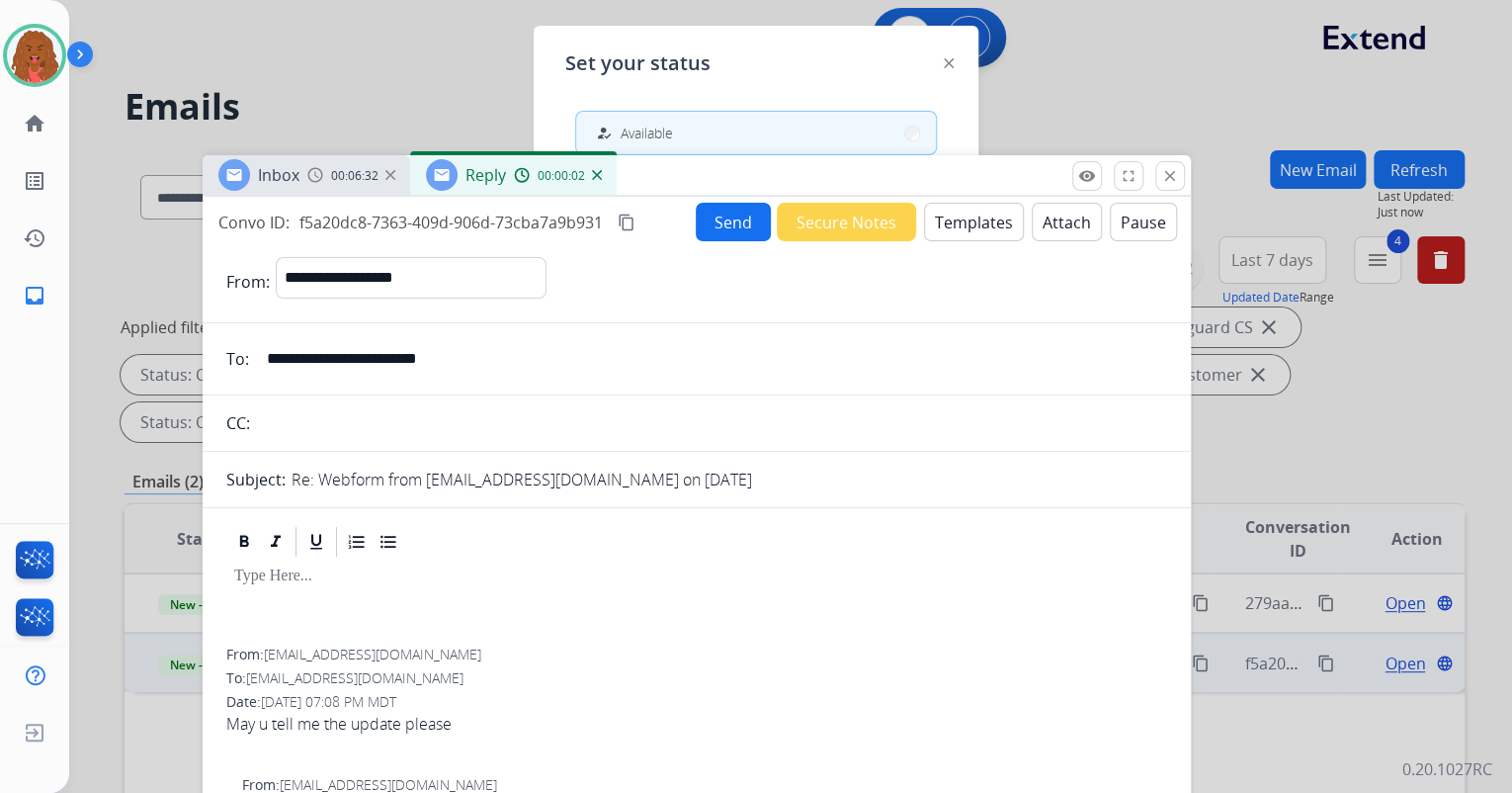 click on "Templates" at bounding box center (973, 221) 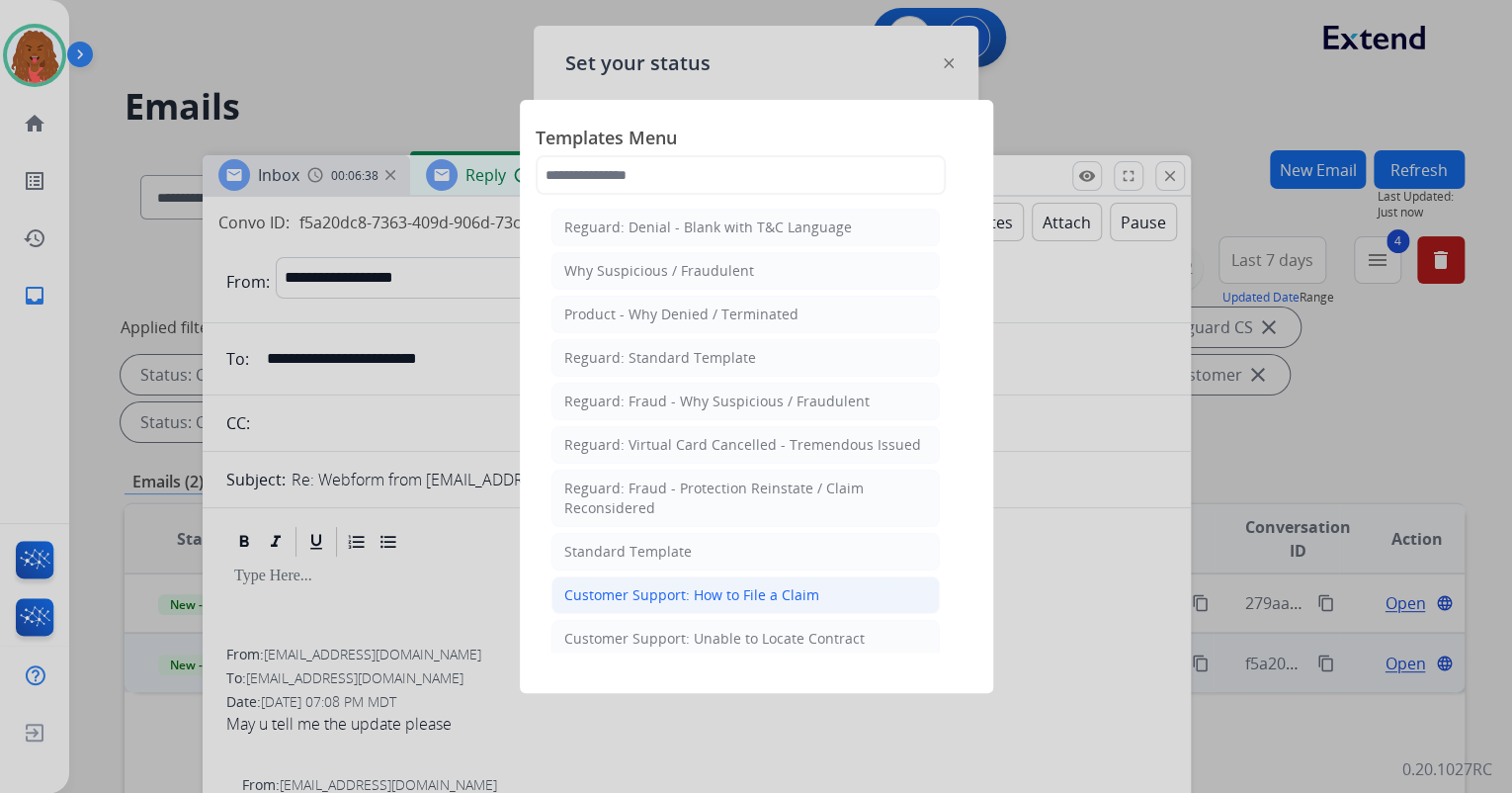 click on "Customer Support: How to File a Claim" 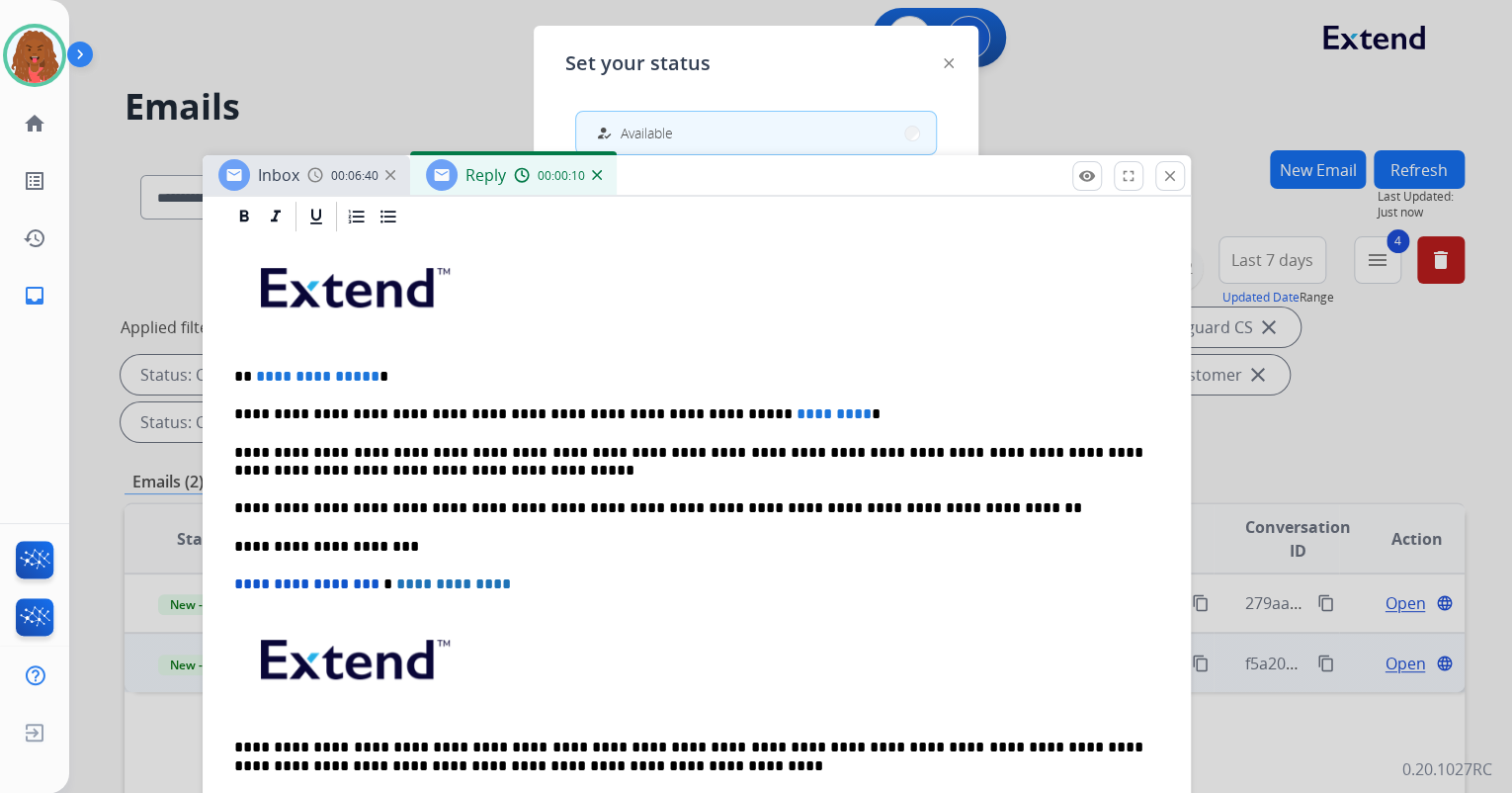 scroll, scrollTop: 475, scrollLeft: 0, axis: vertical 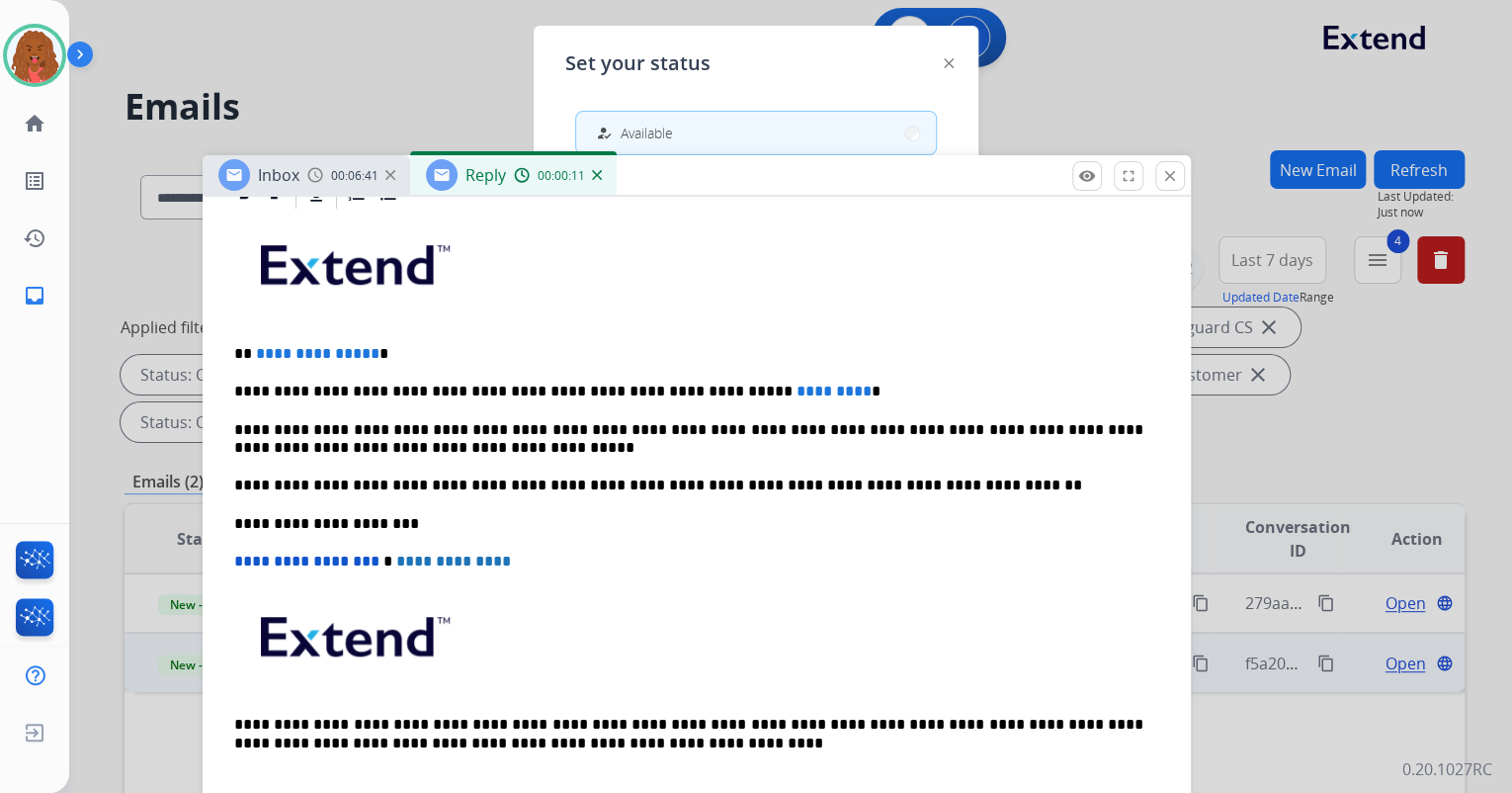 click on "**********" at bounding box center [689, 354] 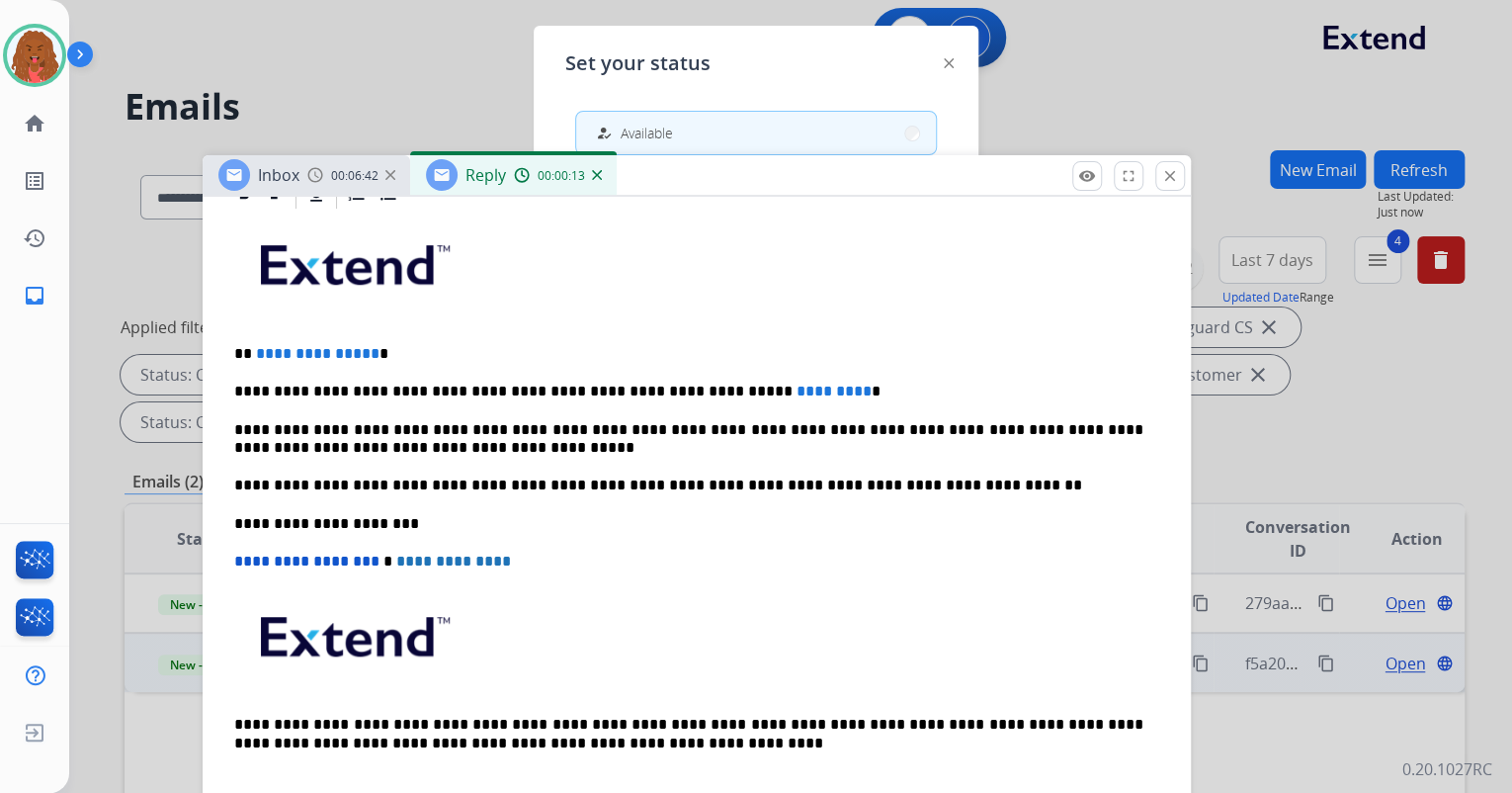 type 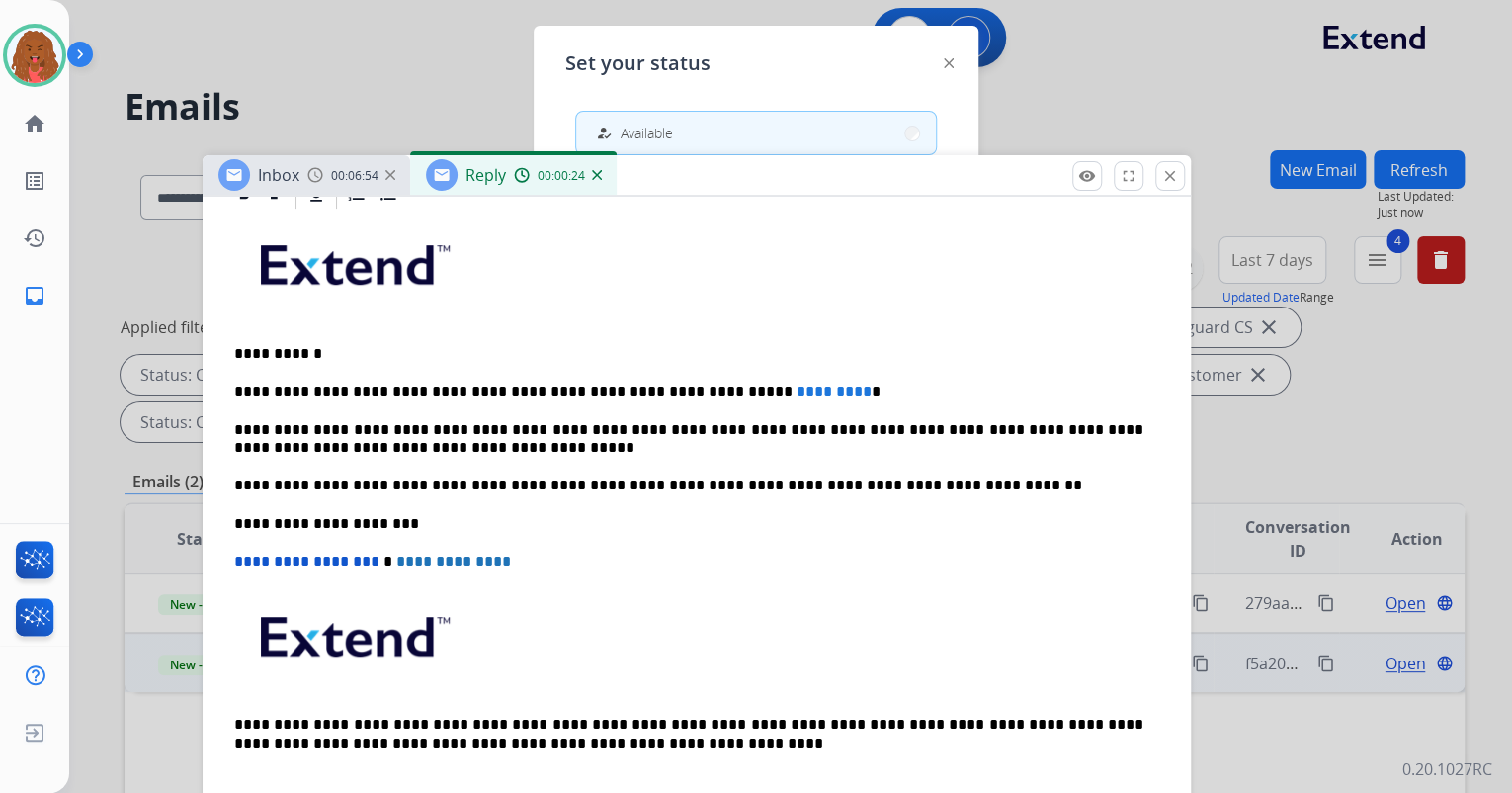 click on "*********" at bounding box center [834, 391] 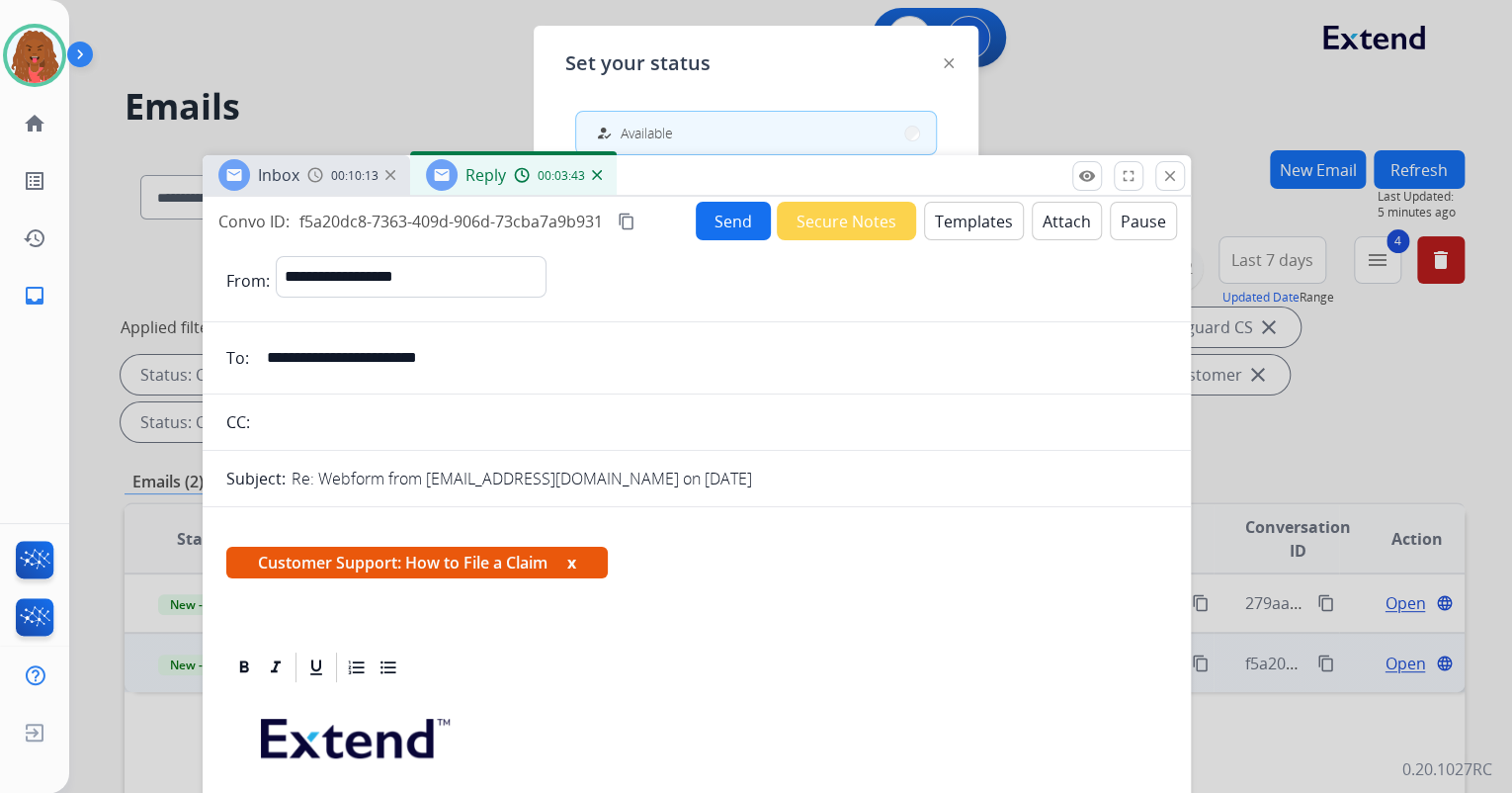 scroll, scrollTop: 0, scrollLeft: 0, axis: both 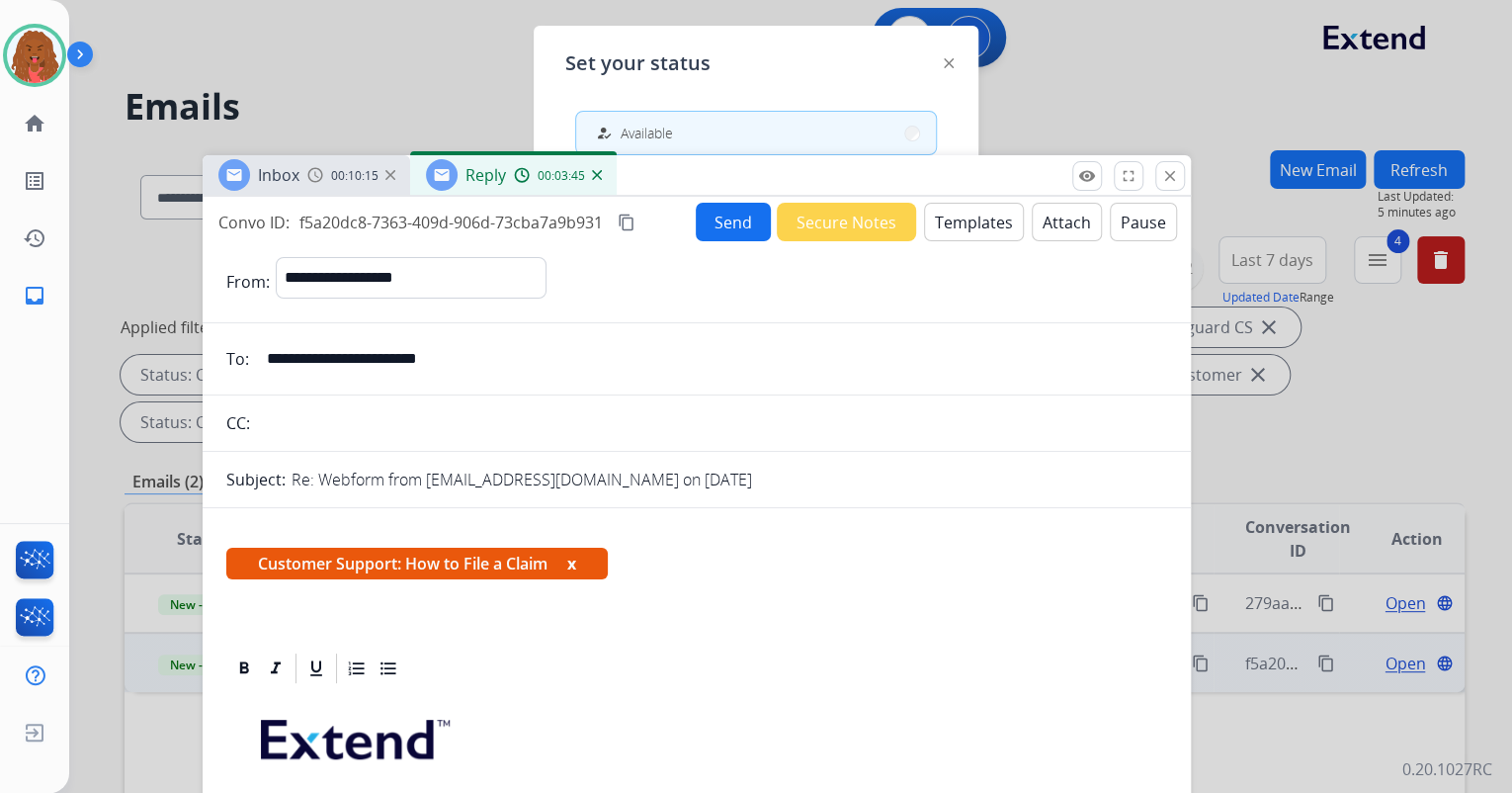click on "Send" at bounding box center (733, 221) 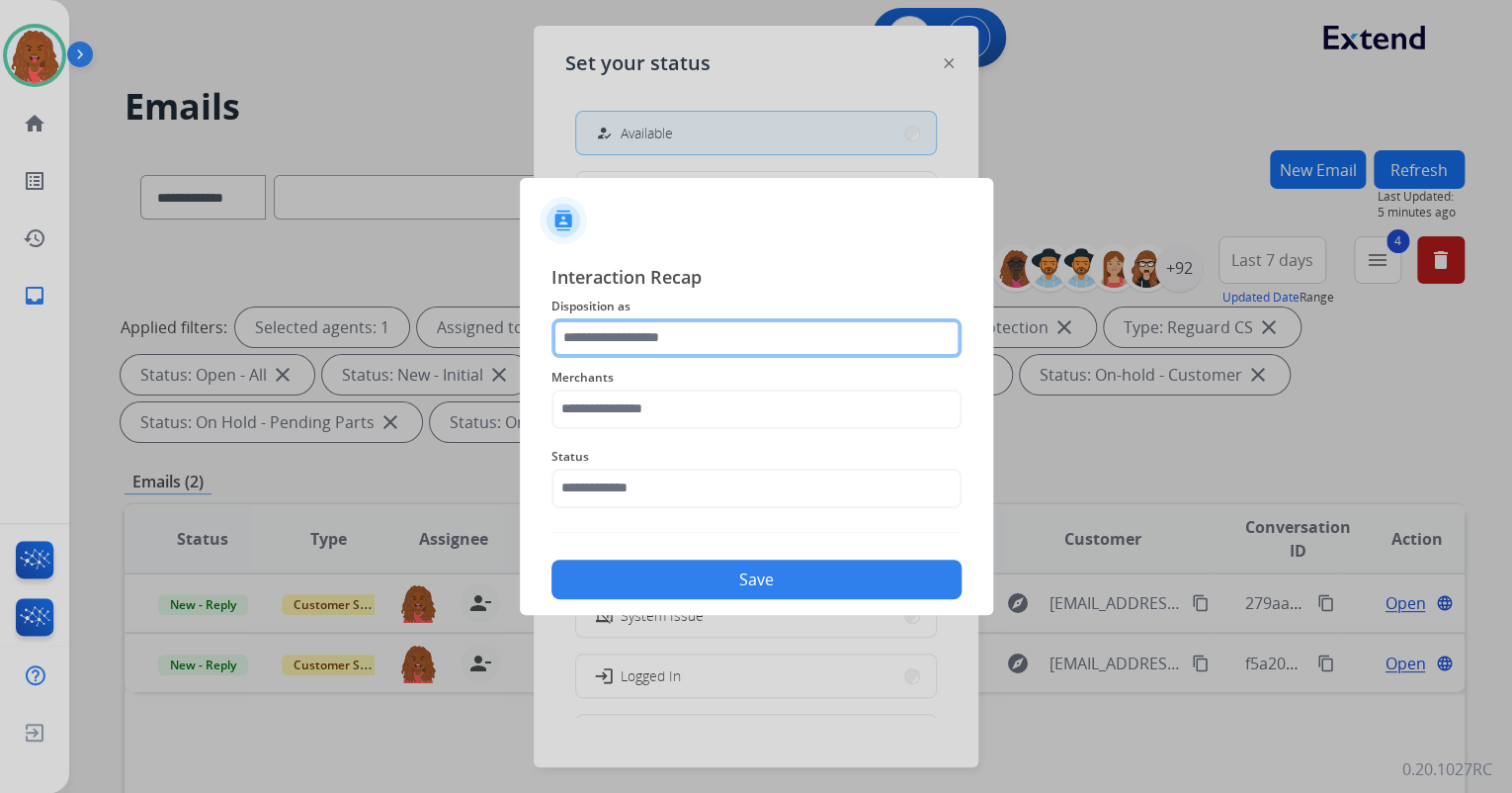 click 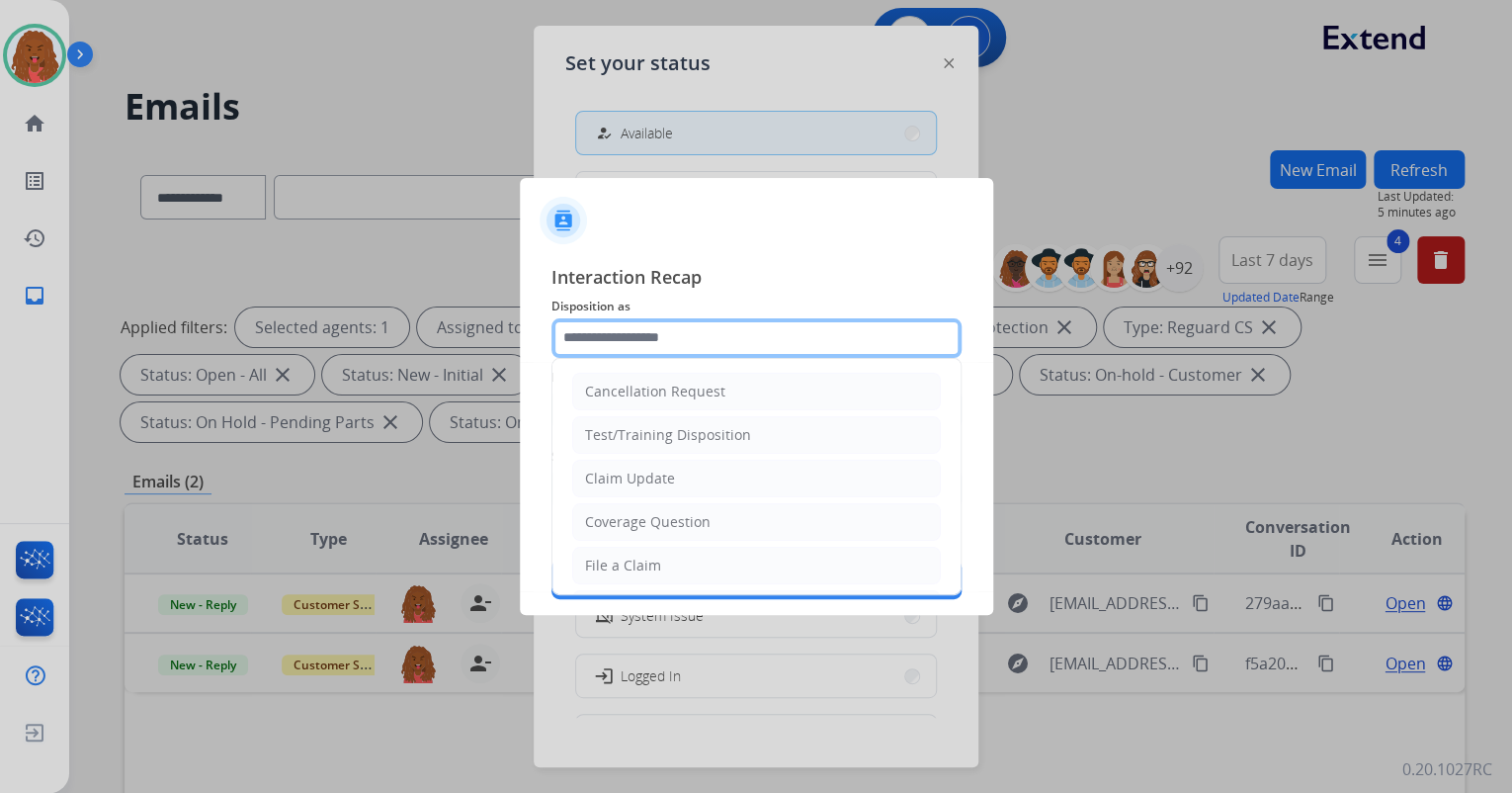type on "**********" 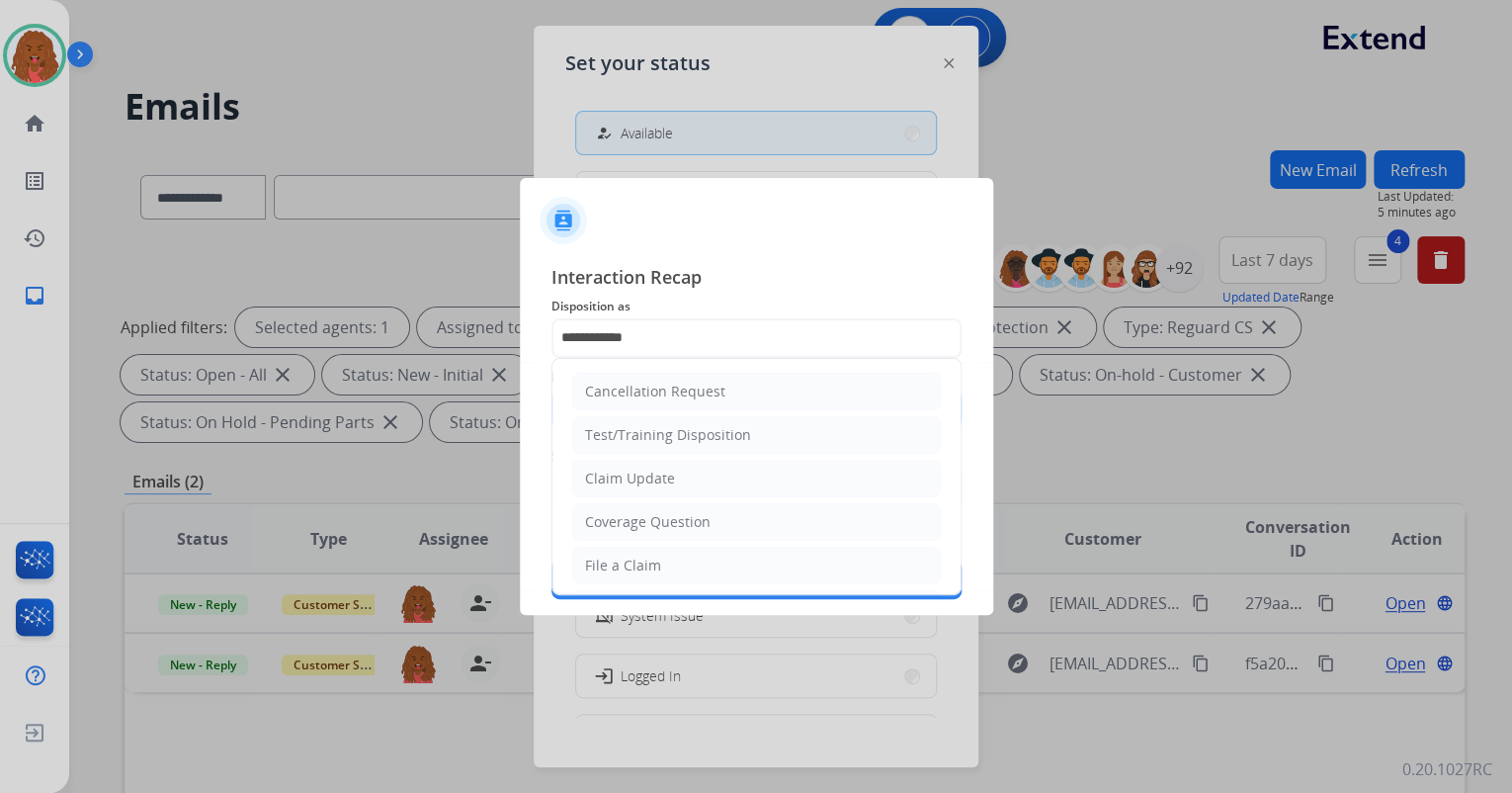 type on "***" 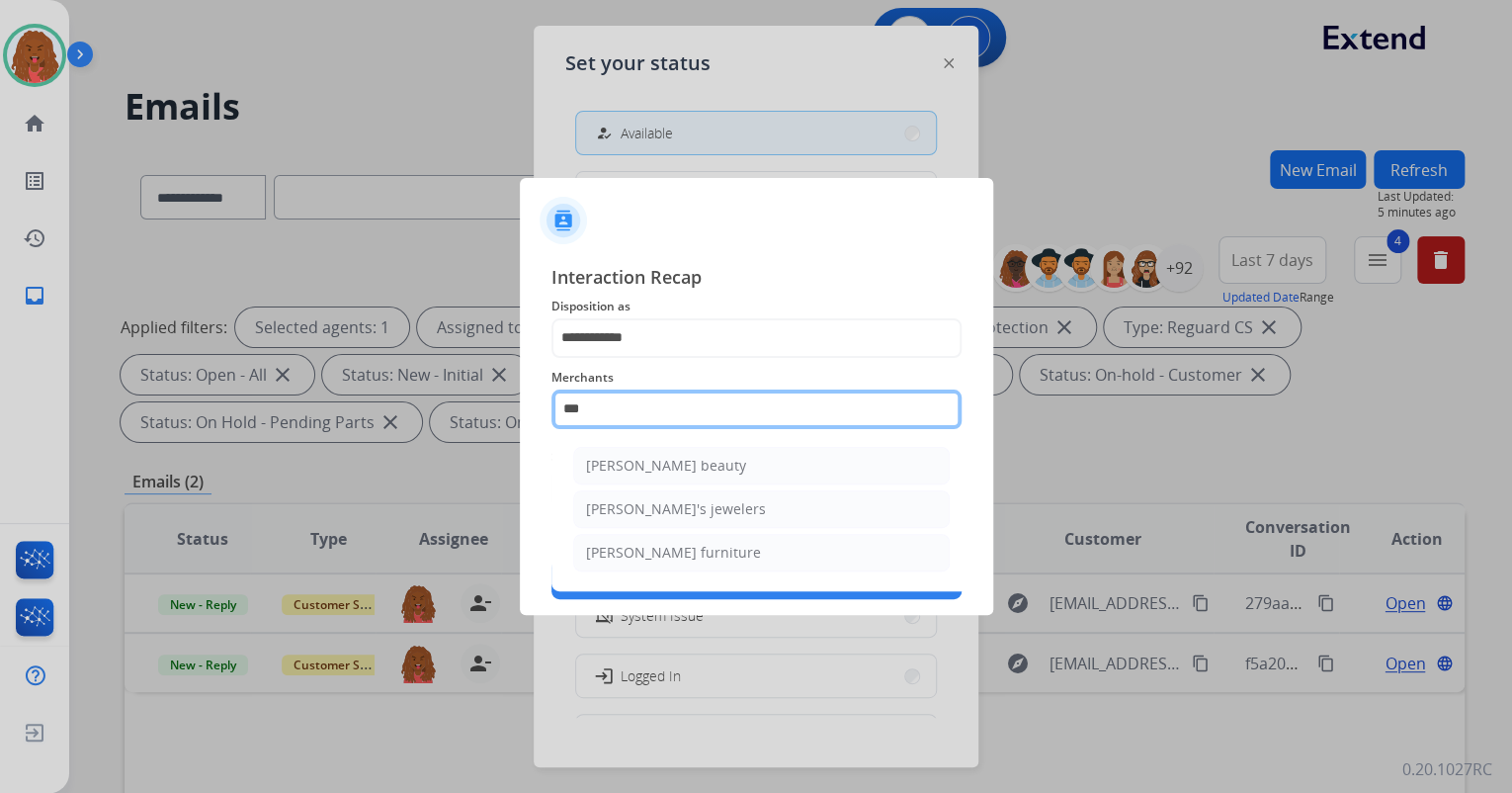 drag, startPoint x: 613, startPoint y: 411, endPoint x: 484, endPoint y: 414, distance: 129.0349 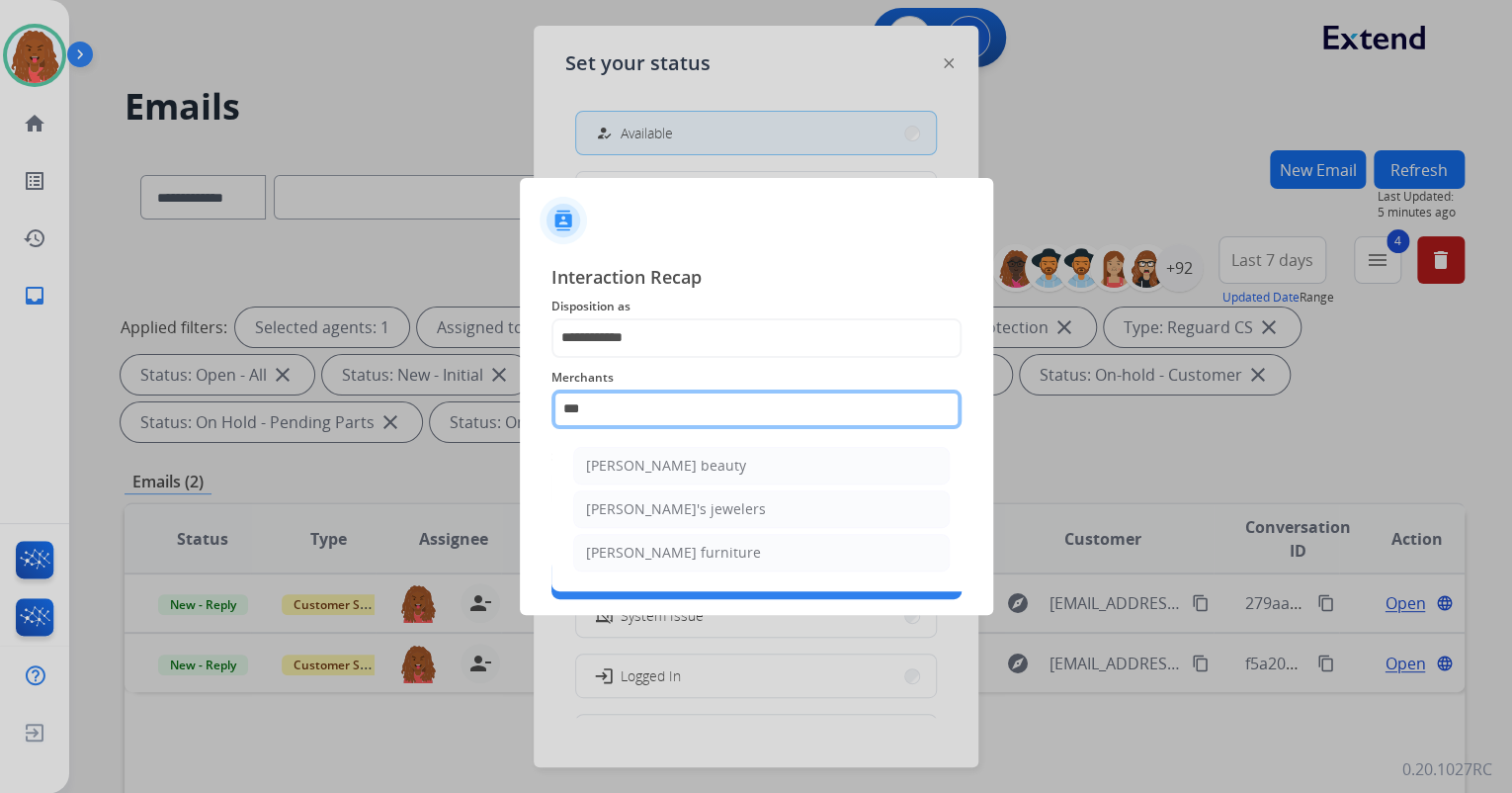 click on "**********" 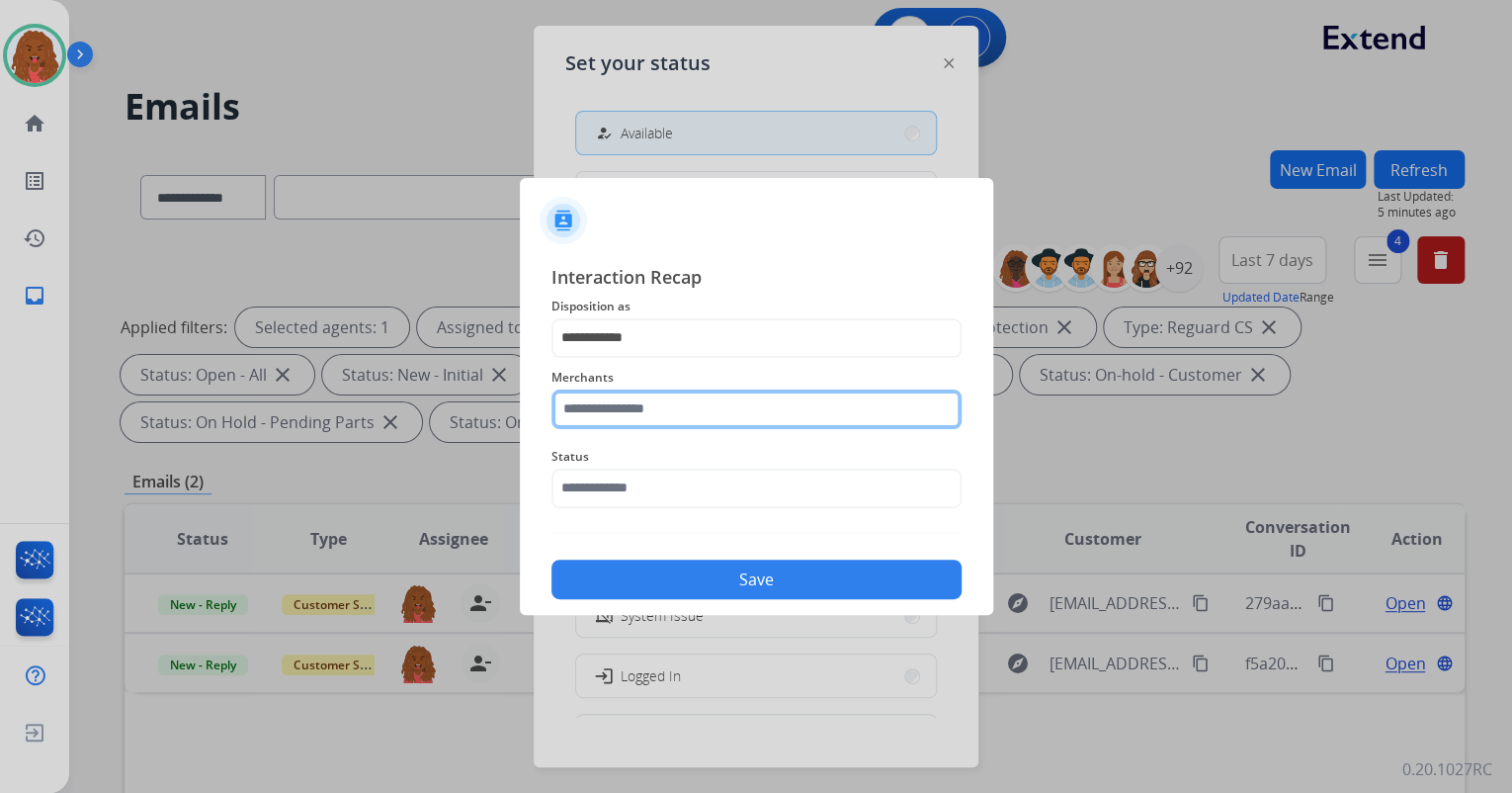 click 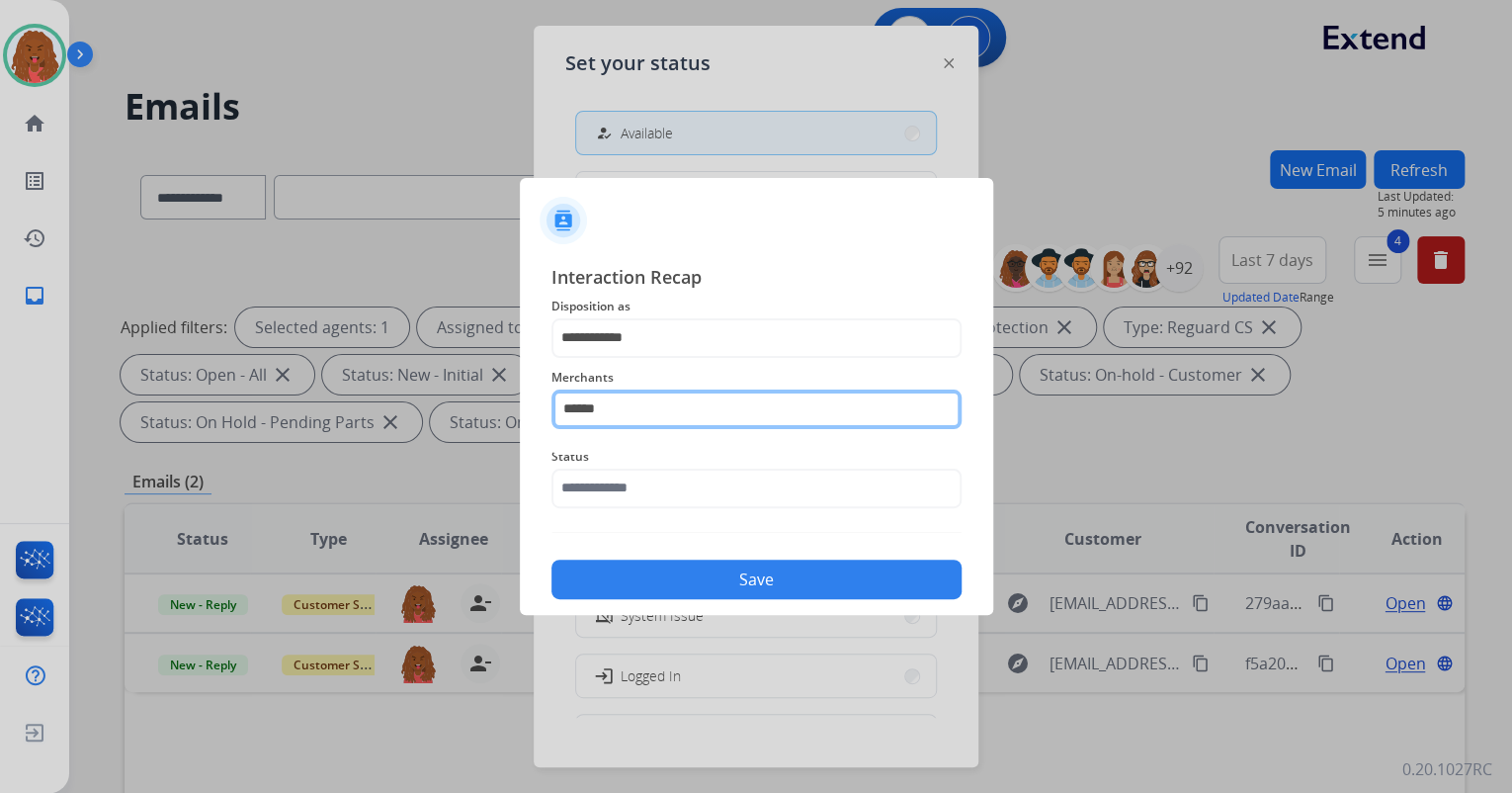 click on "******" 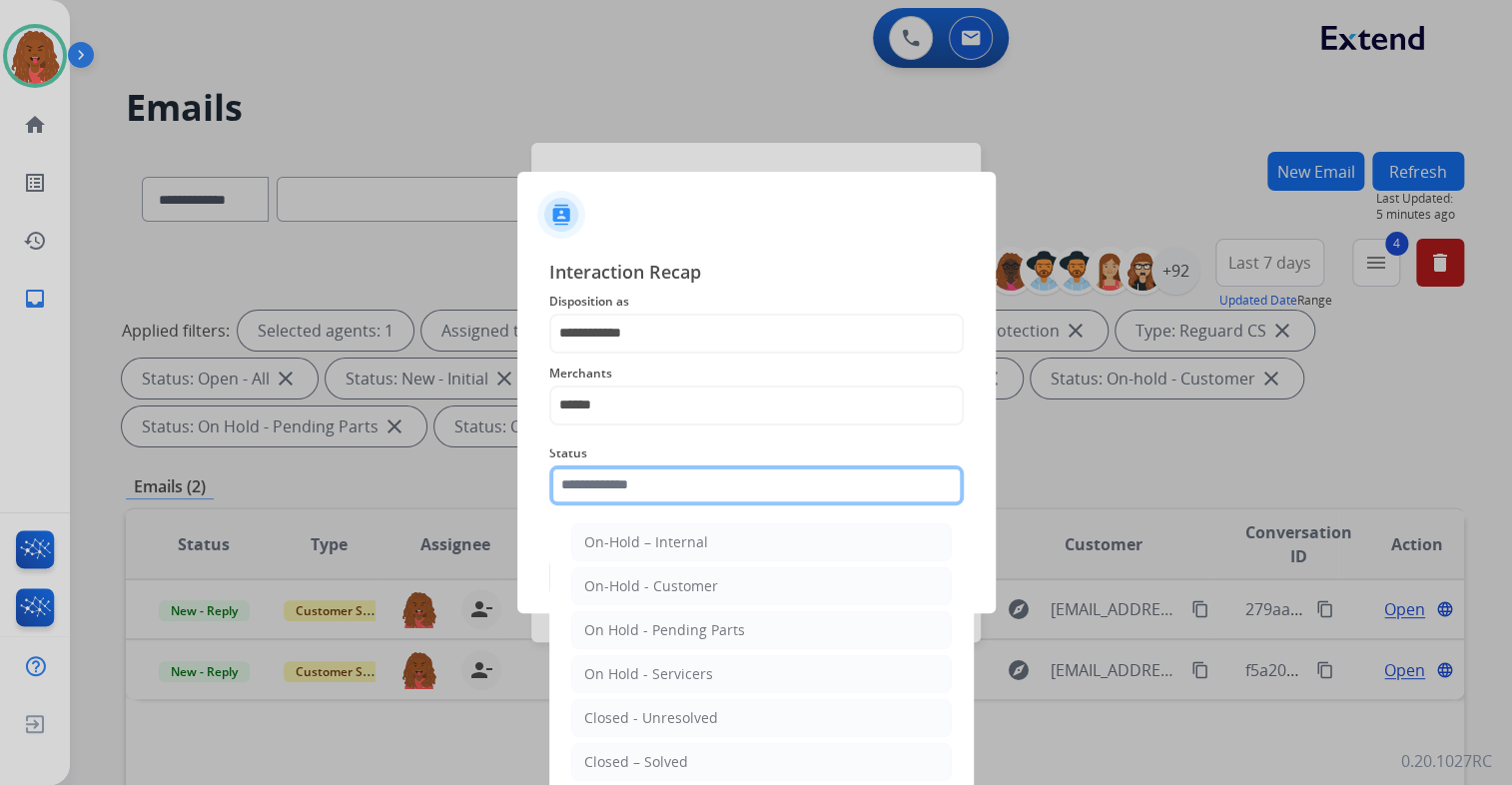 click 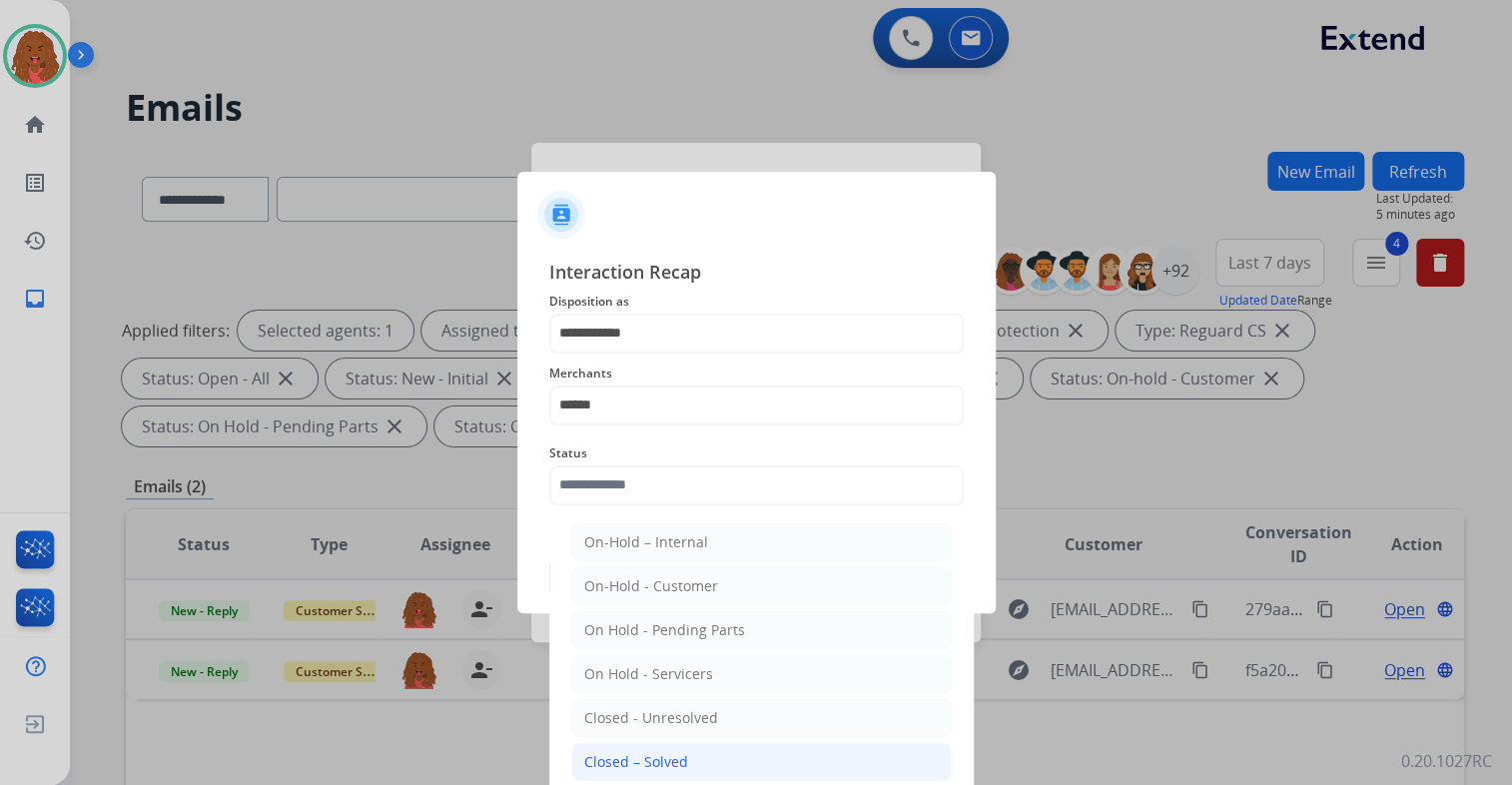 click on "Closed – Solved" 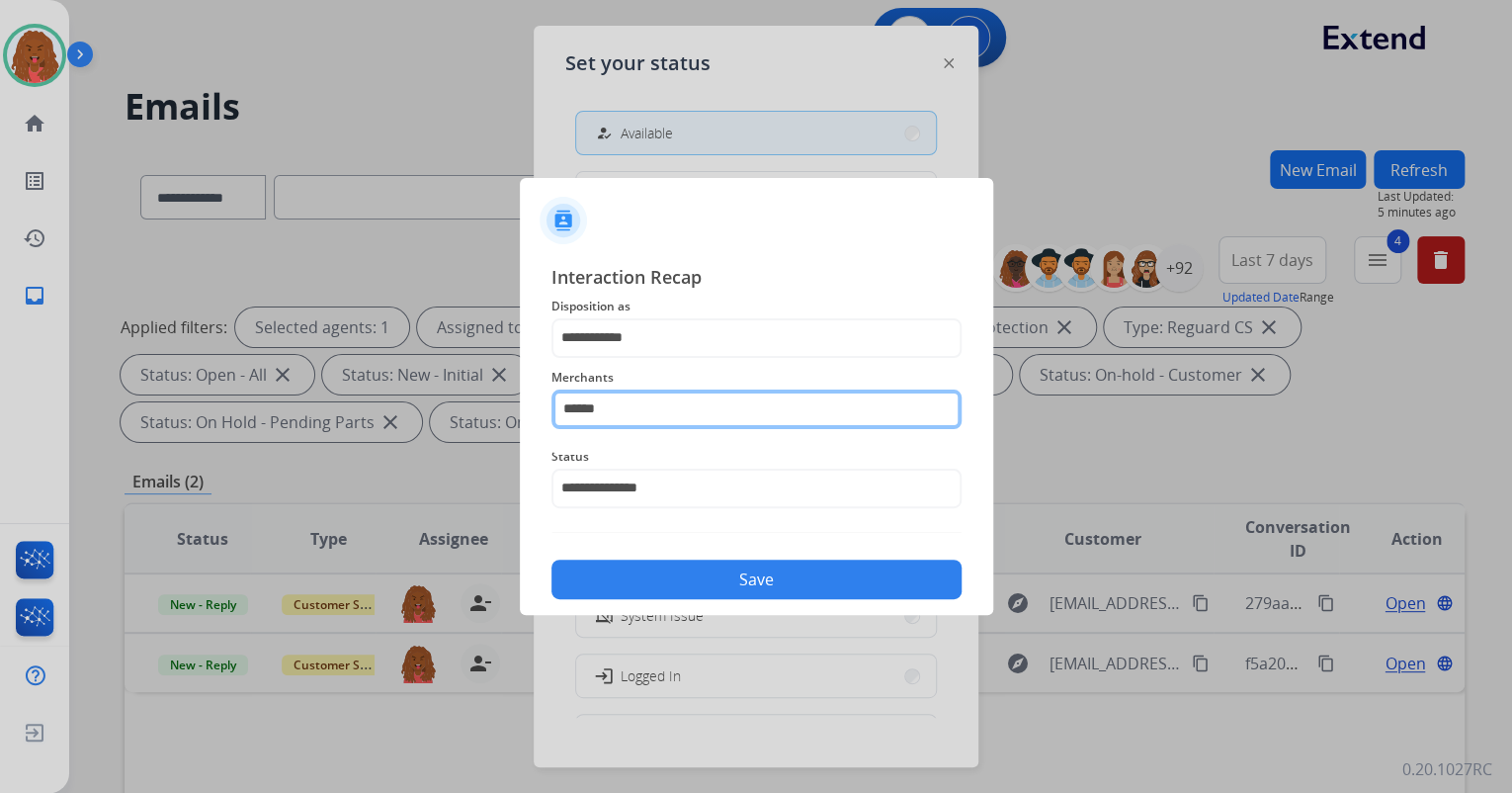 click on "******" 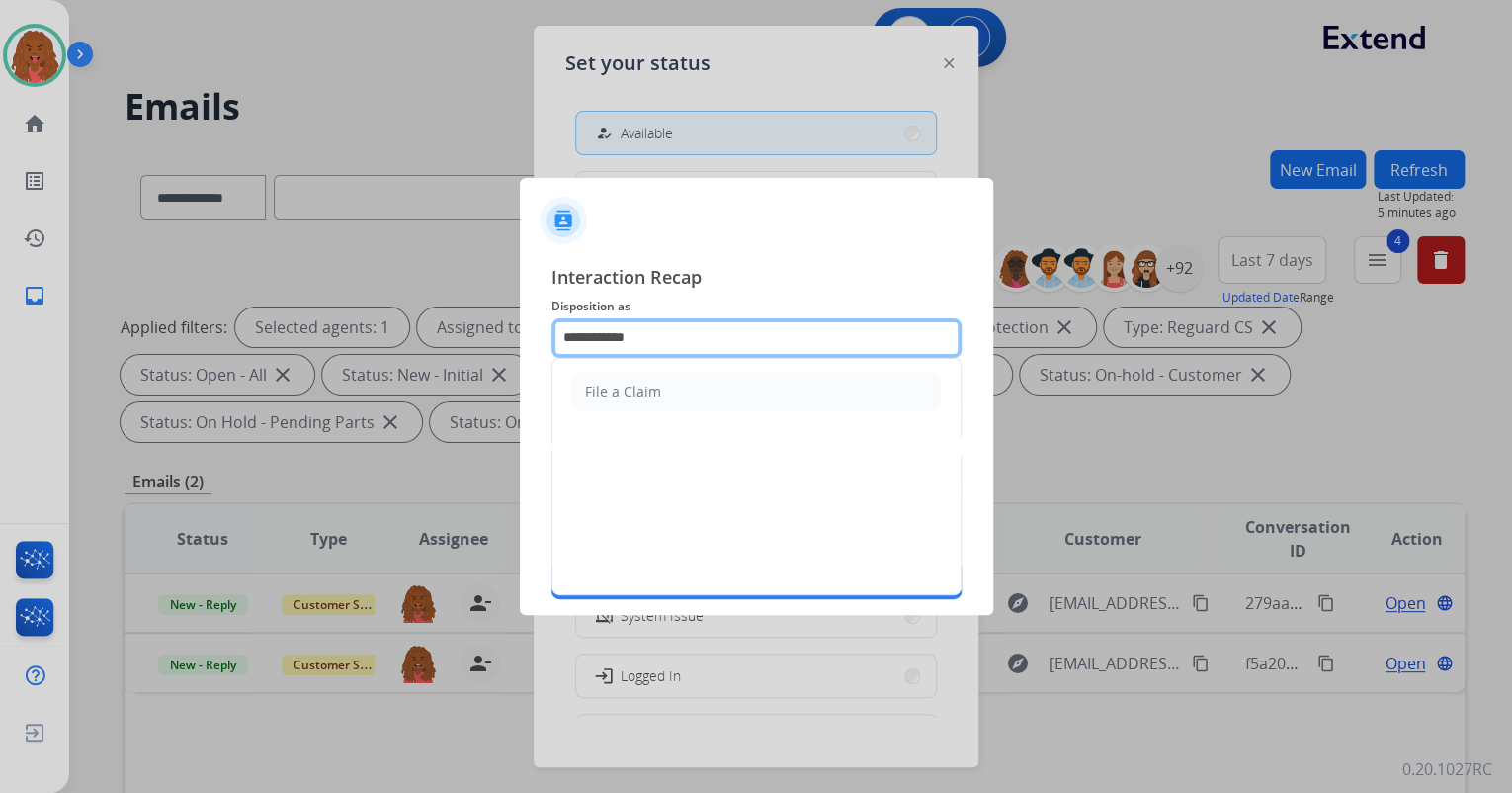 click on "**********" 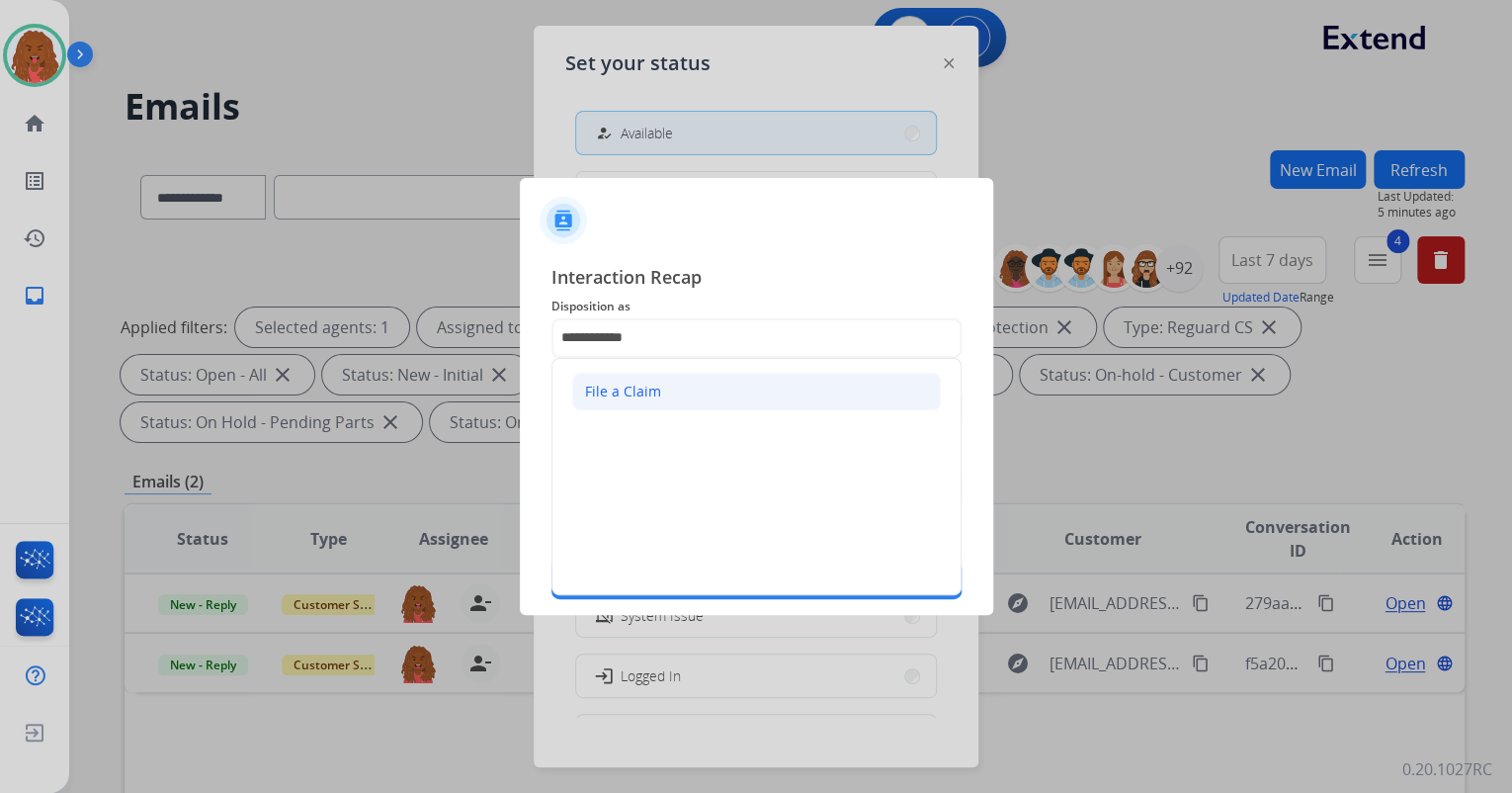 click on "File a Claim" 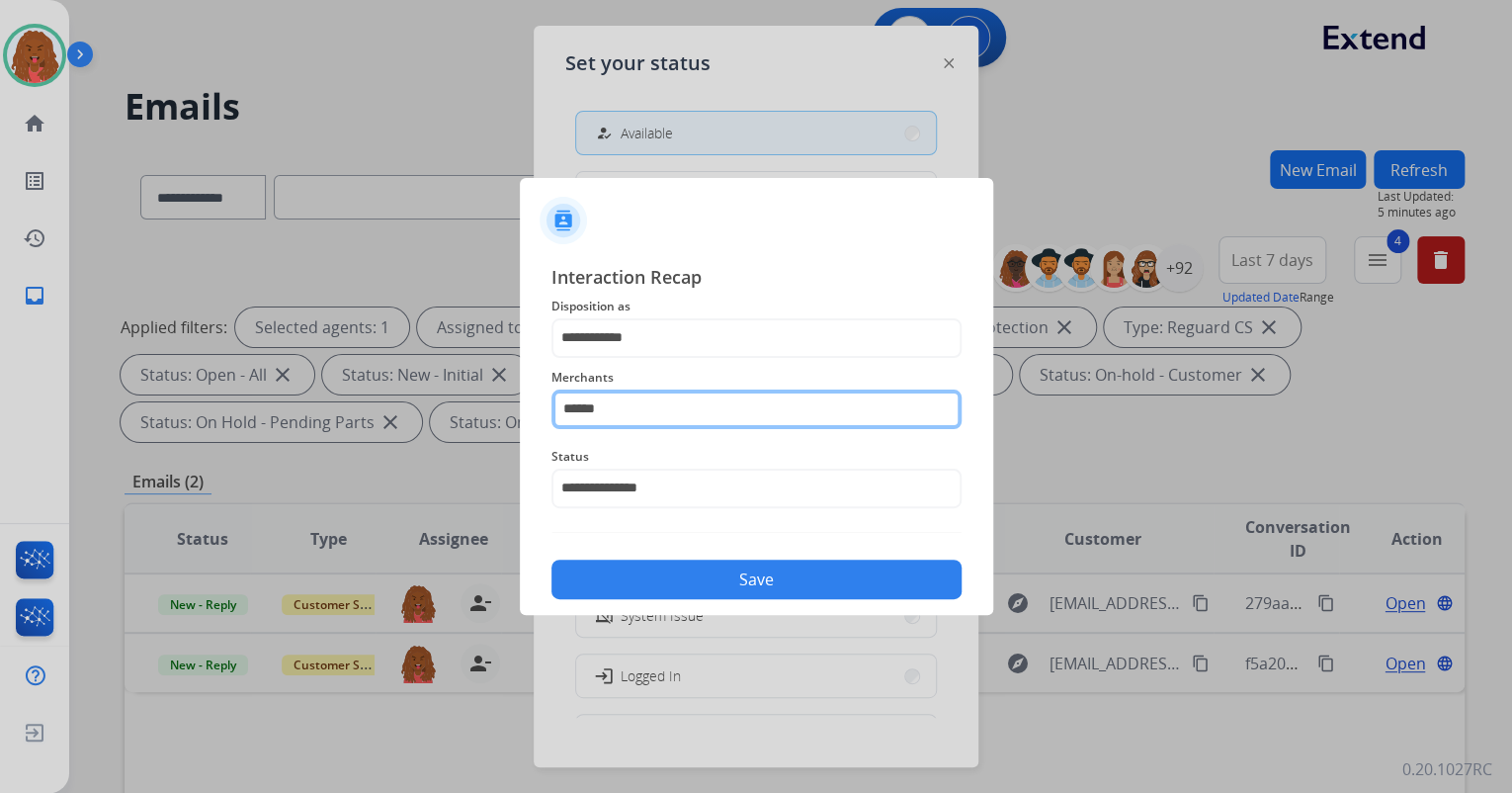 click on "******" 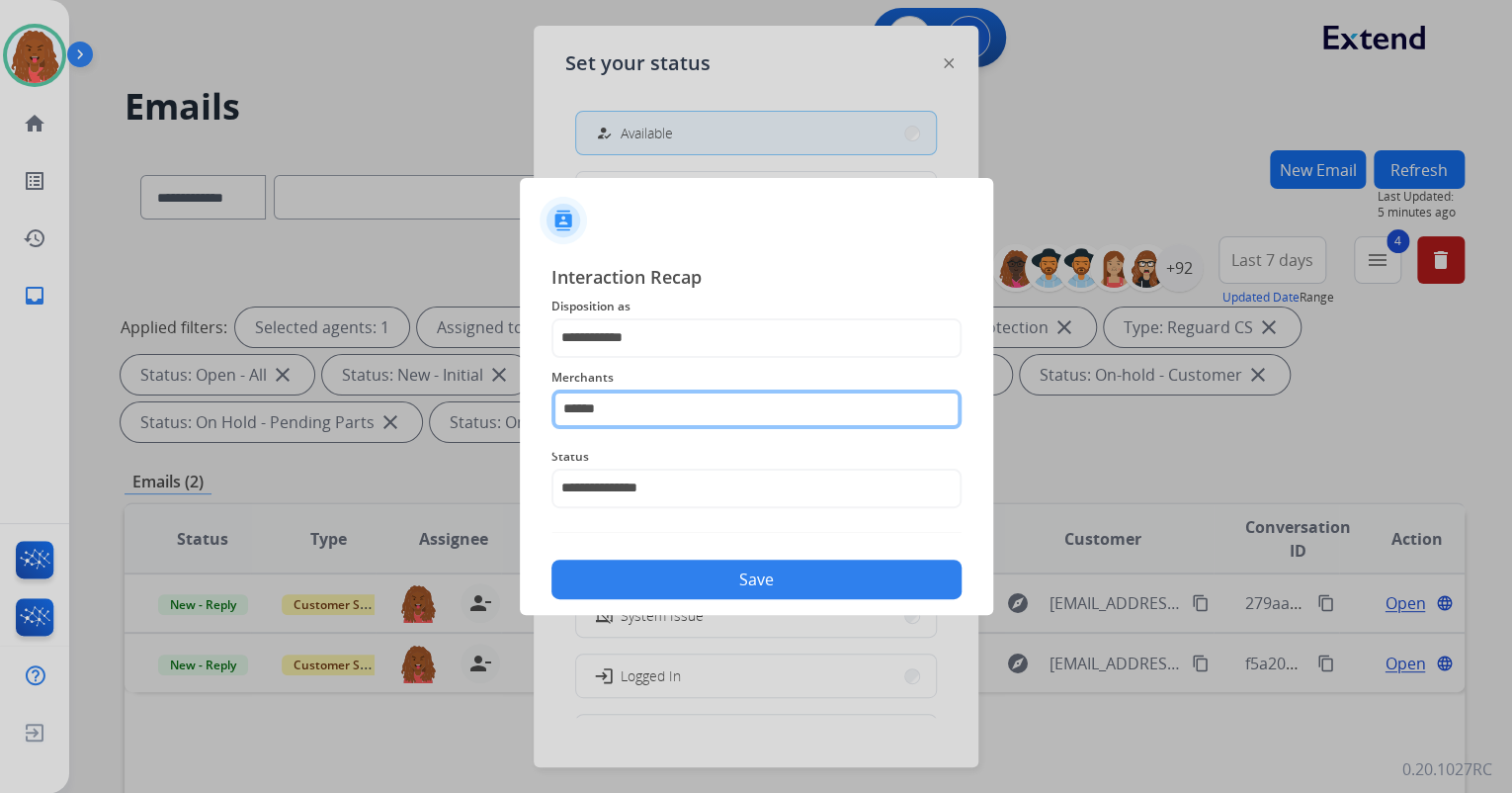 click on "******" 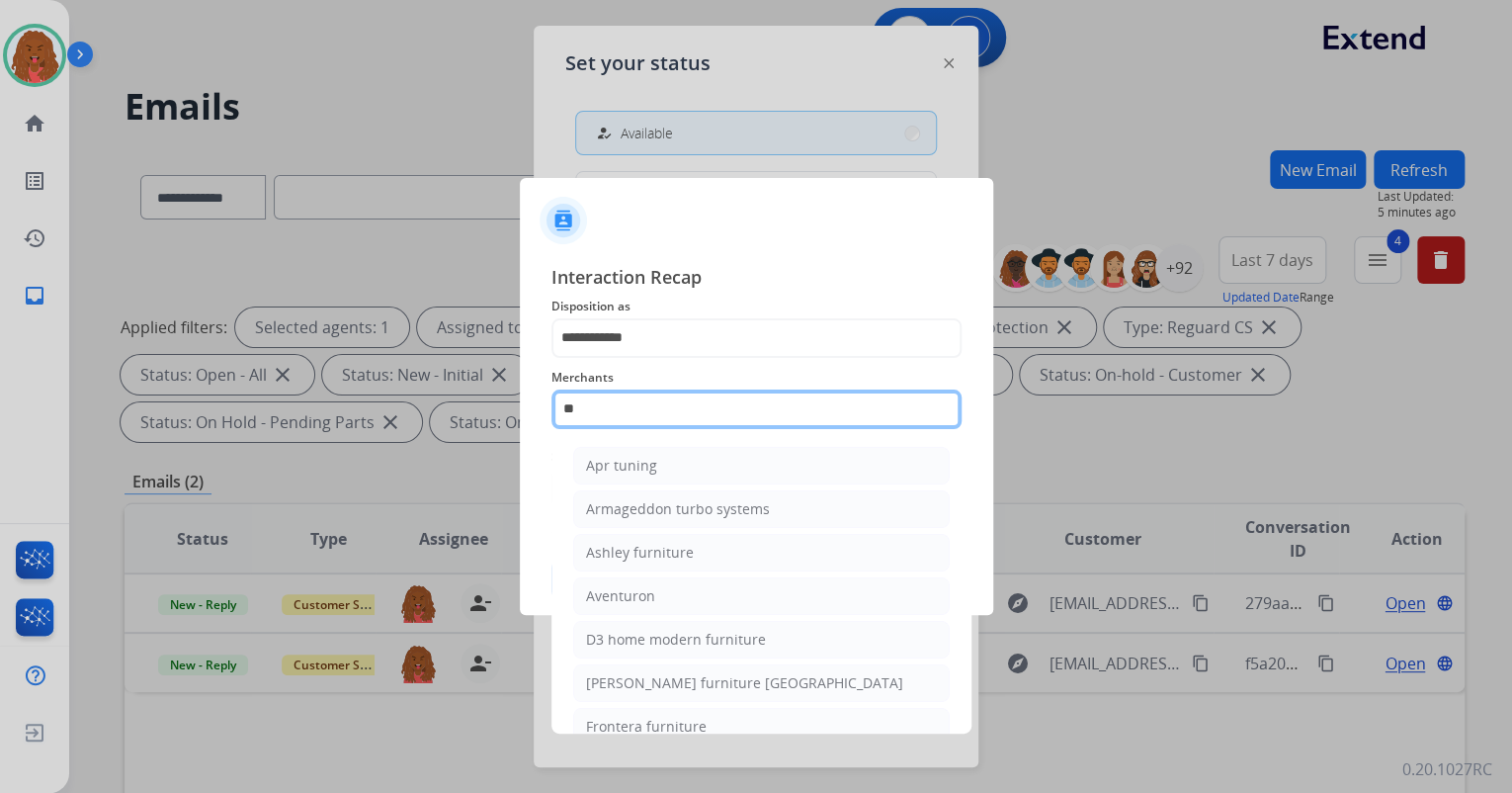 type on "*" 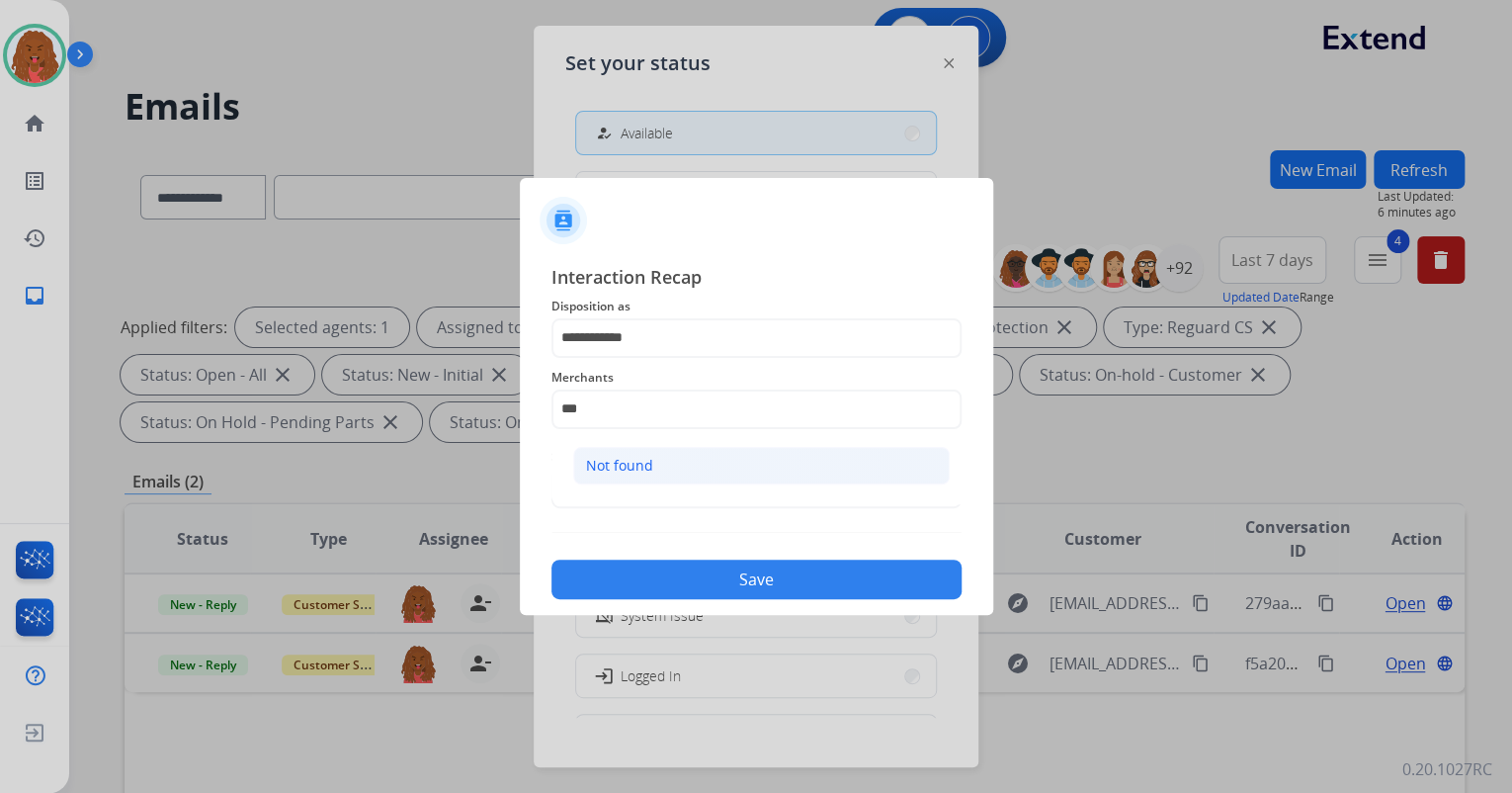 click on "Not found" 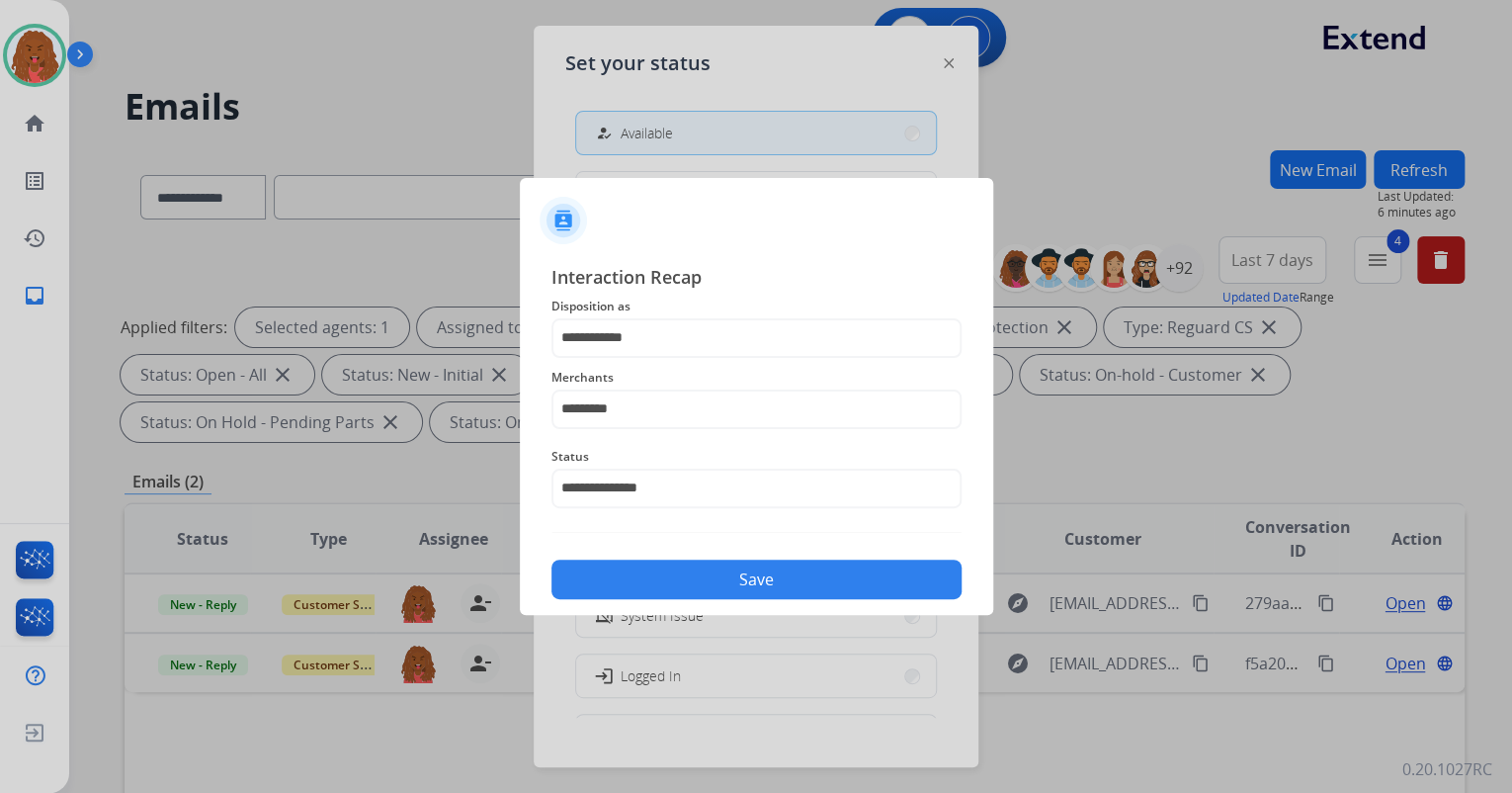 click on "Save" 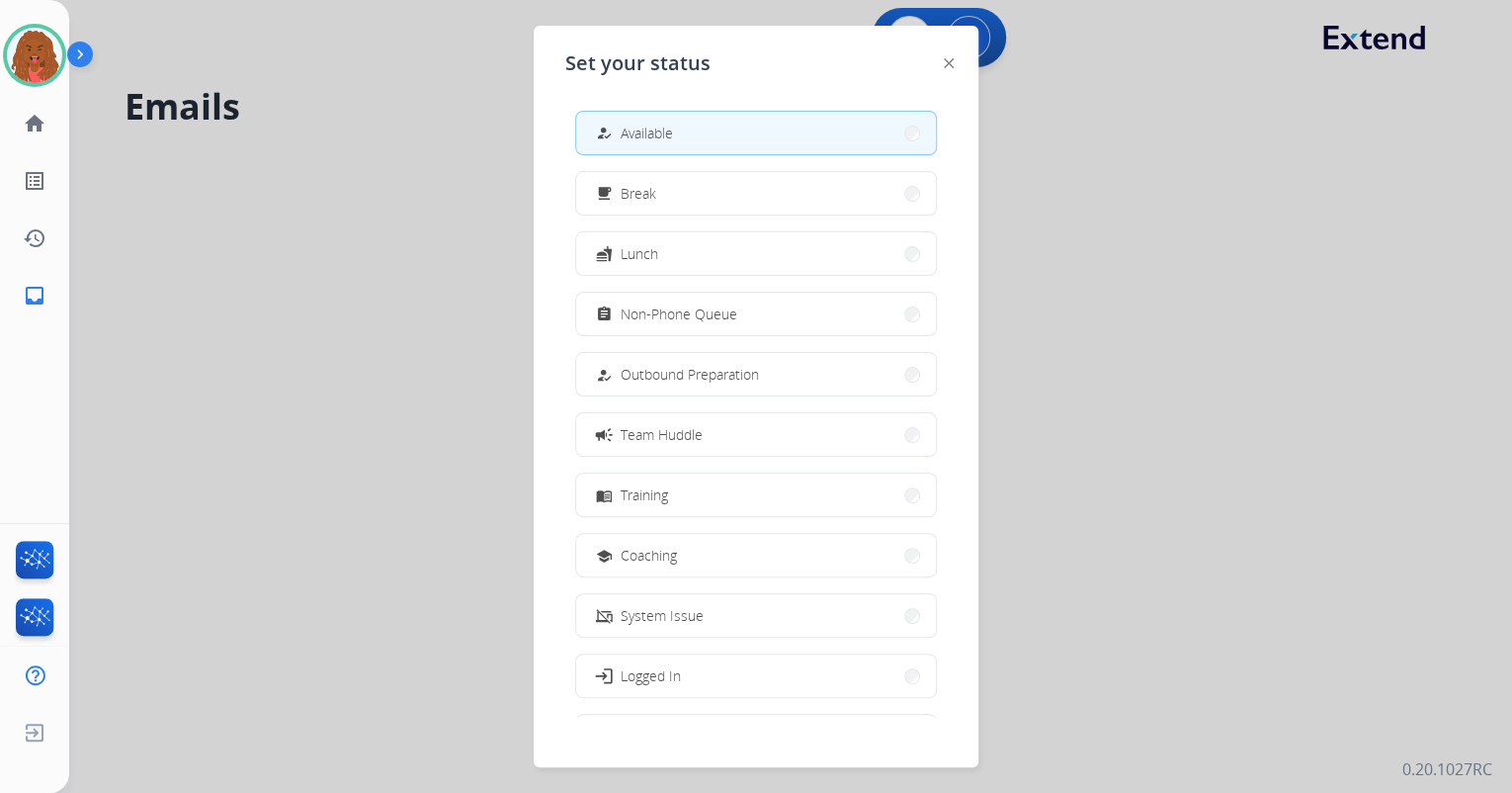 click at bounding box center (756, 396) 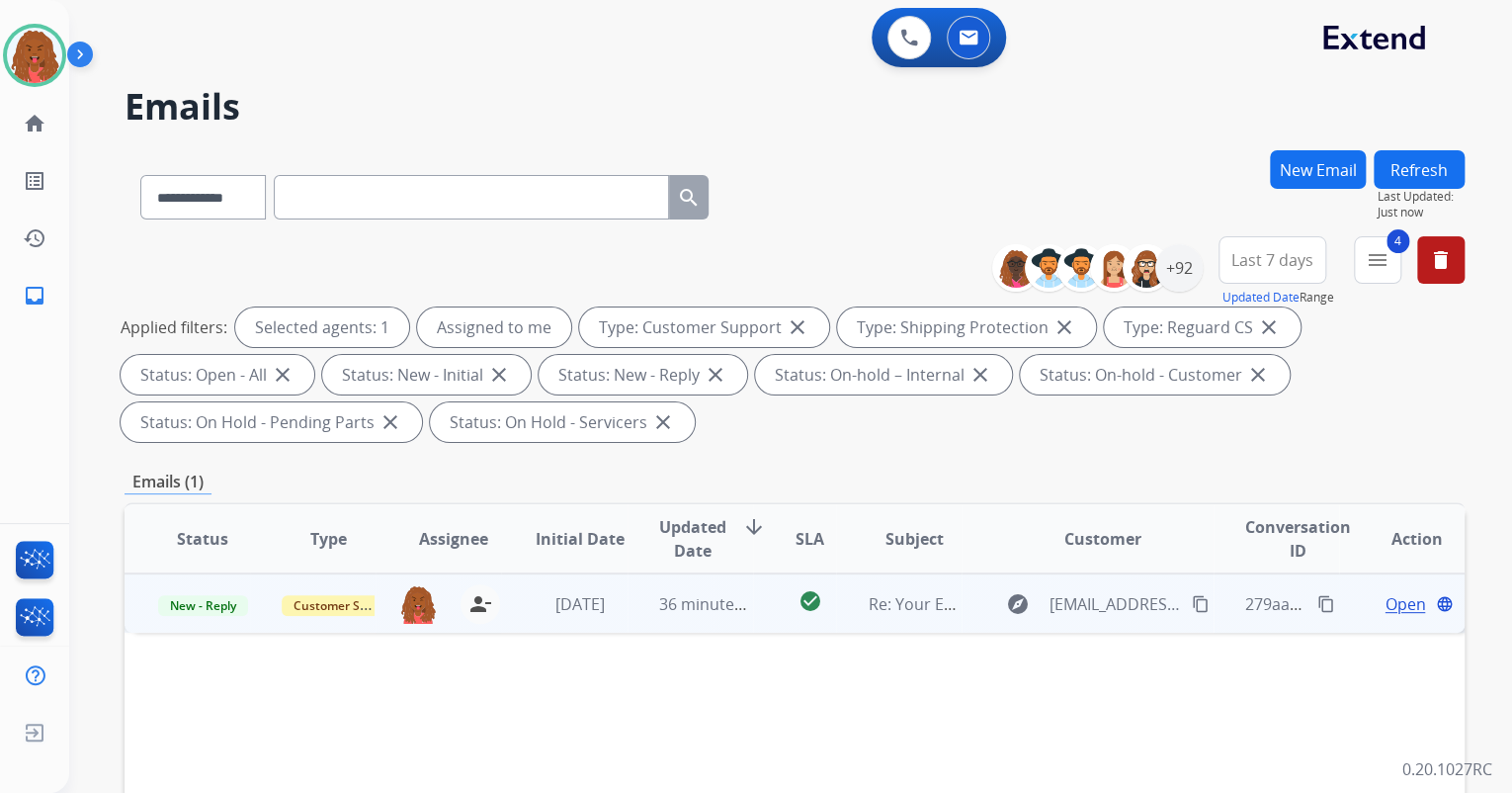 click on "Open" at bounding box center [1404, 604] 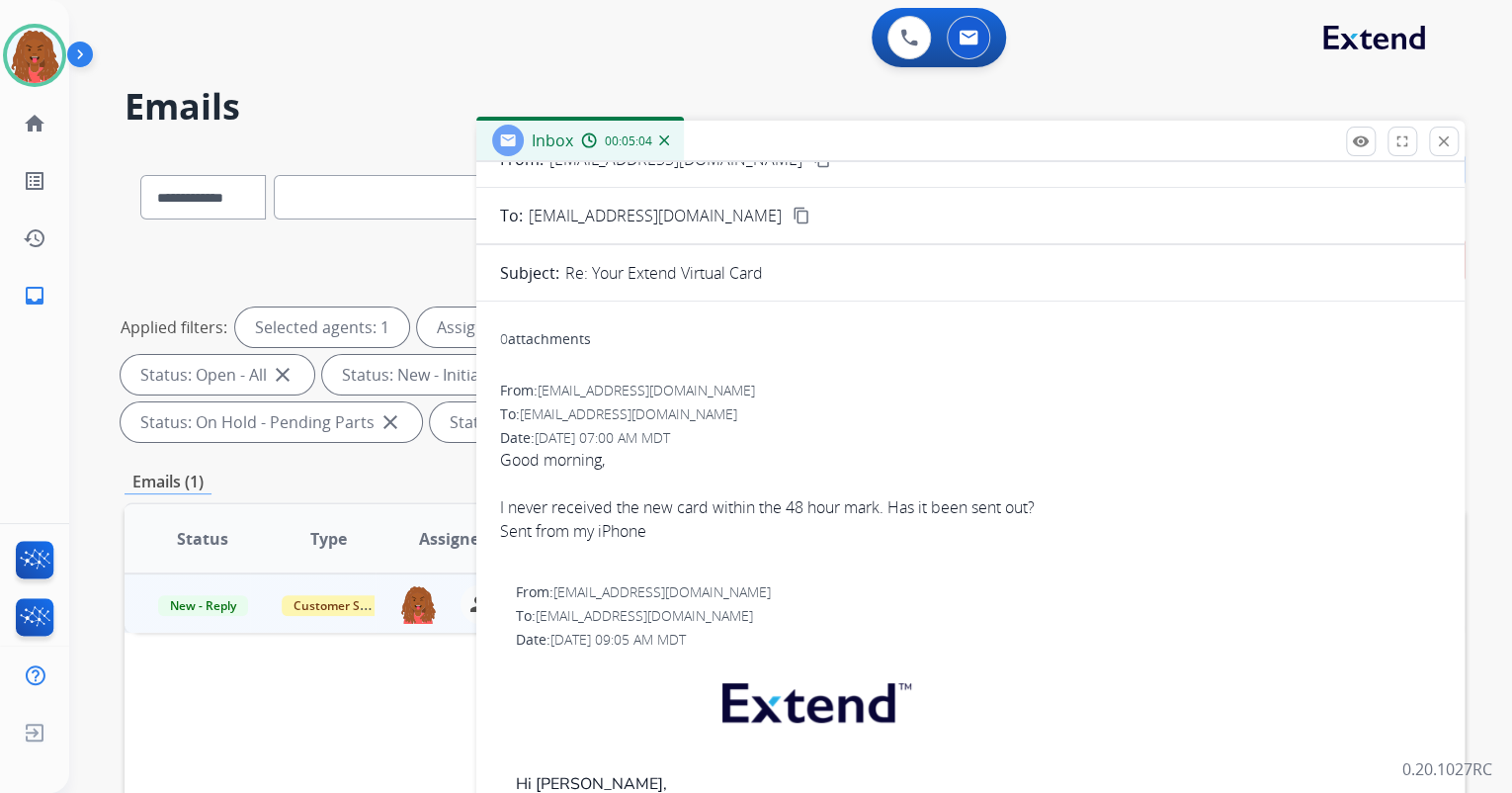 scroll, scrollTop: 0, scrollLeft: 0, axis: both 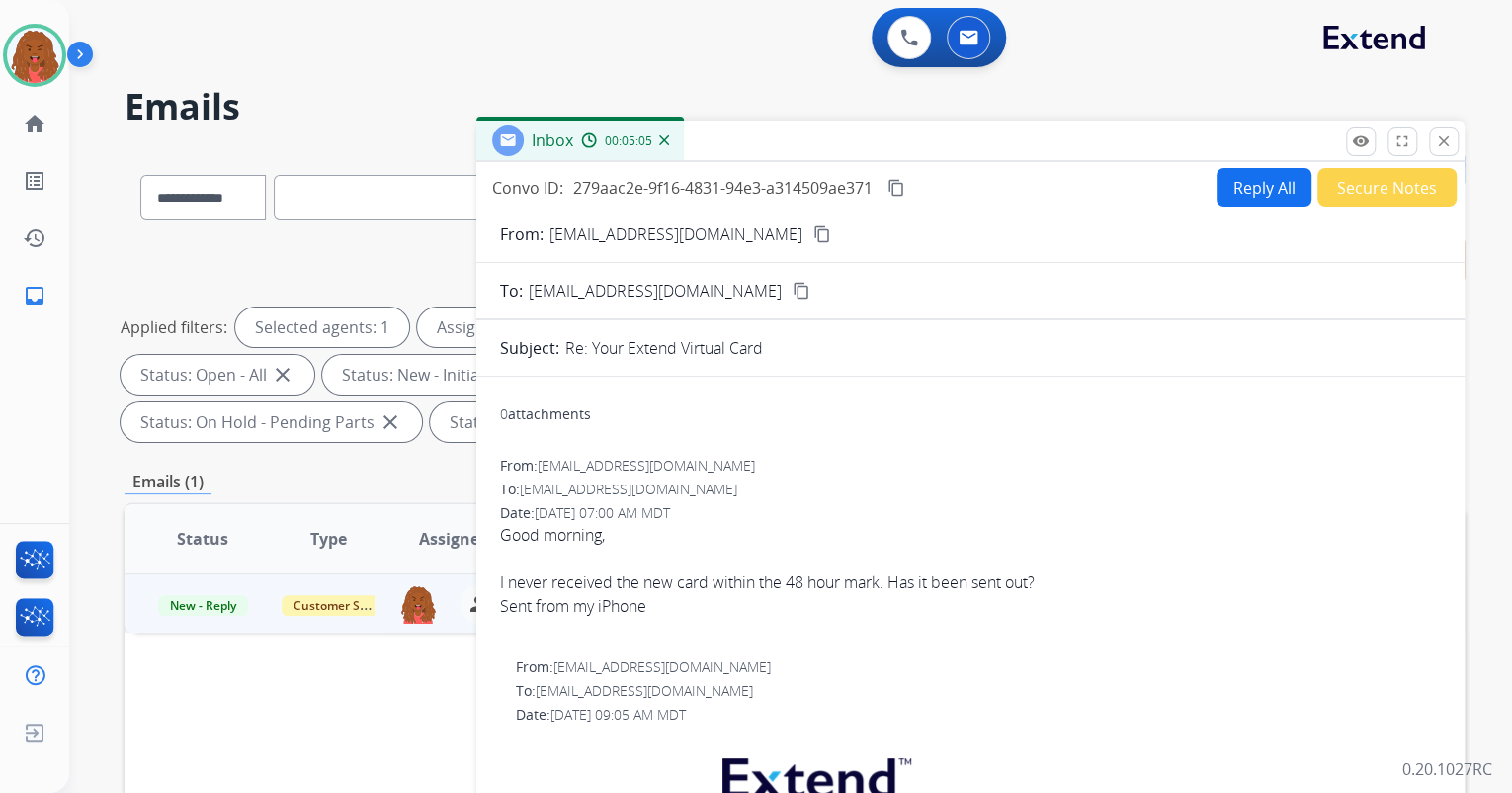 click on "Reply All" at bounding box center (1264, 187) 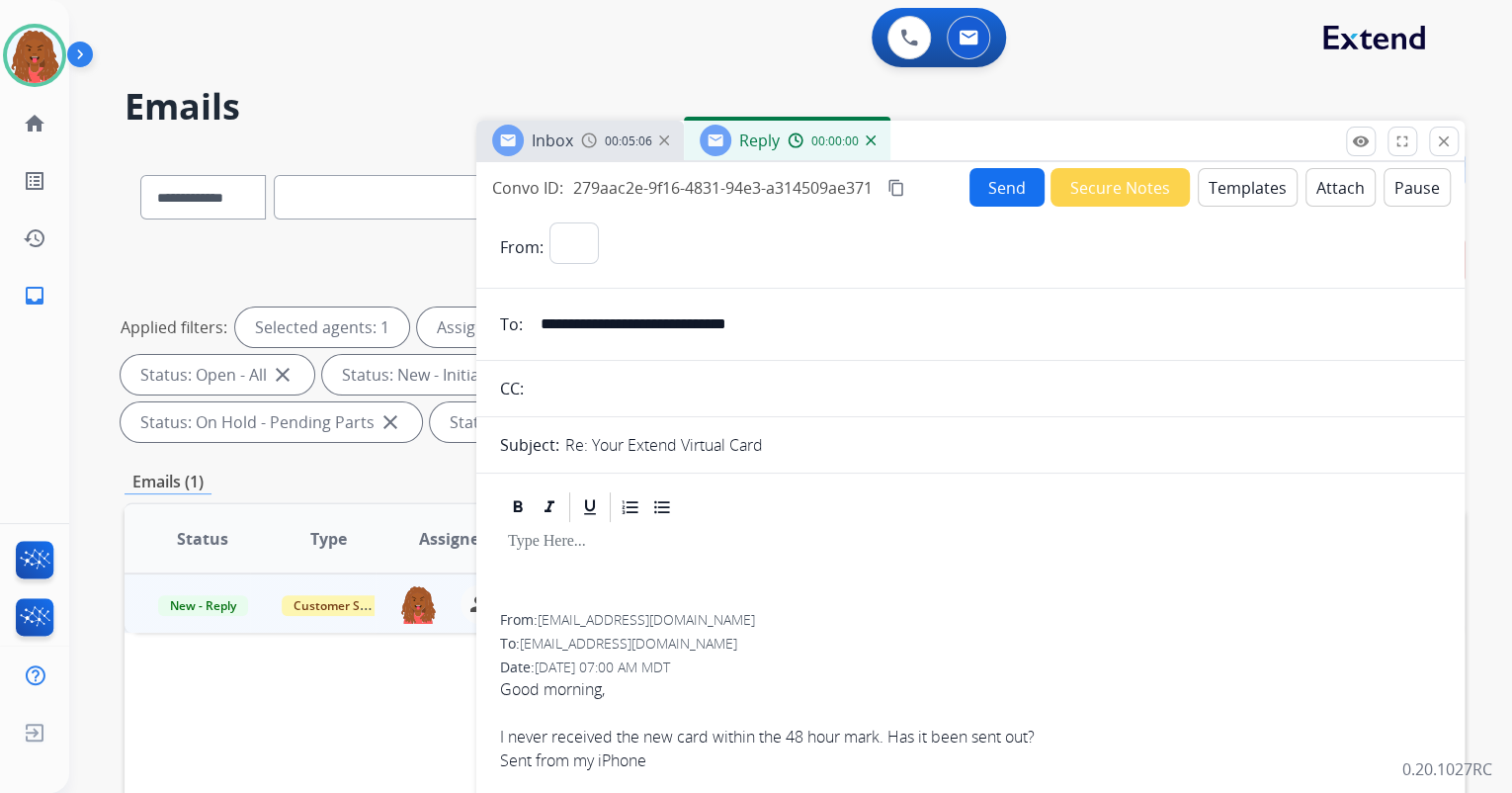 select on "**********" 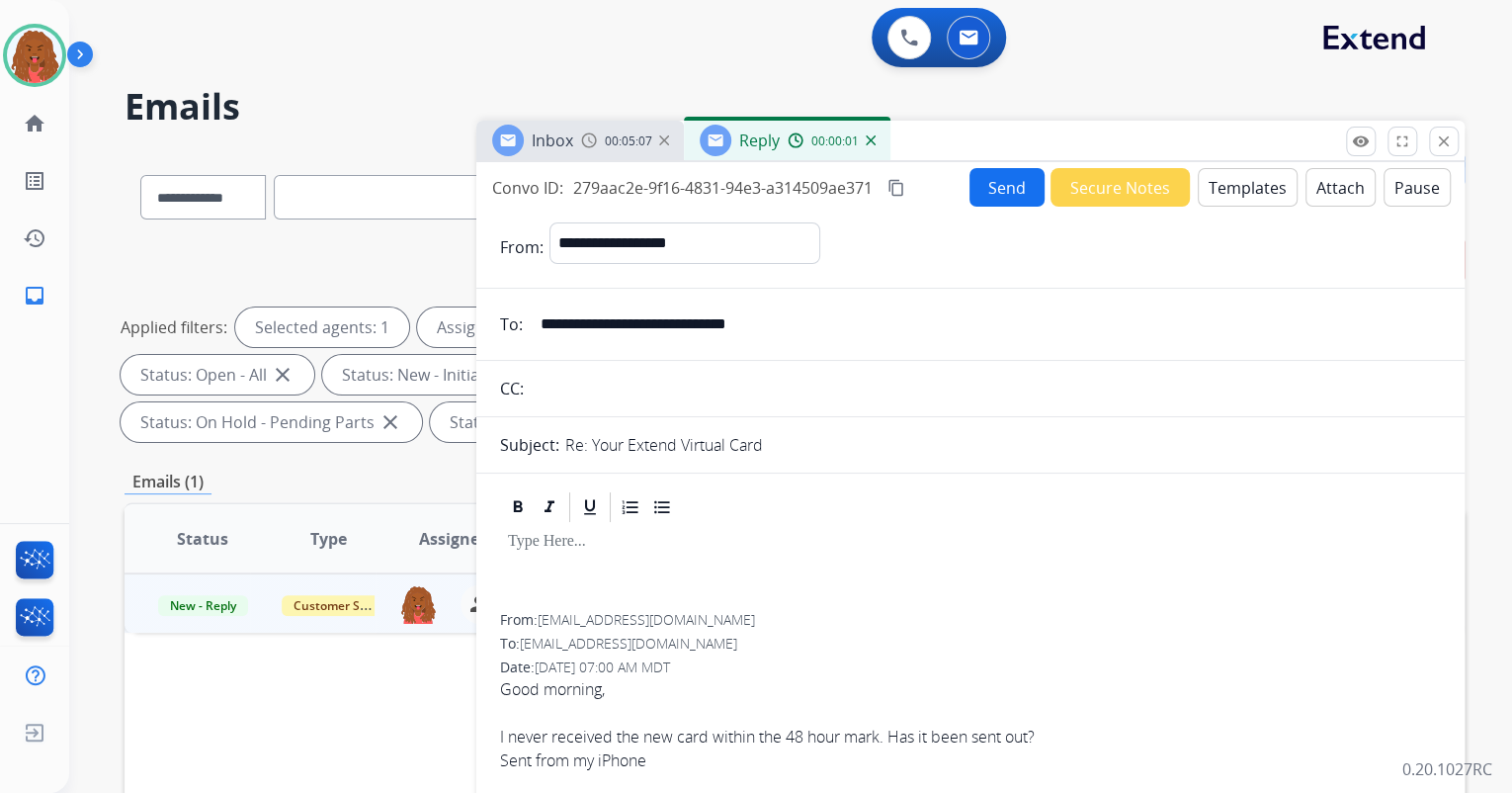 click on "Templates" at bounding box center (1247, 187) 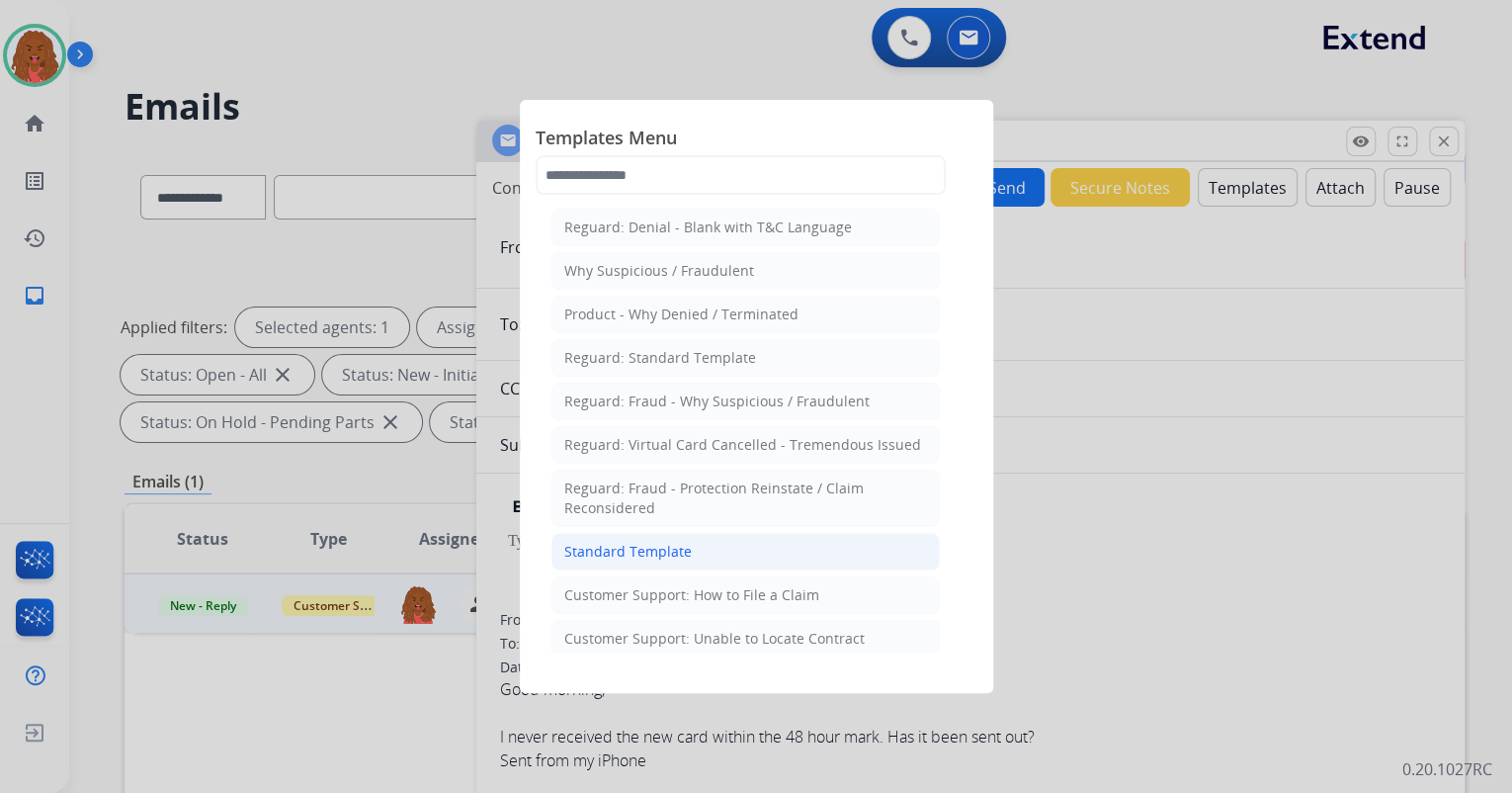 click on "Standard Template" 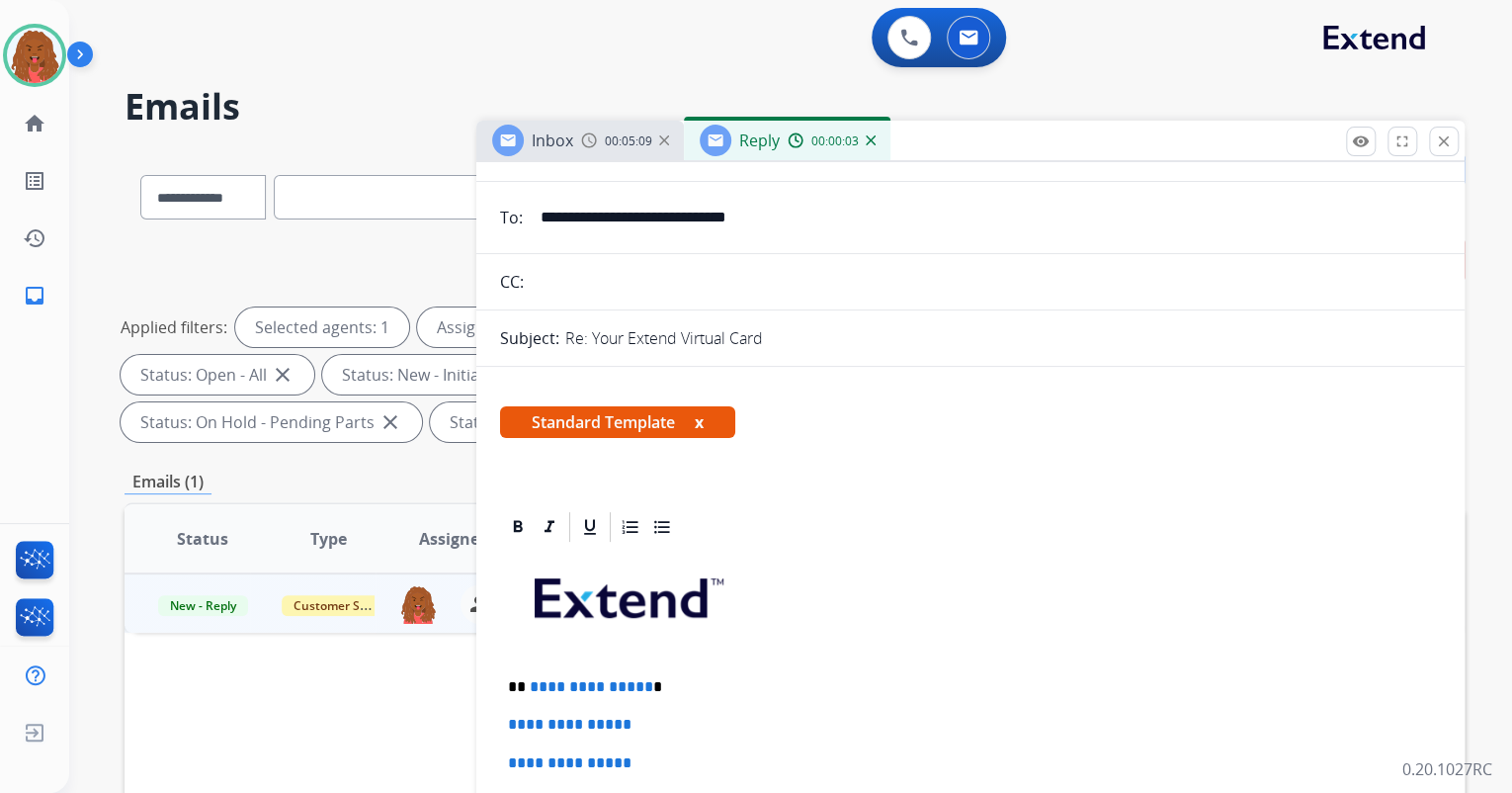scroll, scrollTop: 237, scrollLeft: 0, axis: vertical 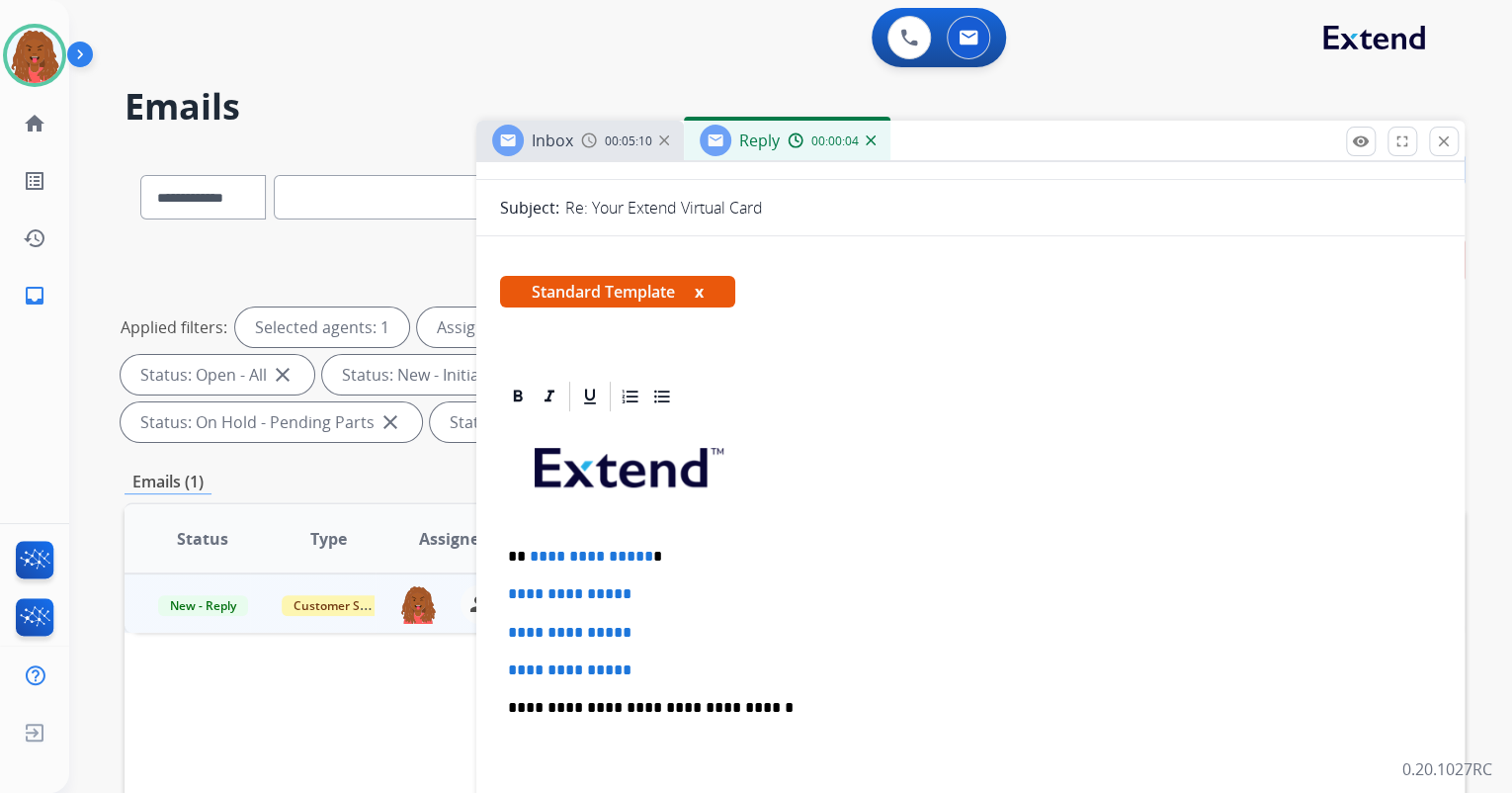 drag, startPoint x: 647, startPoint y: 552, endPoint x: 696, endPoint y: 566, distance: 50.96077 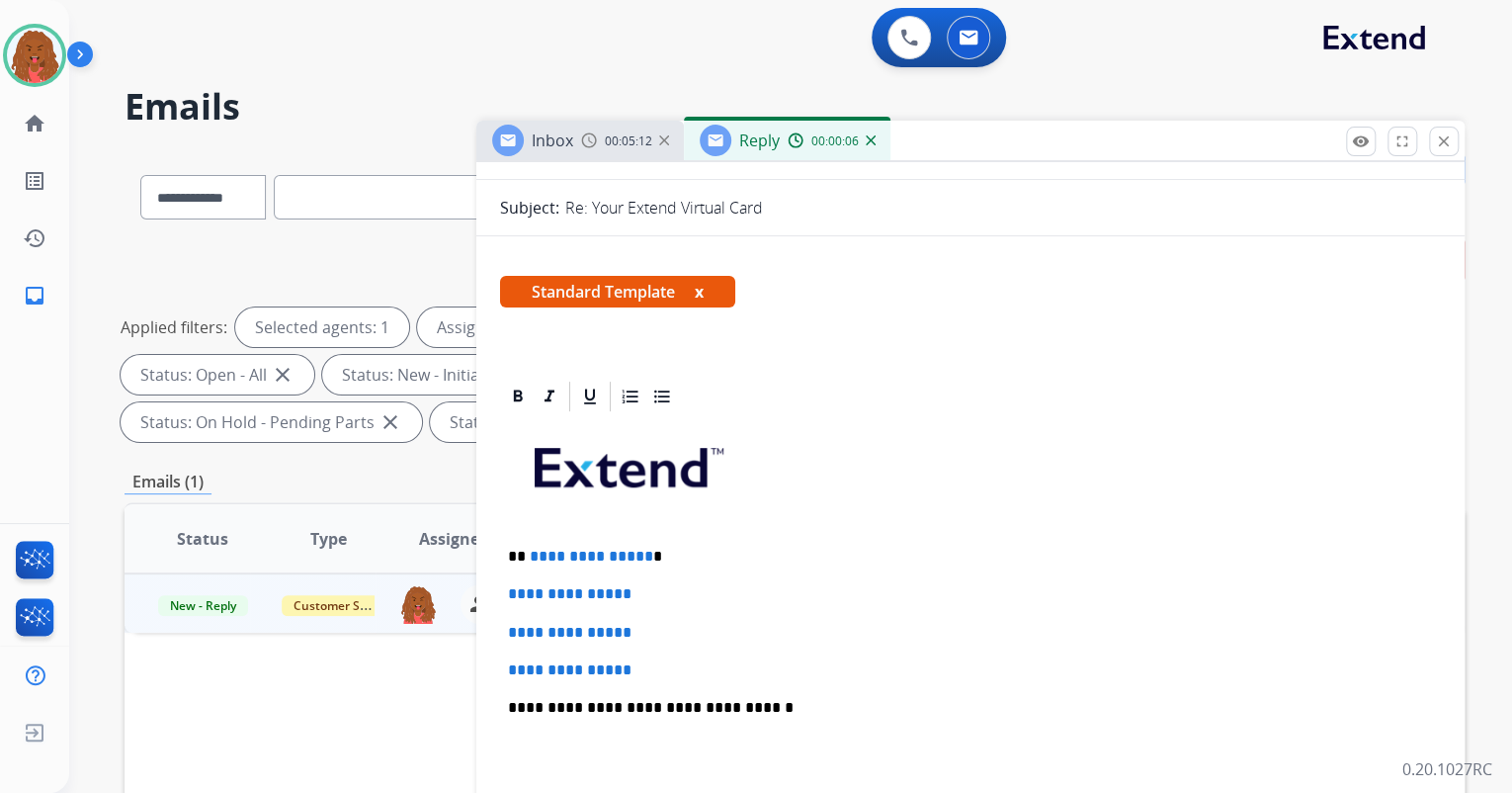 type 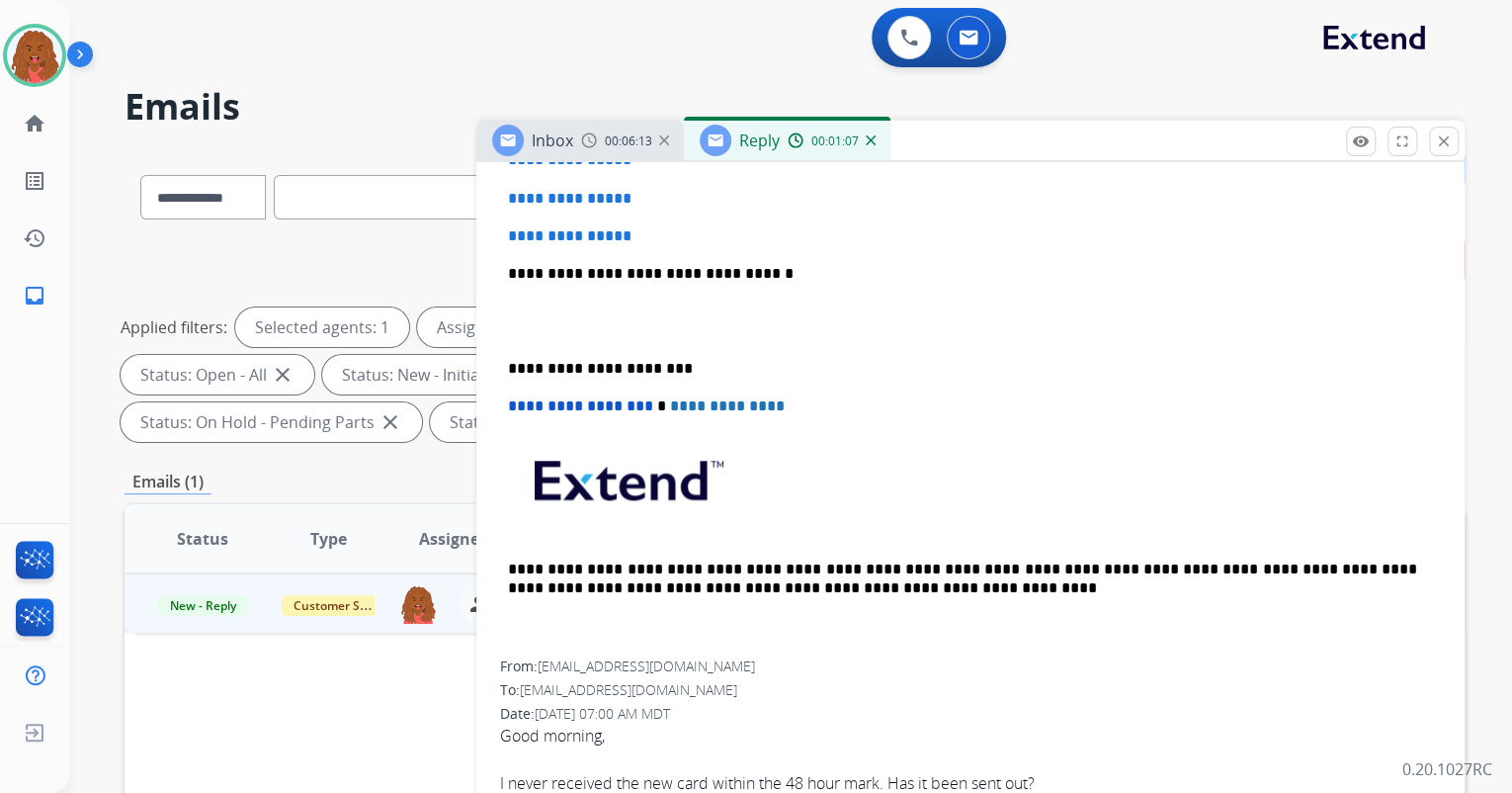 scroll, scrollTop: 376, scrollLeft: 0, axis: vertical 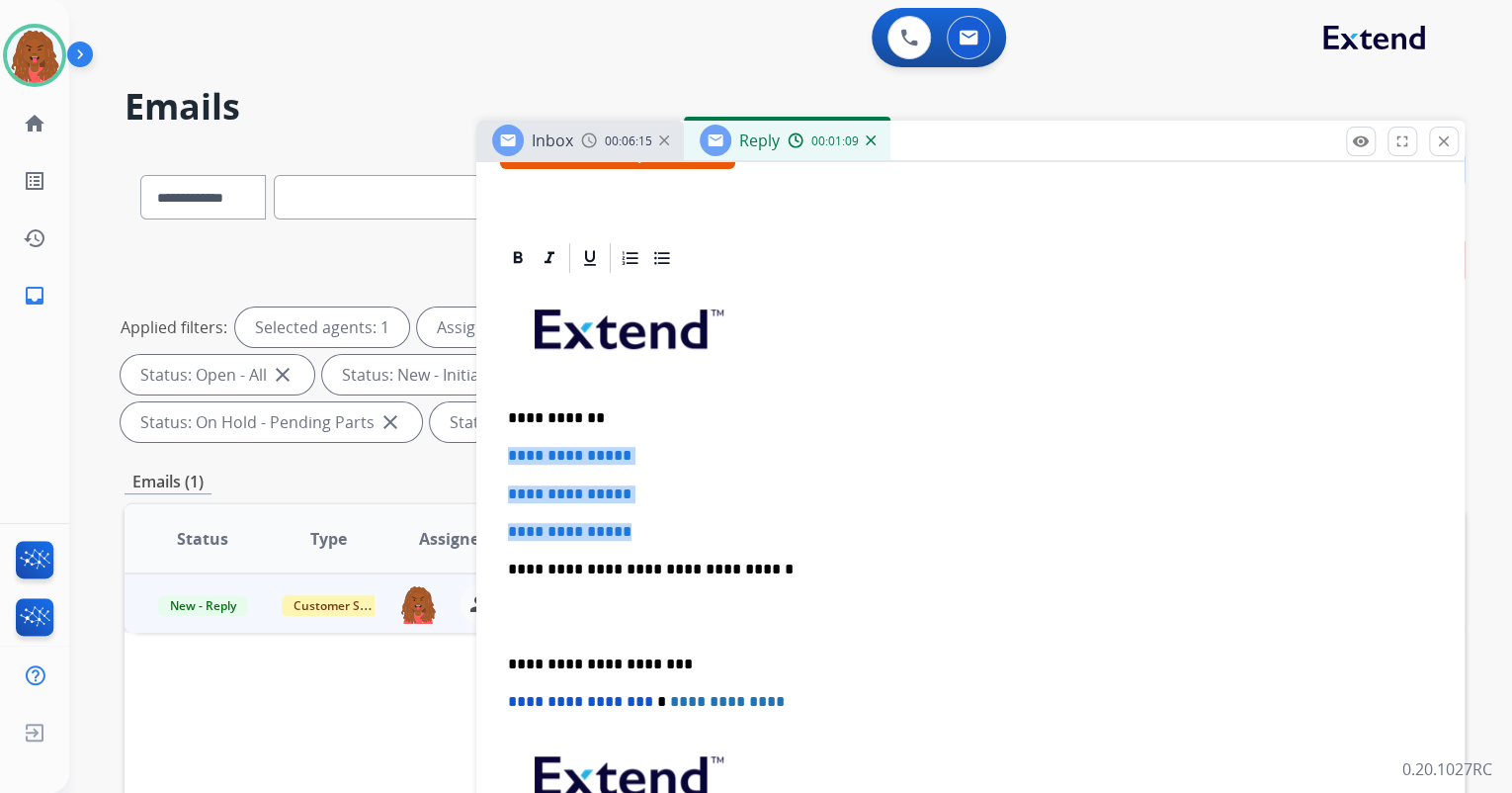 drag, startPoint x: 641, startPoint y: 526, endPoint x: 504, endPoint y: 446, distance: 158.64741 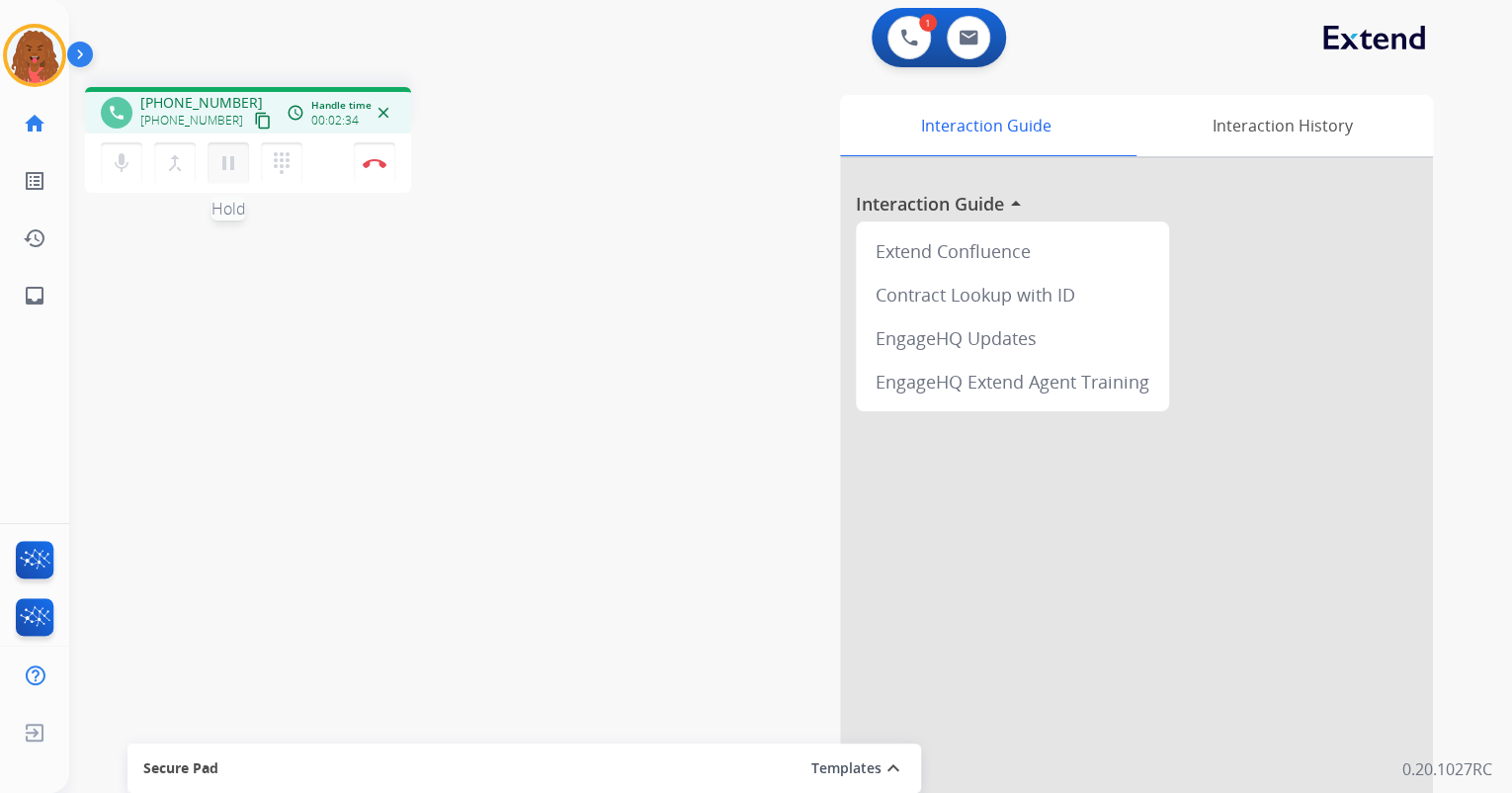 click on "pause" at bounding box center (228, 163) 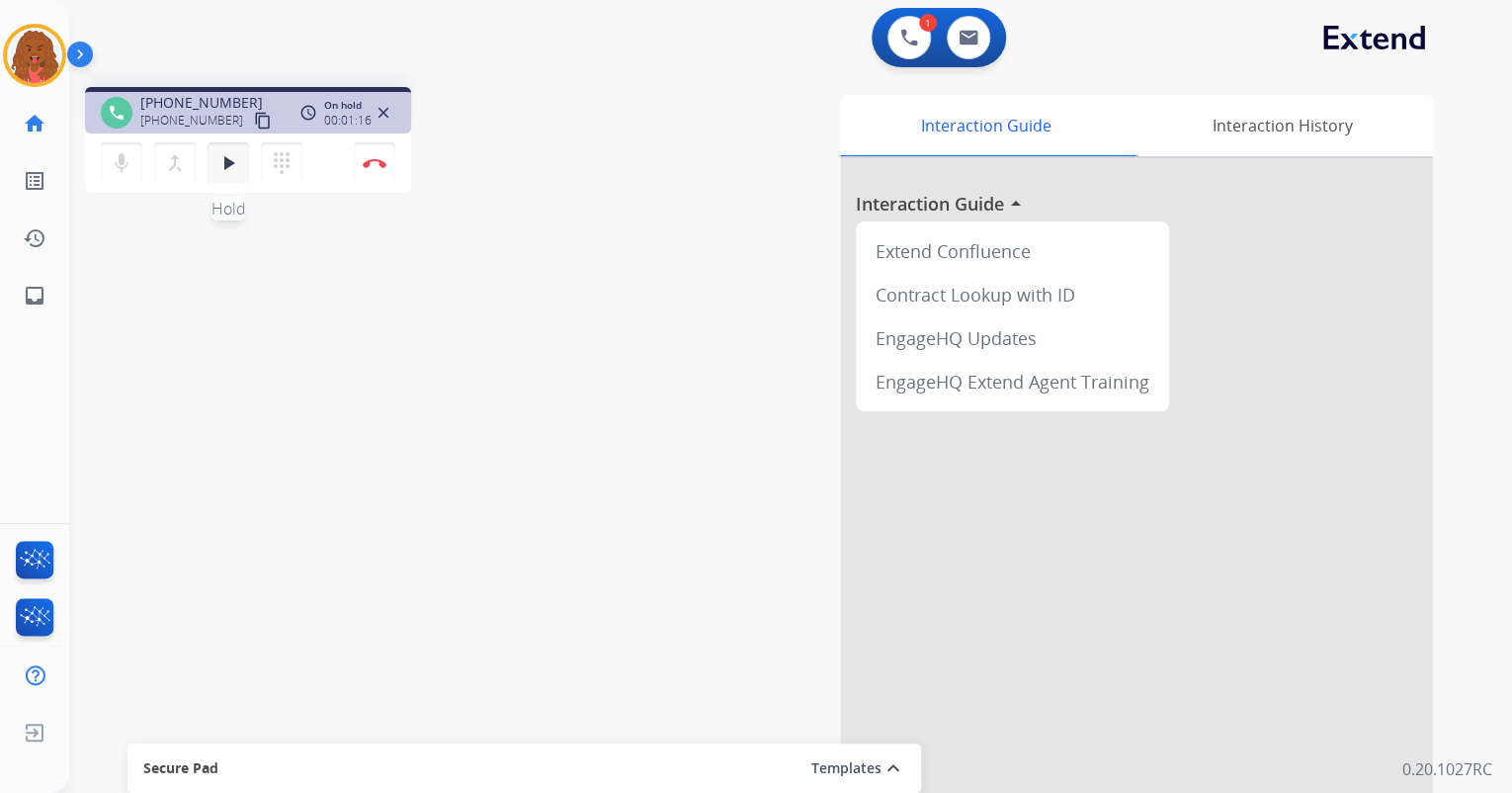 click on "play_arrow" at bounding box center [228, 163] 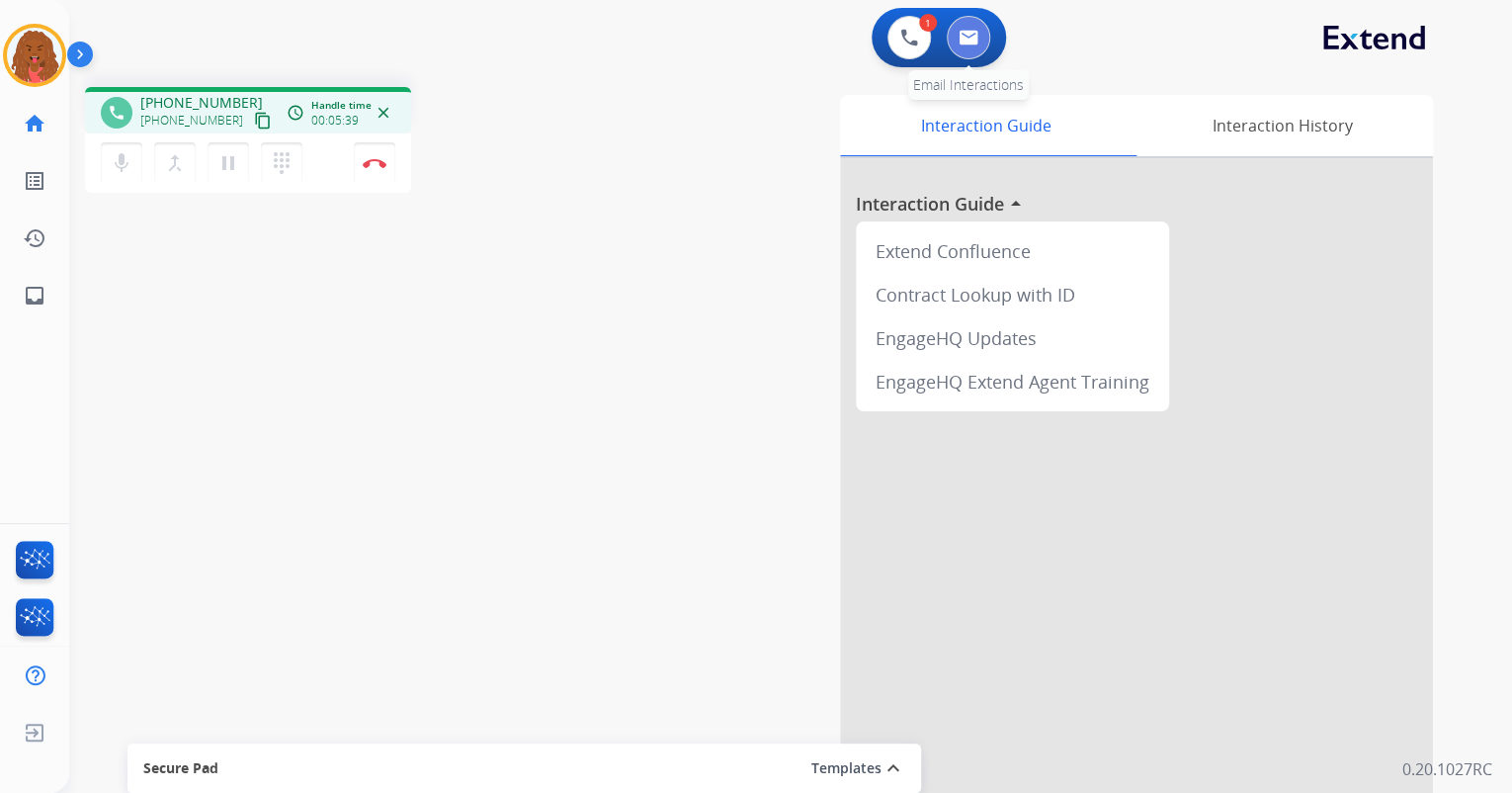 click at bounding box center (968, 38) 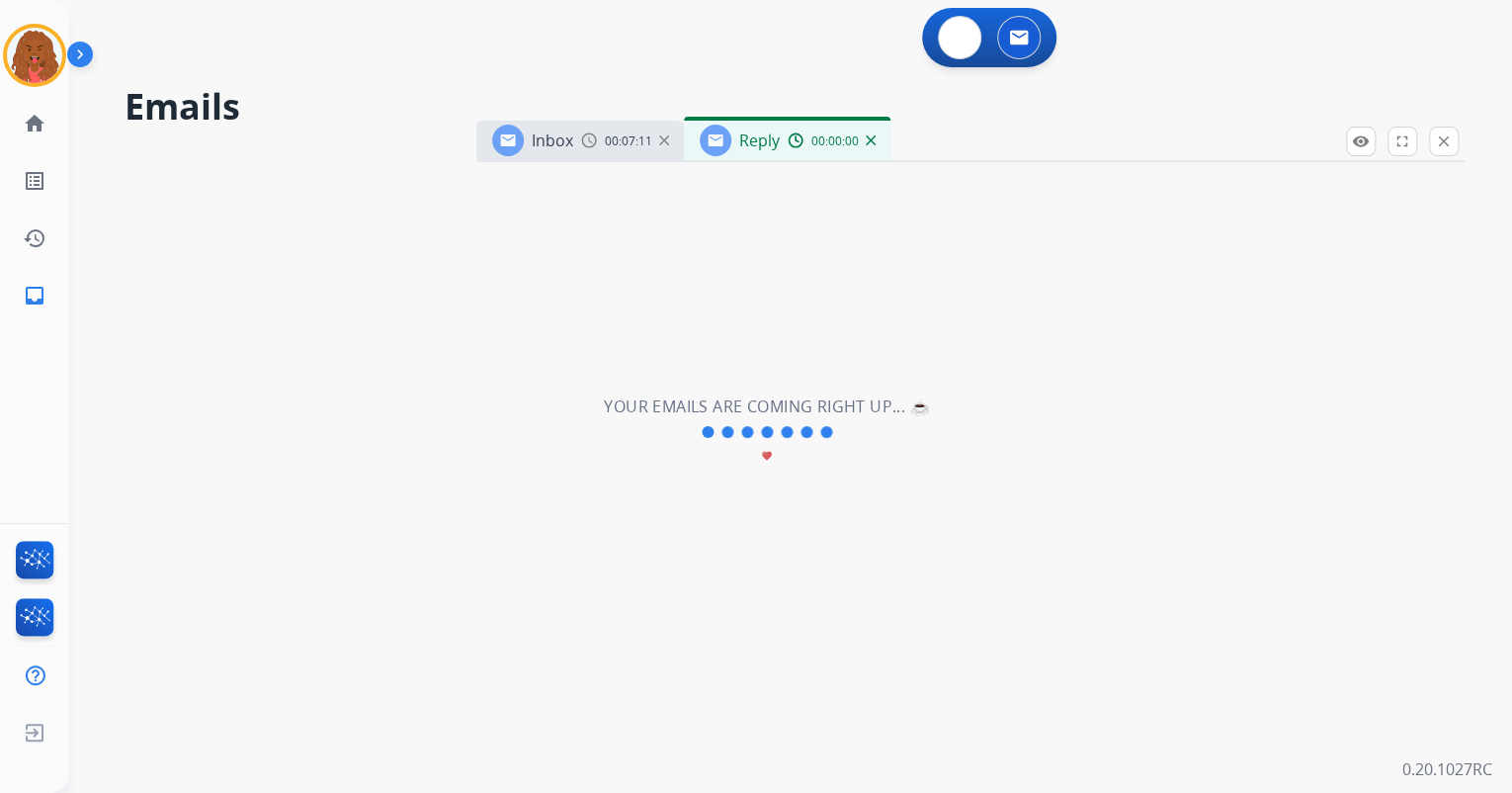 select on "**********" 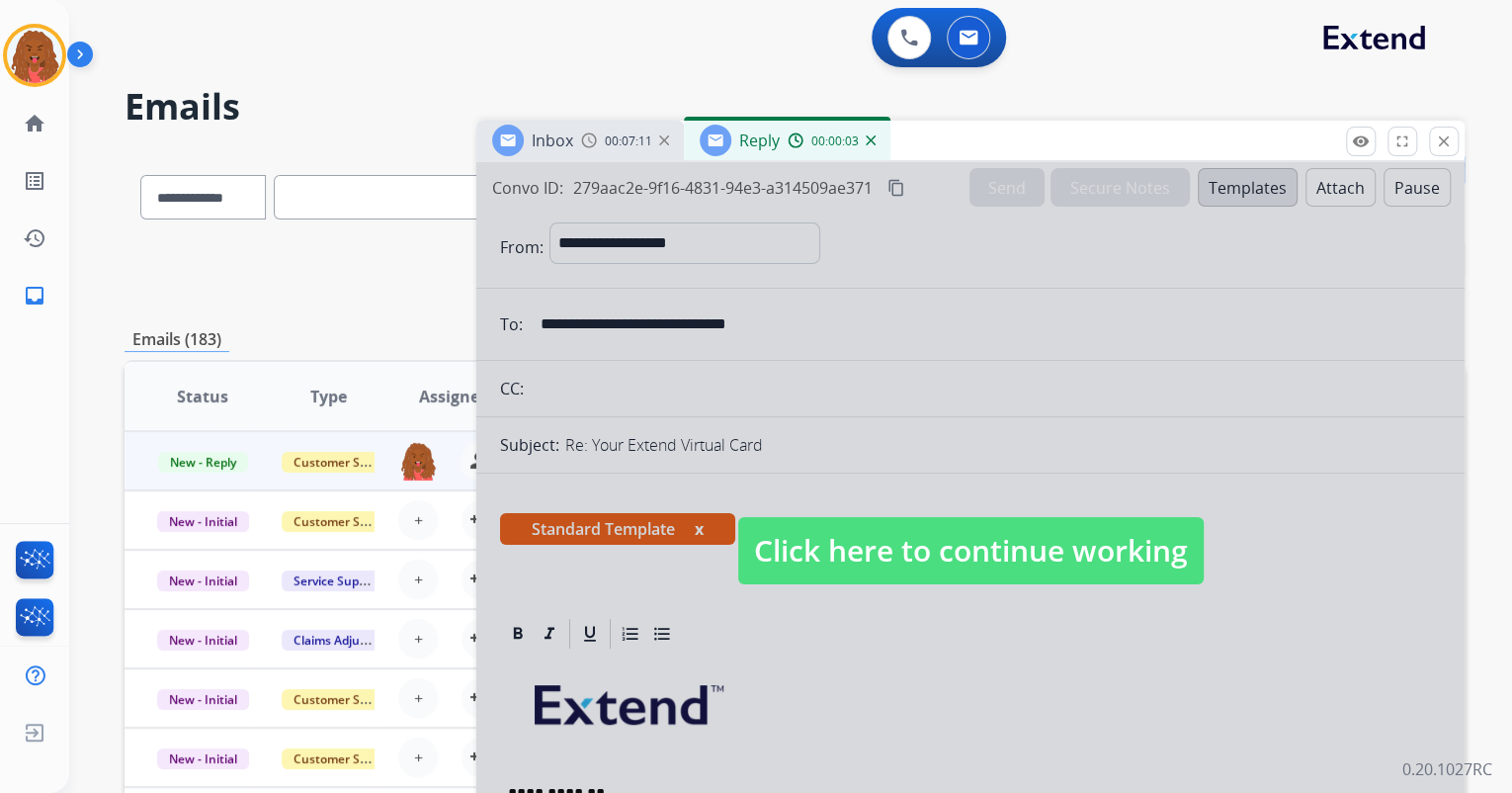 click on "Reply  00:00:03" at bounding box center [787, 140] 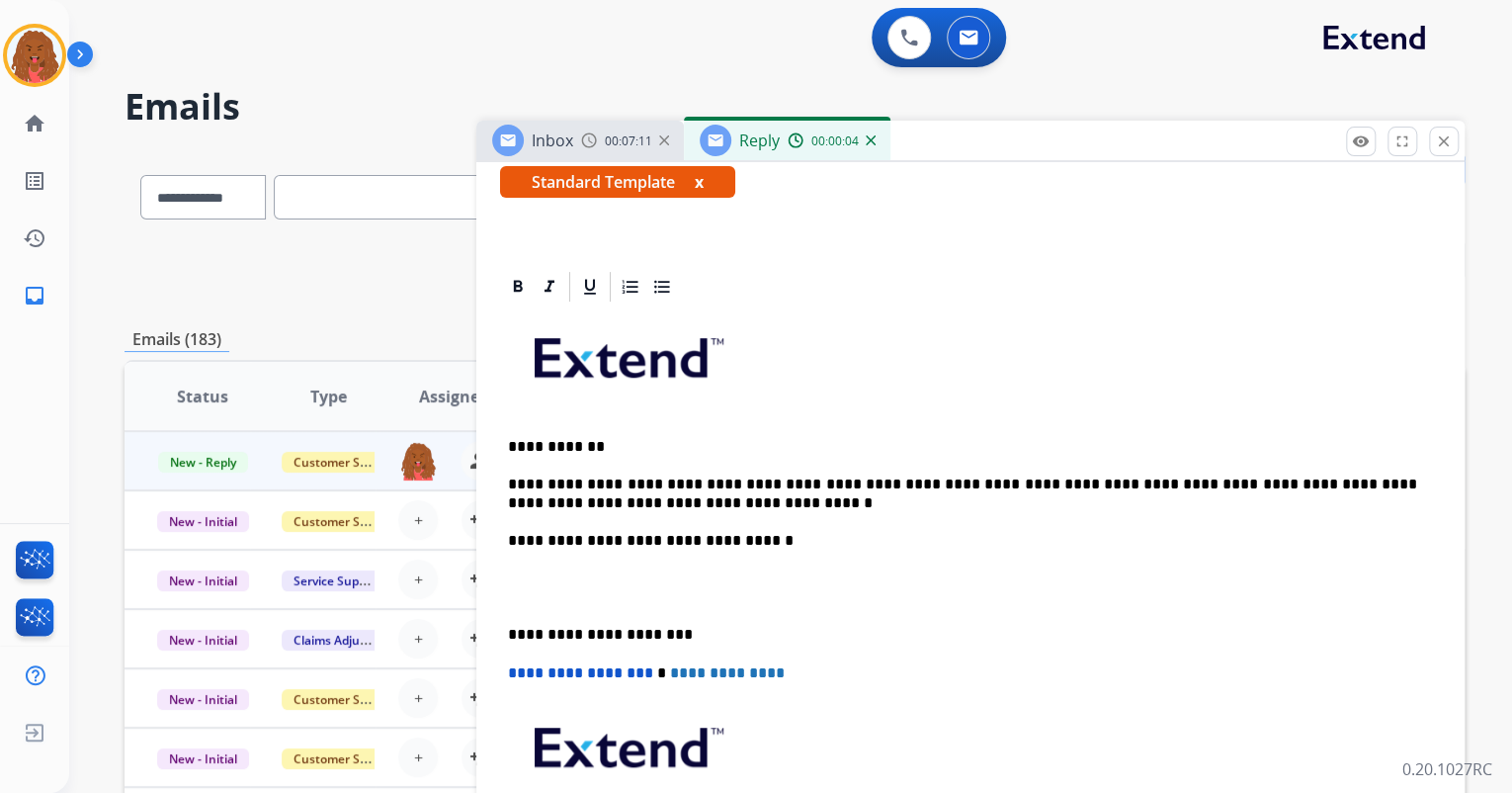 scroll, scrollTop: 396, scrollLeft: 0, axis: vertical 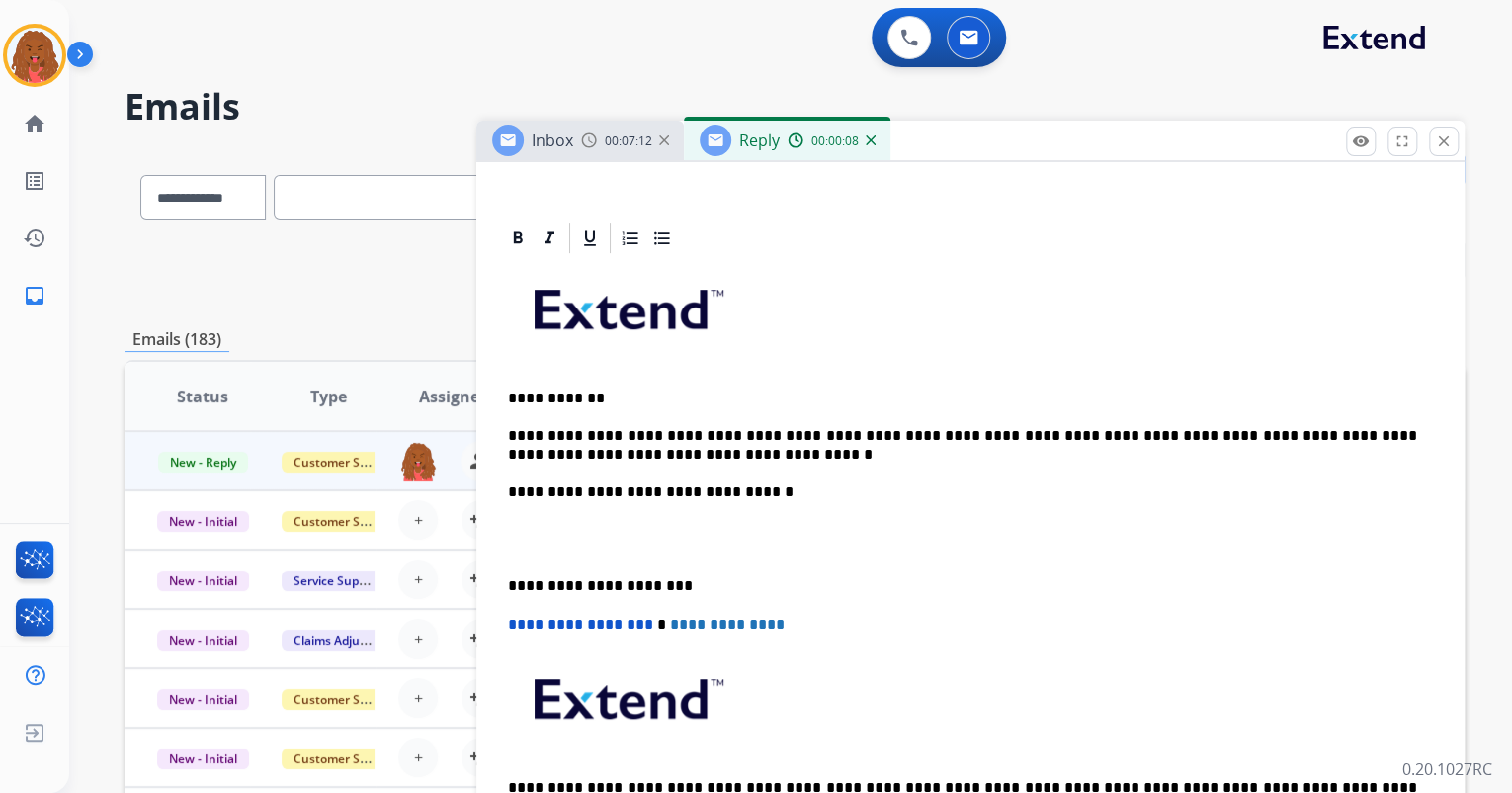 click on "**********" at bounding box center [963, 445] 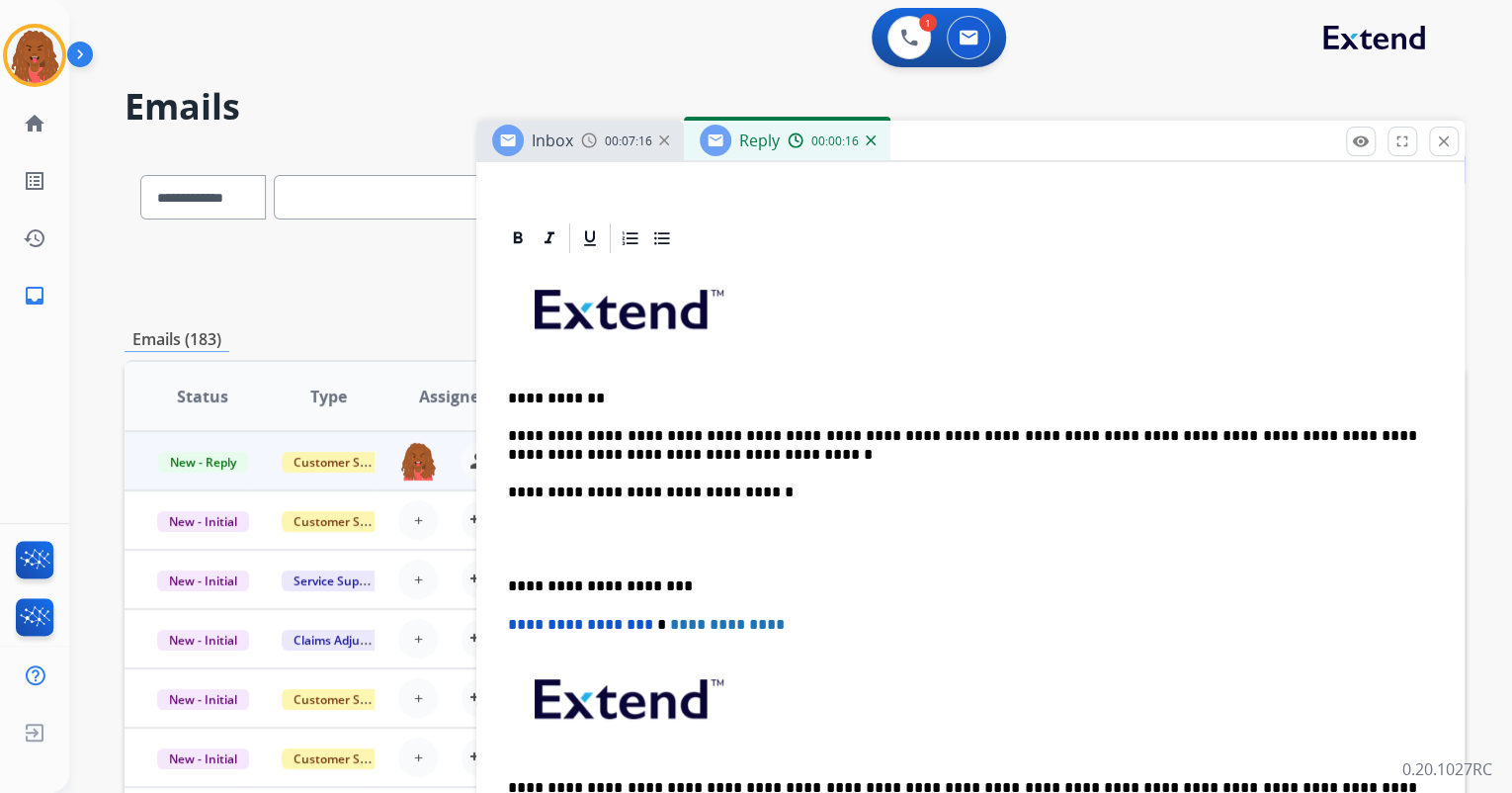 type 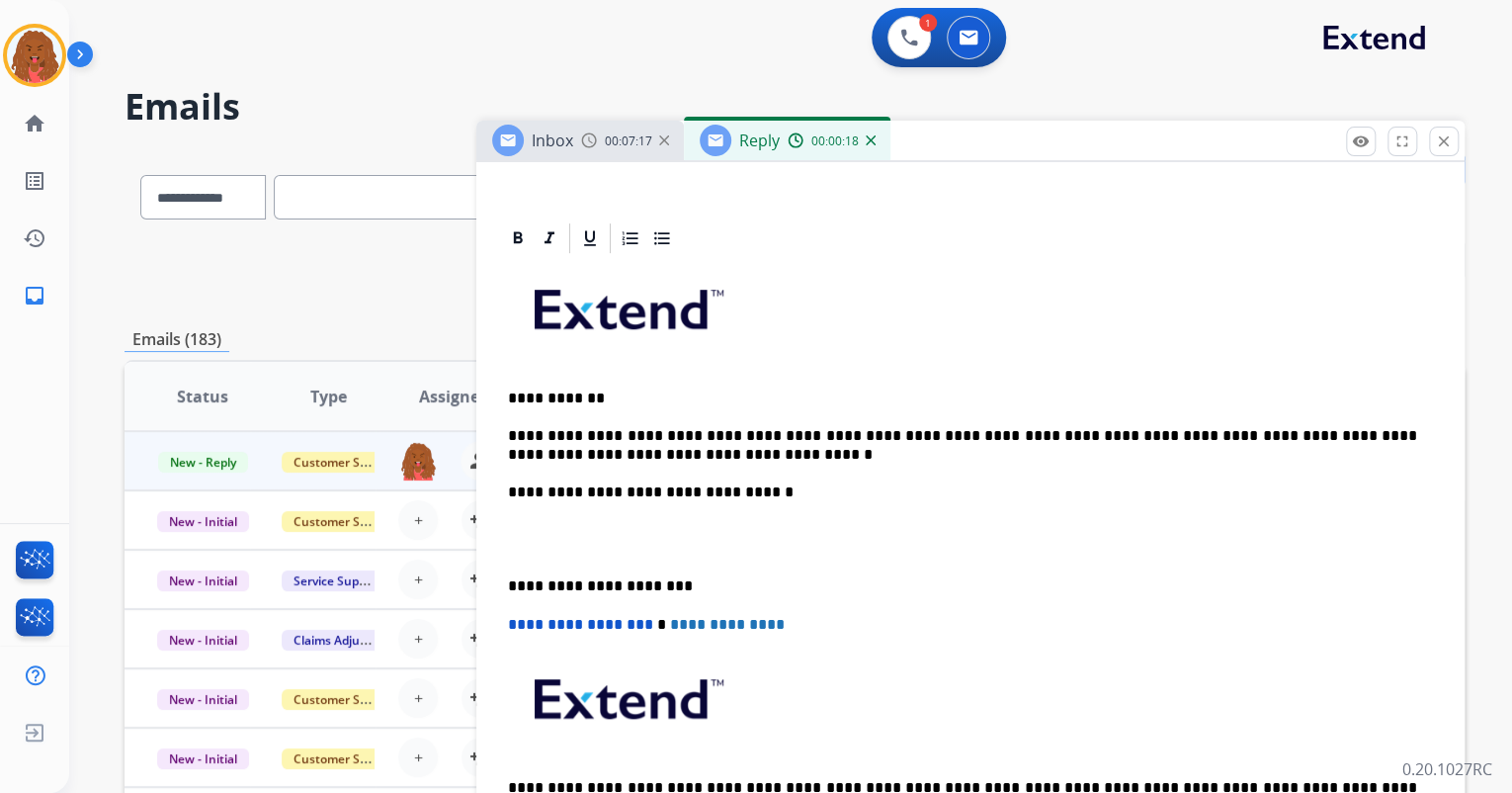 click on "**********" at bounding box center [963, 445] 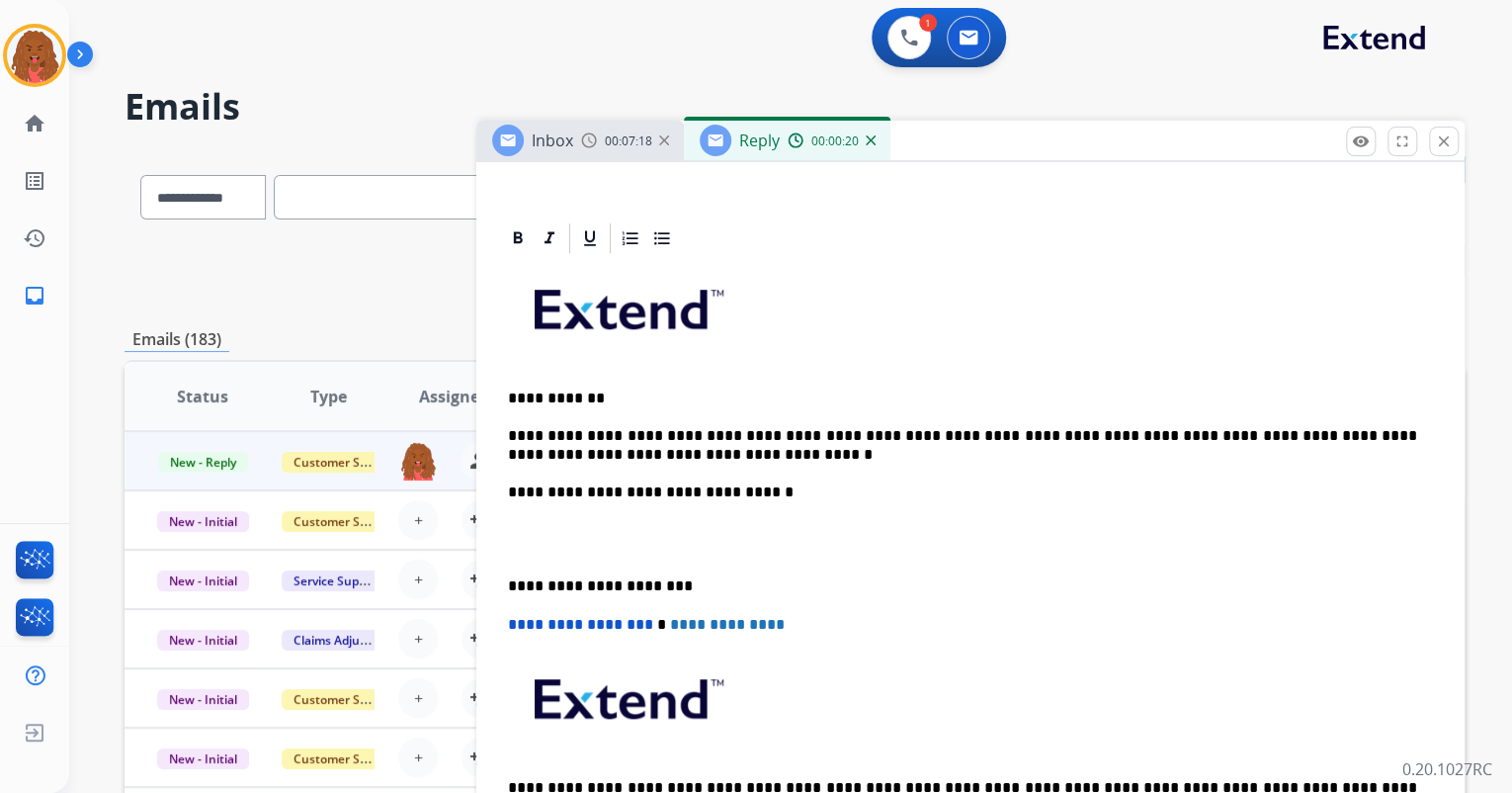 click on "**********" at bounding box center [963, 445] 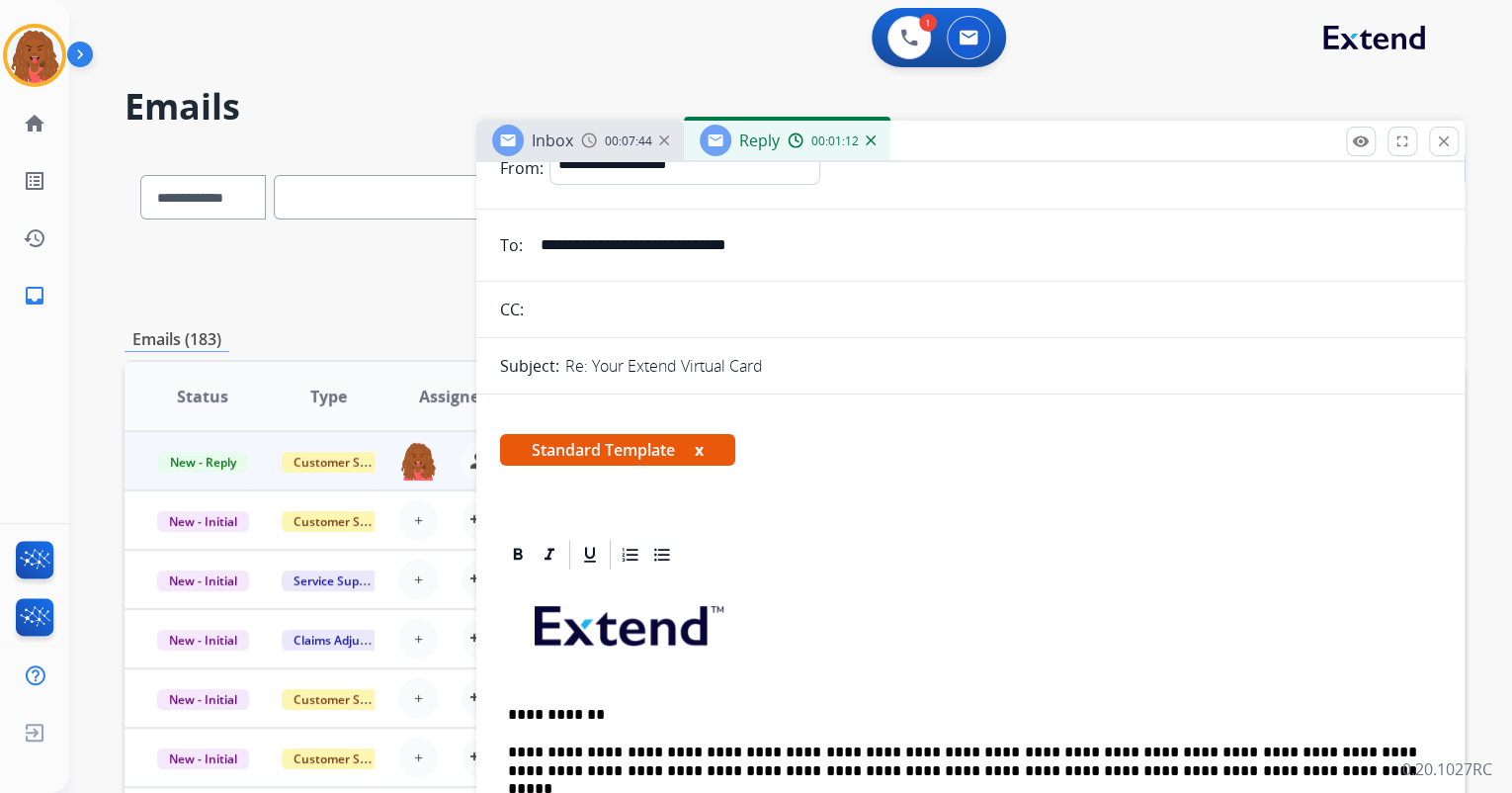 scroll, scrollTop: 0, scrollLeft: 0, axis: both 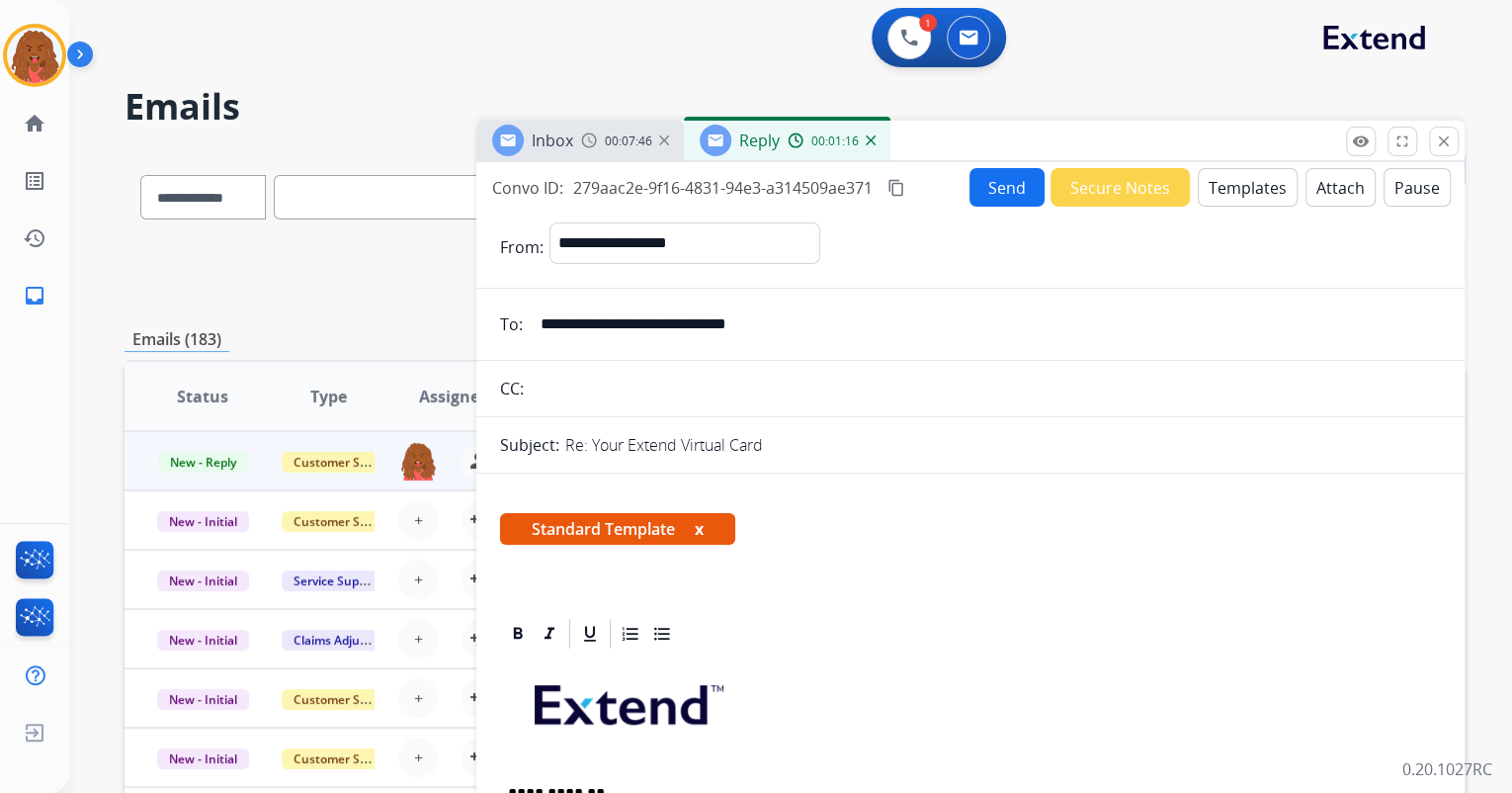 click on "Send" at bounding box center [1007, 187] 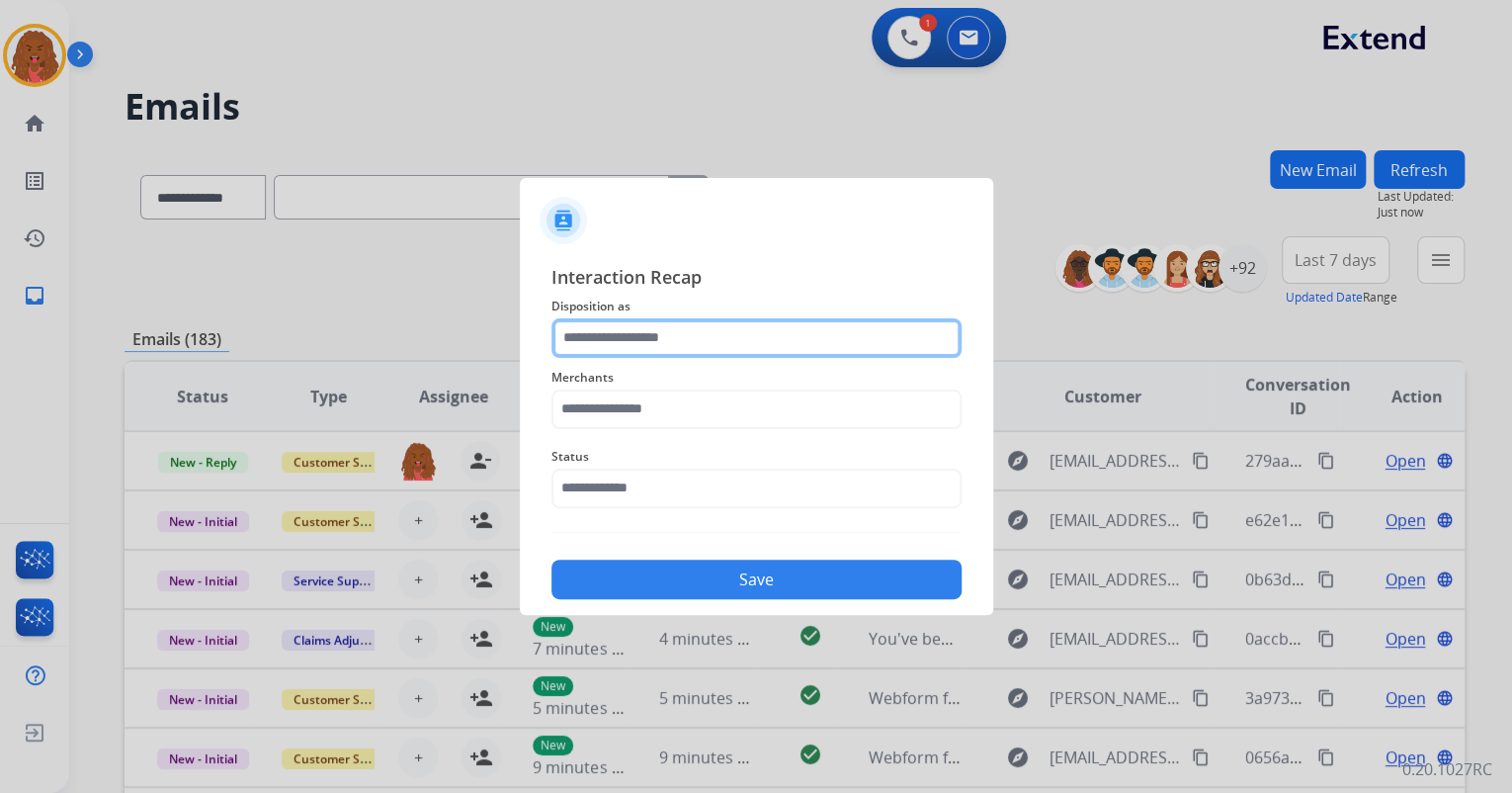 click 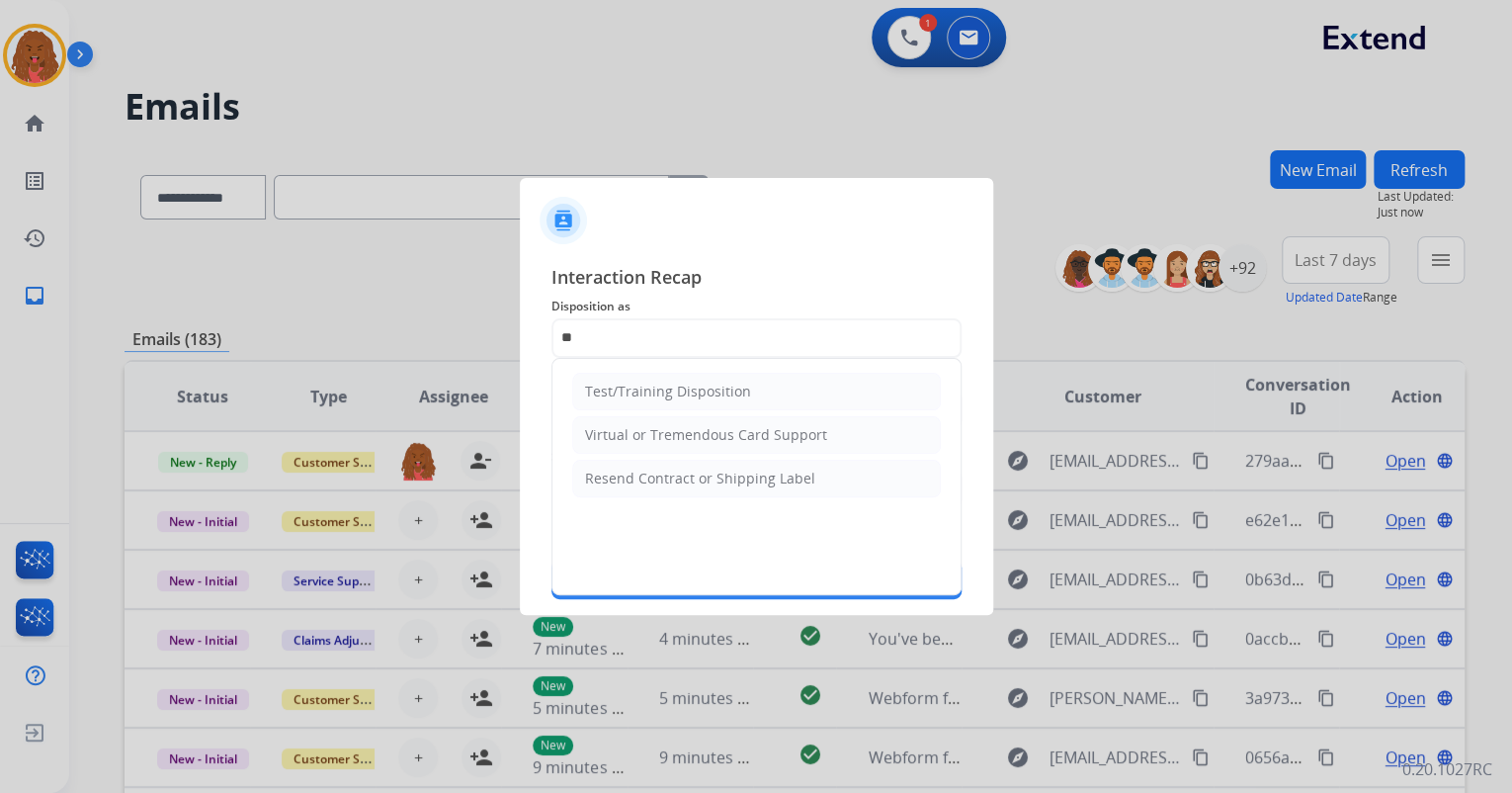 click on "Virtual or Tremendous Card Support" 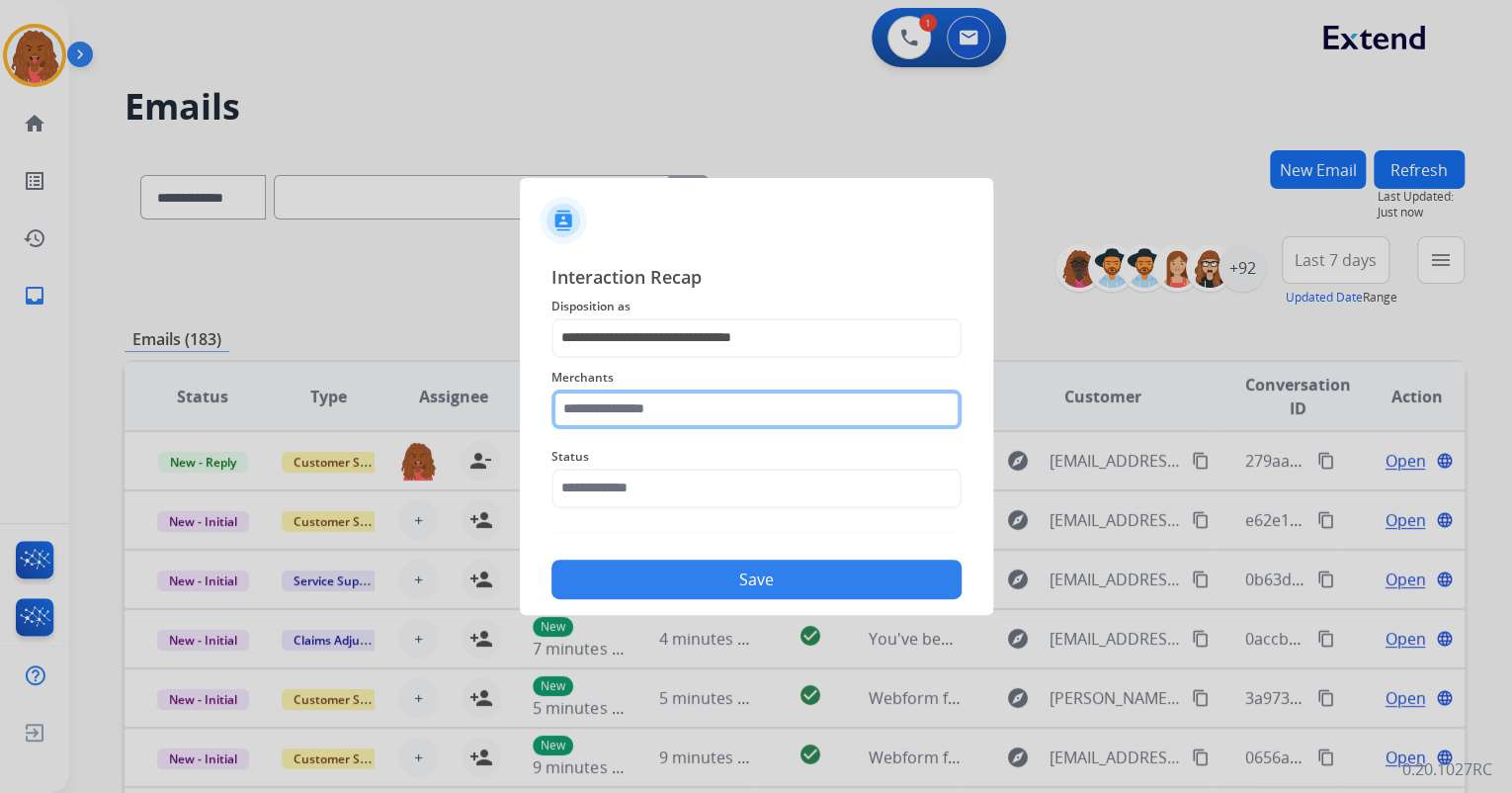 click 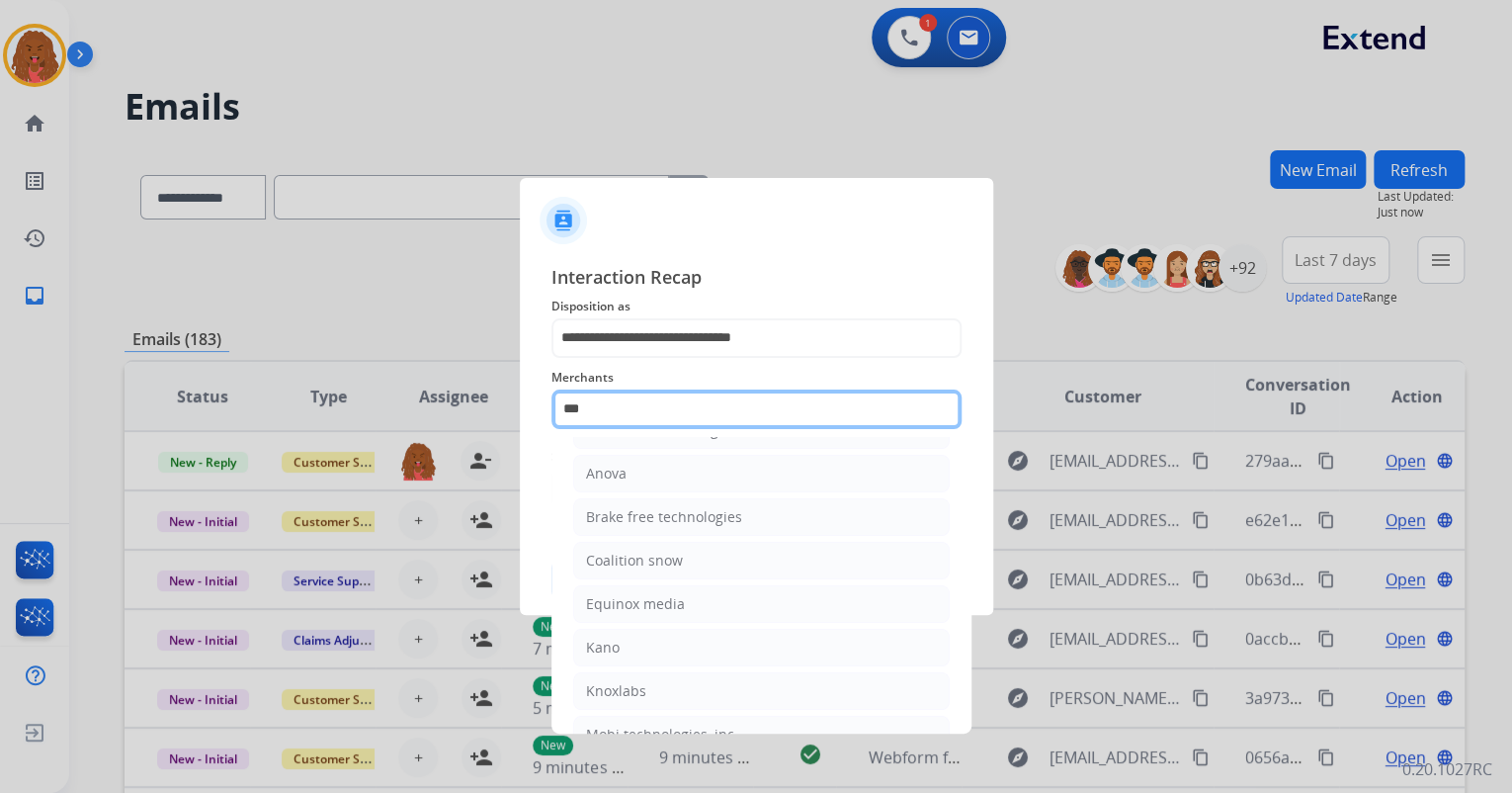 scroll, scrollTop: 0, scrollLeft: 0, axis: both 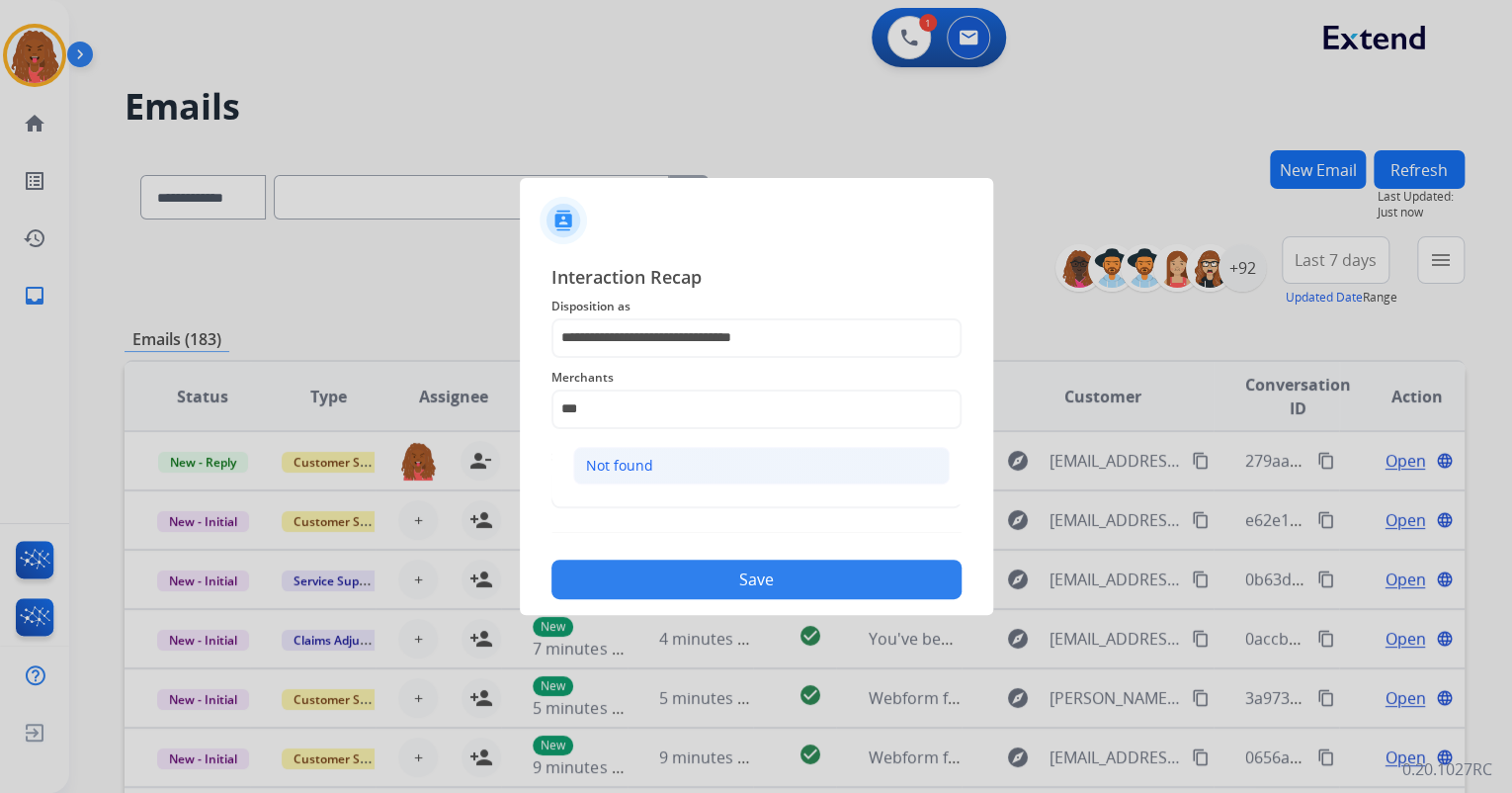 click on "Not found" 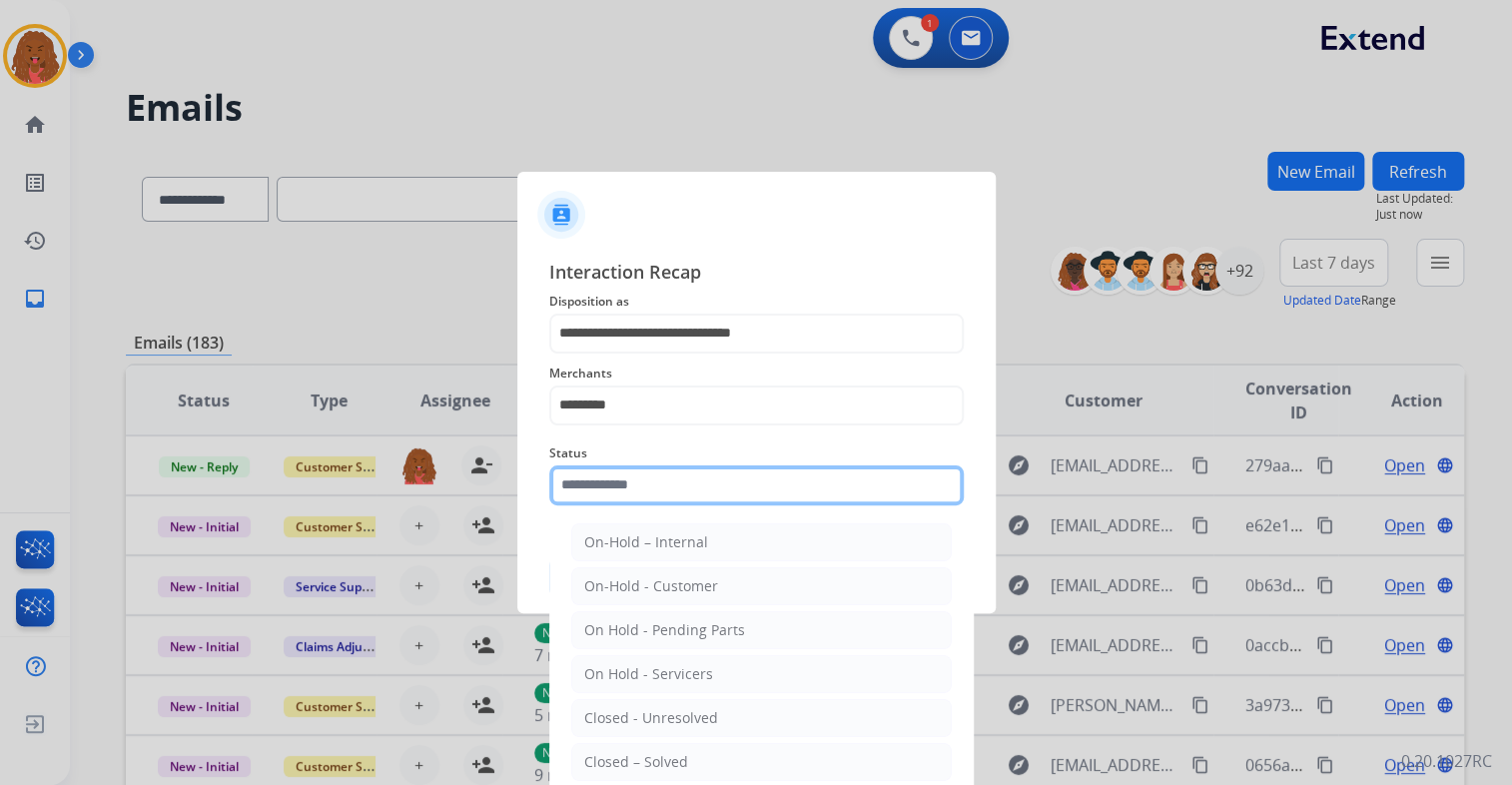 click 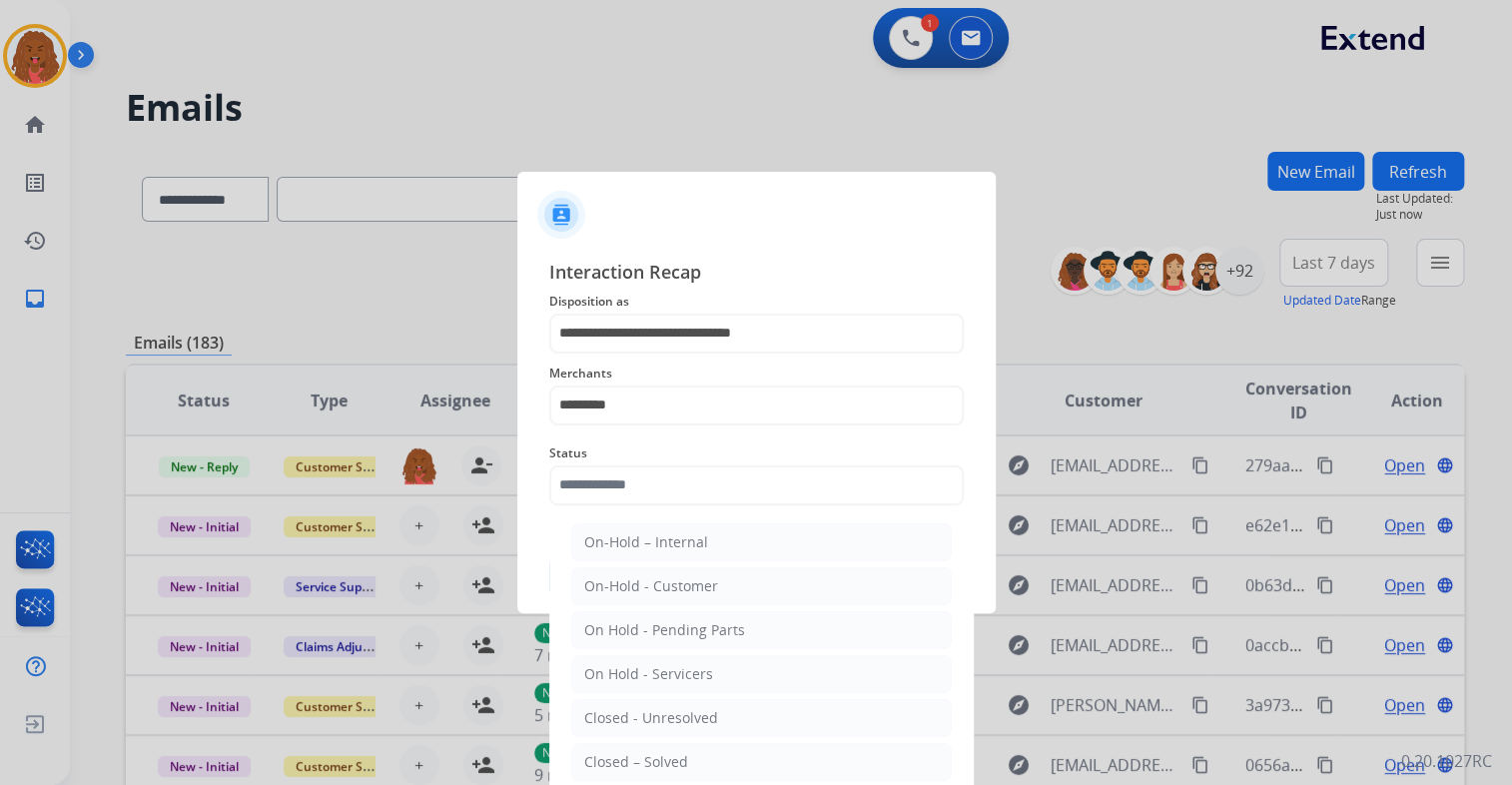 drag, startPoint x: 650, startPoint y: 748, endPoint x: 651, endPoint y: 727, distance: 21.023796 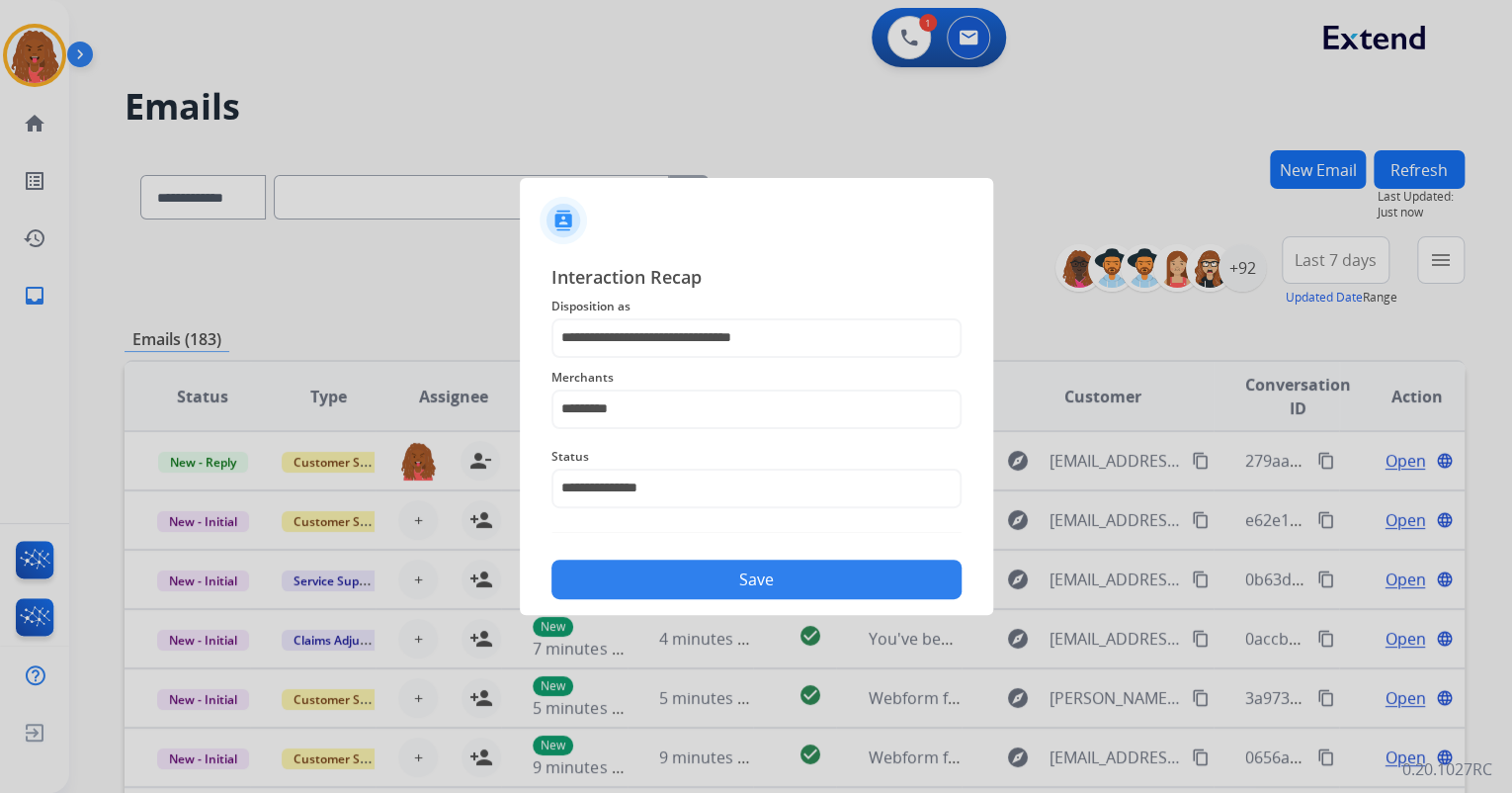 click on "Save" 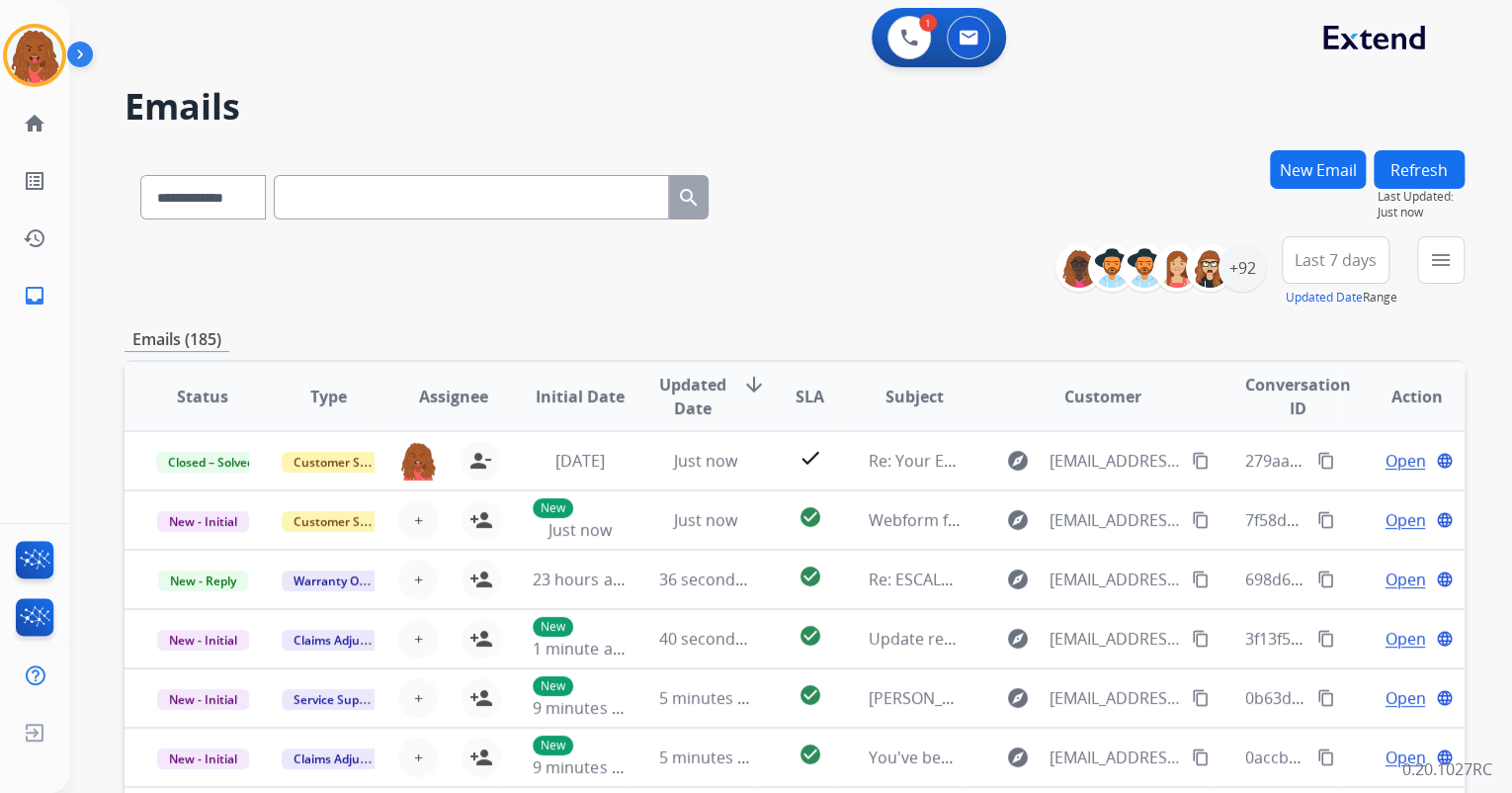 click at bounding box center (471, 197) 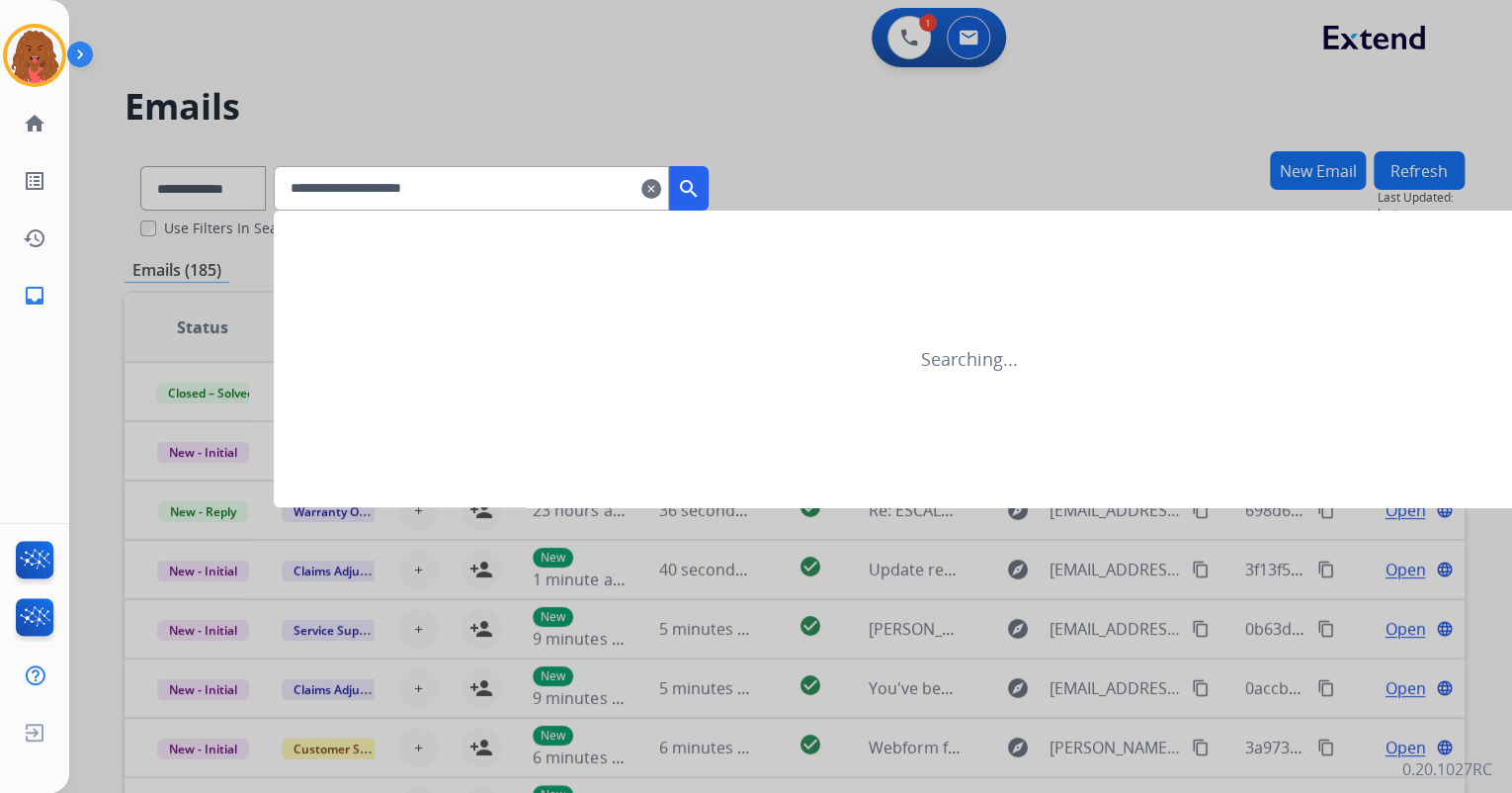 type on "**********" 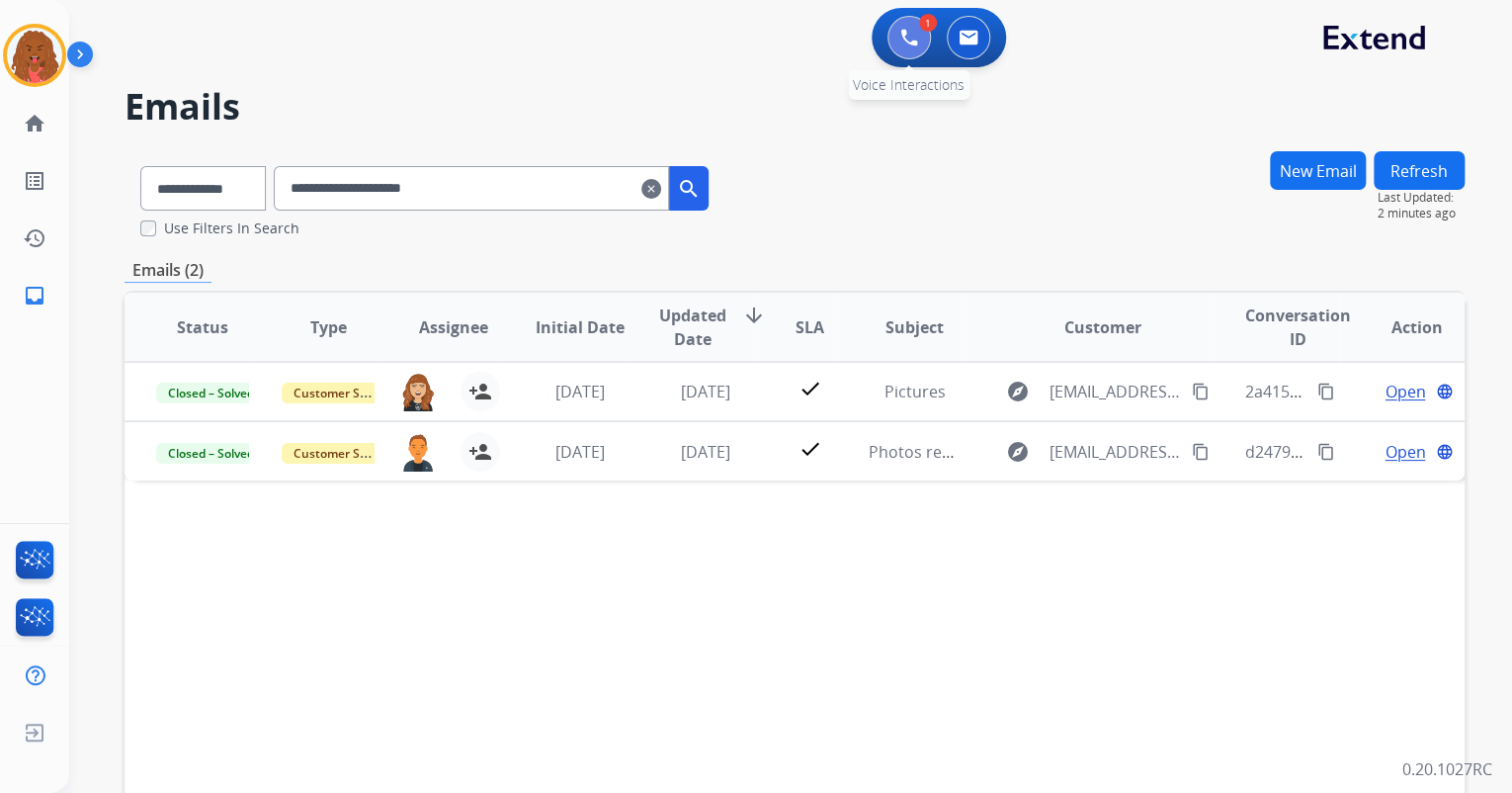 click at bounding box center (909, 38) 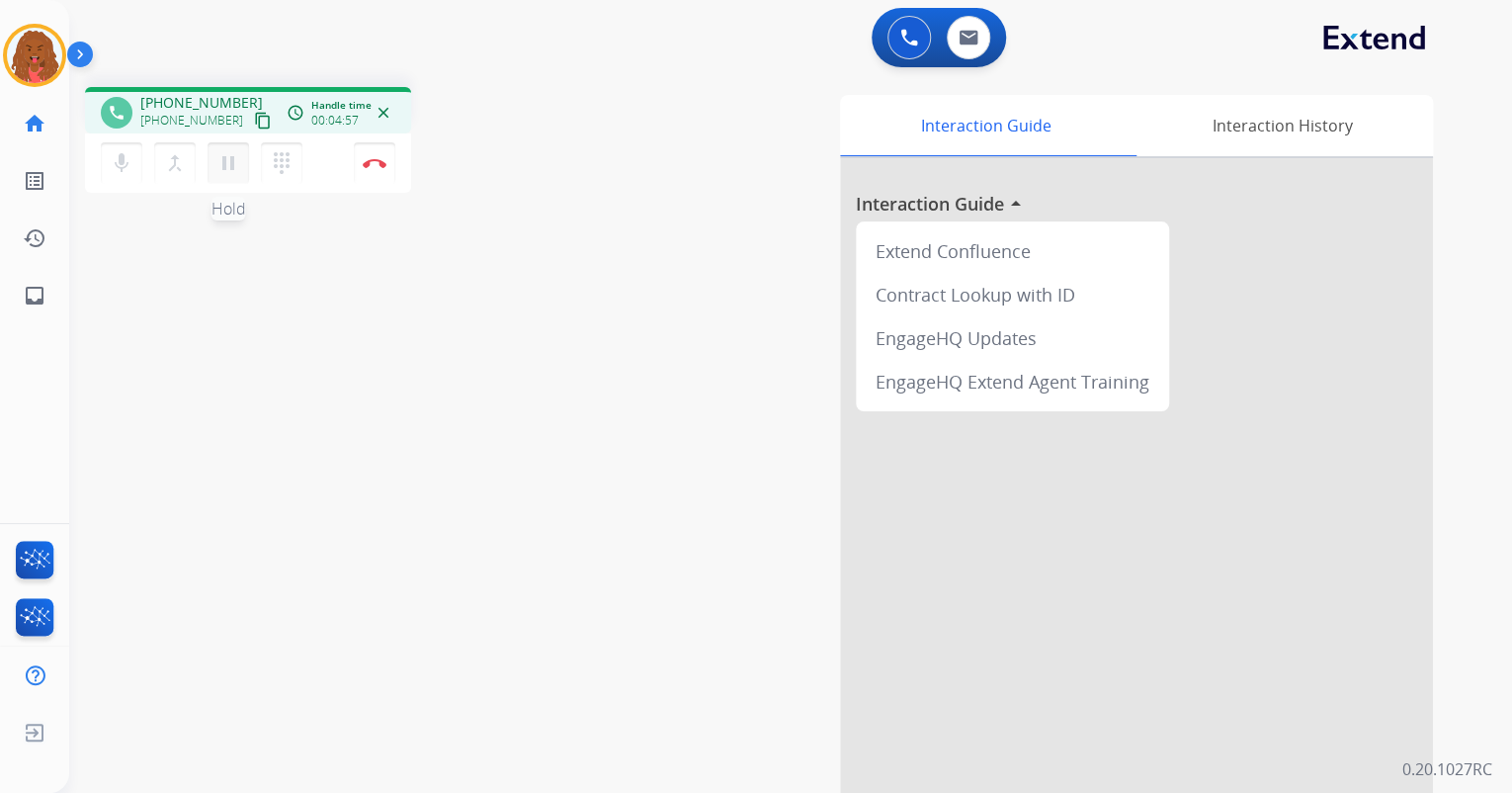 click on "pause" at bounding box center [228, 163] 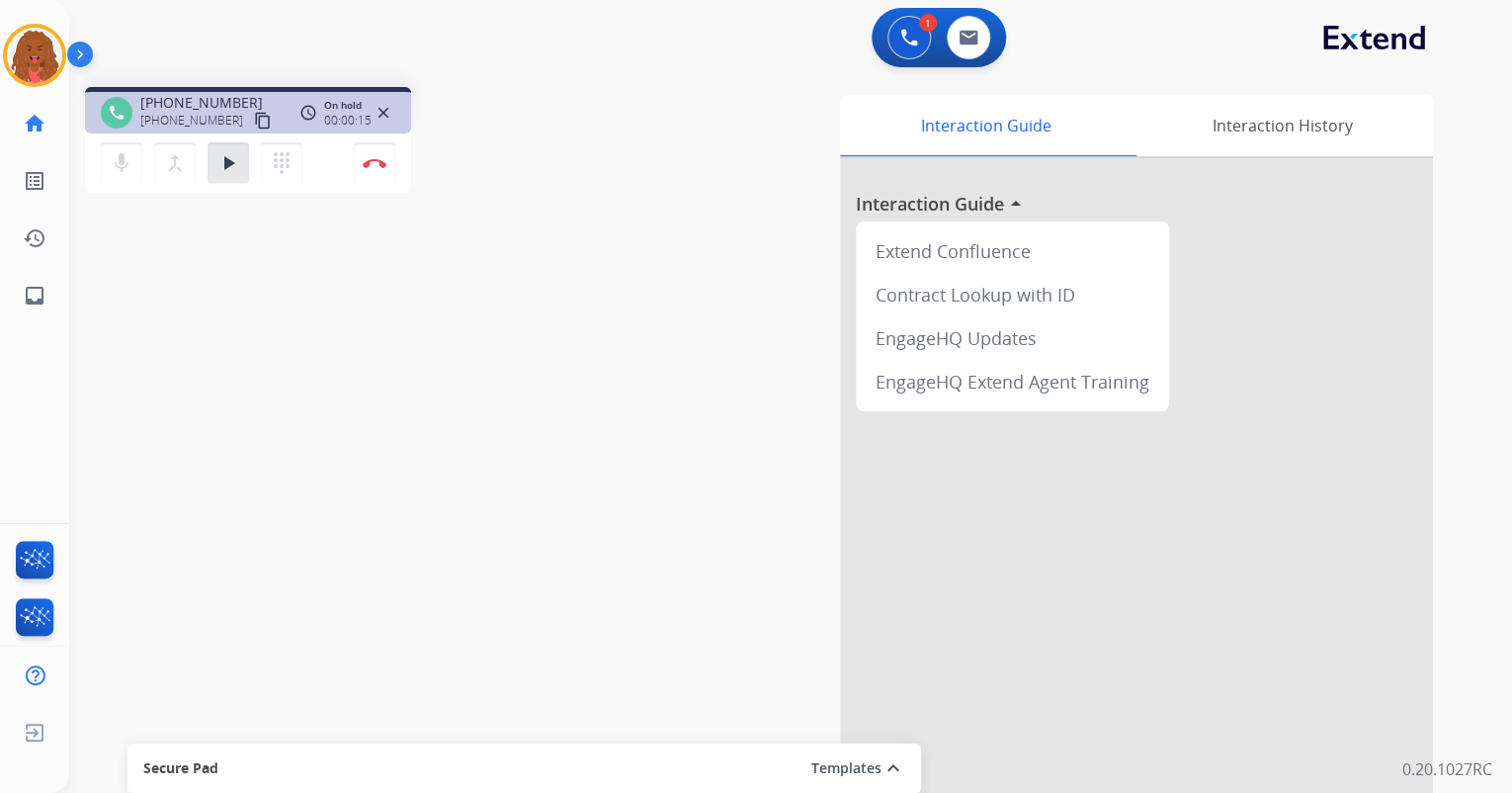 scroll, scrollTop: 79, scrollLeft: 0, axis: vertical 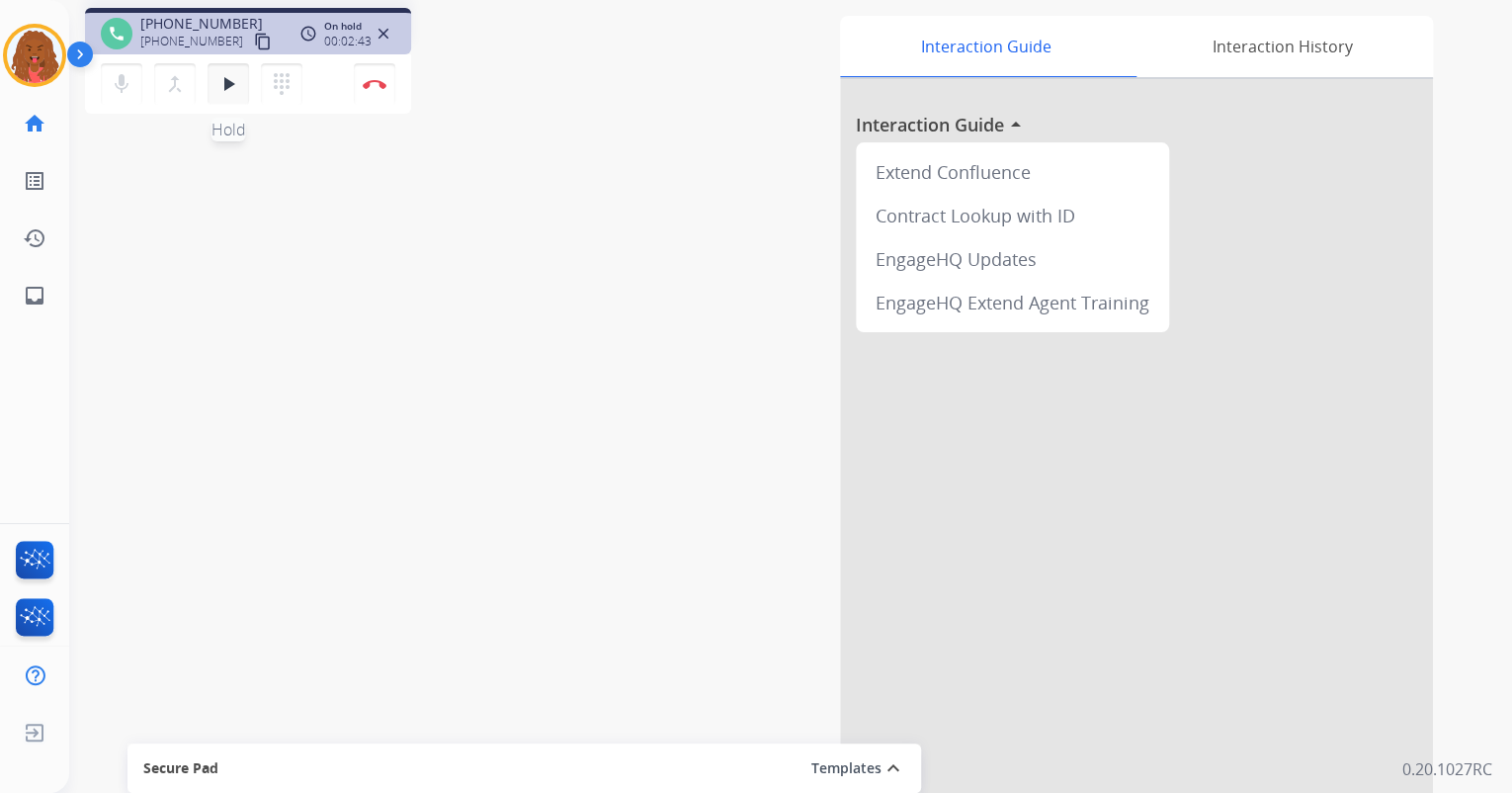 click on "play_arrow" at bounding box center [228, 84] 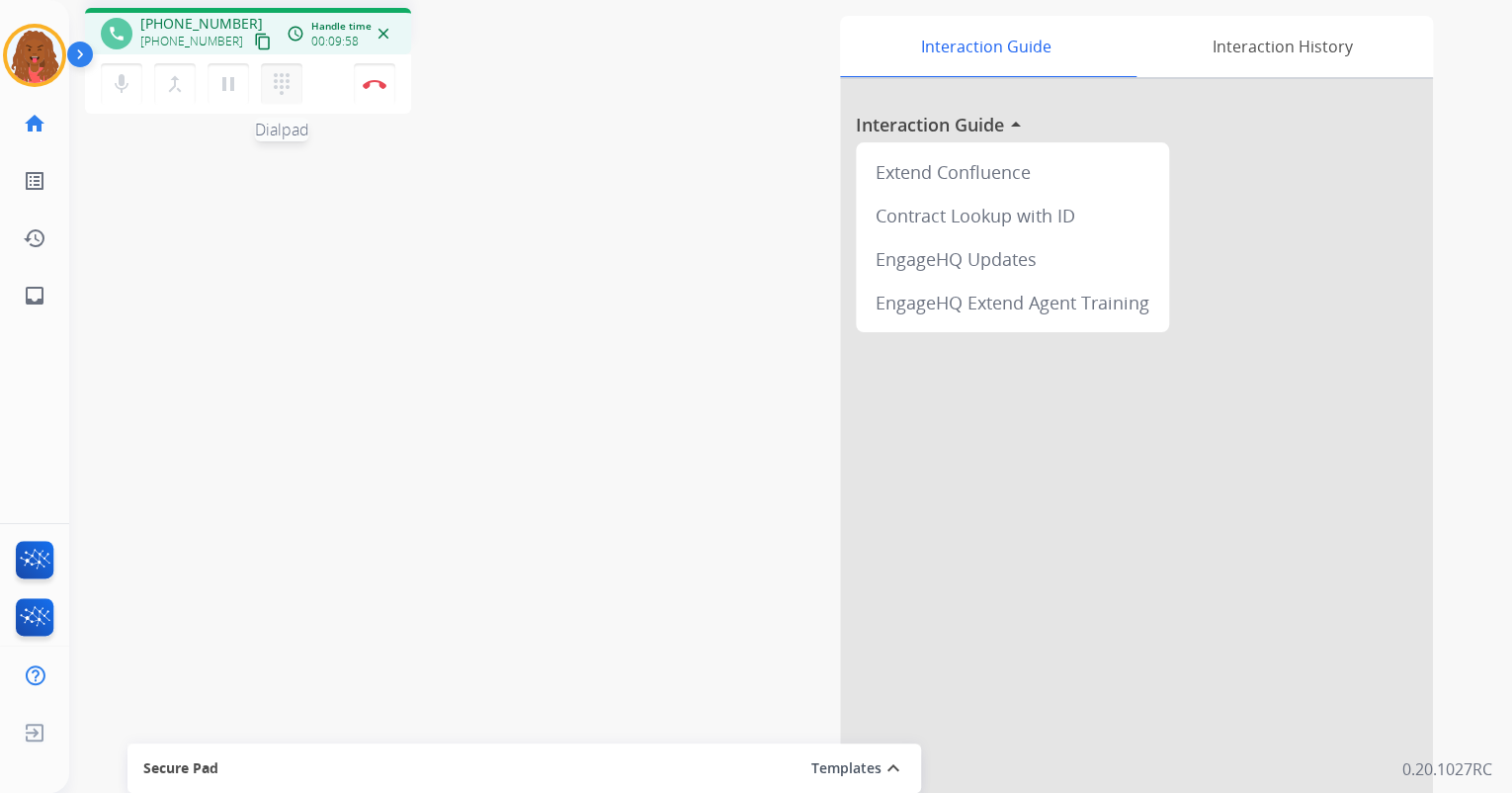 click on "dialpad" at bounding box center [282, 84] 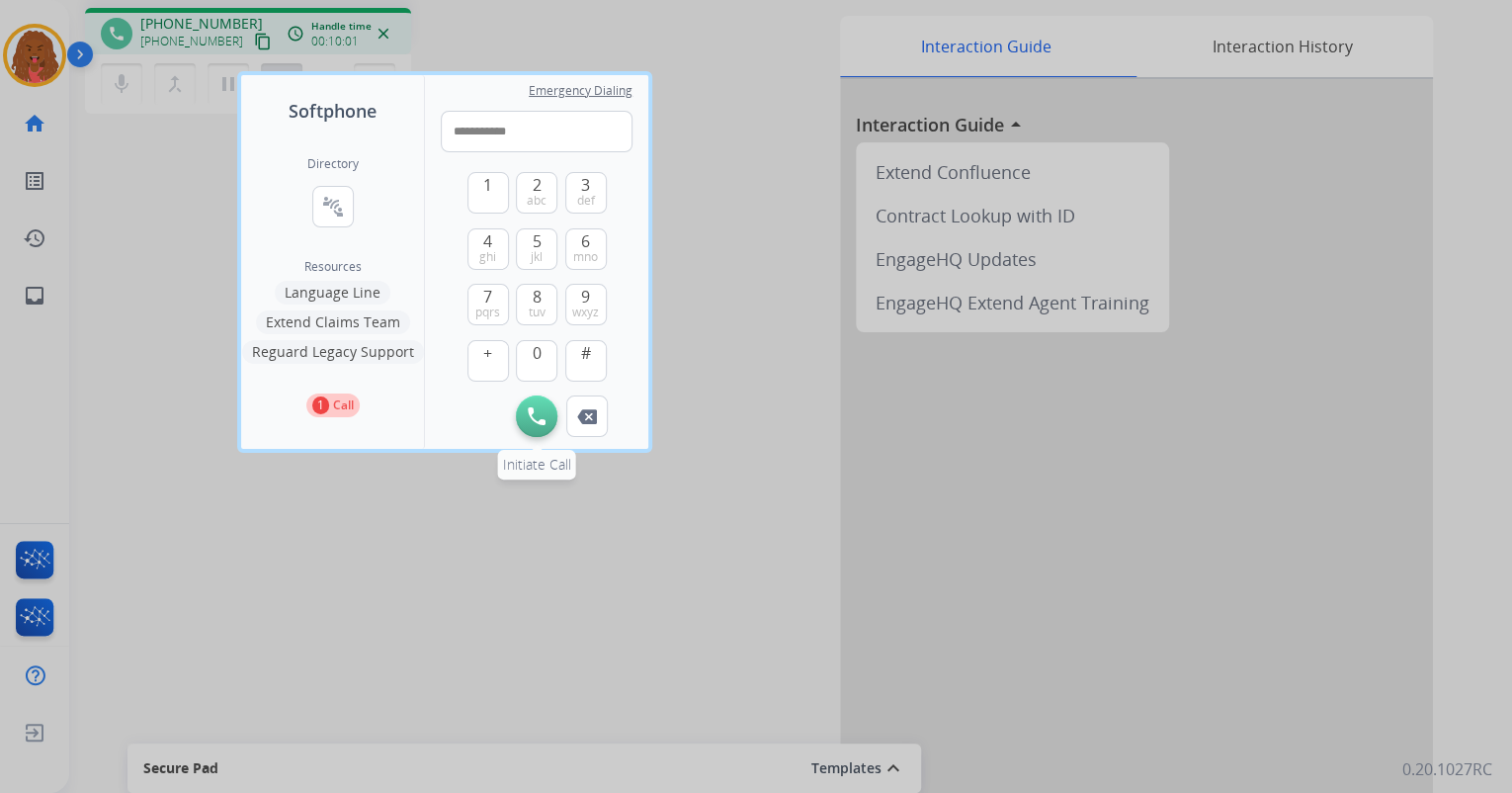 type on "**********" 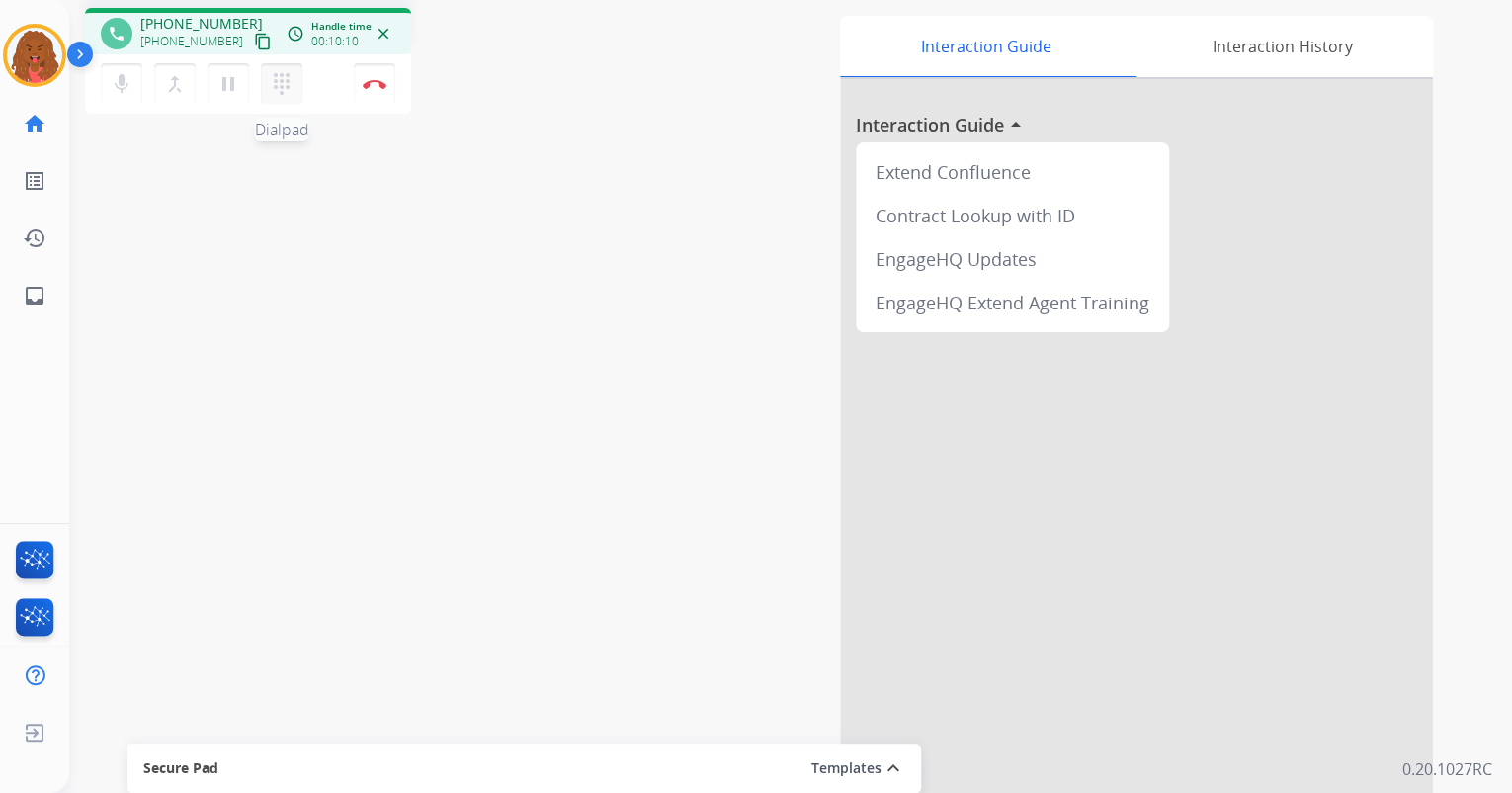 click on "dialpad" at bounding box center (282, 84) 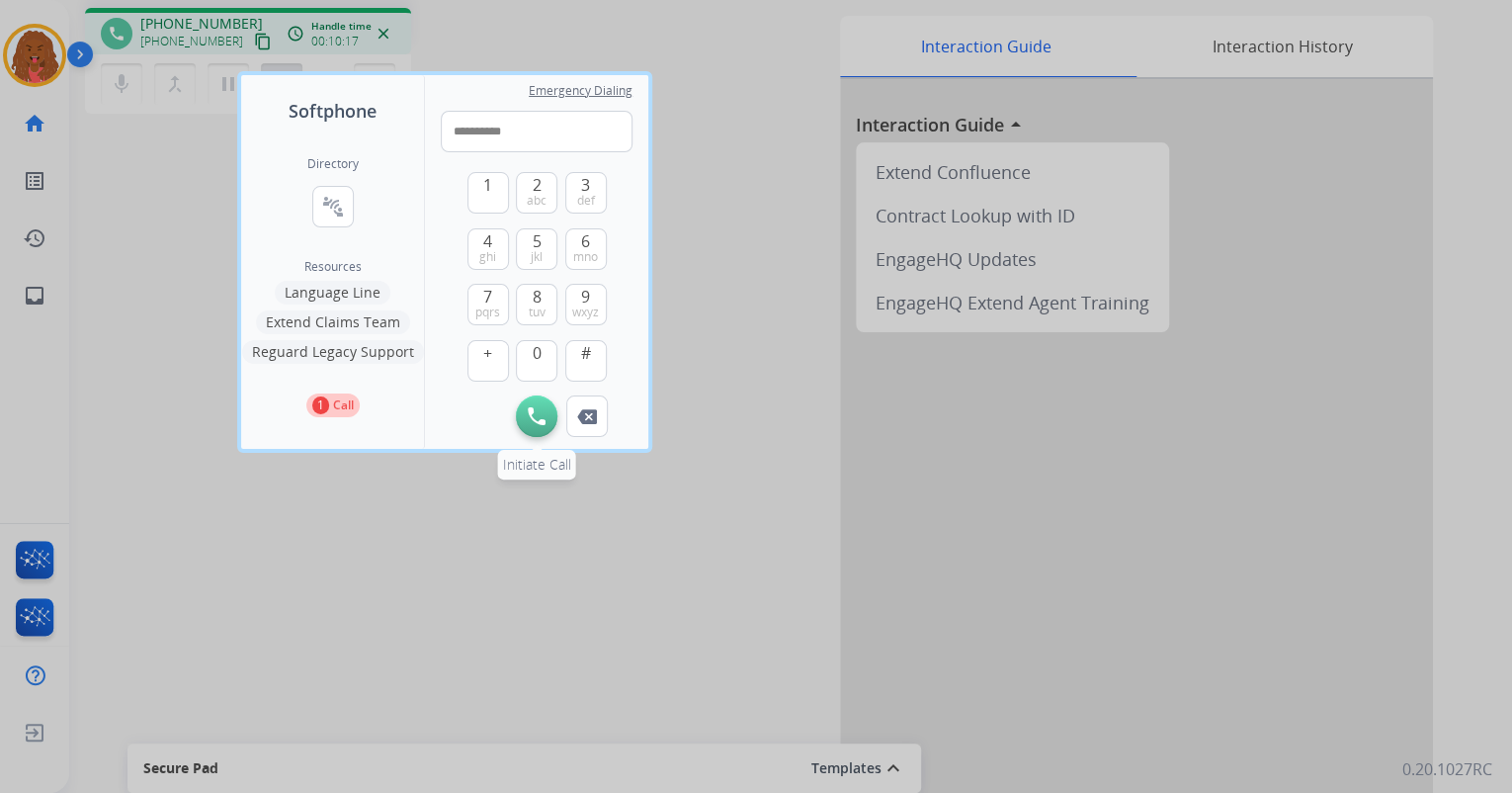 type on "**********" 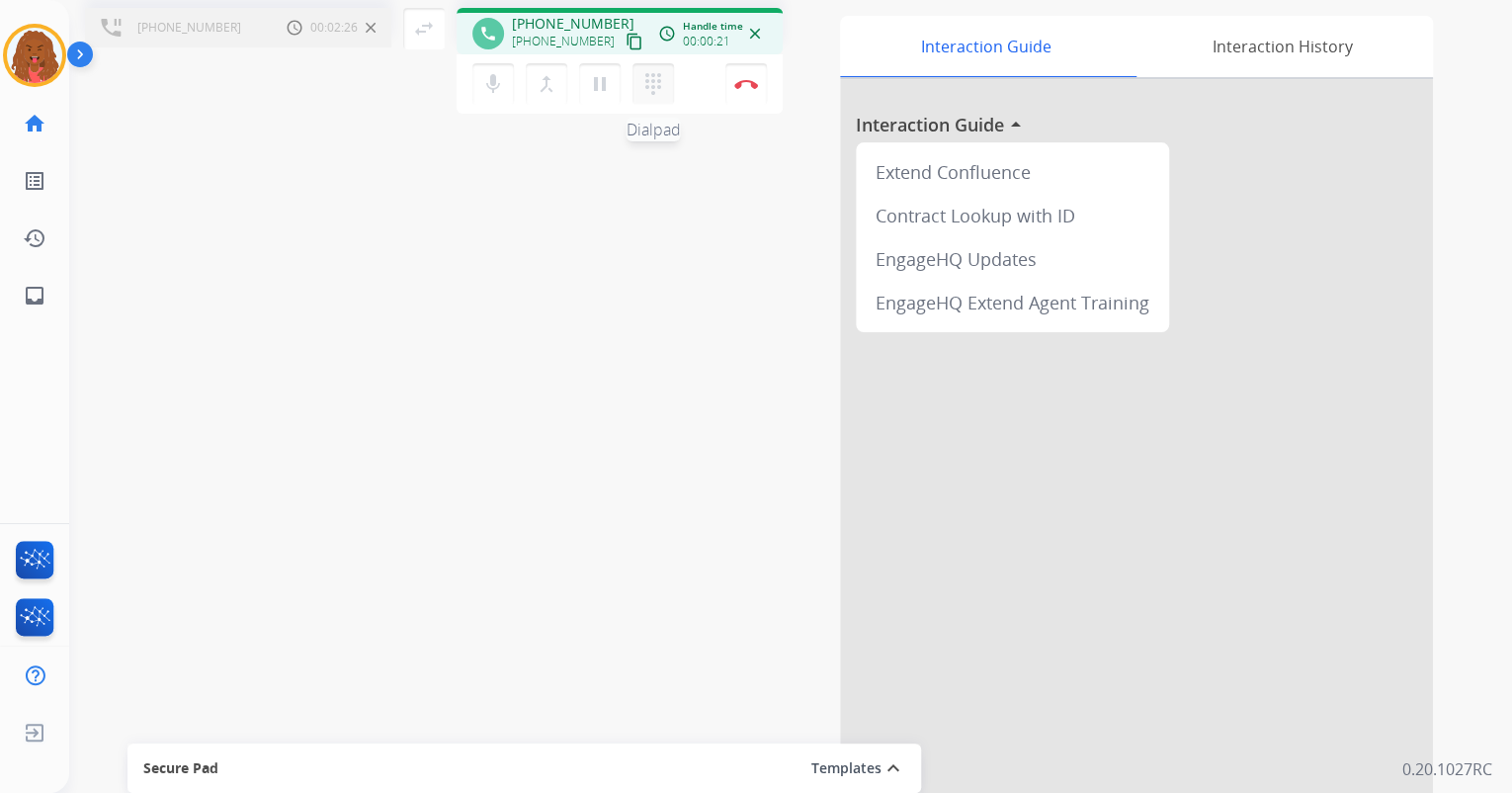 click on "dialpad" at bounding box center [653, 84] 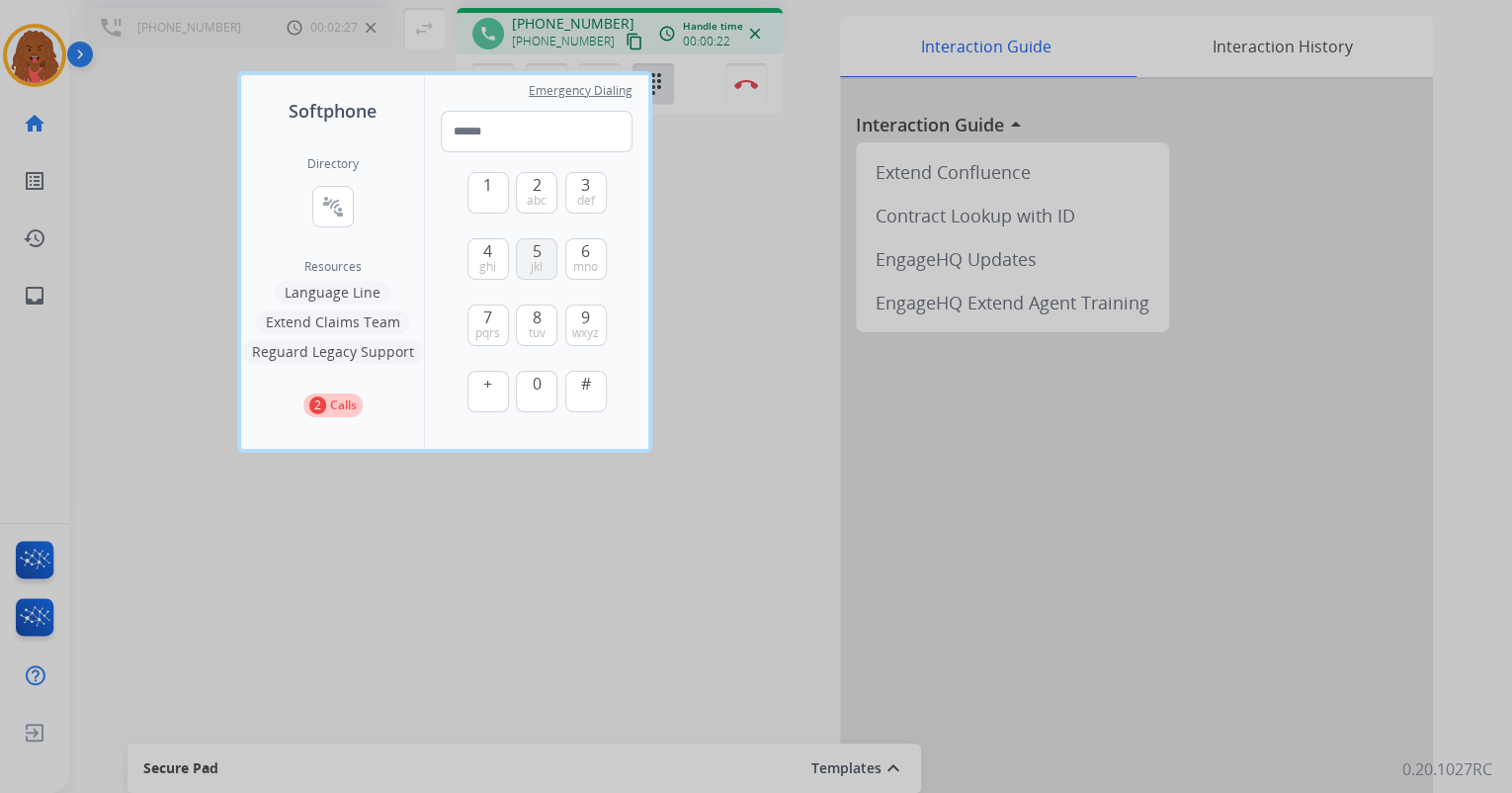click on "5 jkl" at bounding box center [537, 259] 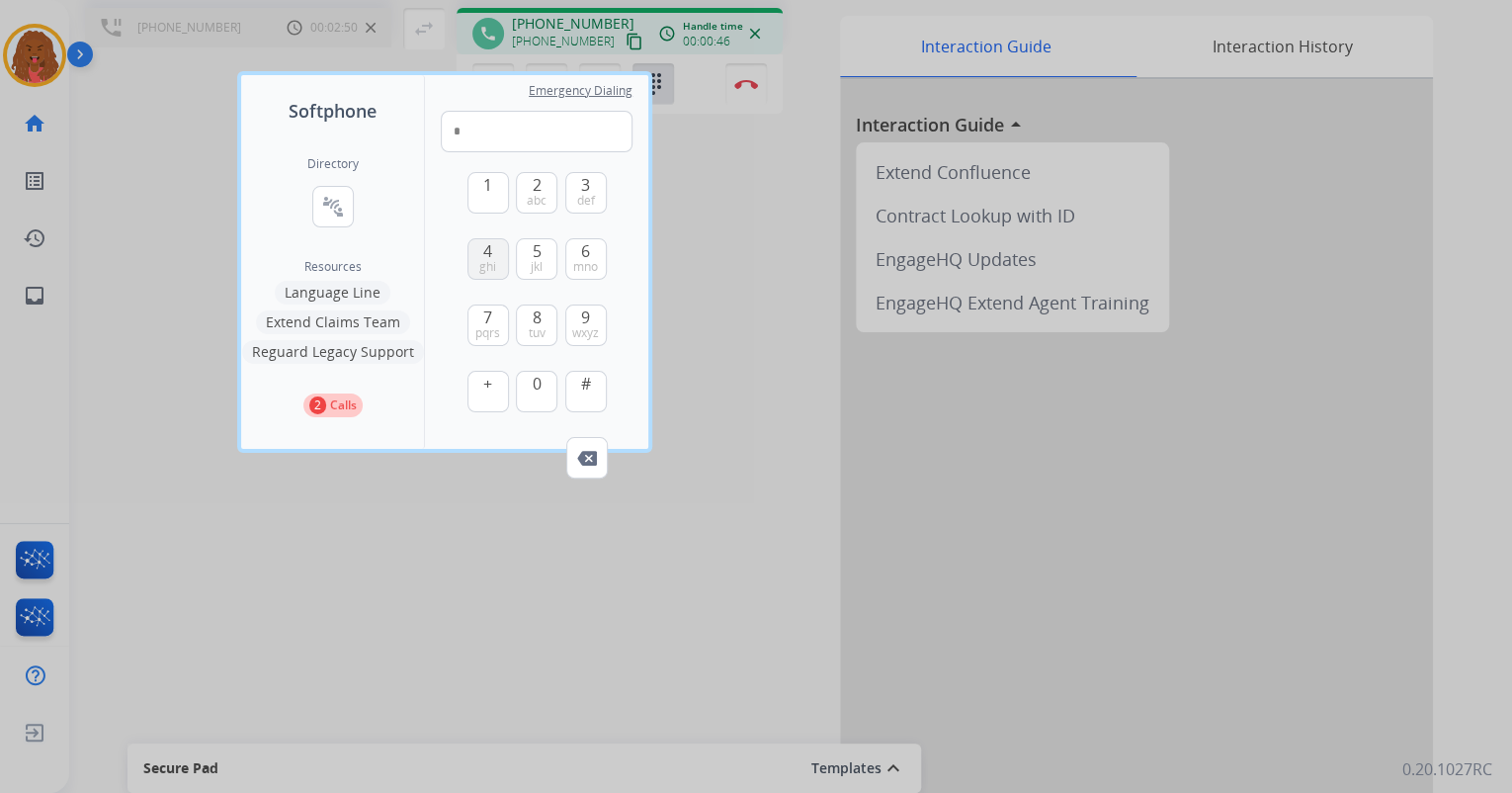 click on "4" at bounding box center [487, 251] 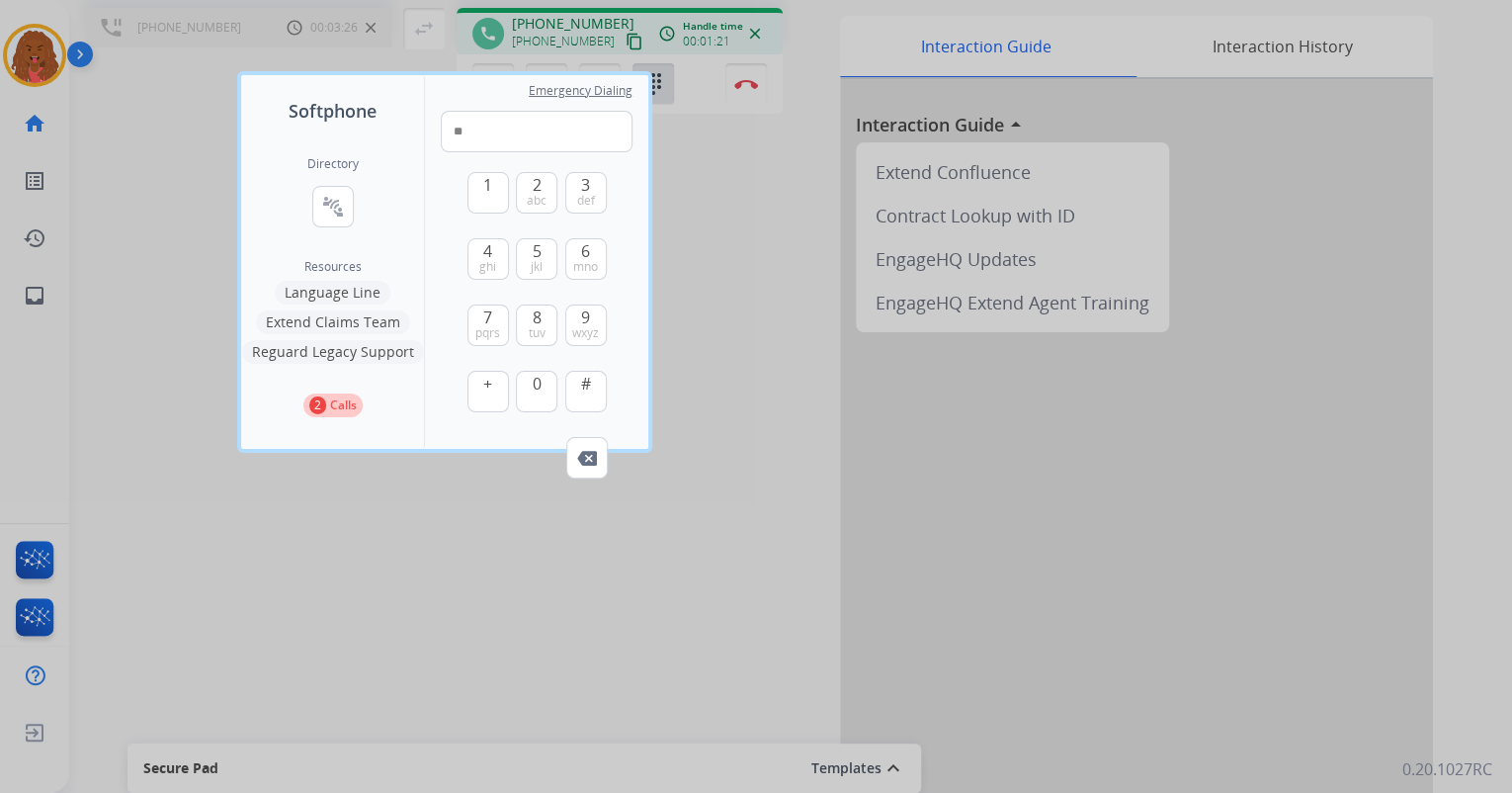 drag, startPoint x: 801, startPoint y: 285, endPoint x: 751, endPoint y: 260, distance: 55.901699 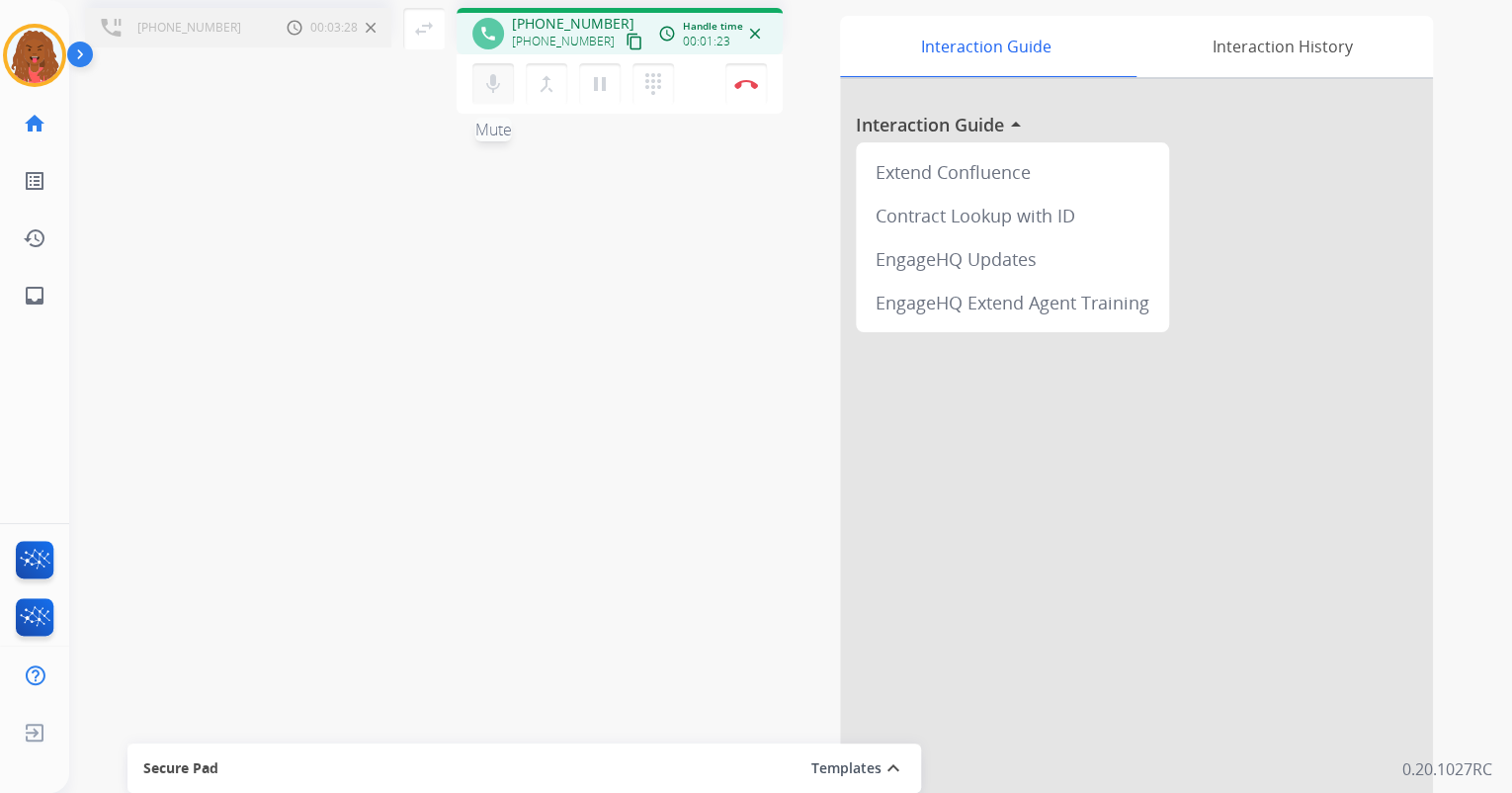 click on "mic" at bounding box center [493, 84] 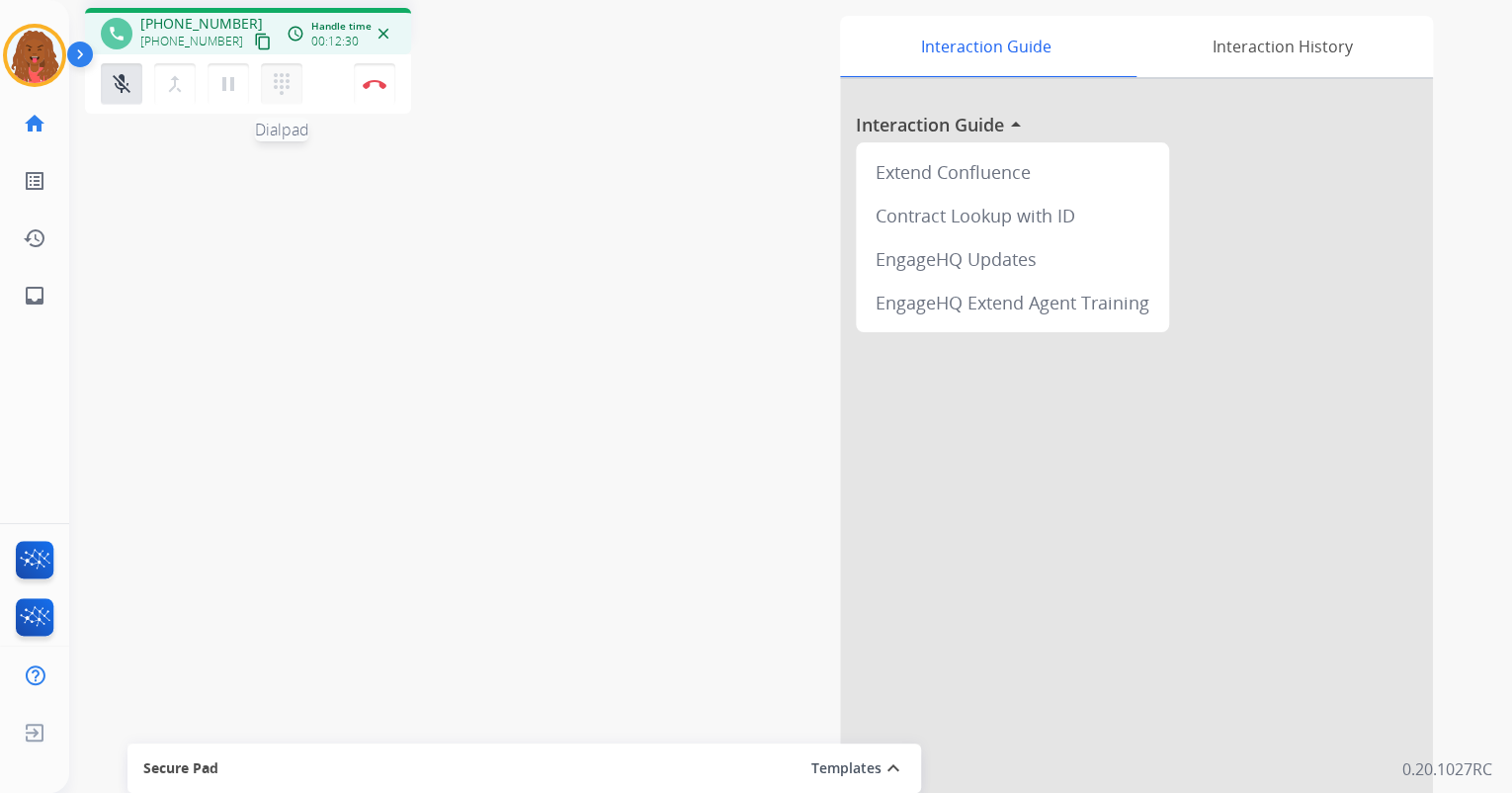 click on "dialpad" at bounding box center (282, 84) 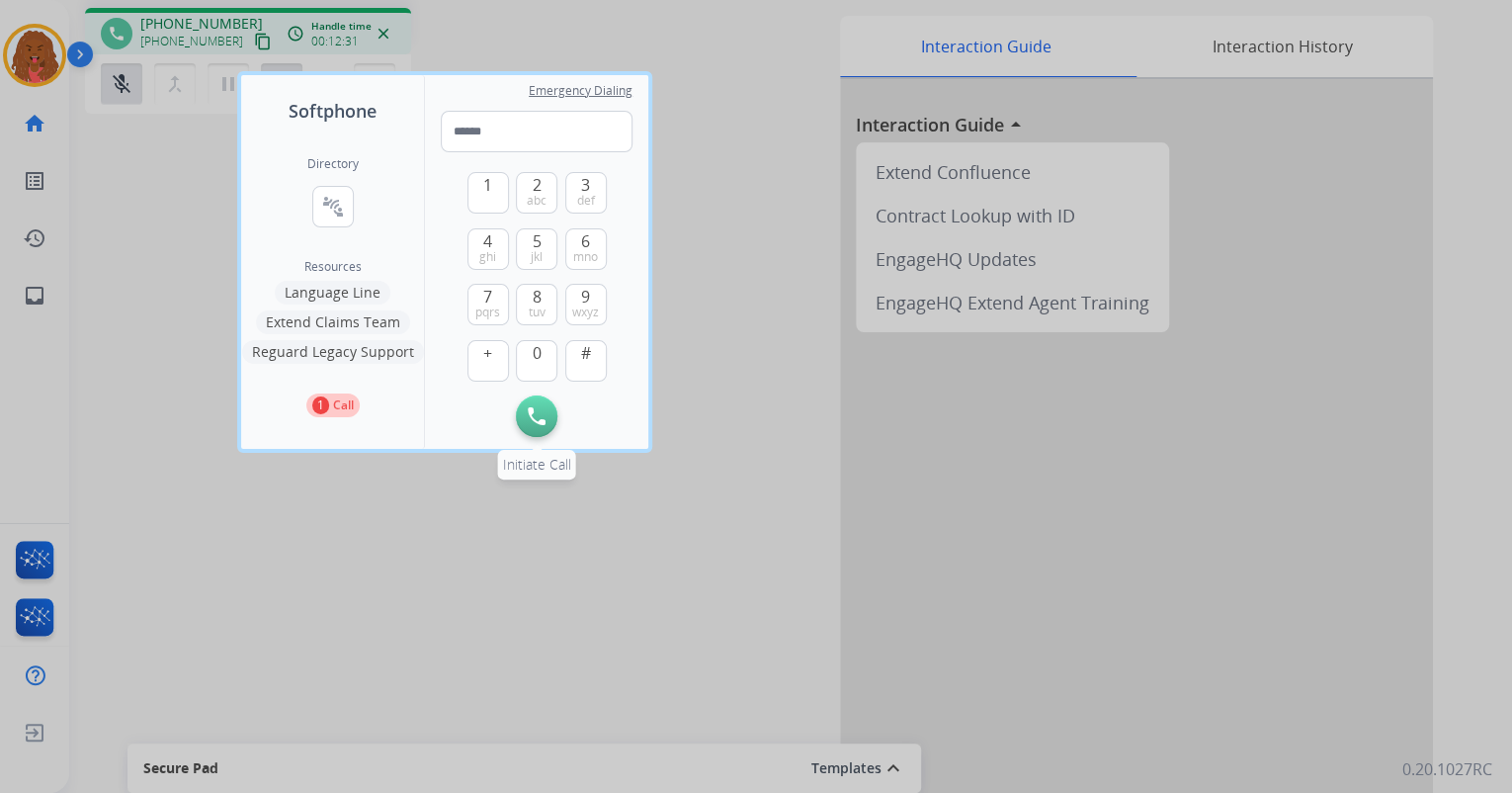 click at bounding box center (537, 416) 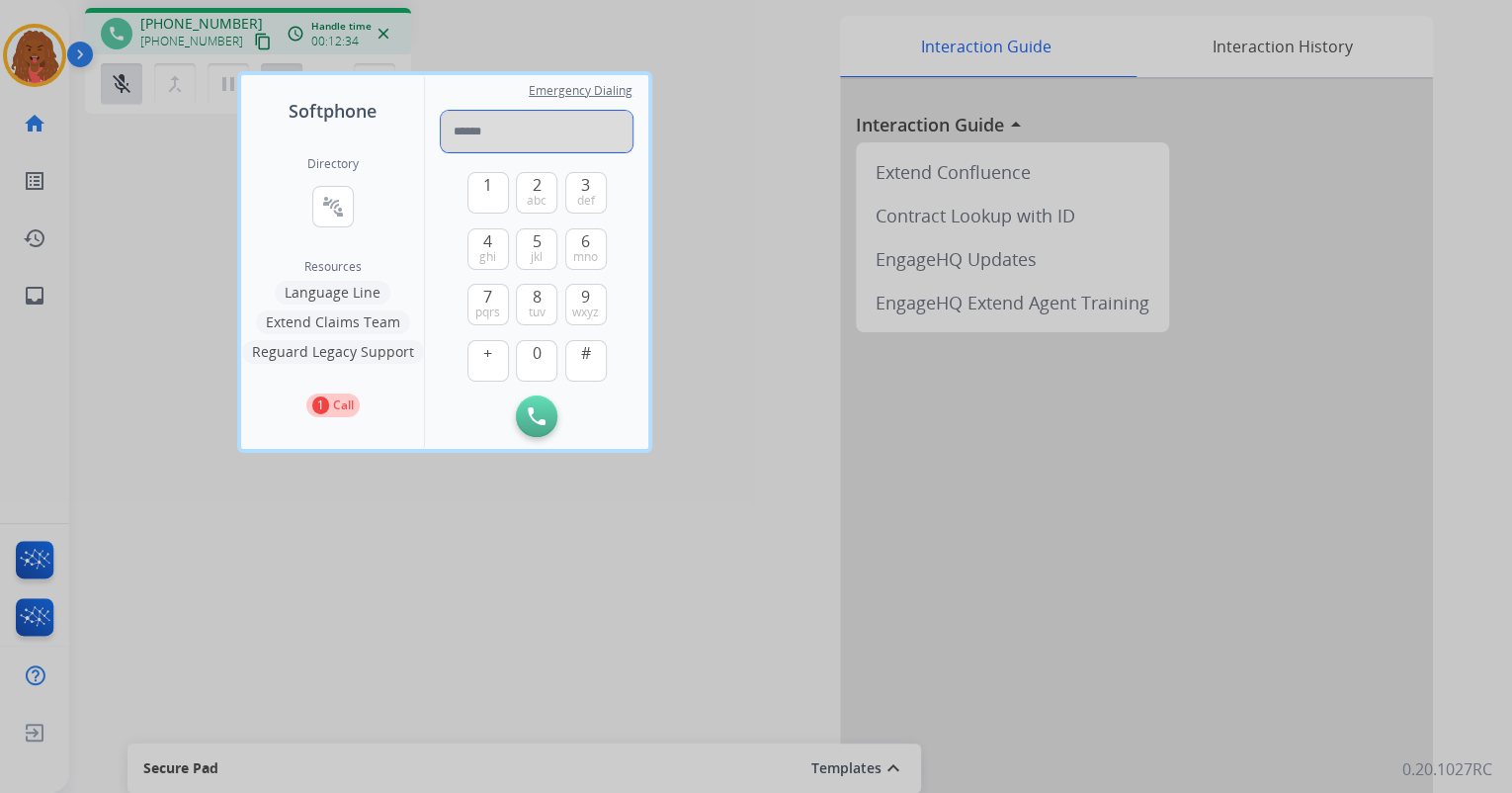 paste on "**********" 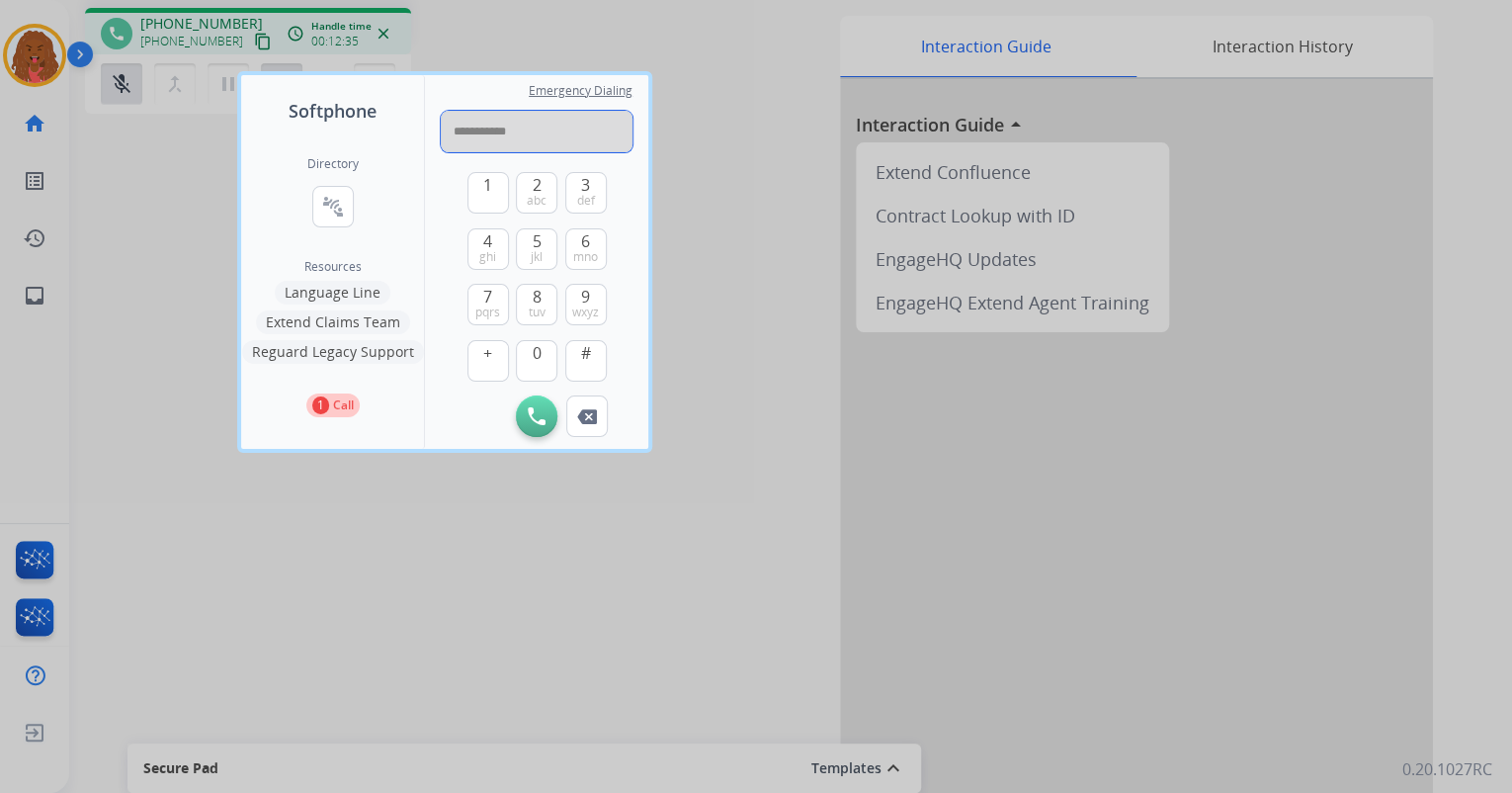 drag, startPoint x: 460, startPoint y: 127, endPoint x: 573, endPoint y: 154, distance: 116.18089 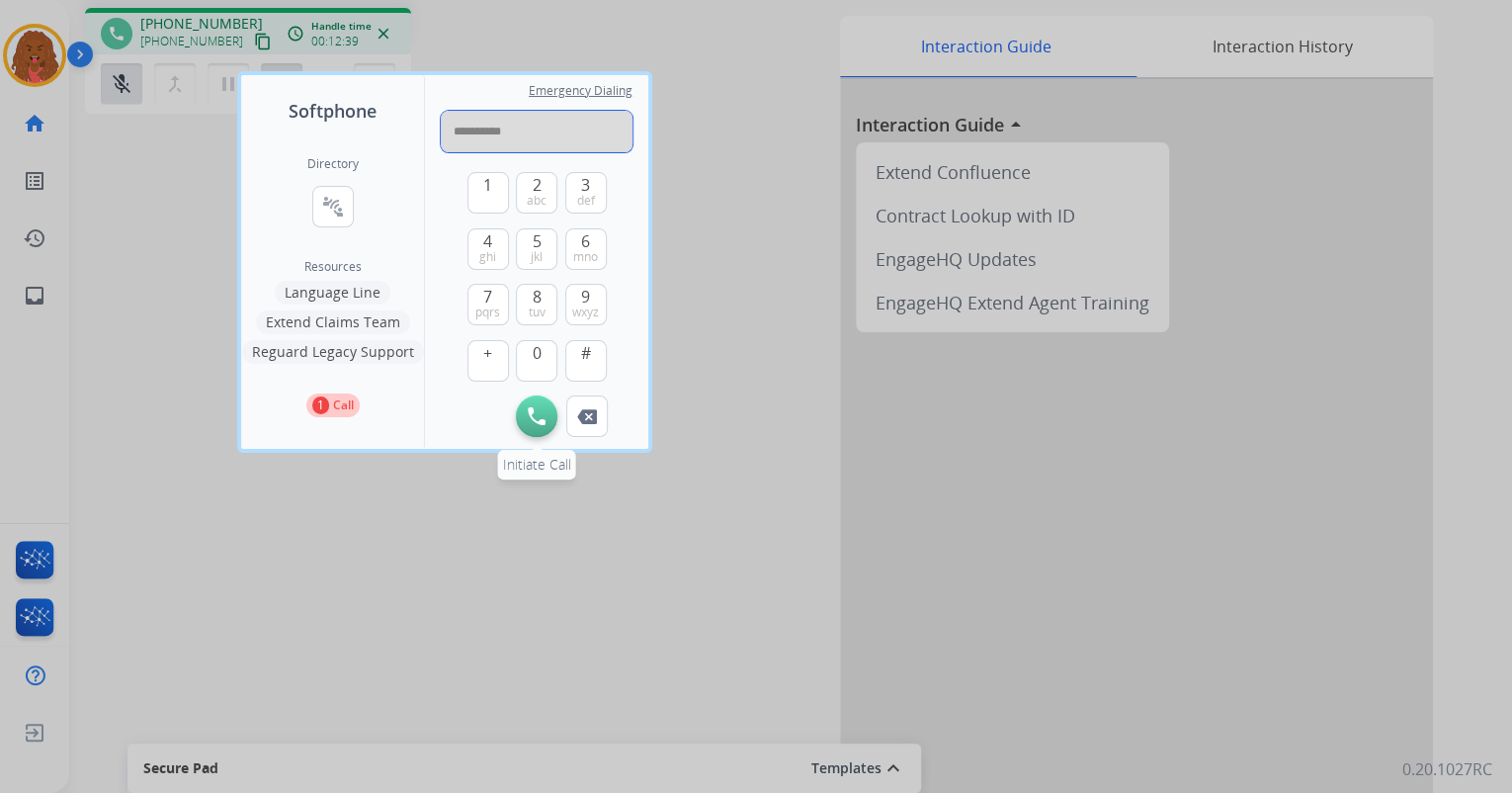 type on "**********" 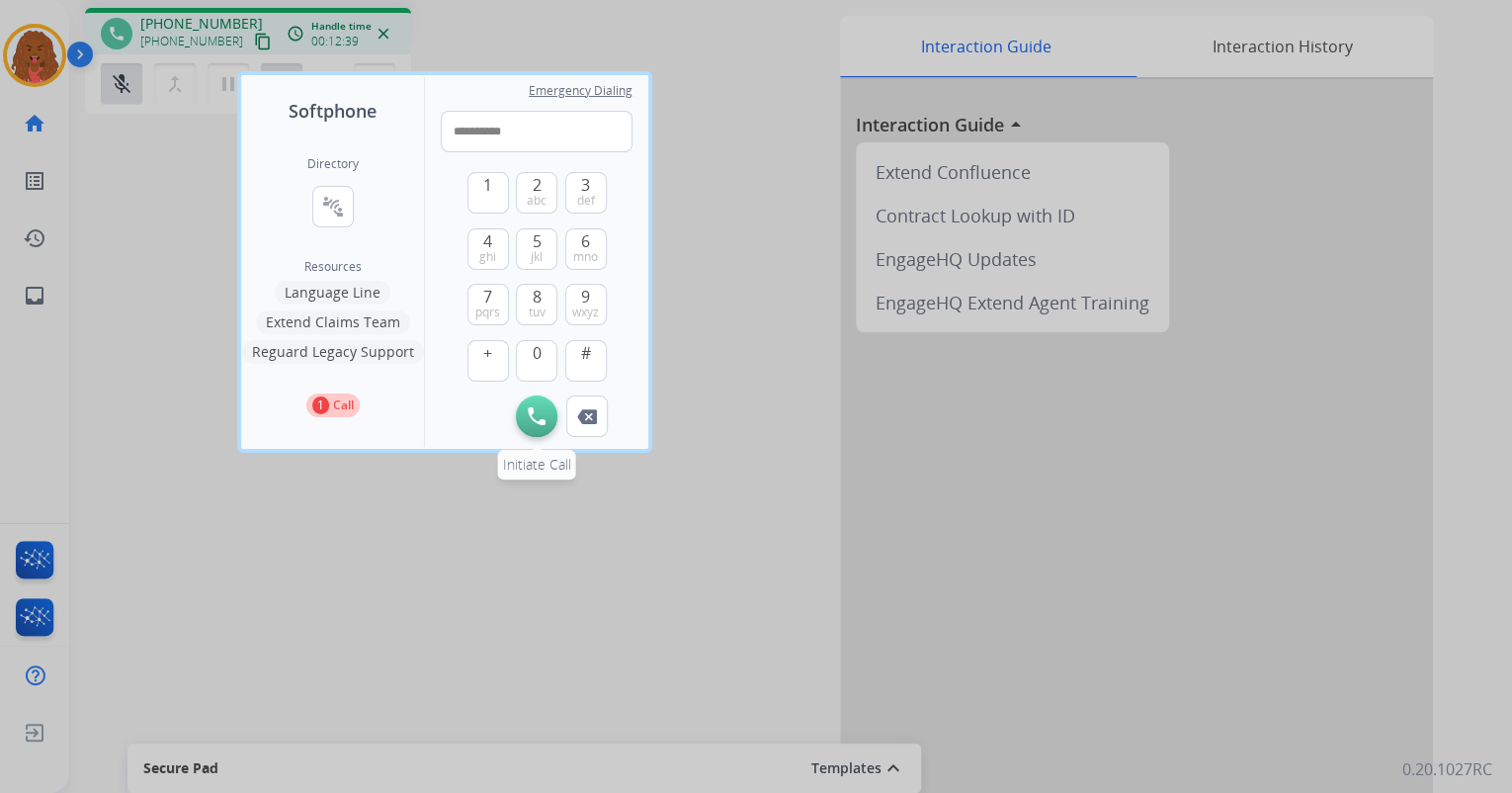 click at bounding box center (537, 416) 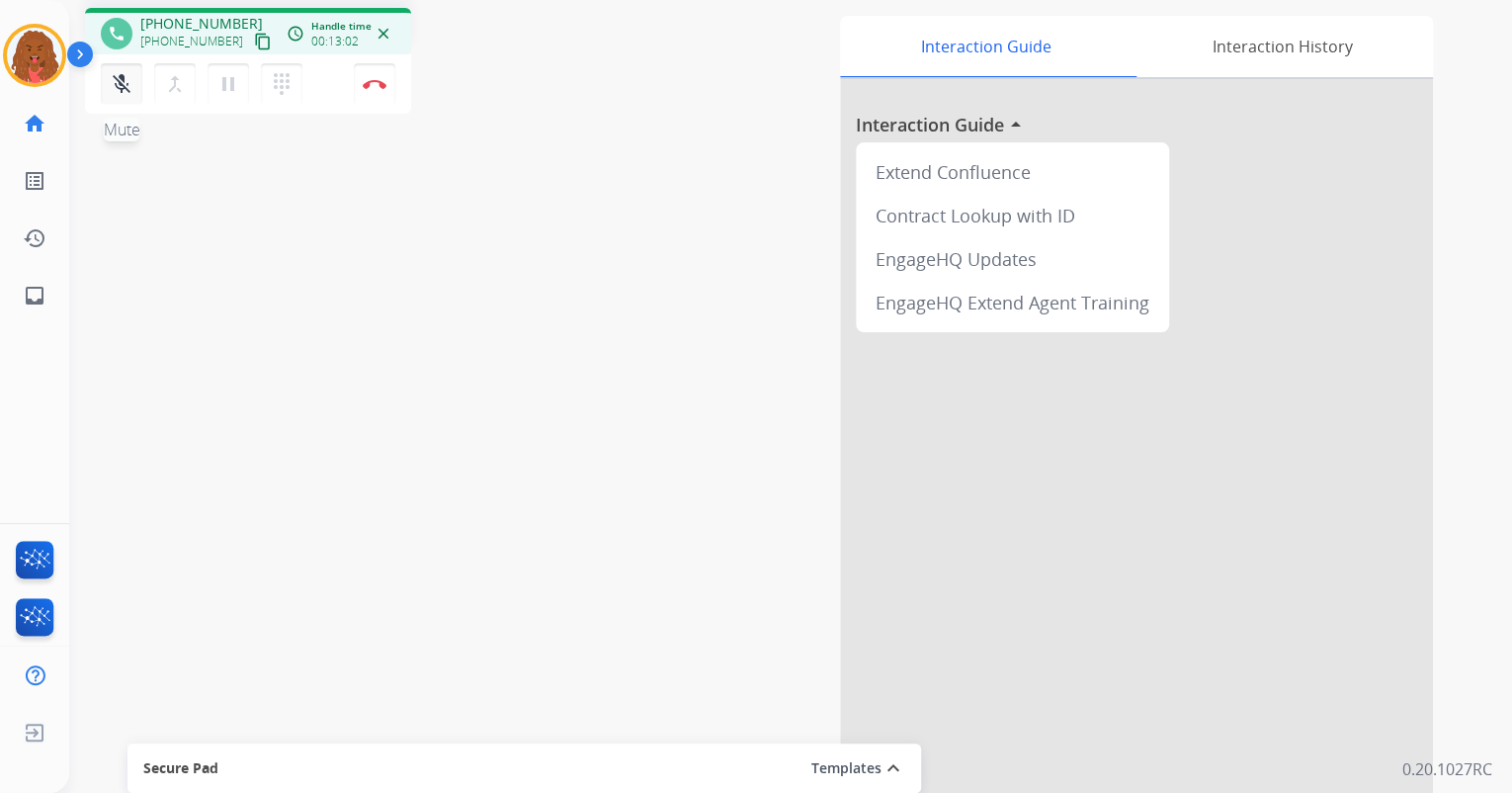 click on "mic_off" at bounding box center [122, 84] 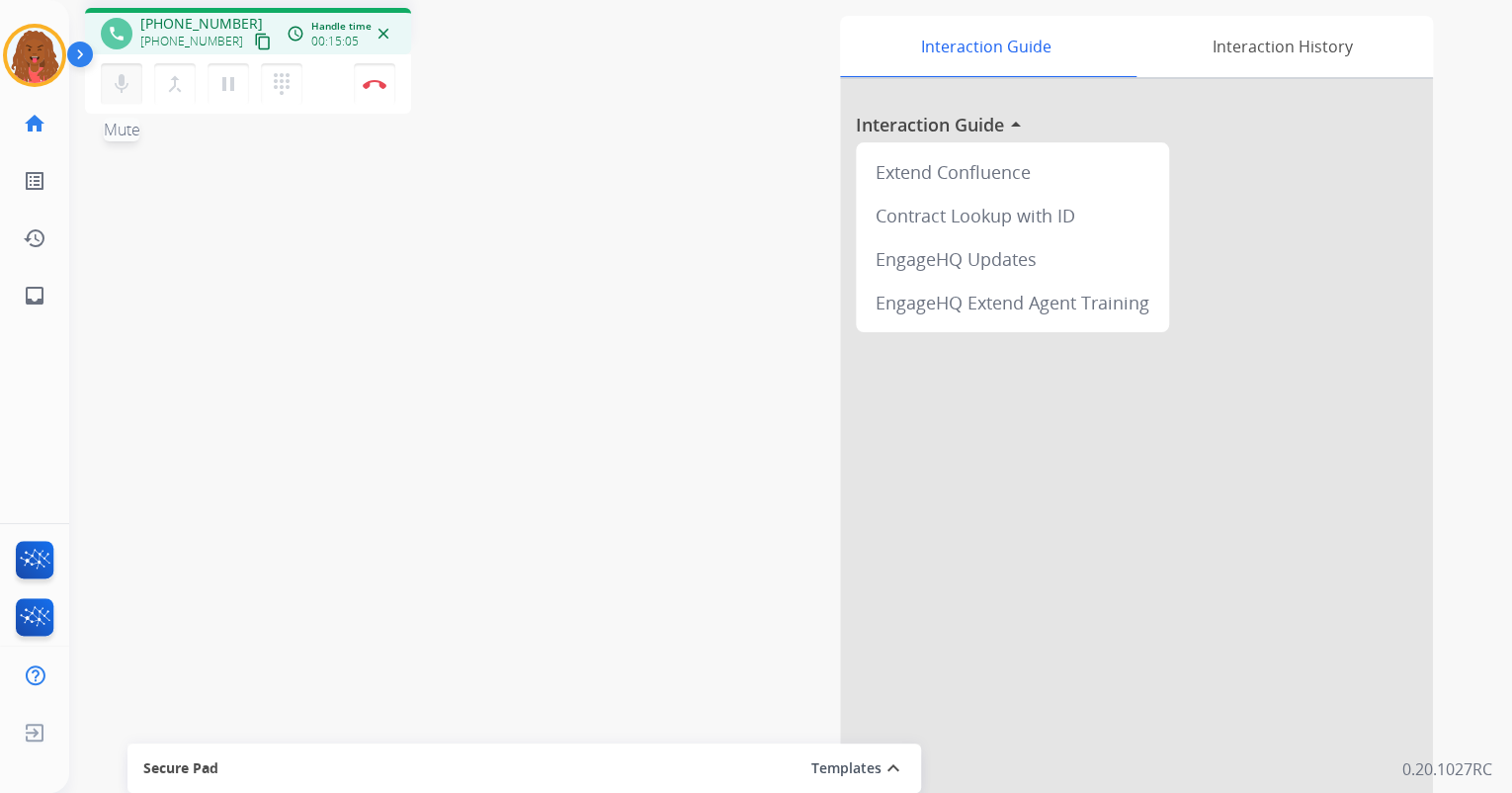 click on "mic" at bounding box center (122, 84) 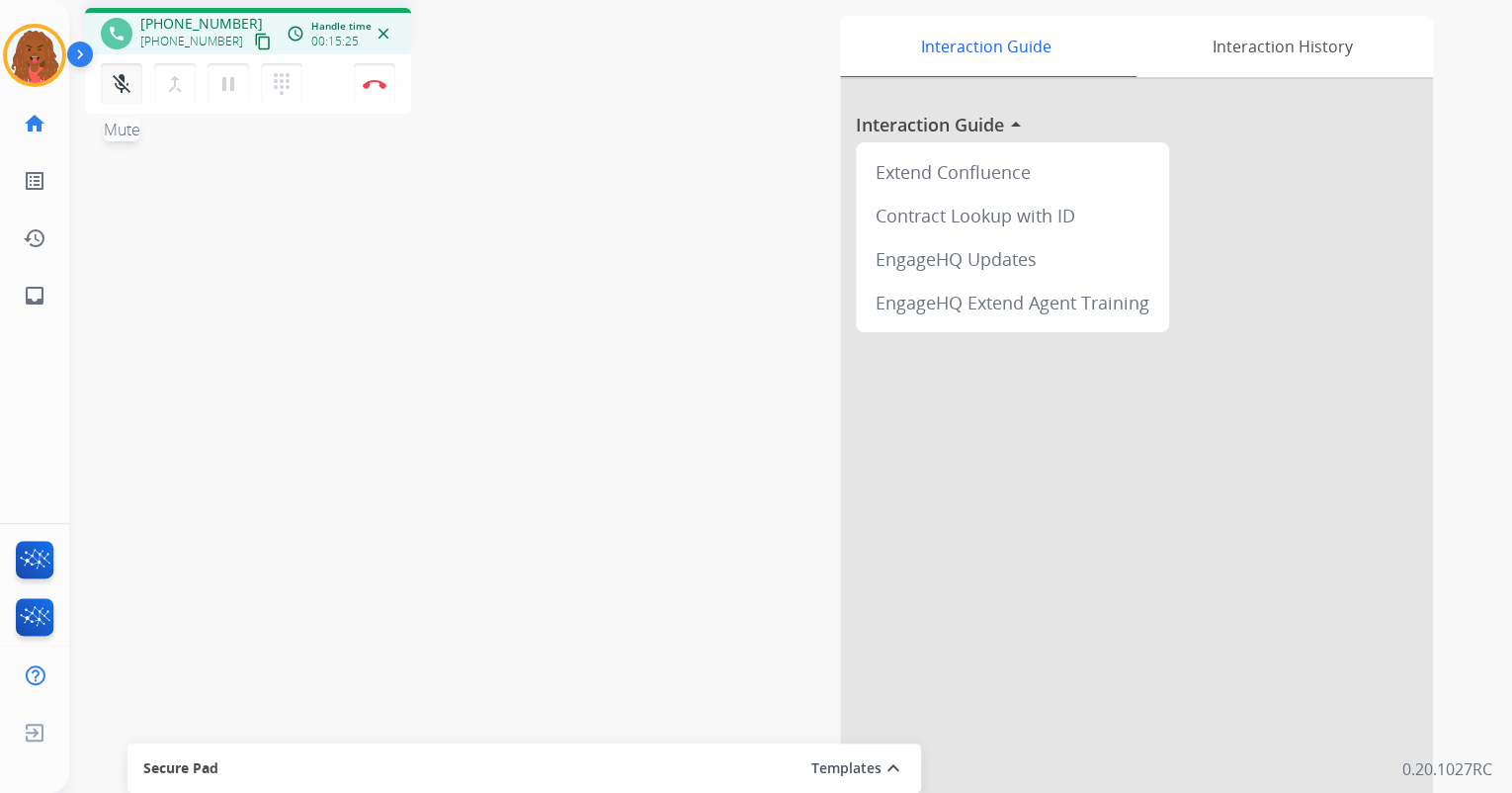click on "mic_off Mute" at bounding box center [122, 84] 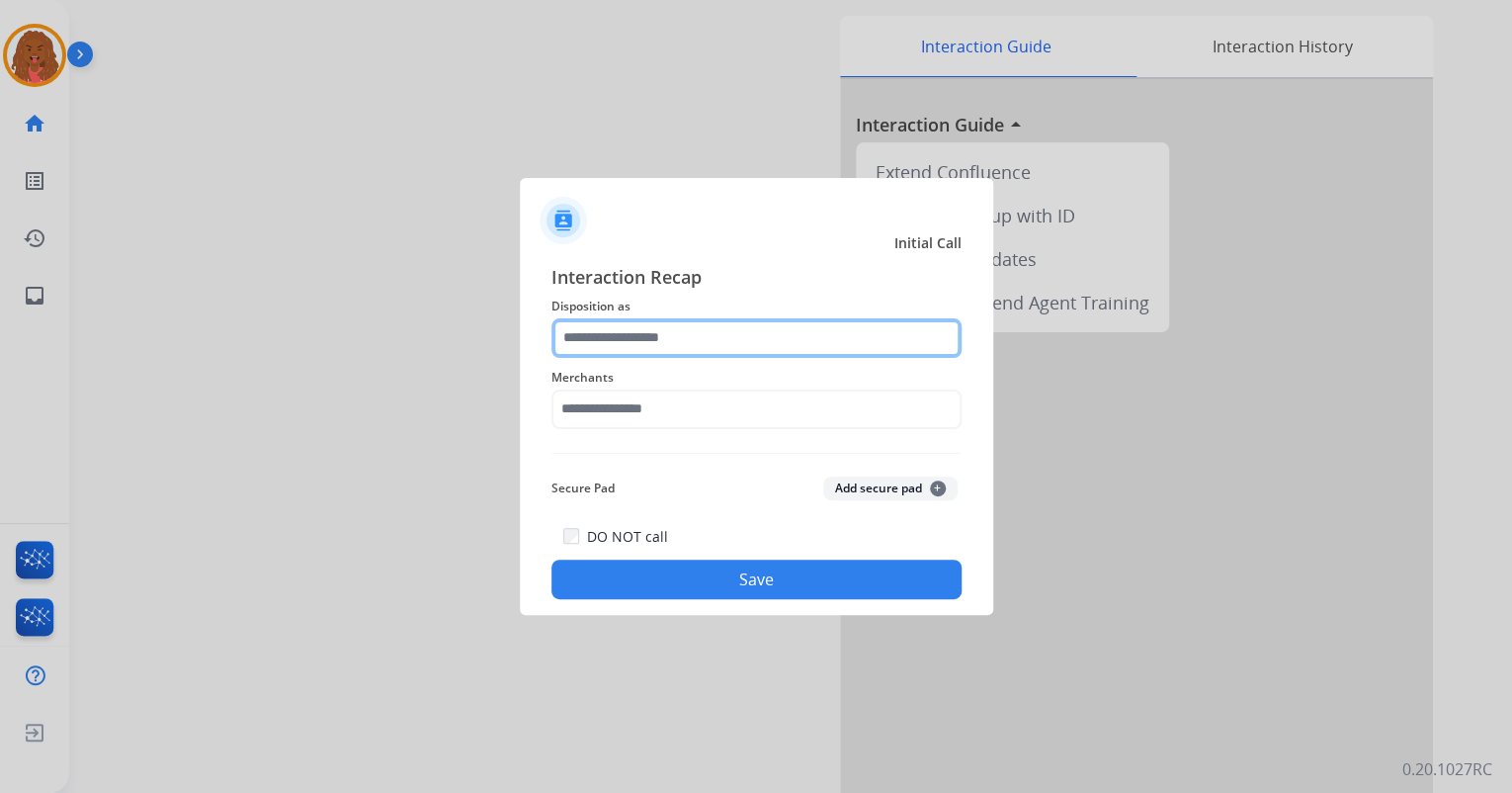 click 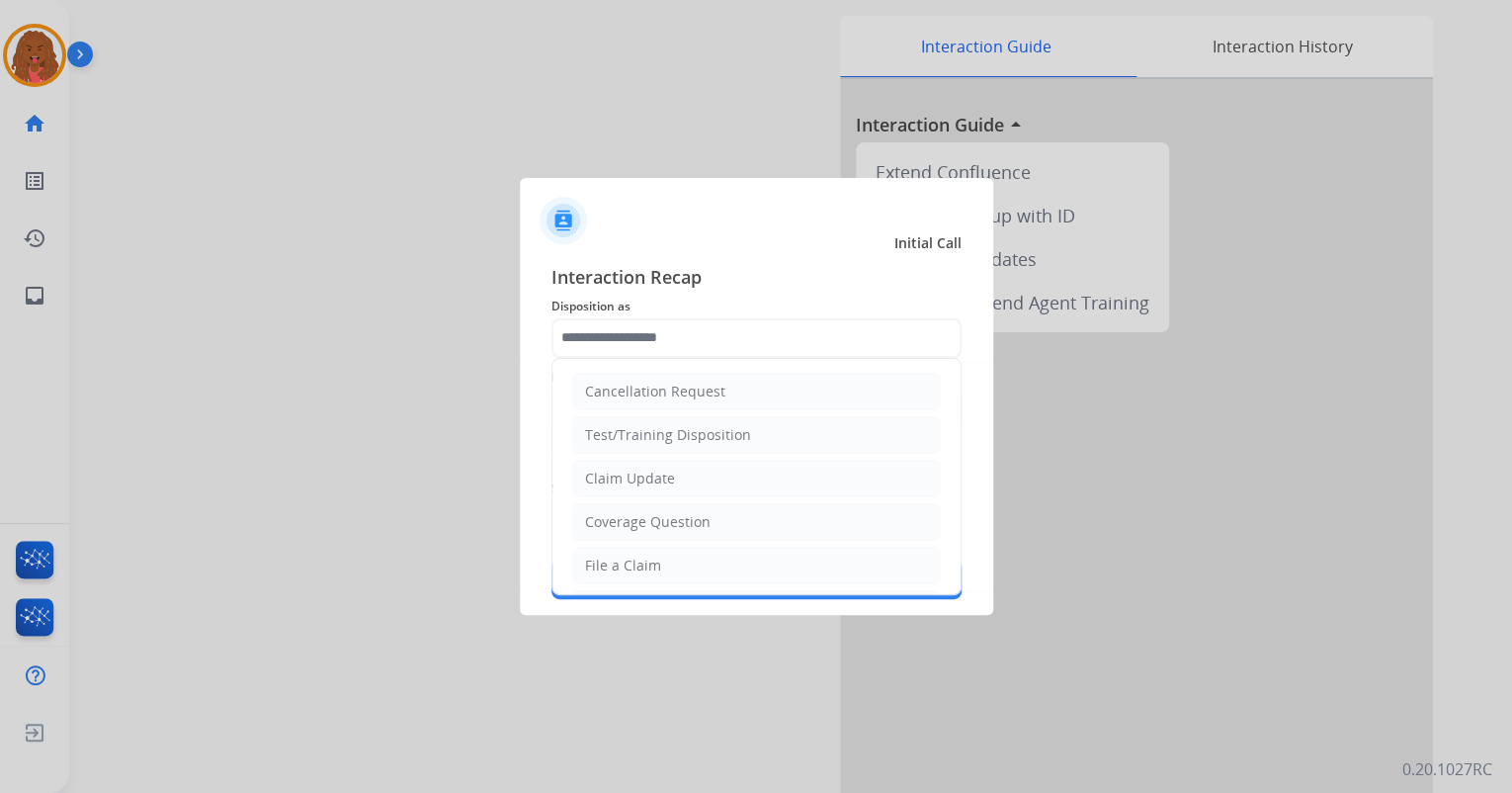 click on "File a Claim" 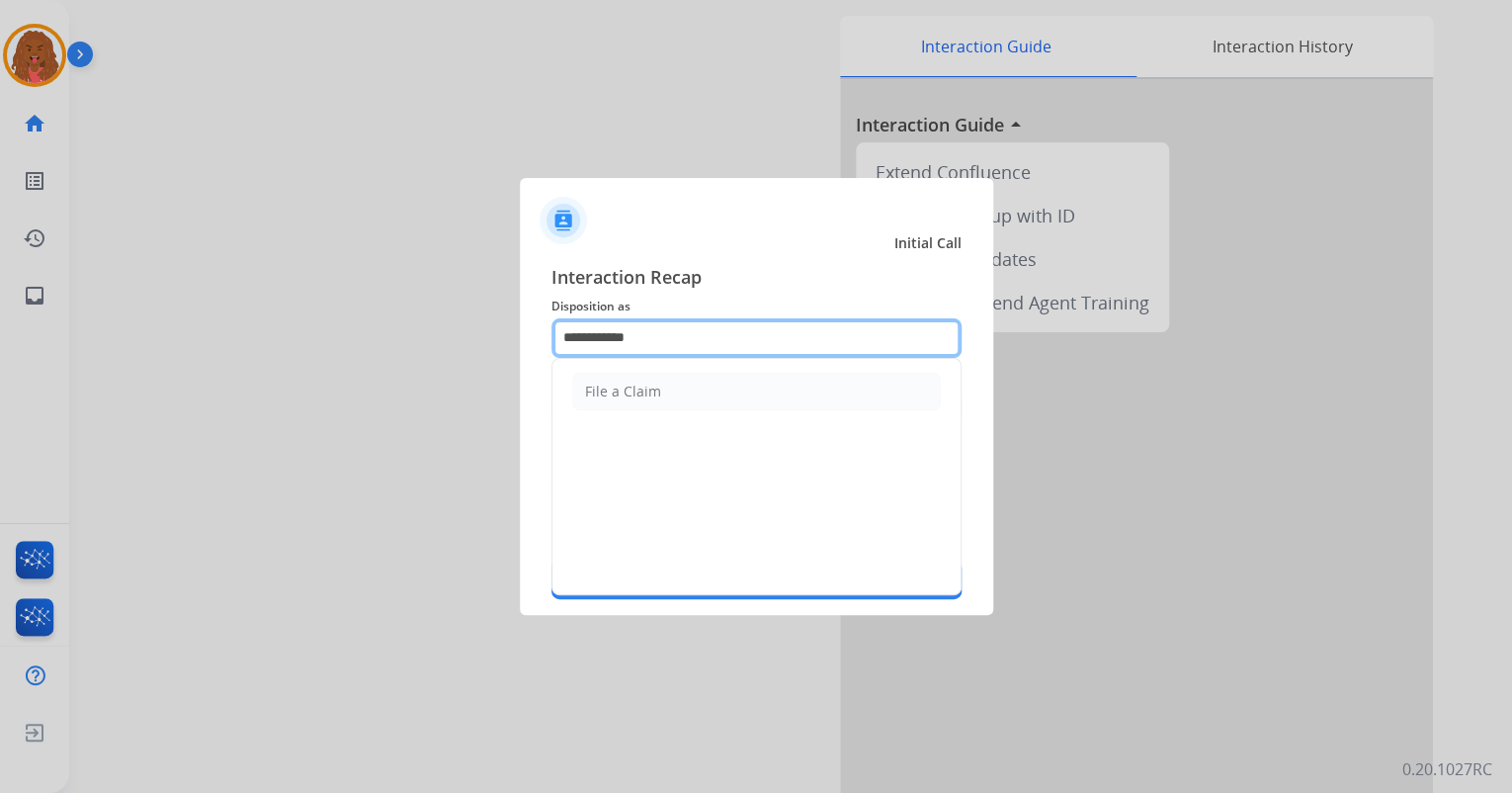 click on "**********" 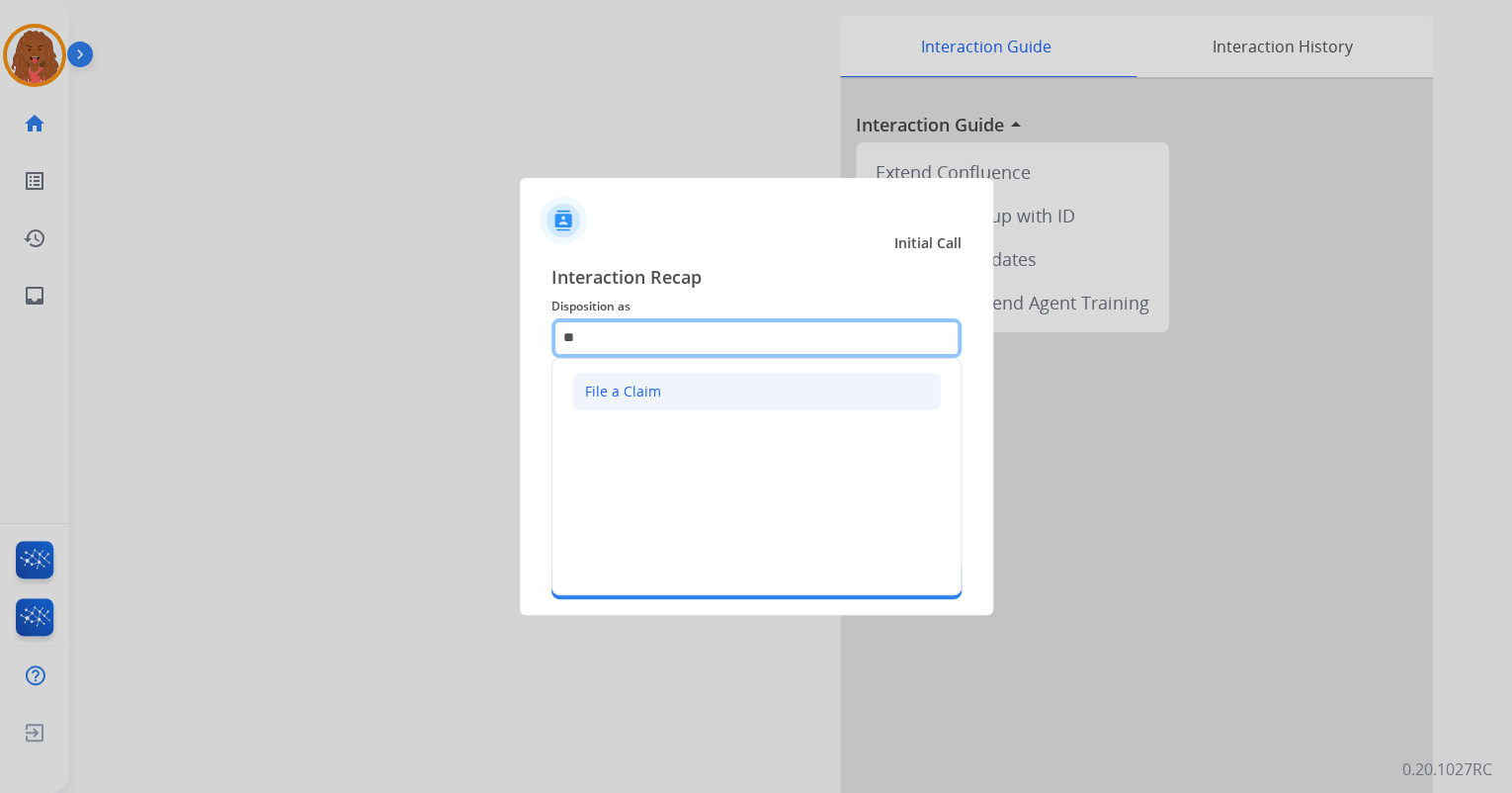 type on "*" 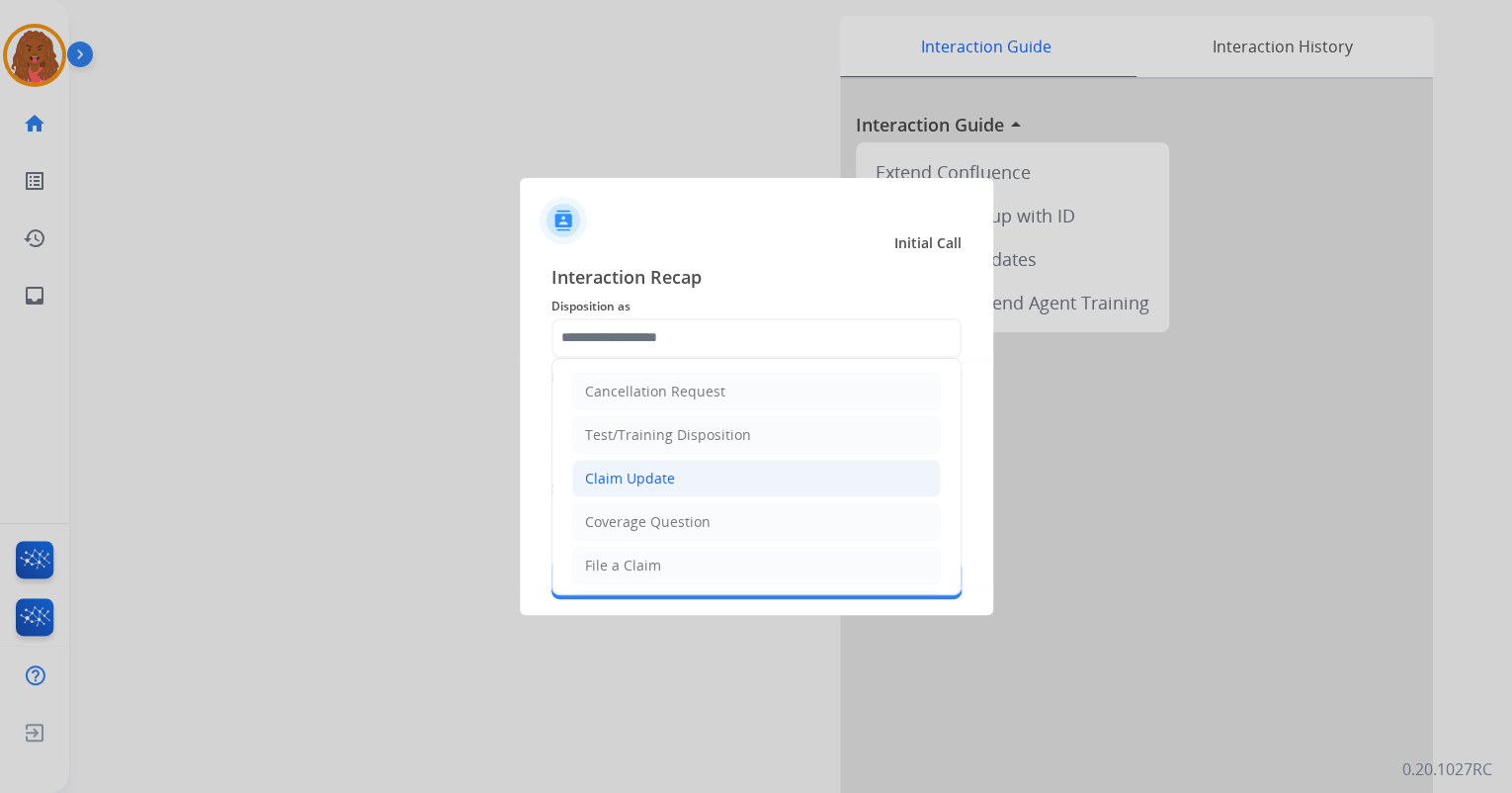 click on "Claim Update" 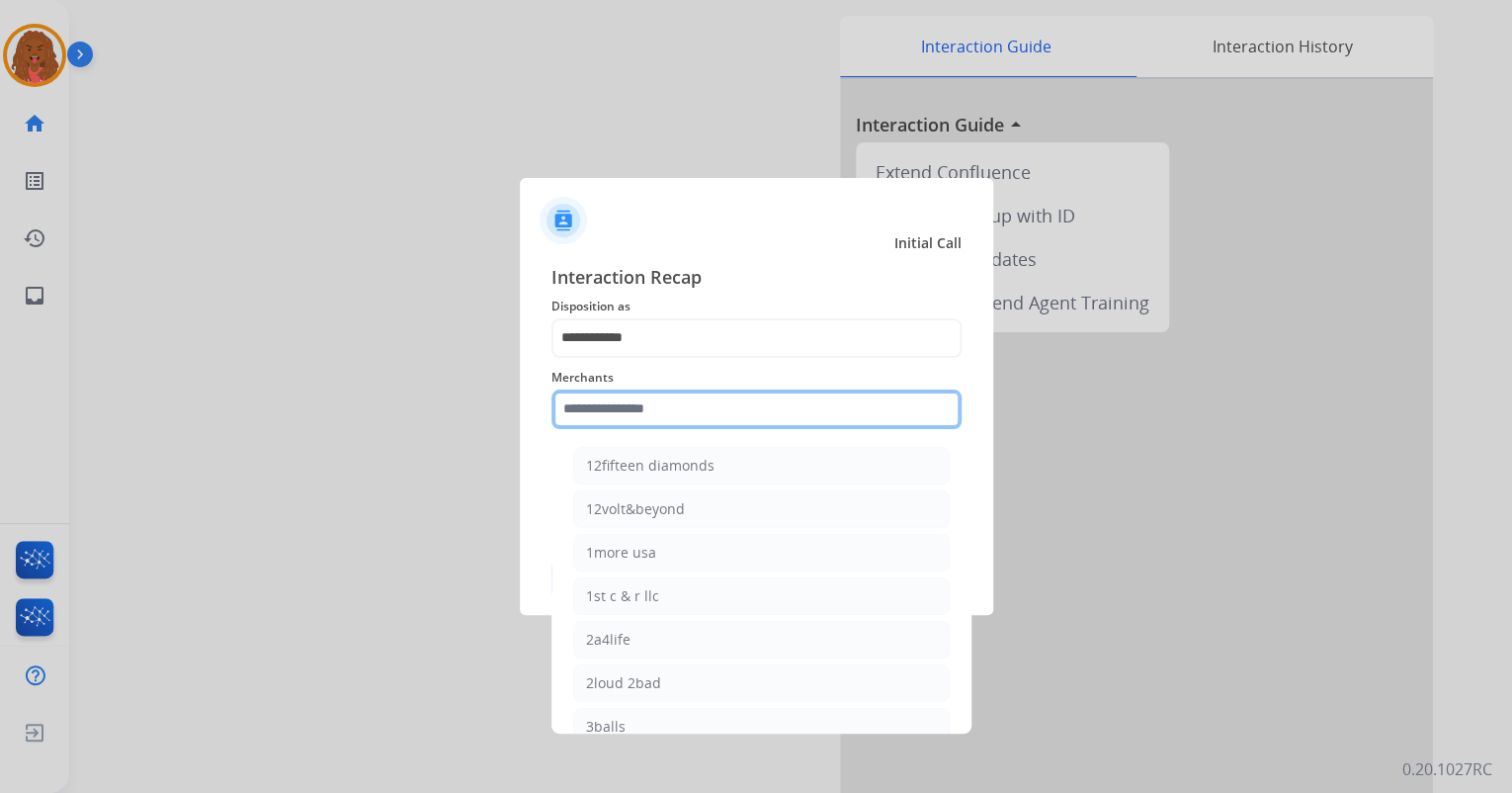 click 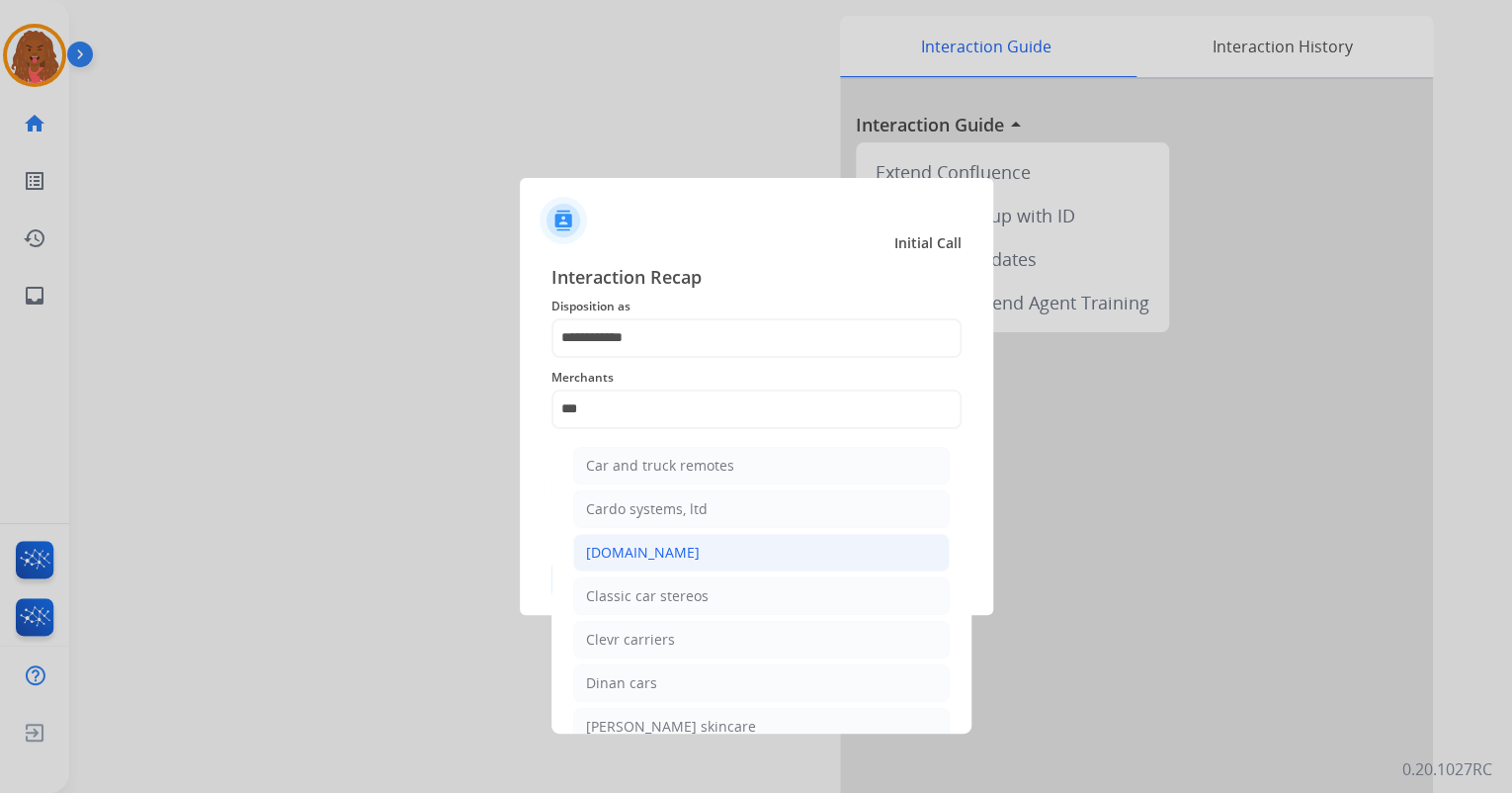 click on "[DOMAIN_NAME]" 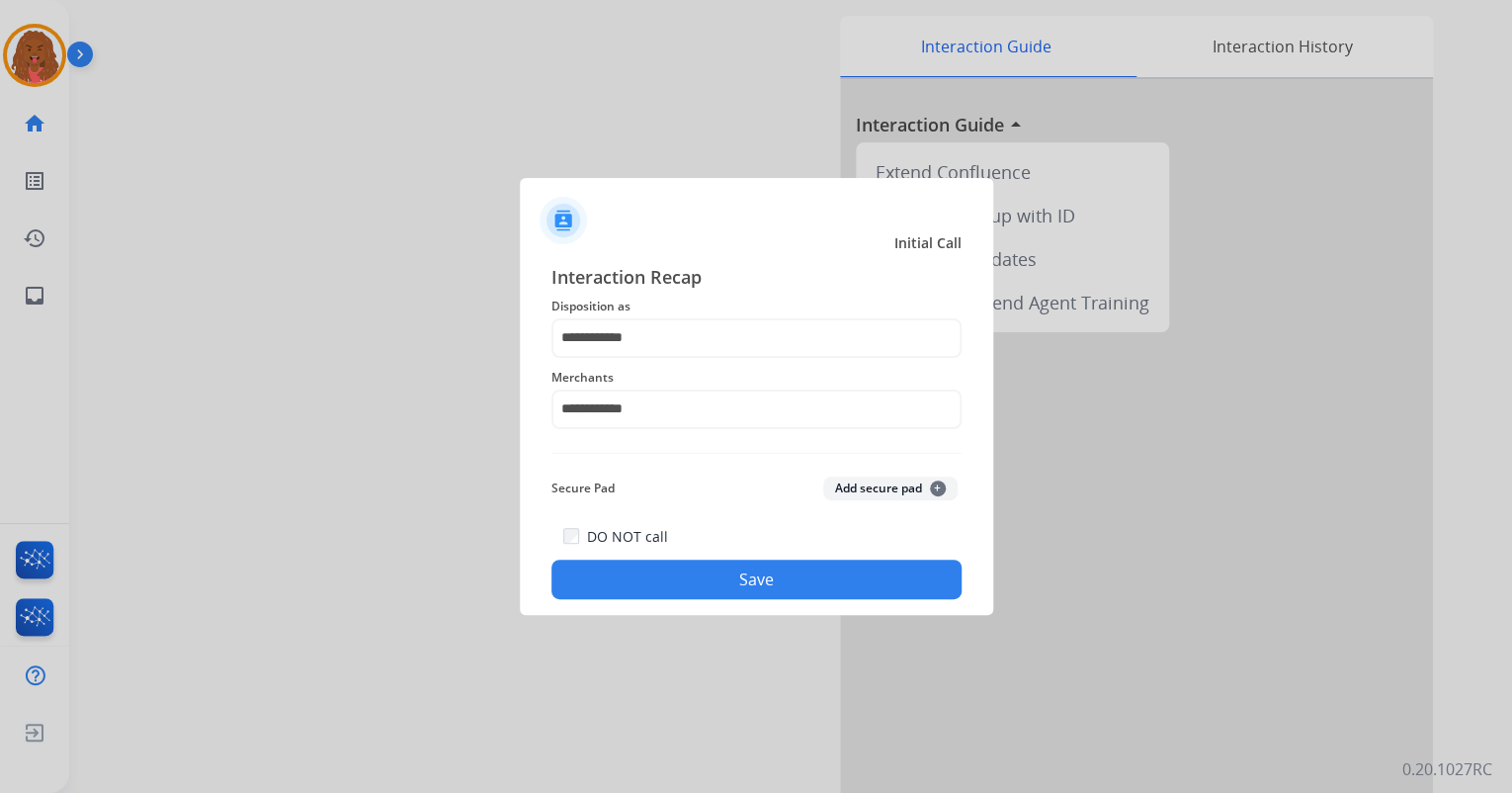 click on "Save" 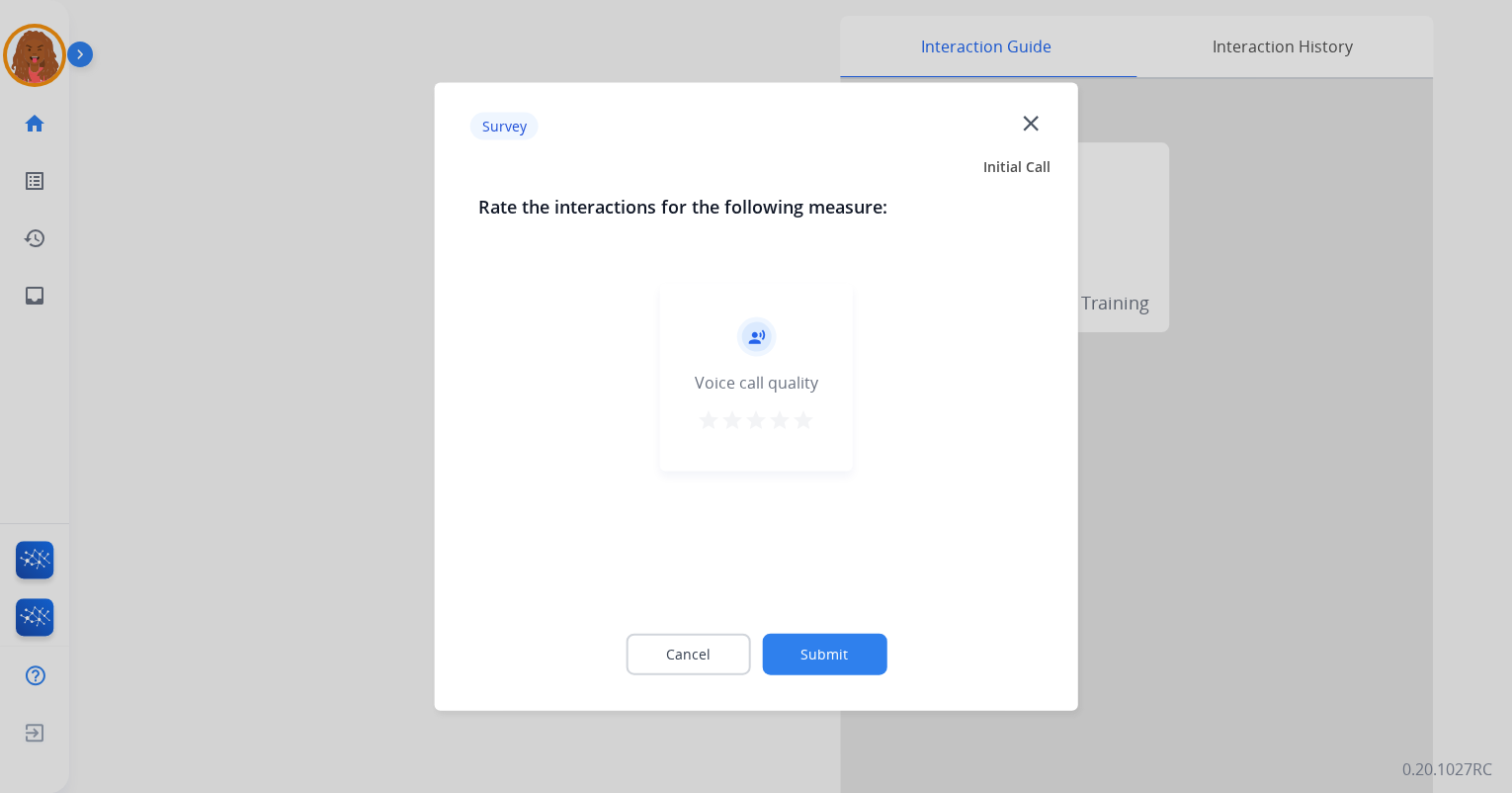 click on "Submit" 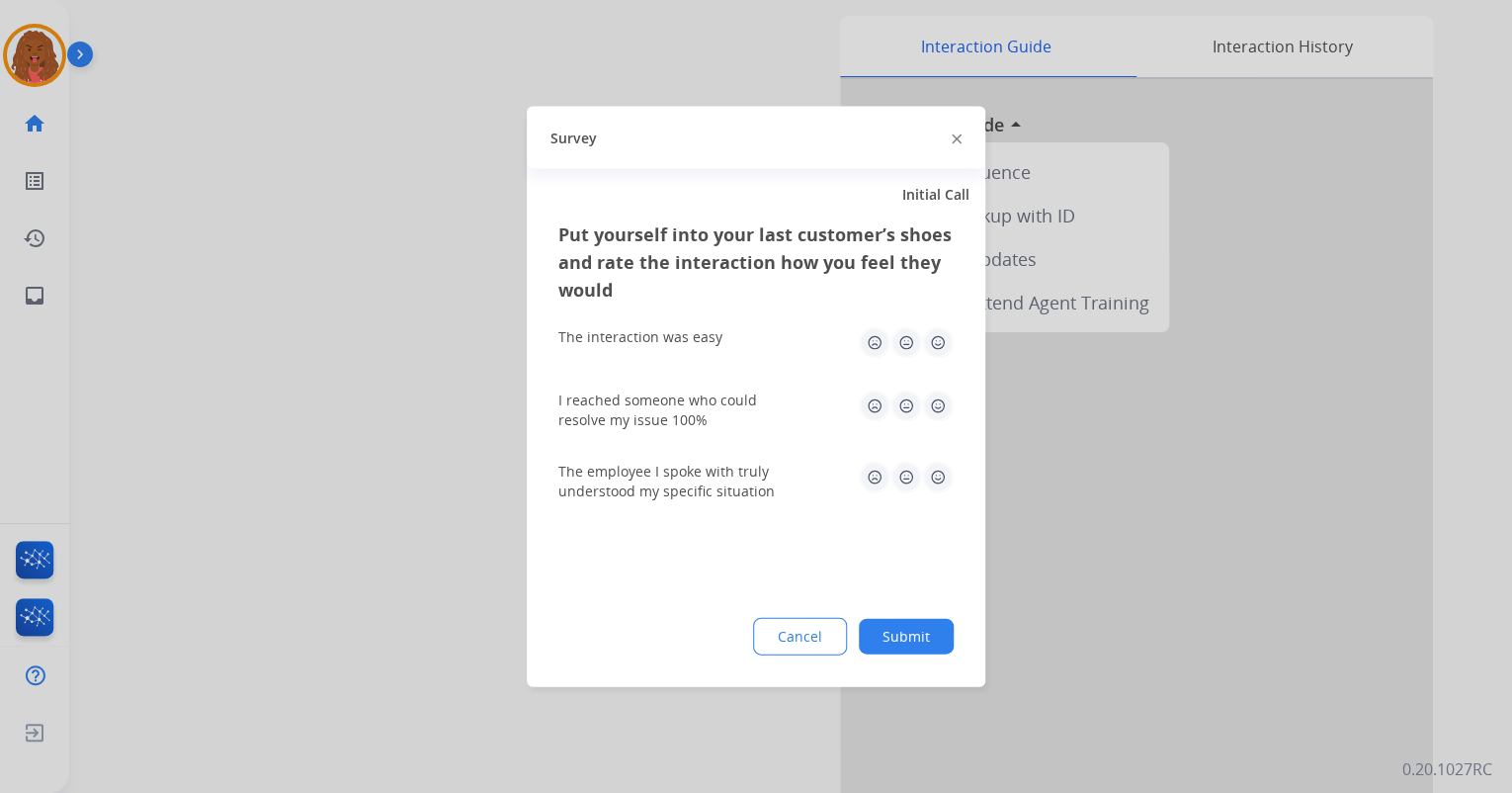 click on "Submit" 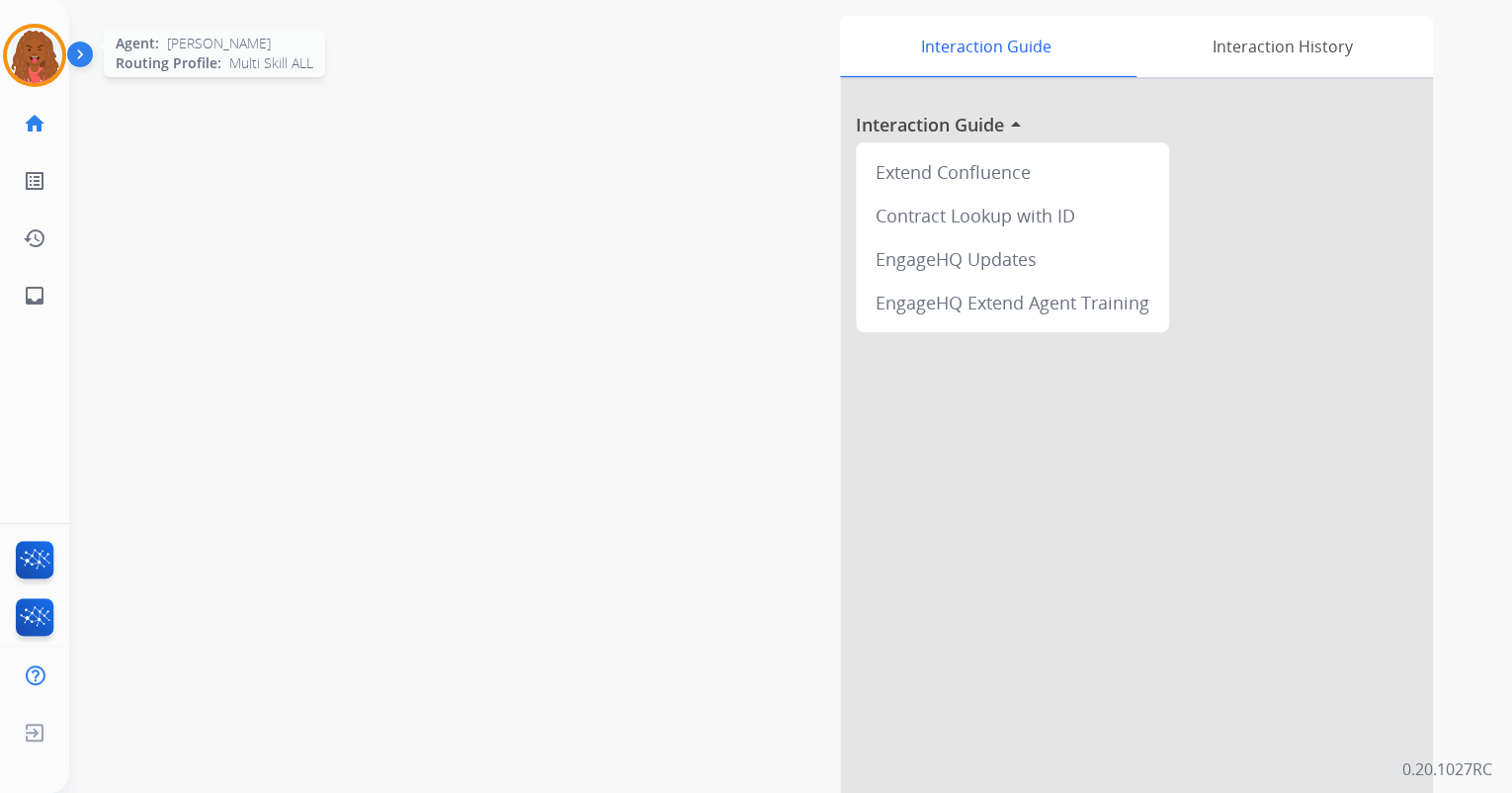 click at bounding box center [35, 55] 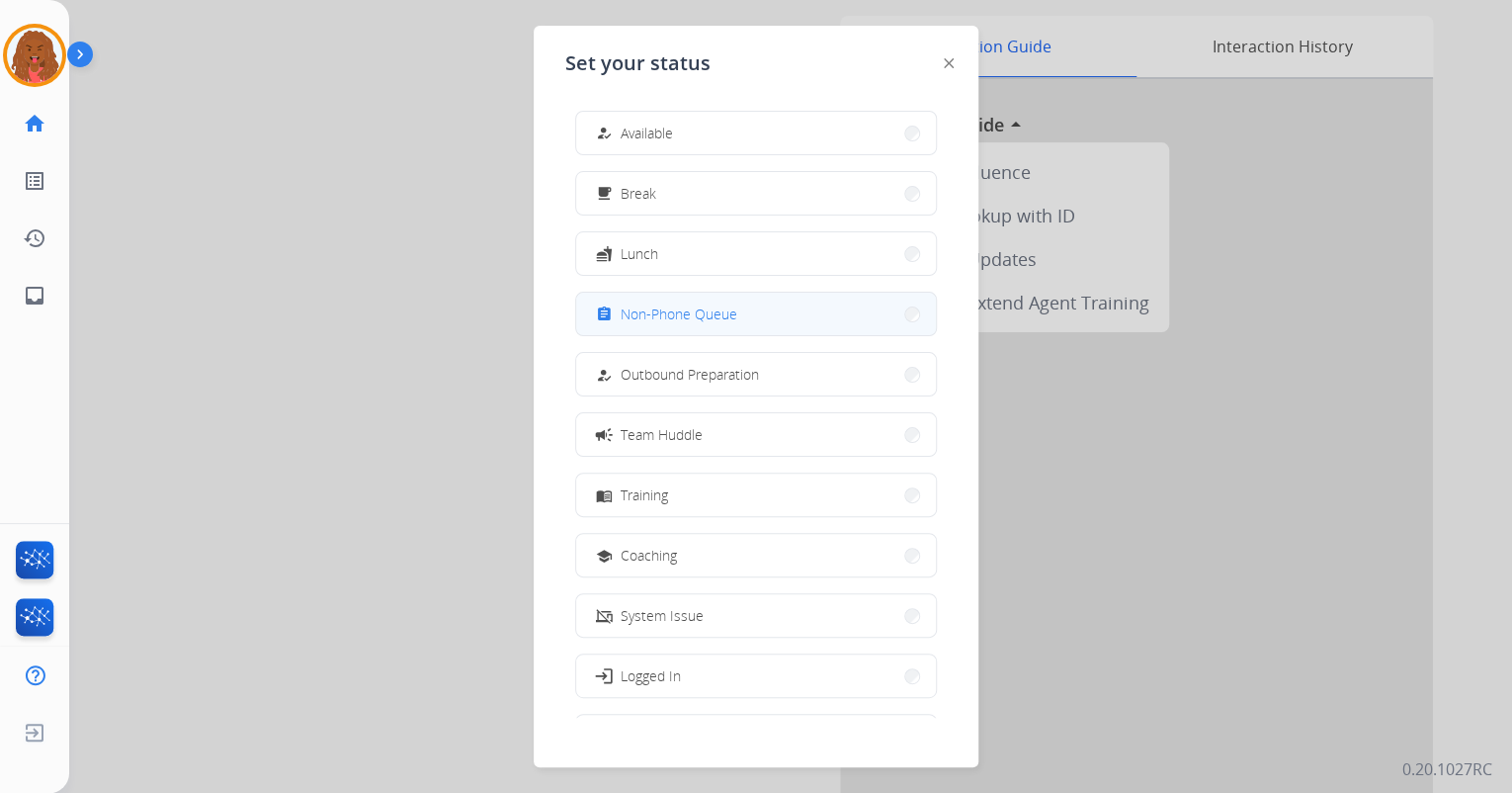 click on "Non-Phone Queue" at bounding box center (679, 313) 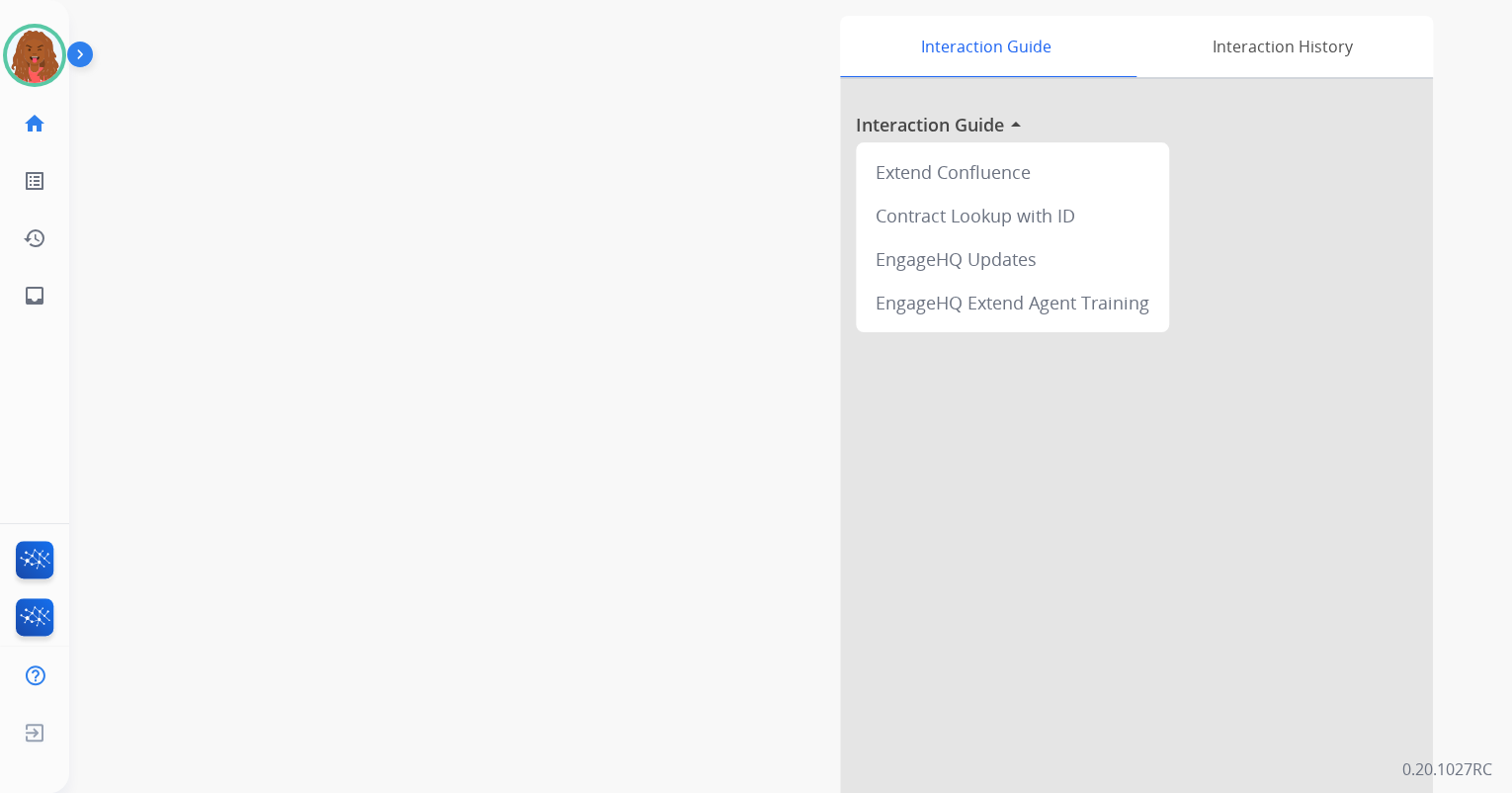 scroll, scrollTop: 0, scrollLeft: 0, axis: both 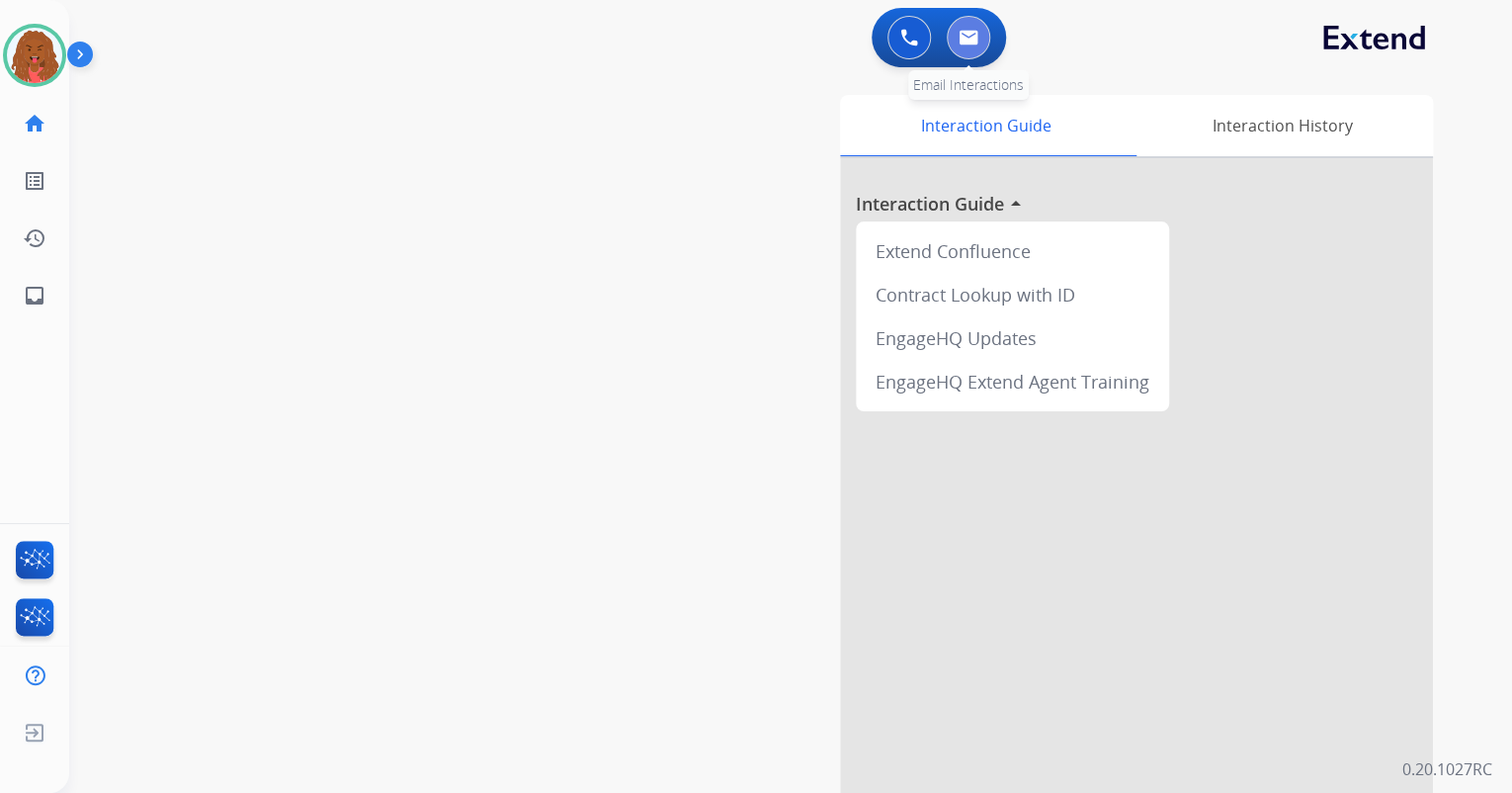 click at bounding box center (968, 38) 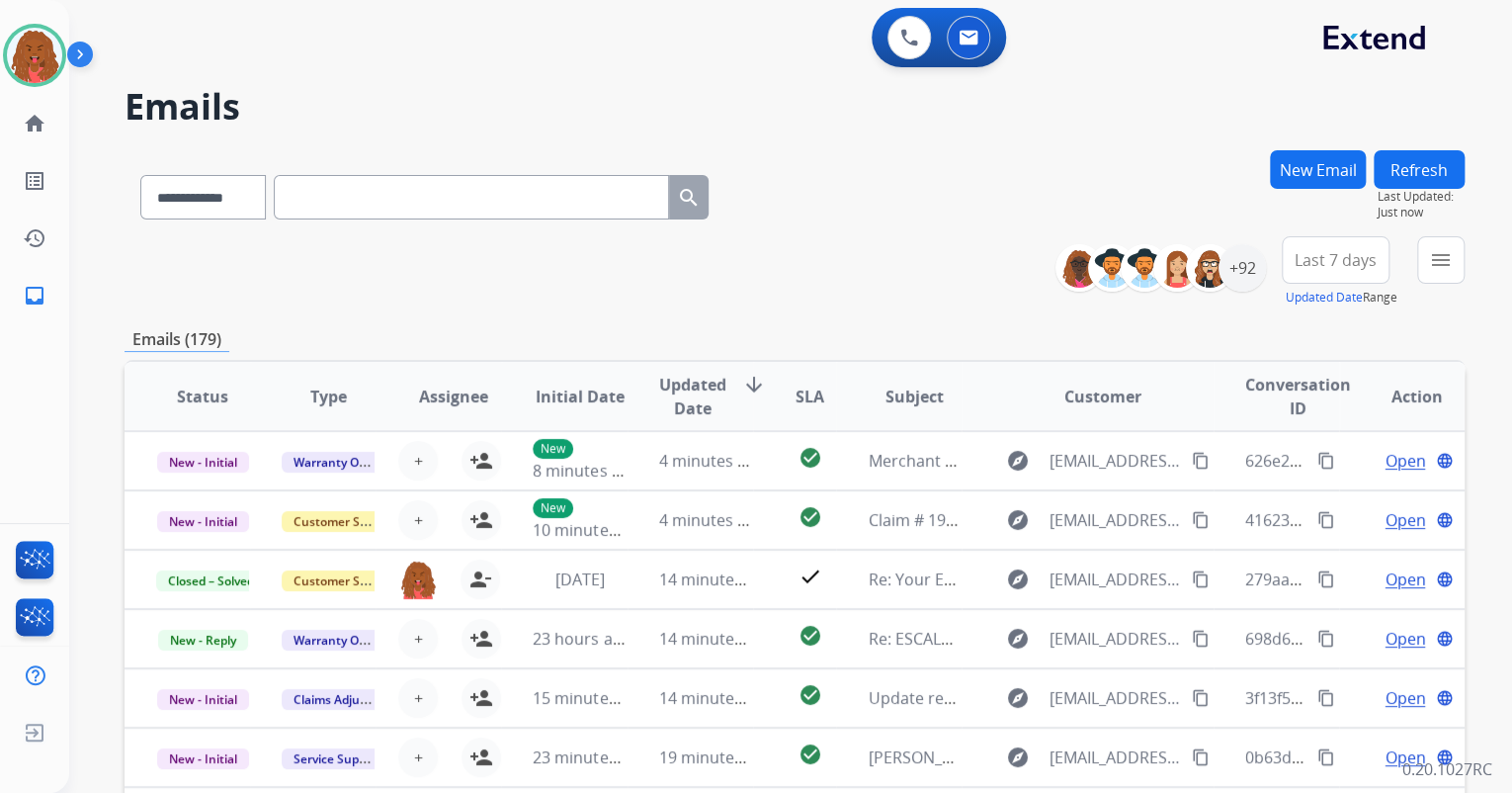 paste on "**********" 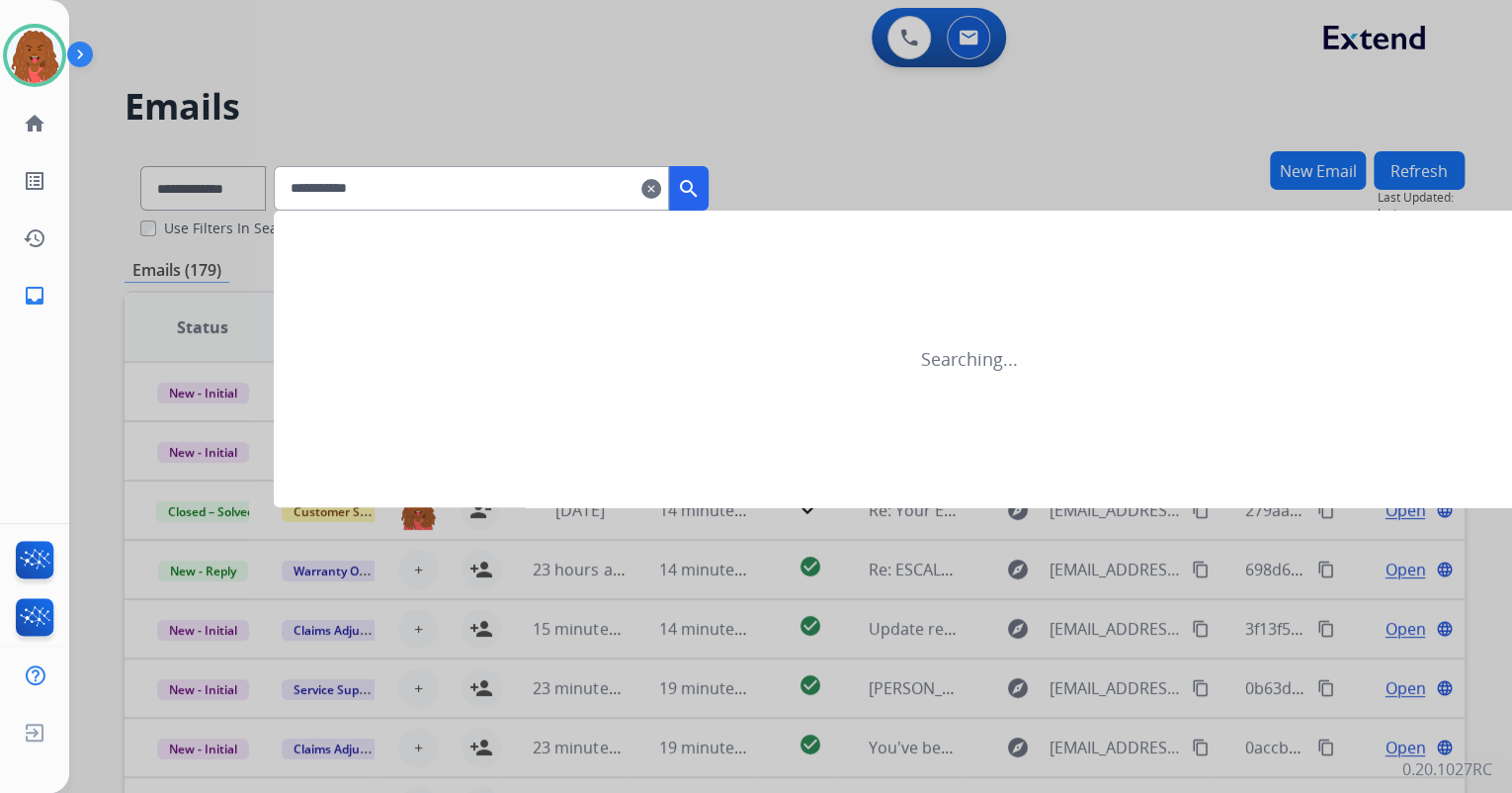 drag, startPoint x: 233, startPoint y: 184, endPoint x: -309, endPoint y: 184, distance: 542 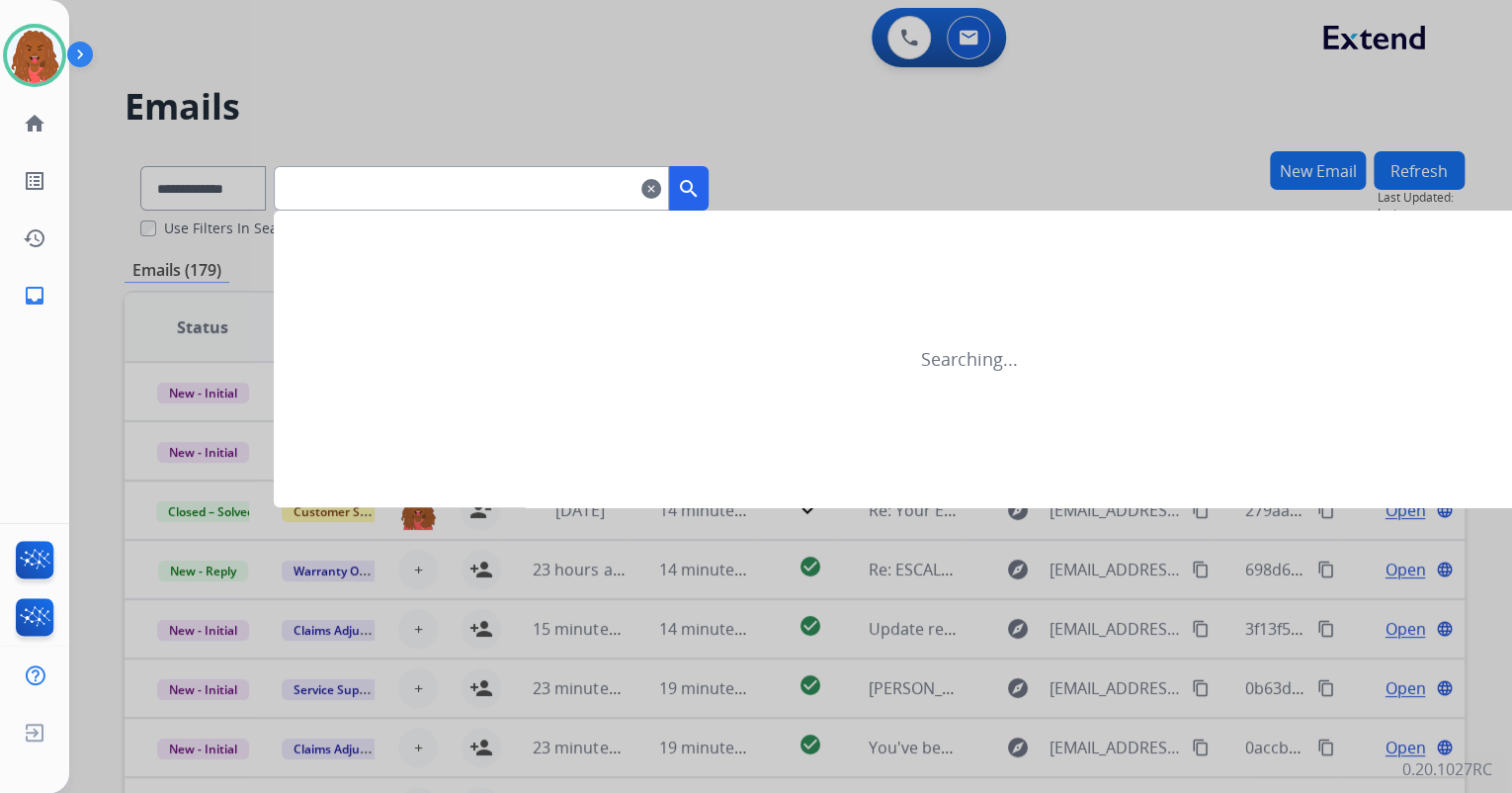 type on "*" 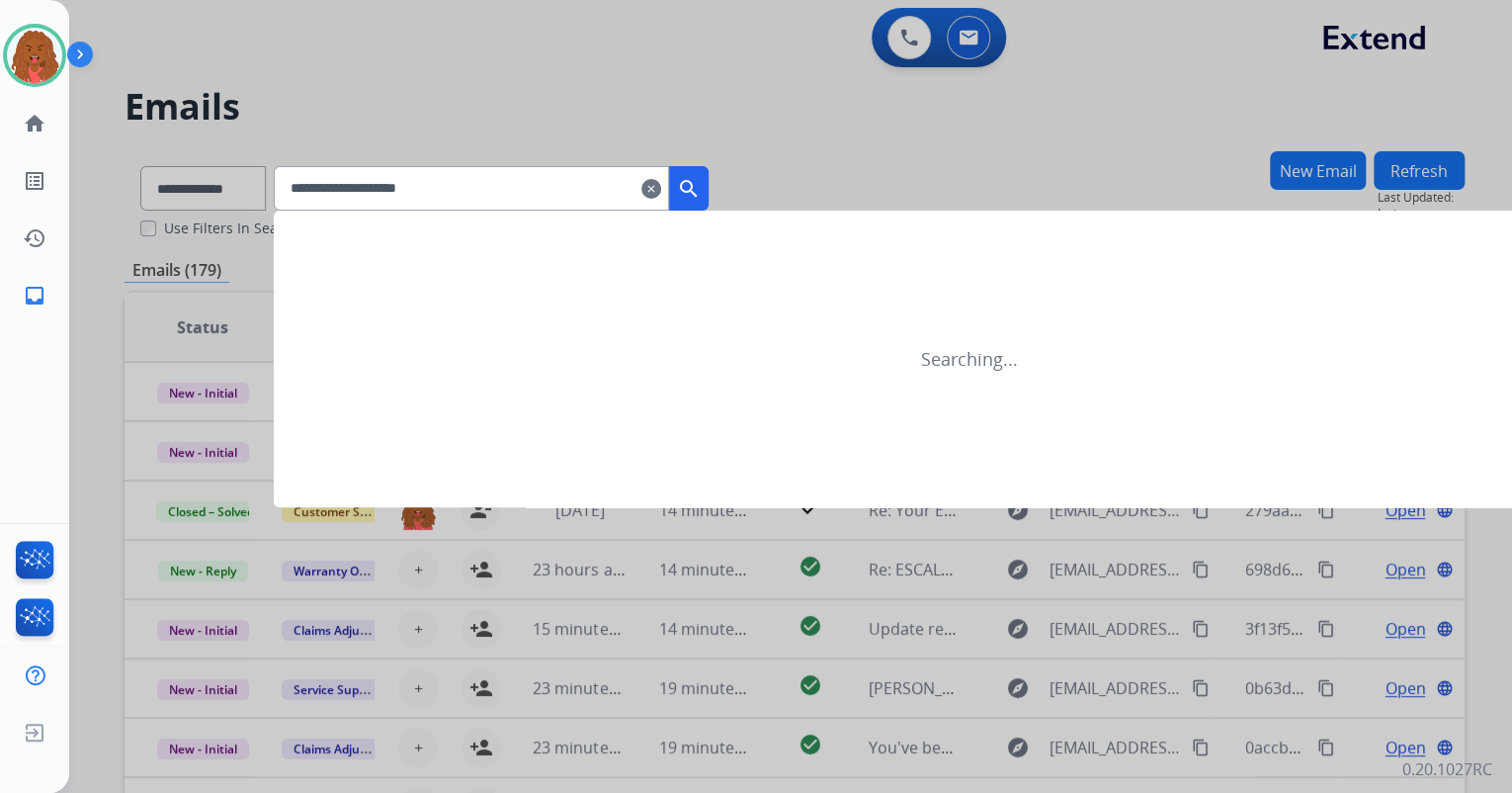 type on "**********" 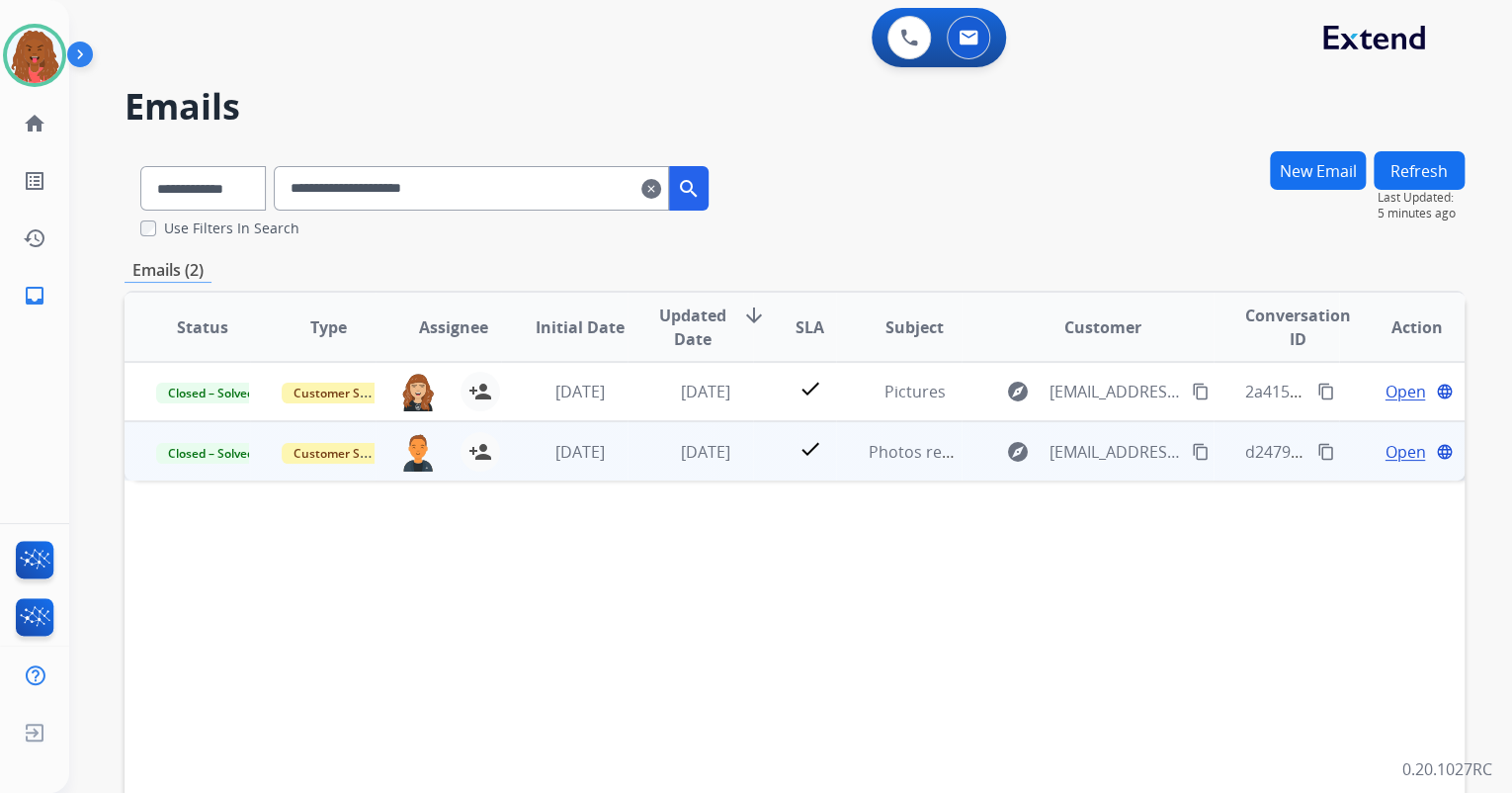 click on "Open" at bounding box center [1404, 452] 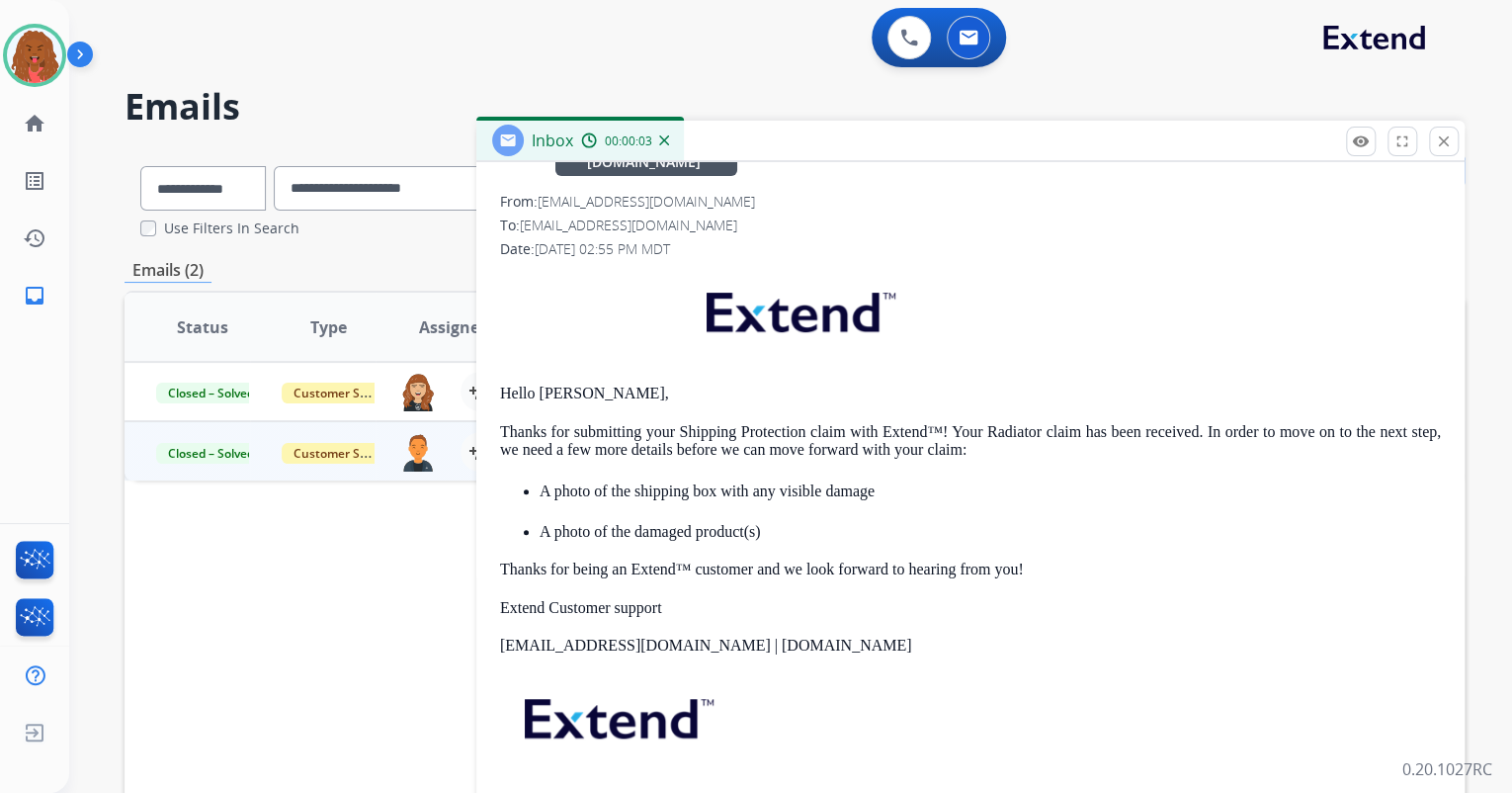 scroll, scrollTop: 308, scrollLeft: 0, axis: vertical 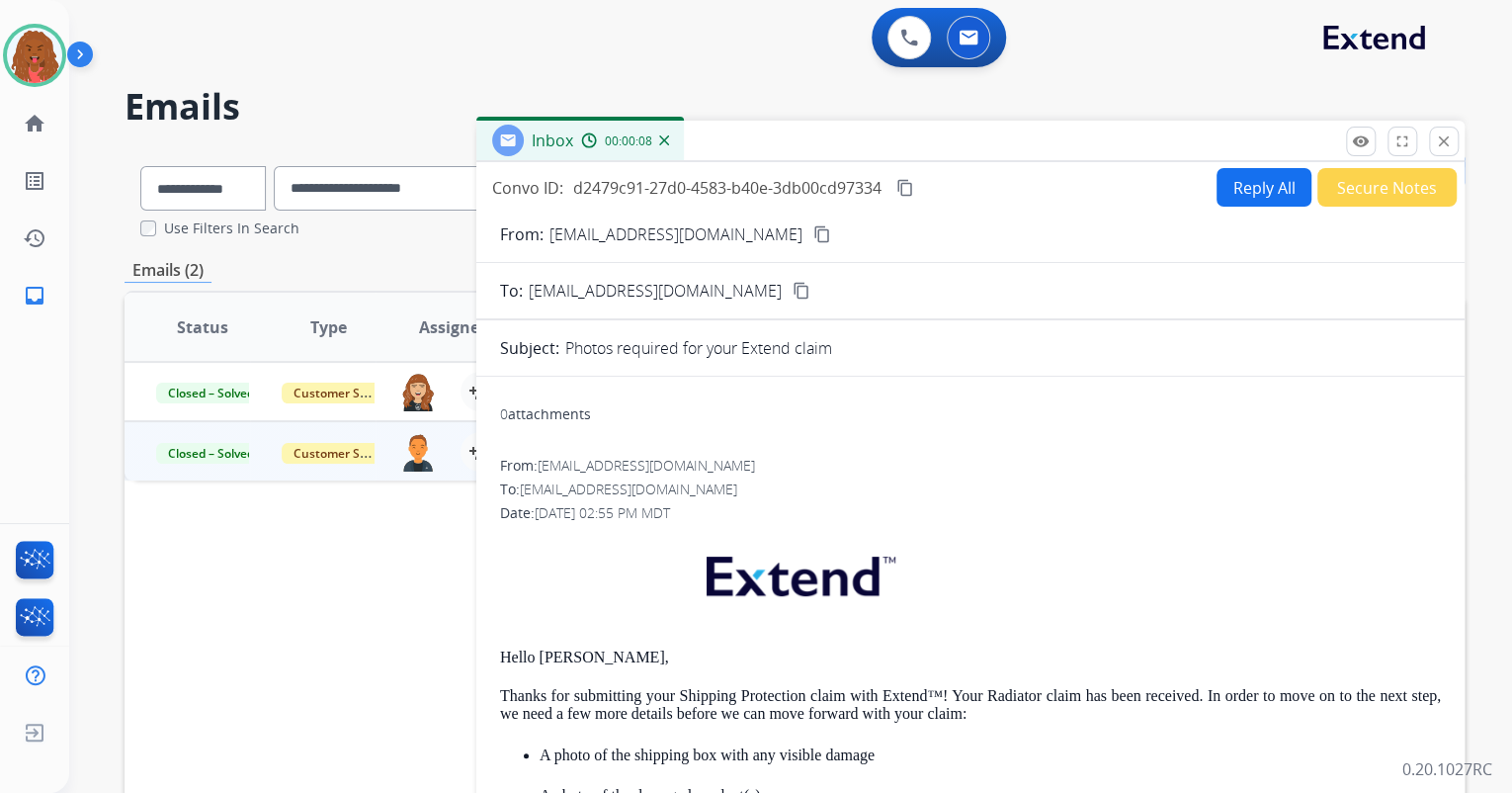 click on "content_copy" at bounding box center (905, 188) 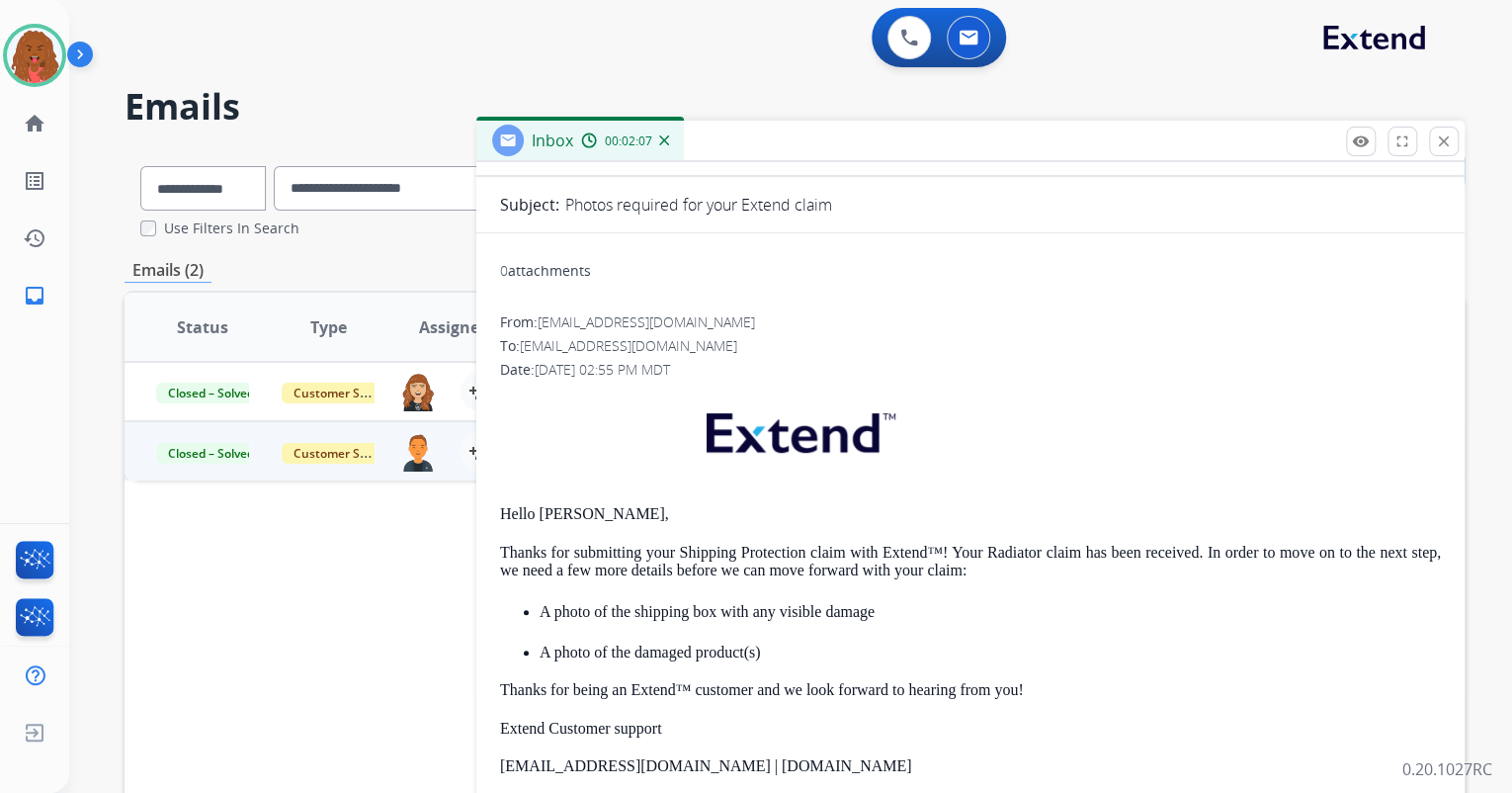 scroll, scrollTop: 308, scrollLeft: 0, axis: vertical 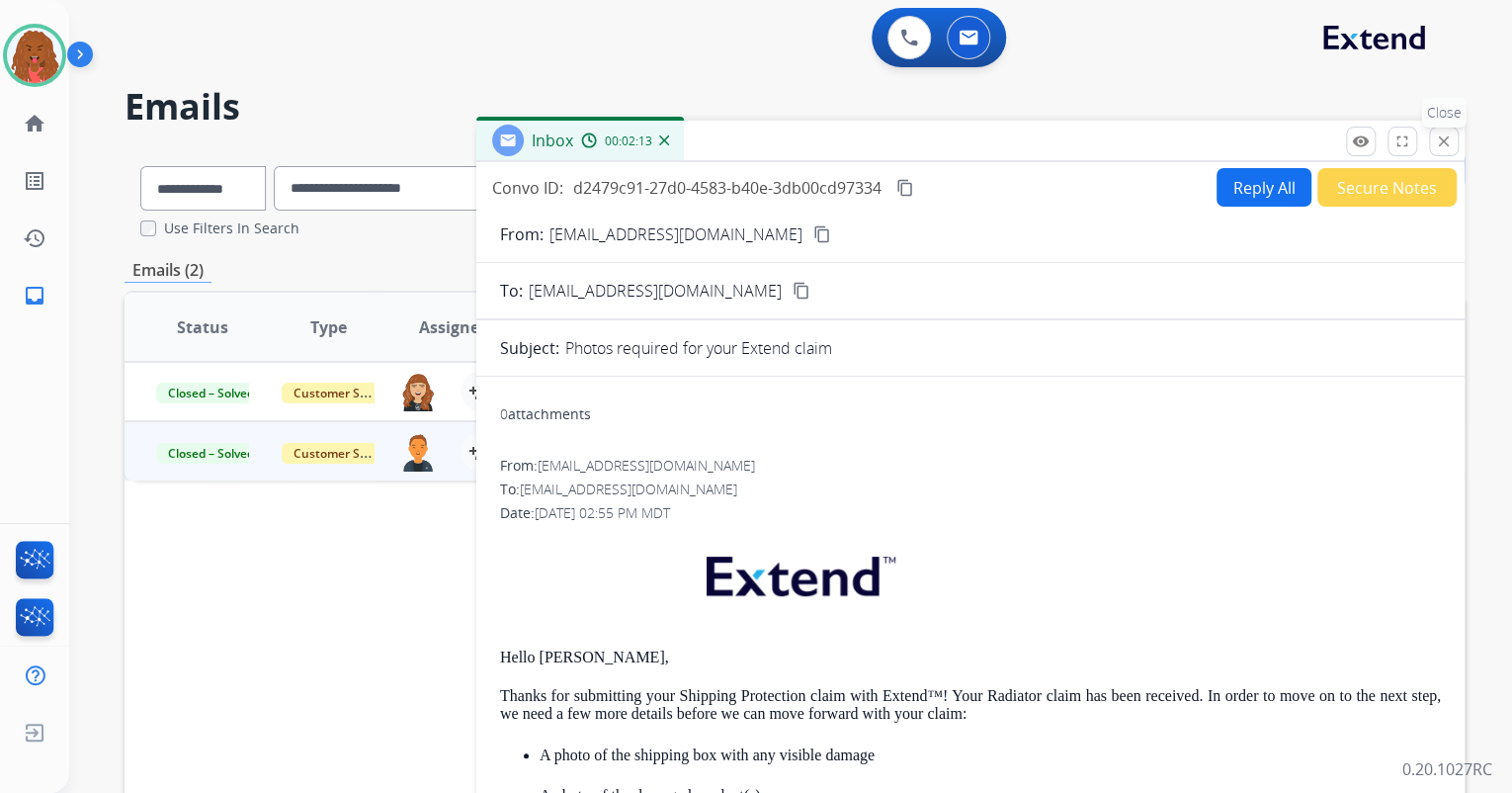 click on "close" at bounding box center [1444, 141] 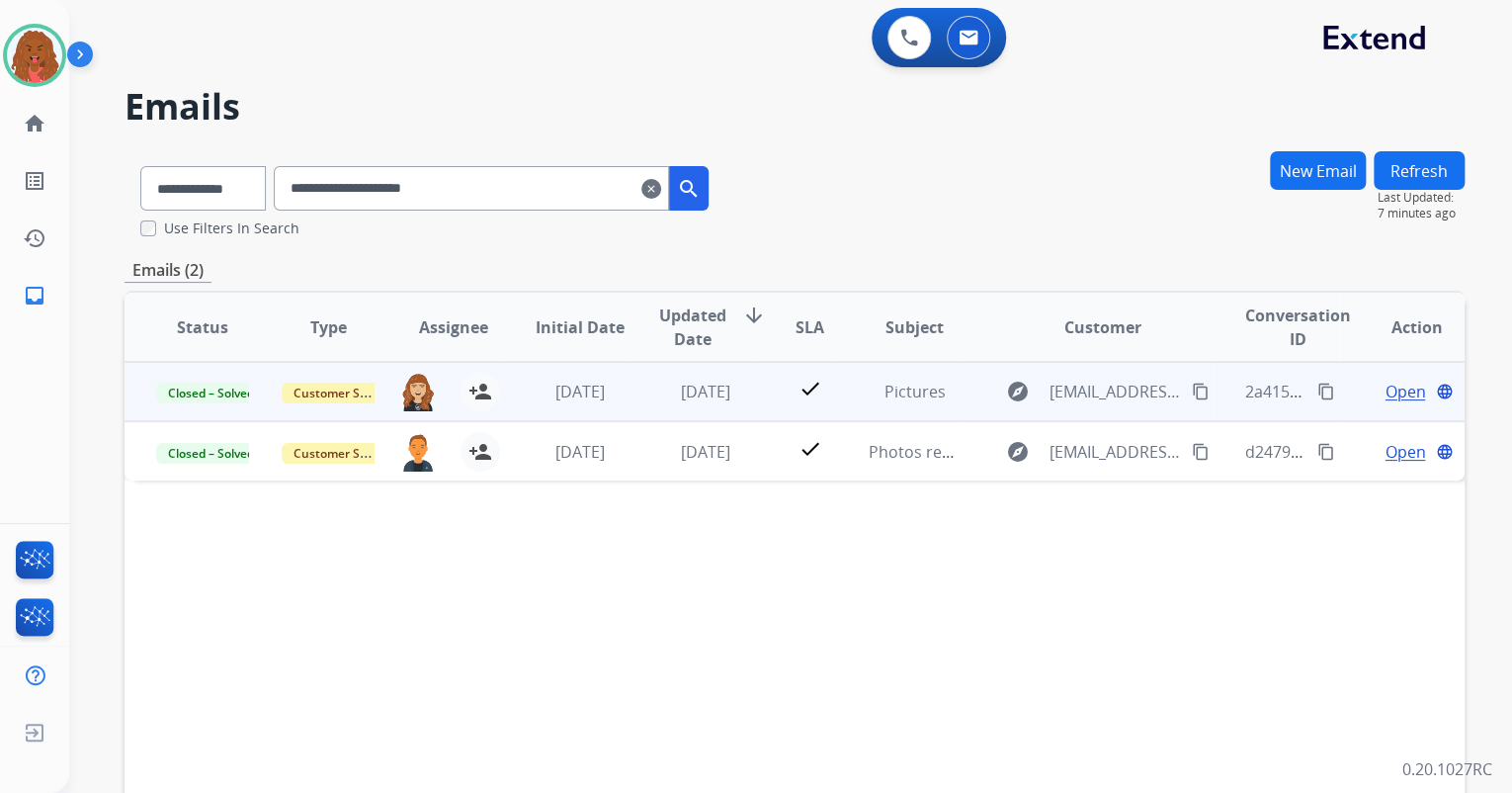 click on "Open" at bounding box center (1404, 392) 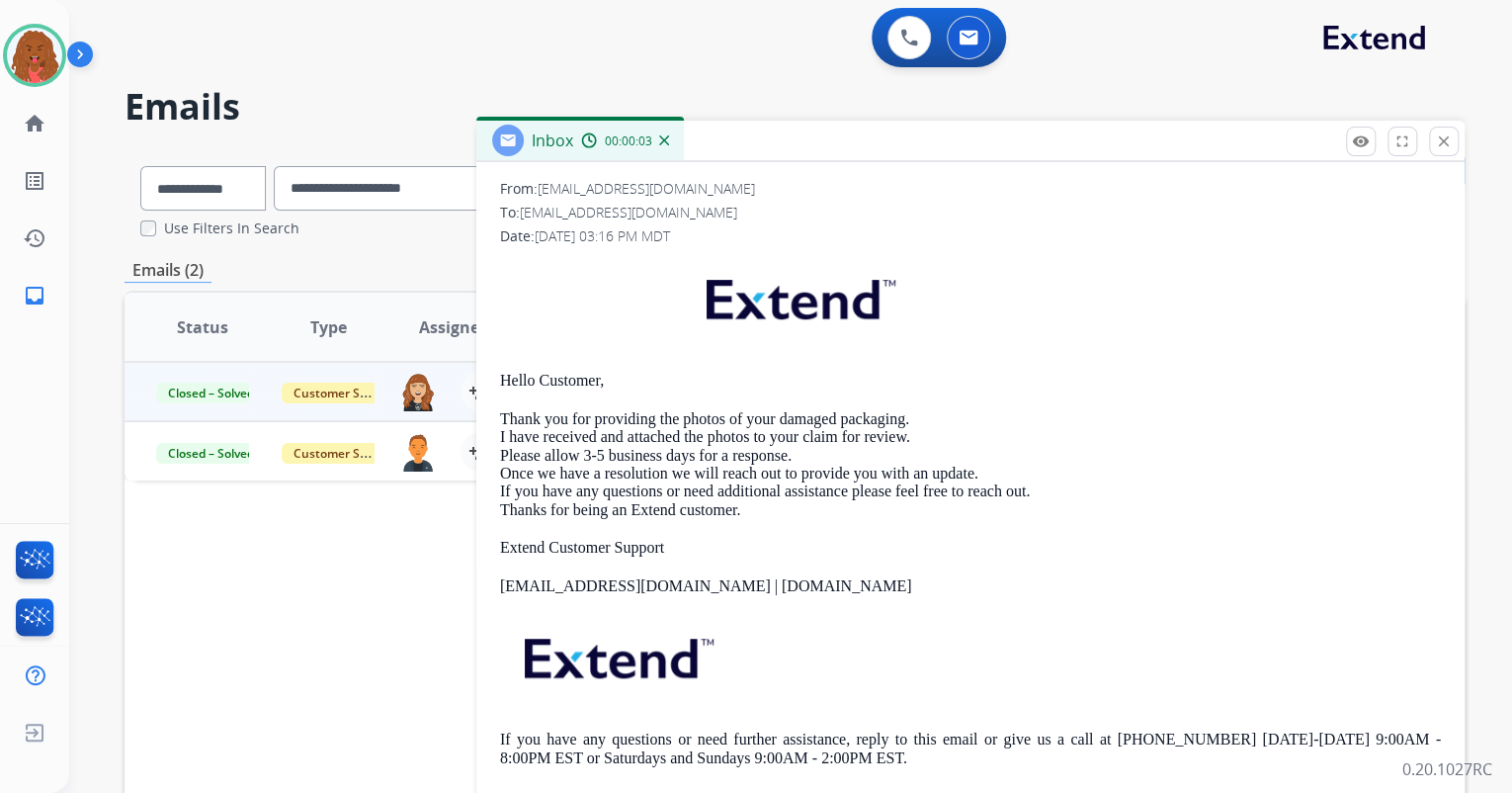 scroll, scrollTop: 0, scrollLeft: 0, axis: both 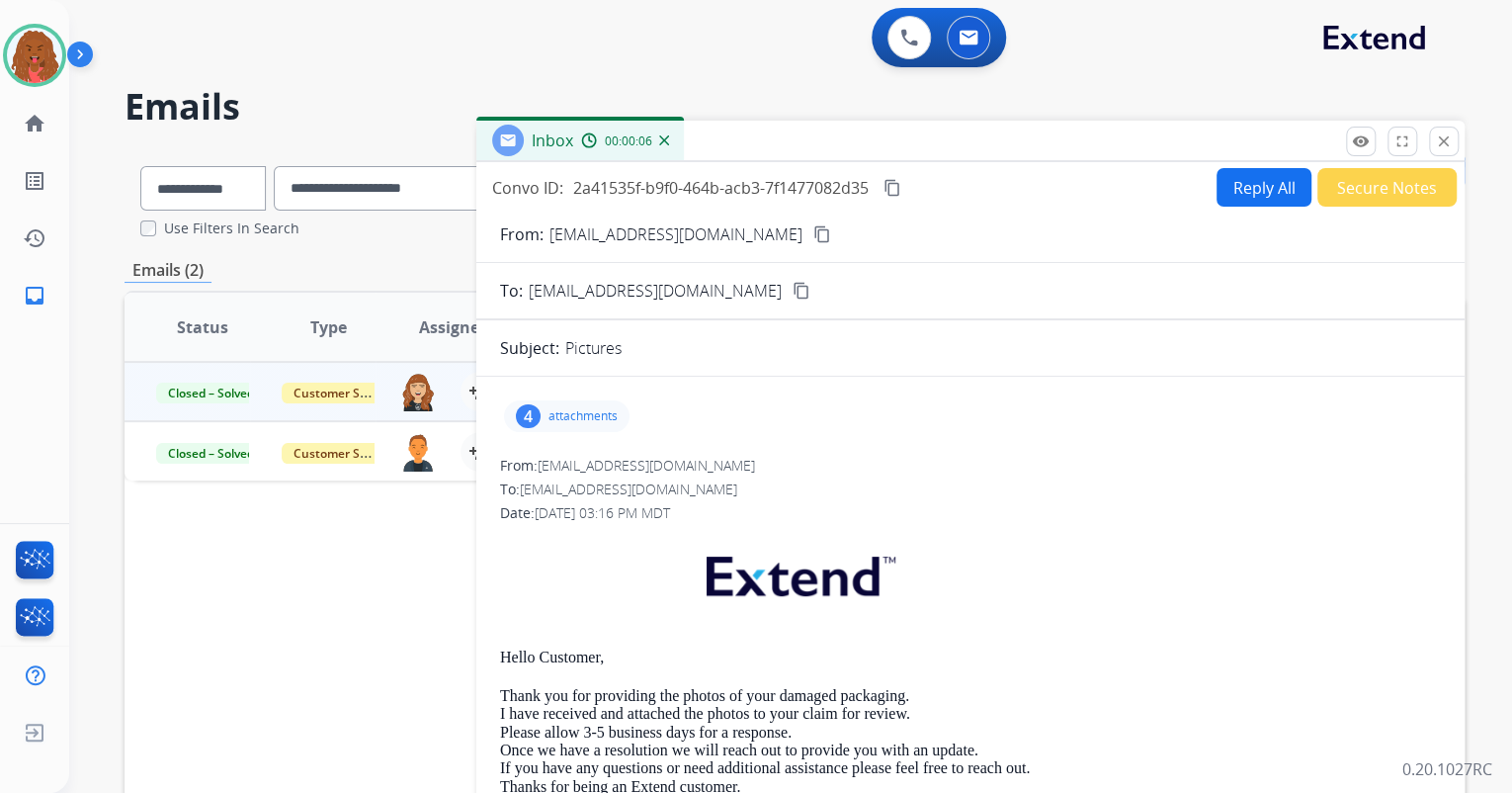 click on "content_copy" at bounding box center (892, 188) 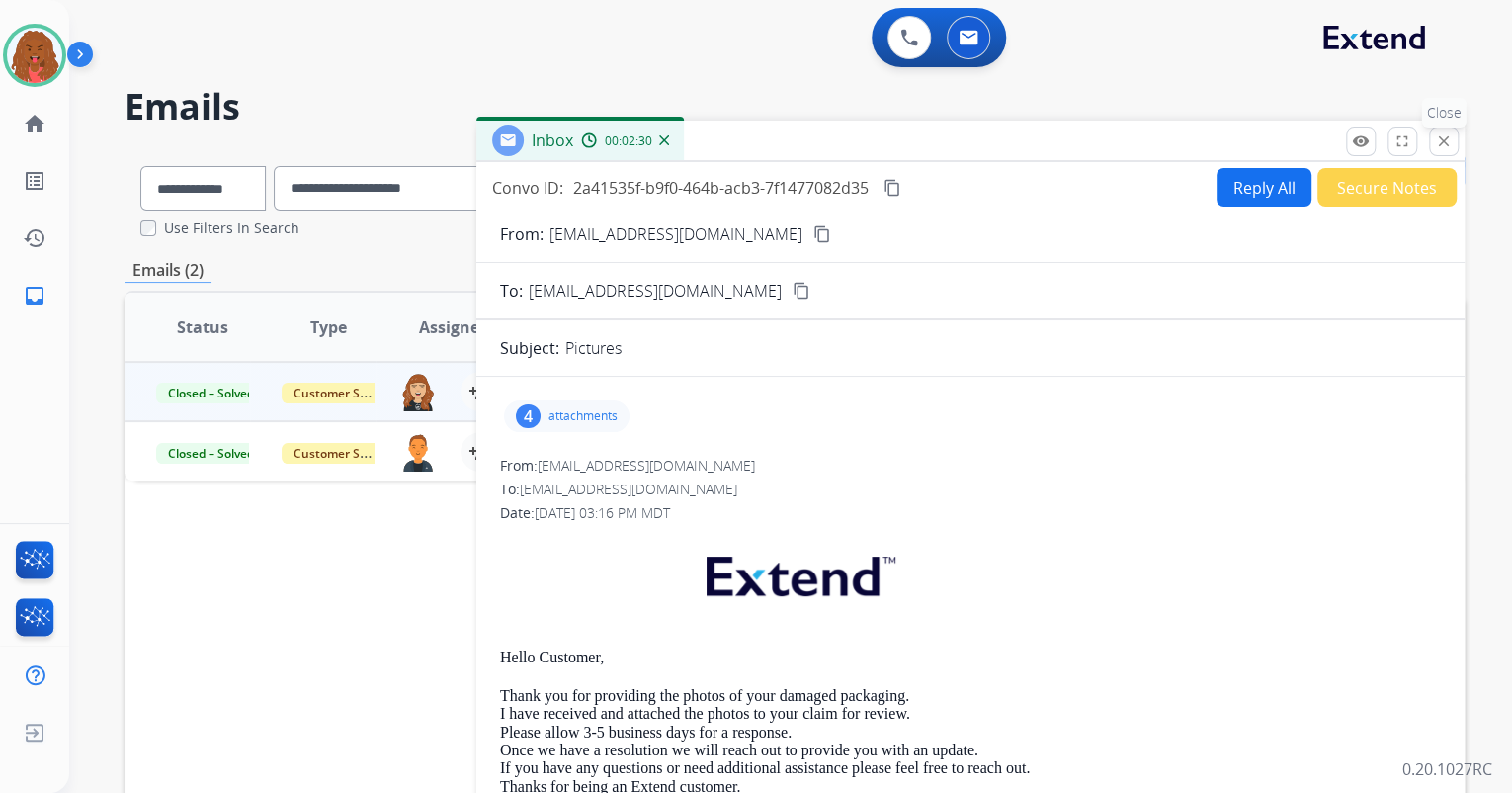 click on "close" at bounding box center (1444, 141) 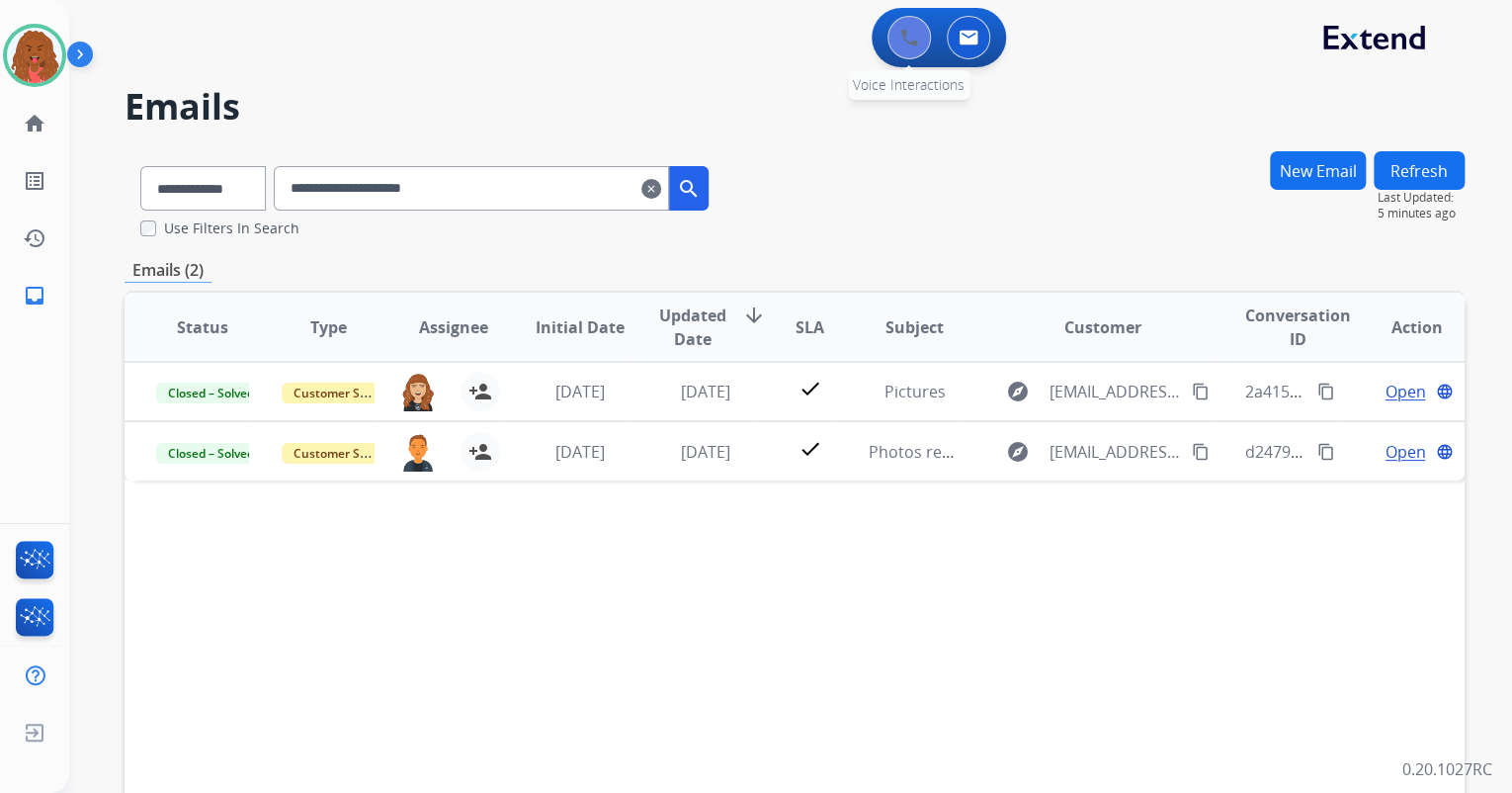 click at bounding box center (909, 38) 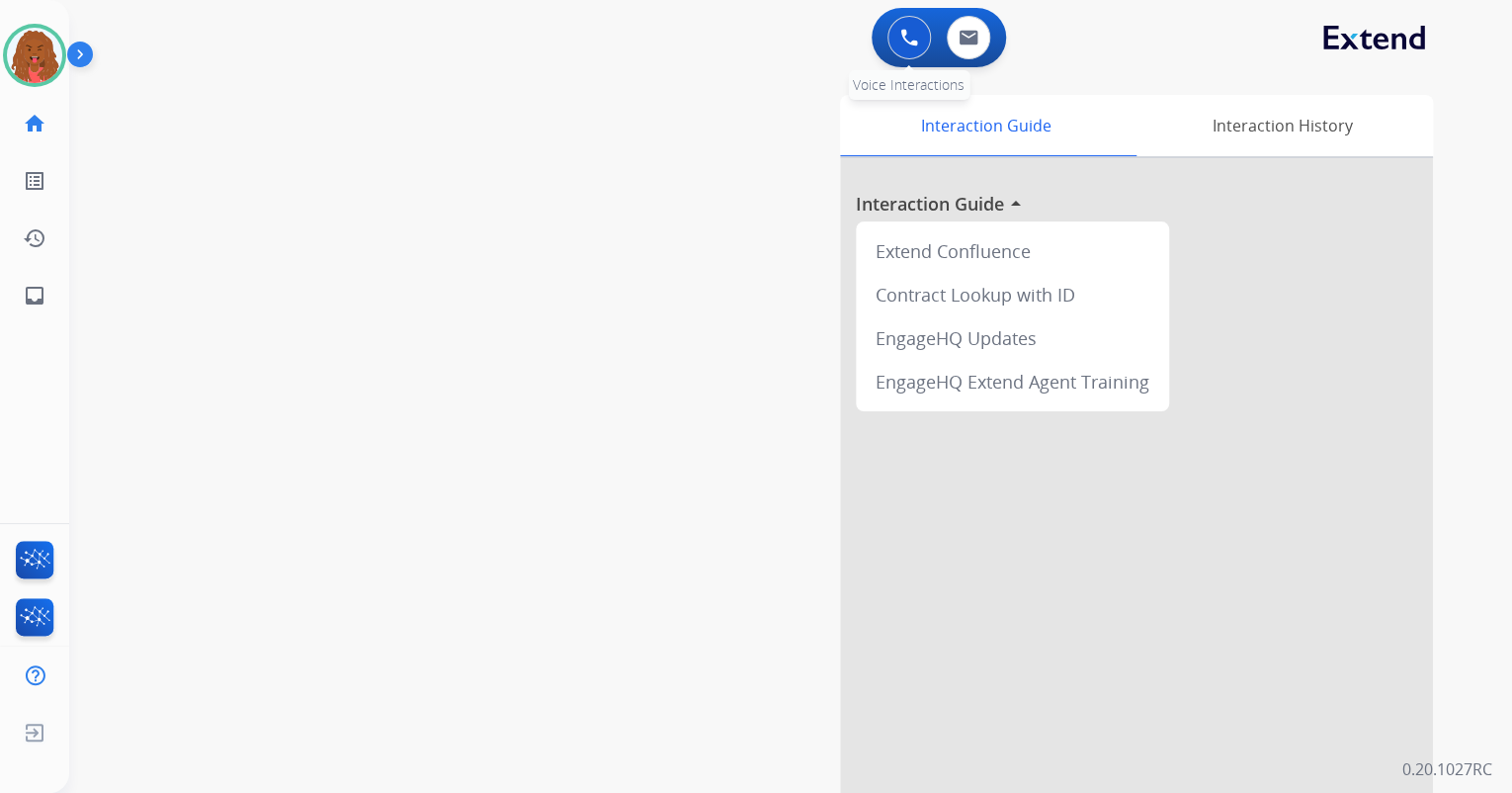 click at bounding box center (909, 38) 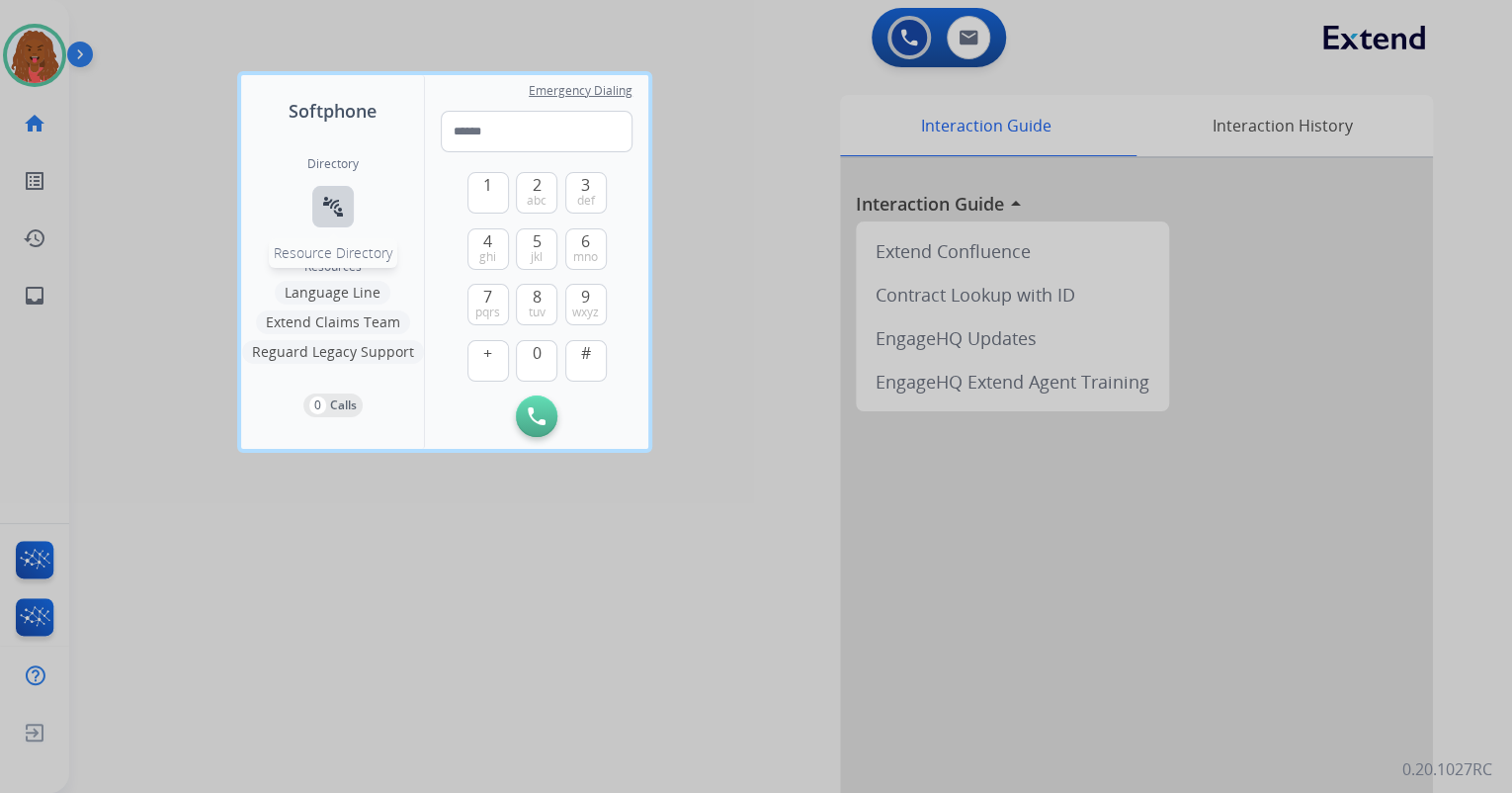 click on "connect_without_contact" at bounding box center (333, 207) 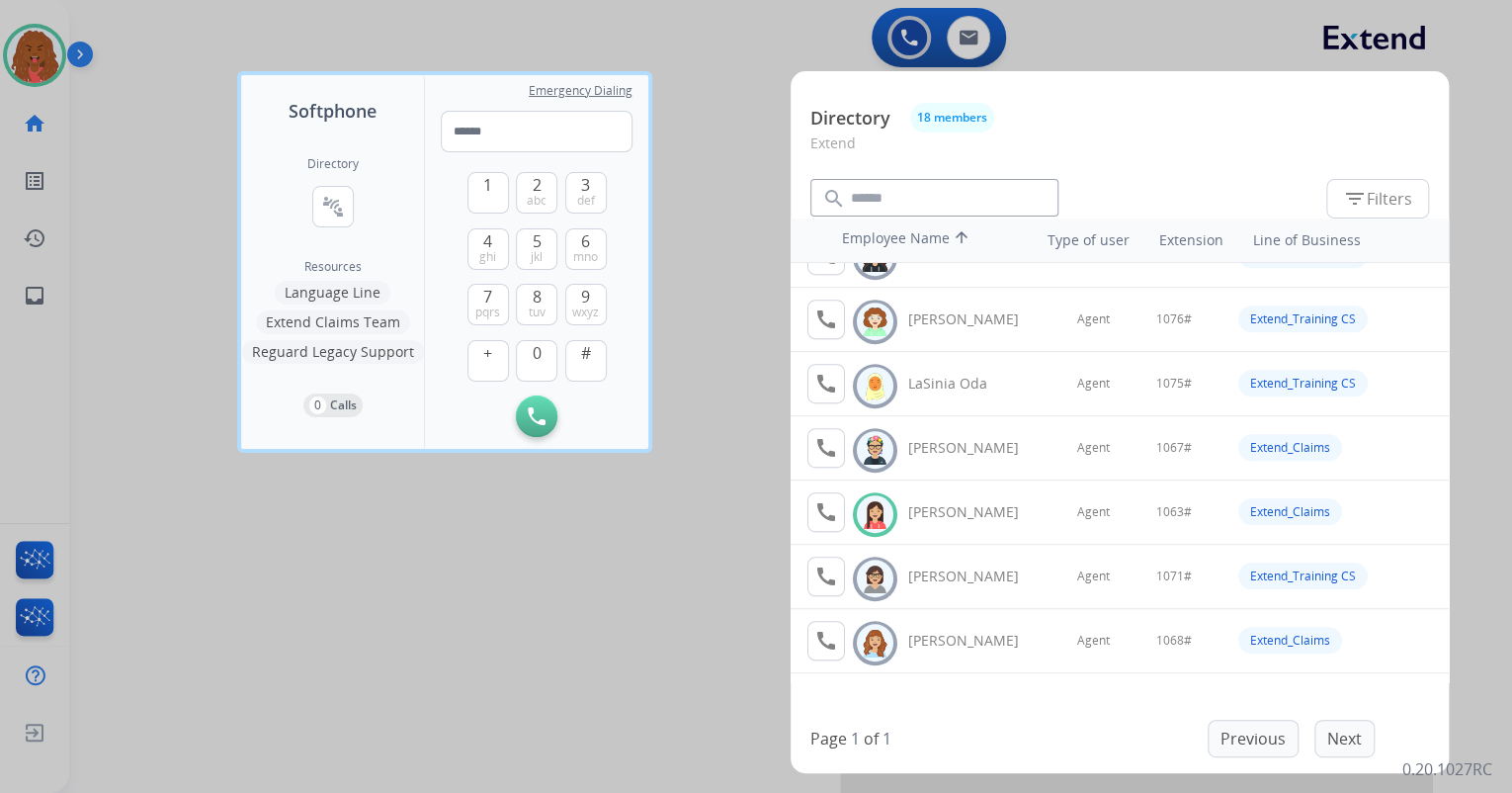 scroll, scrollTop: 475, scrollLeft: 0, axis: vertical 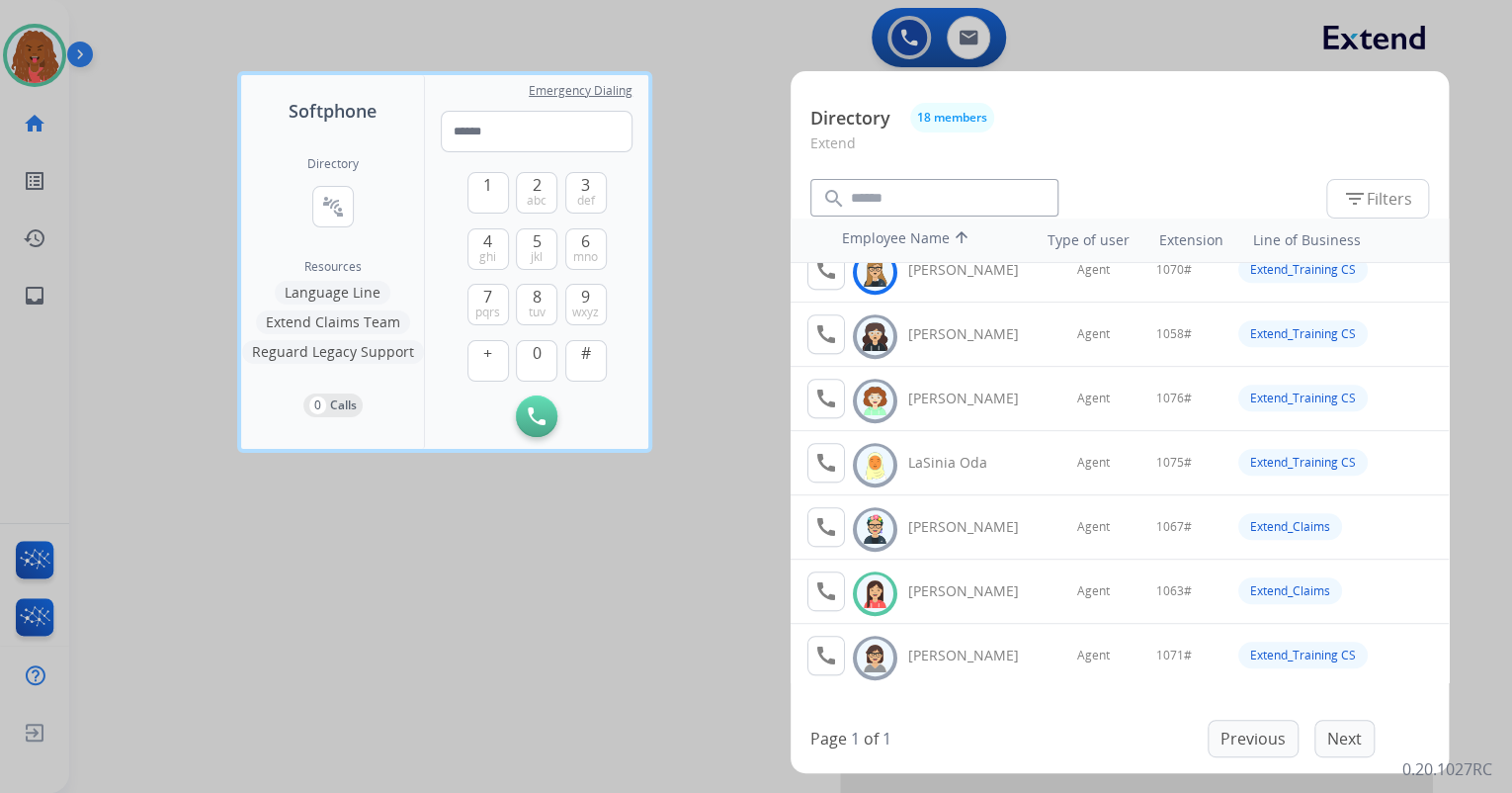 click at bounding box center (756, 396) 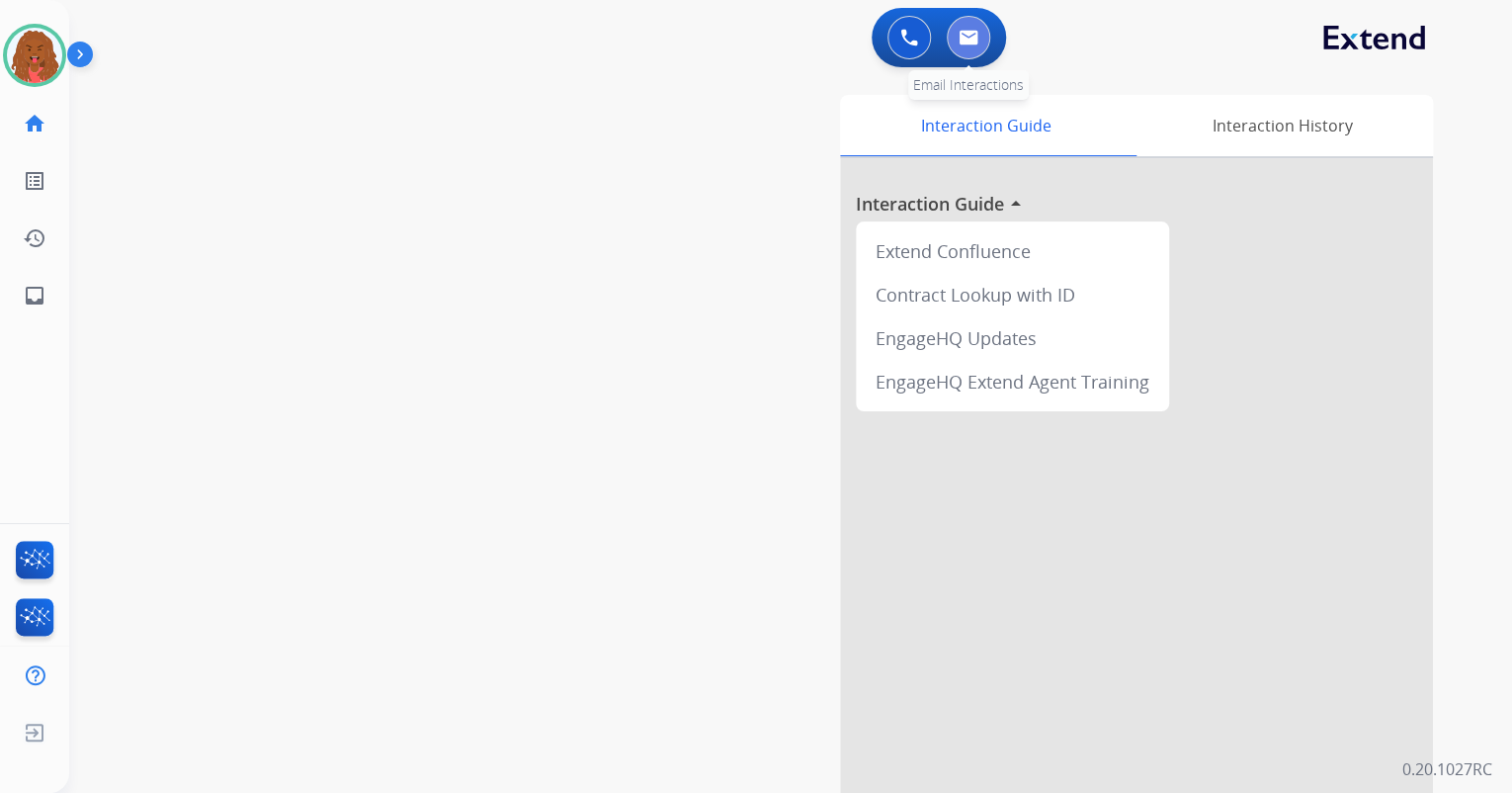 click at bounding box center (968, 38) 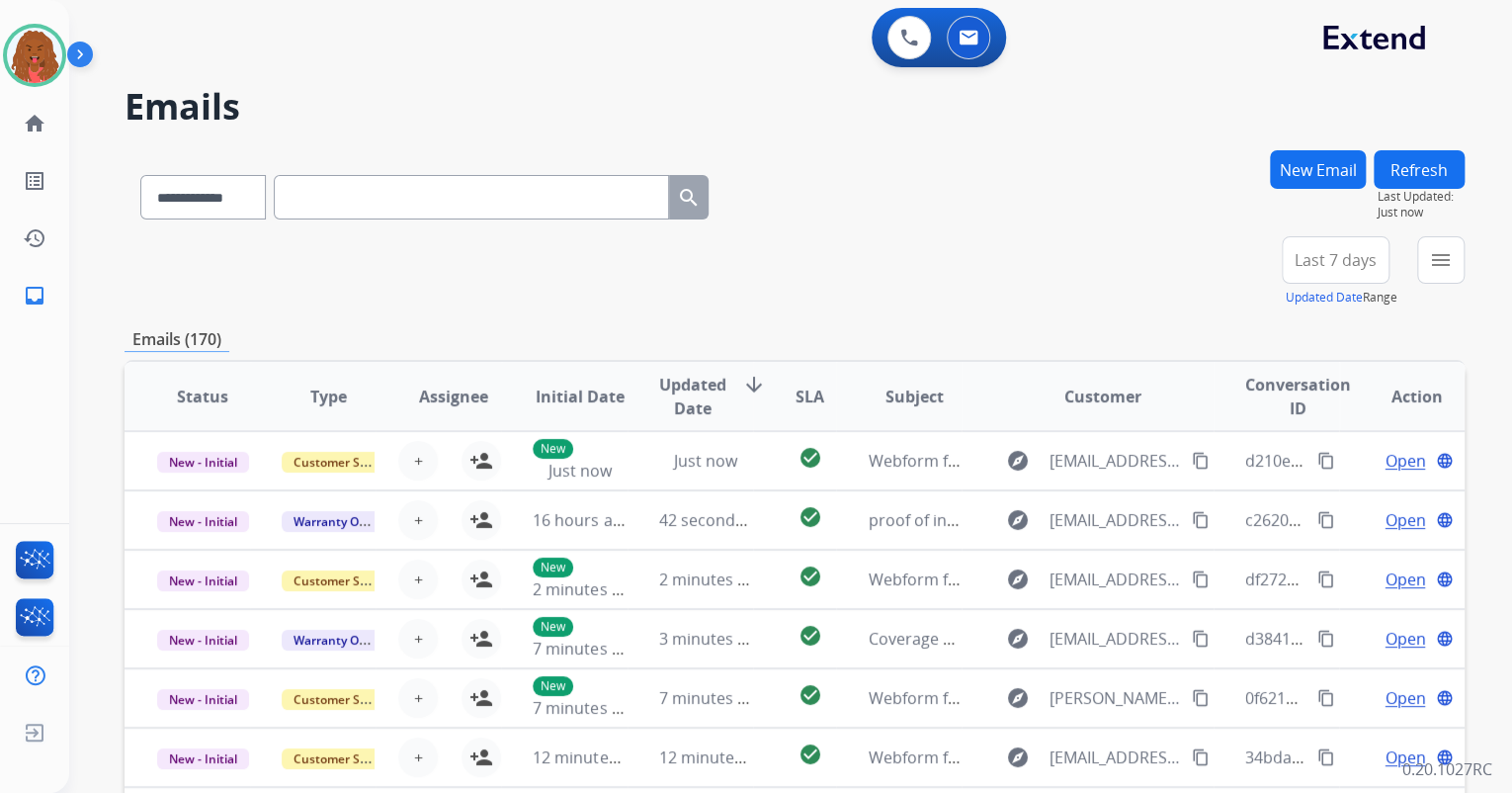 click on "Last 7 days" at bounding box center (1335, 260) 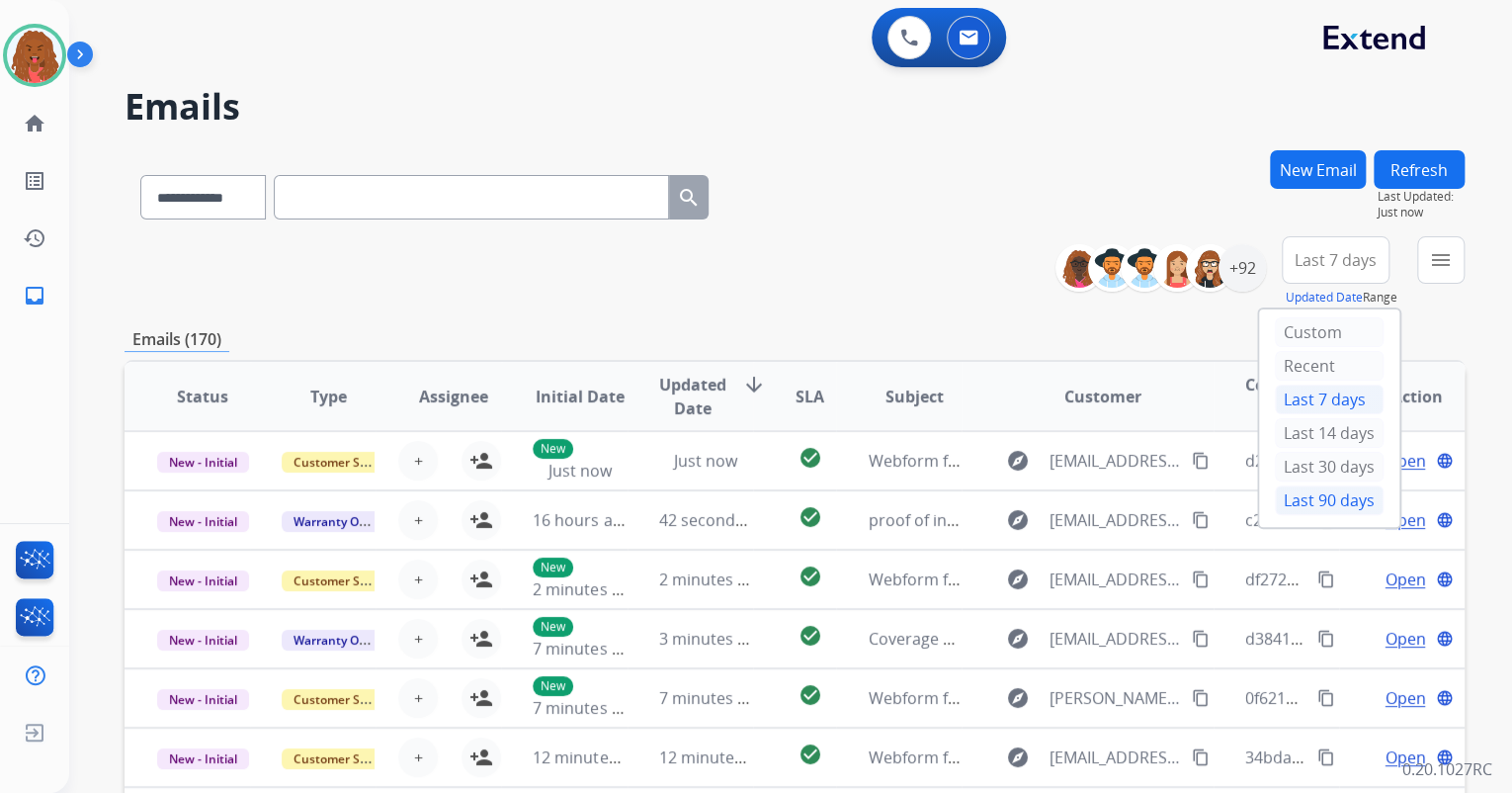 click on "Last 90 days" at bounding box center [1329, 500] 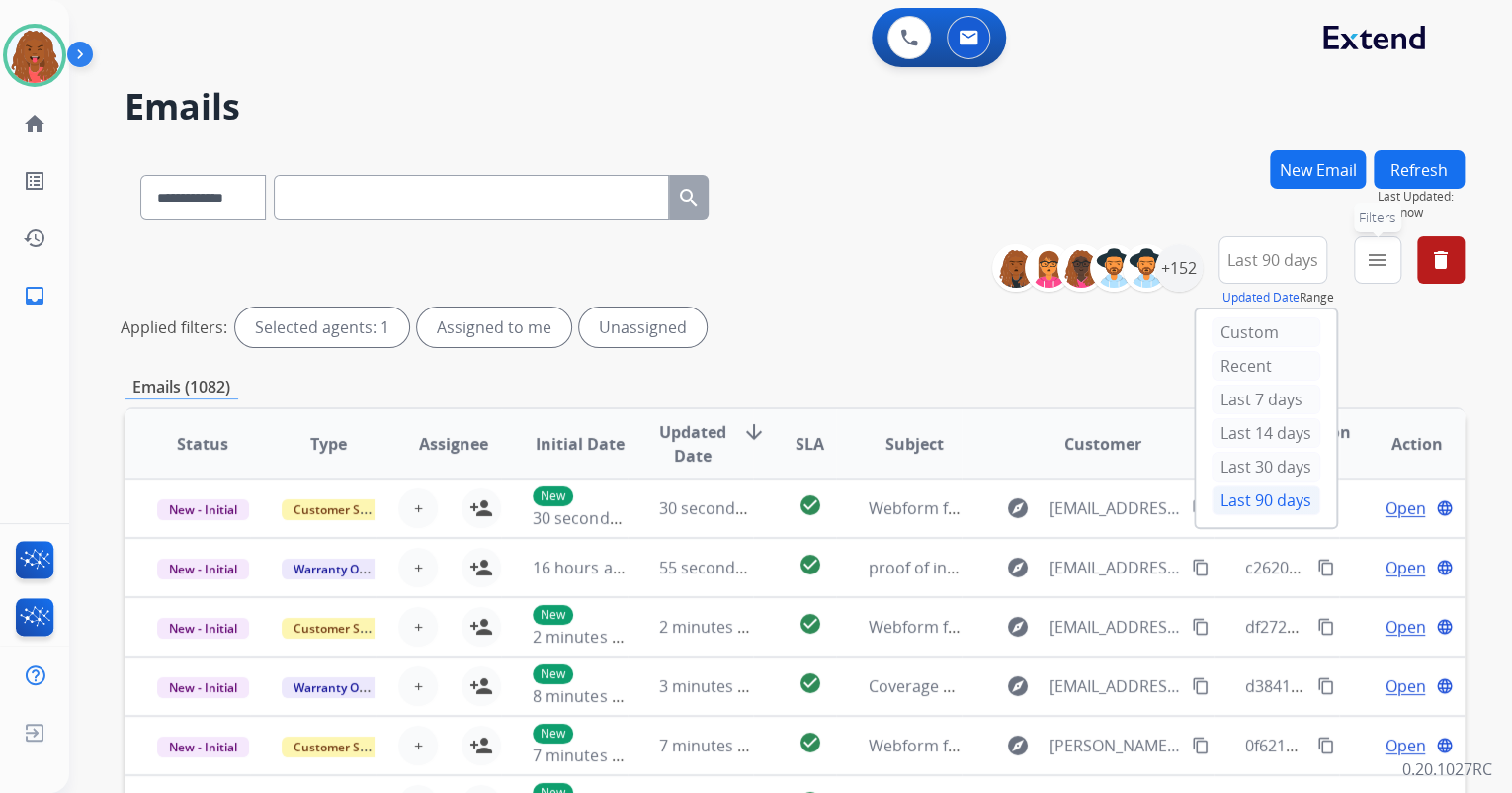 click on "menu" at bounding box center (1378, 260) 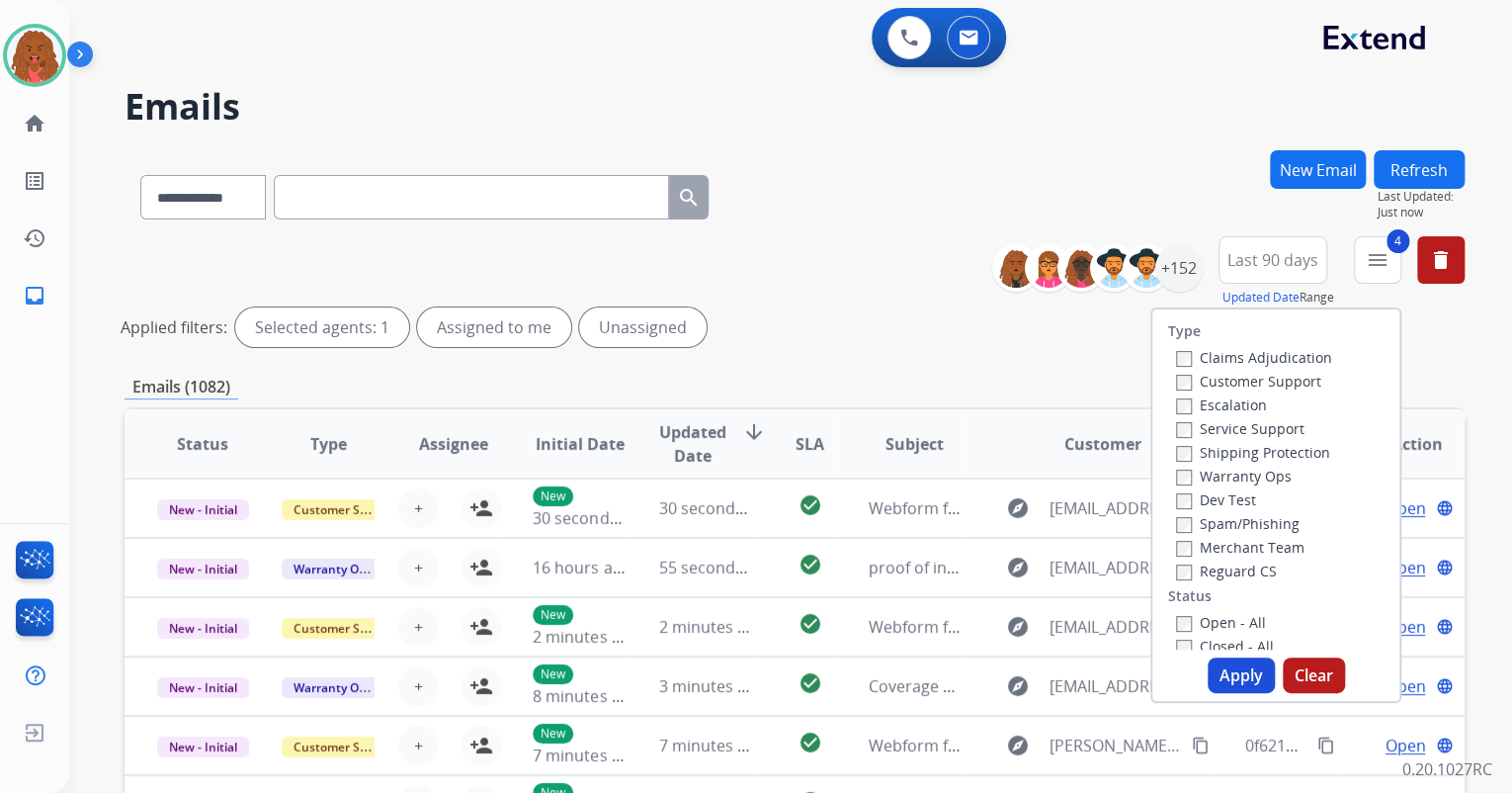 click on "Apply" at bounding box center (1241, 675) 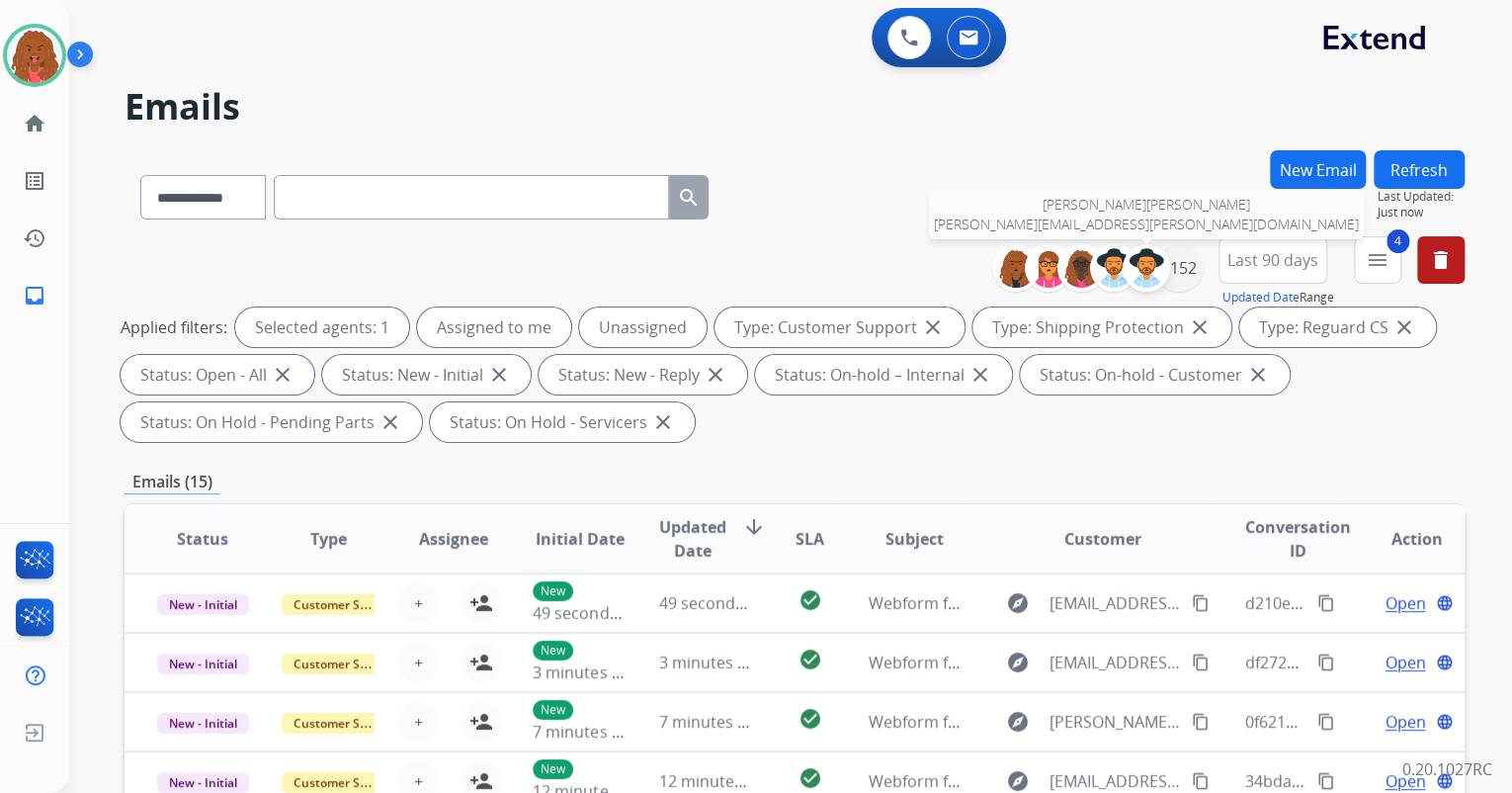 click at bounding box center (1146, 268) 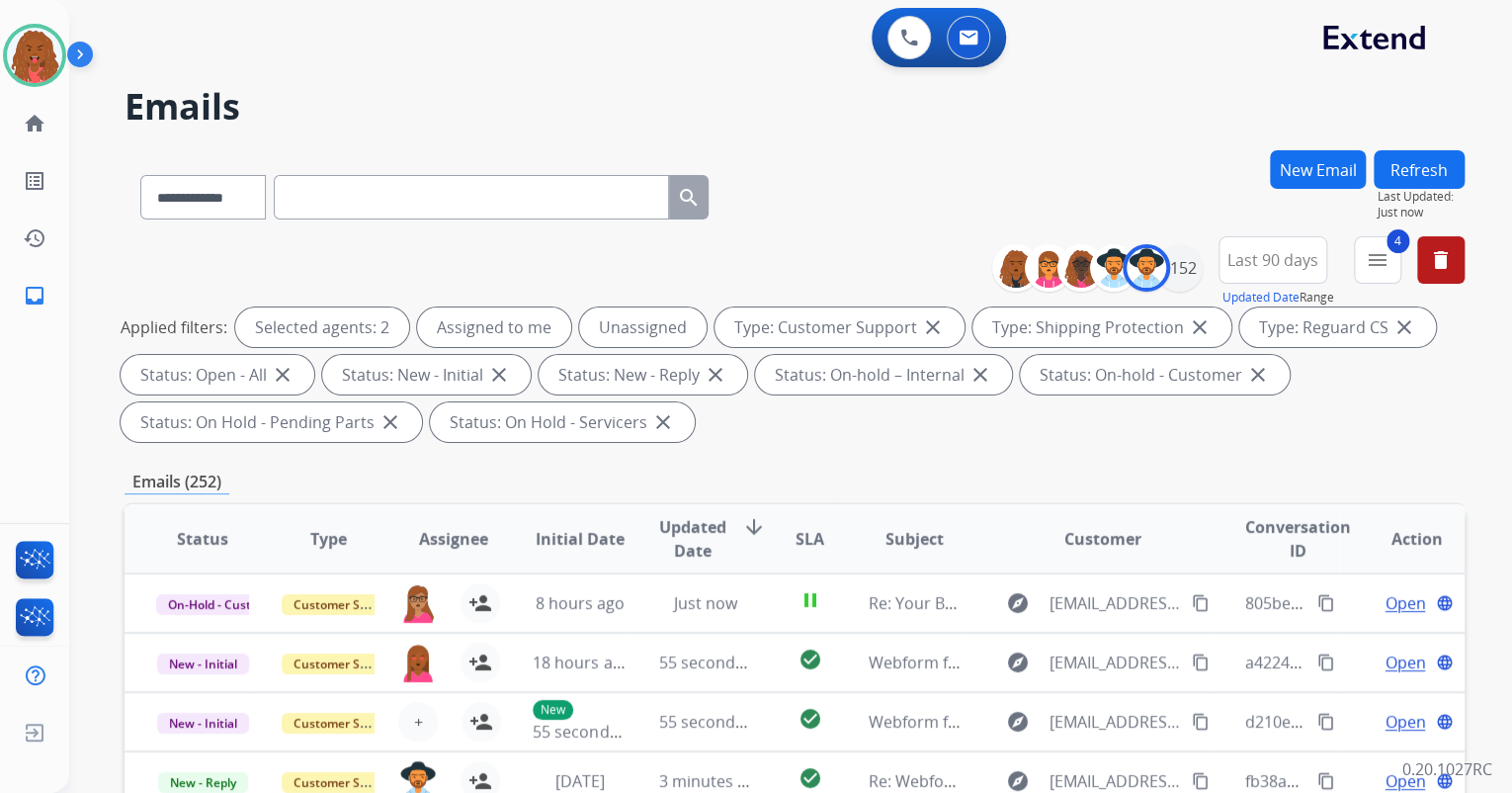 scroll, scrollTop: 1, scrollLeft: 0, axis: vertical 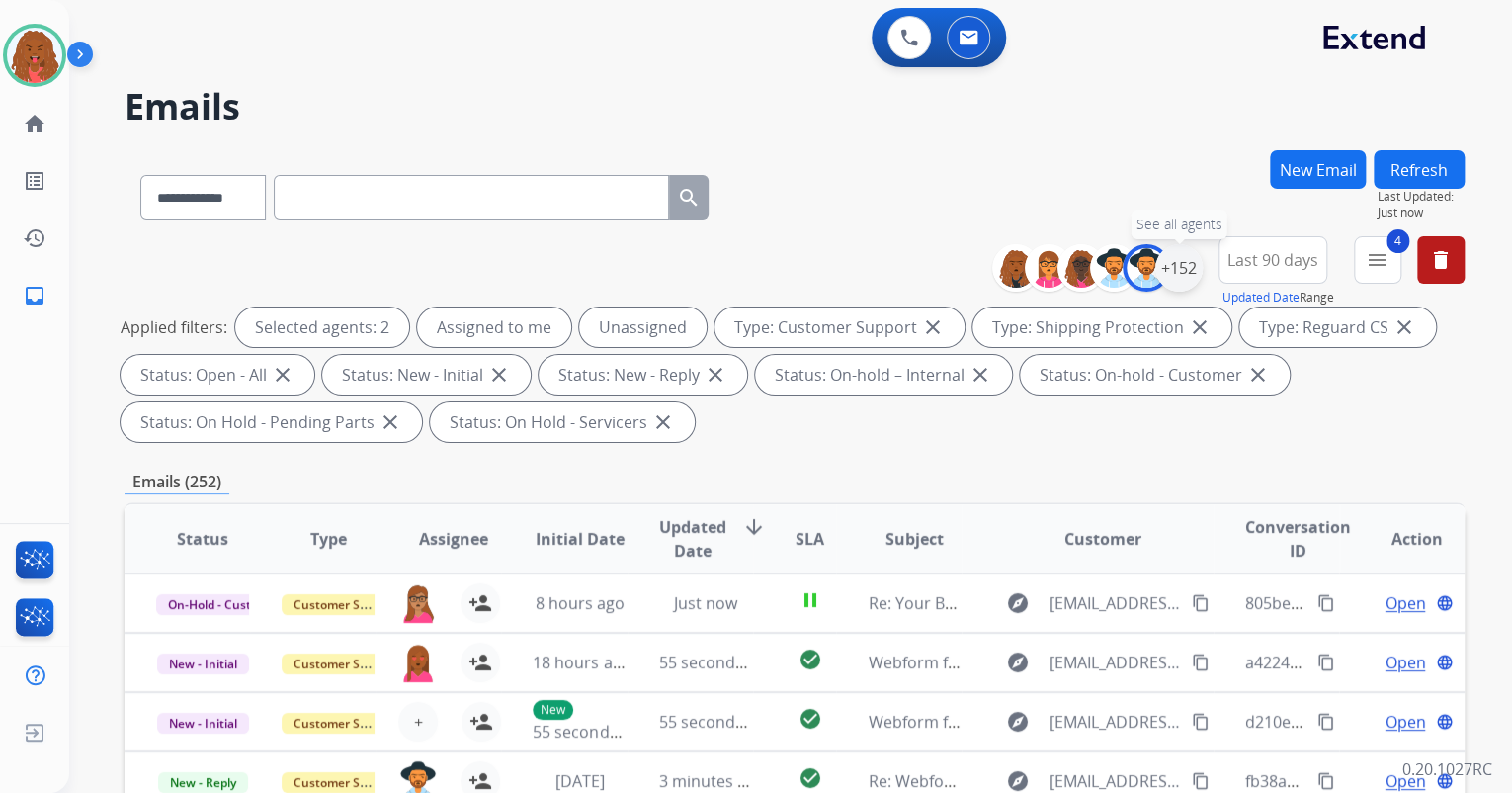 click on "+152" at bounding box center (1179, 268) 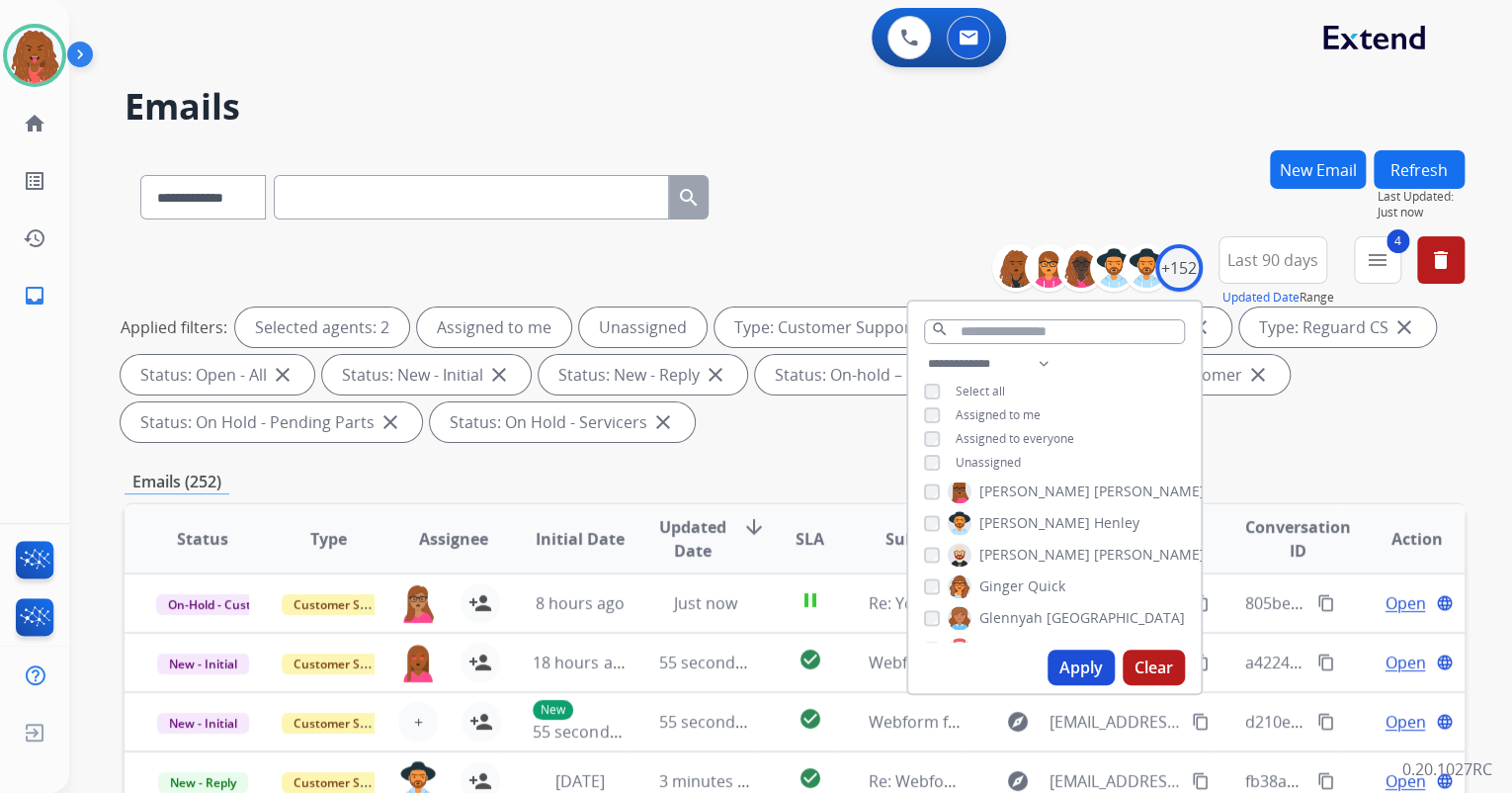 scroll, scrollTop: 1740, scrollLeft: 0, axis: vertical 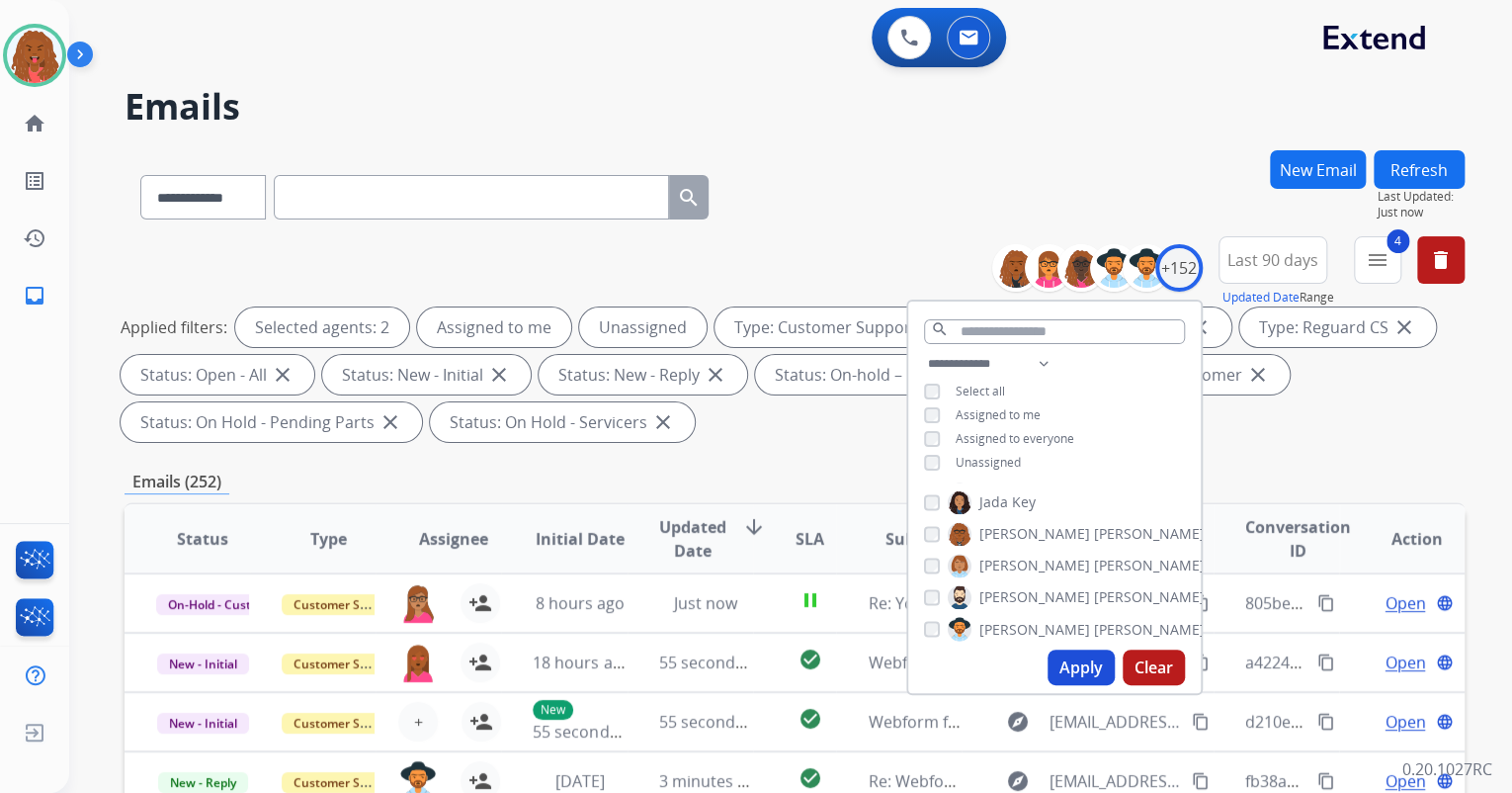 click on "Apply" at bounding box center (1081, 667) 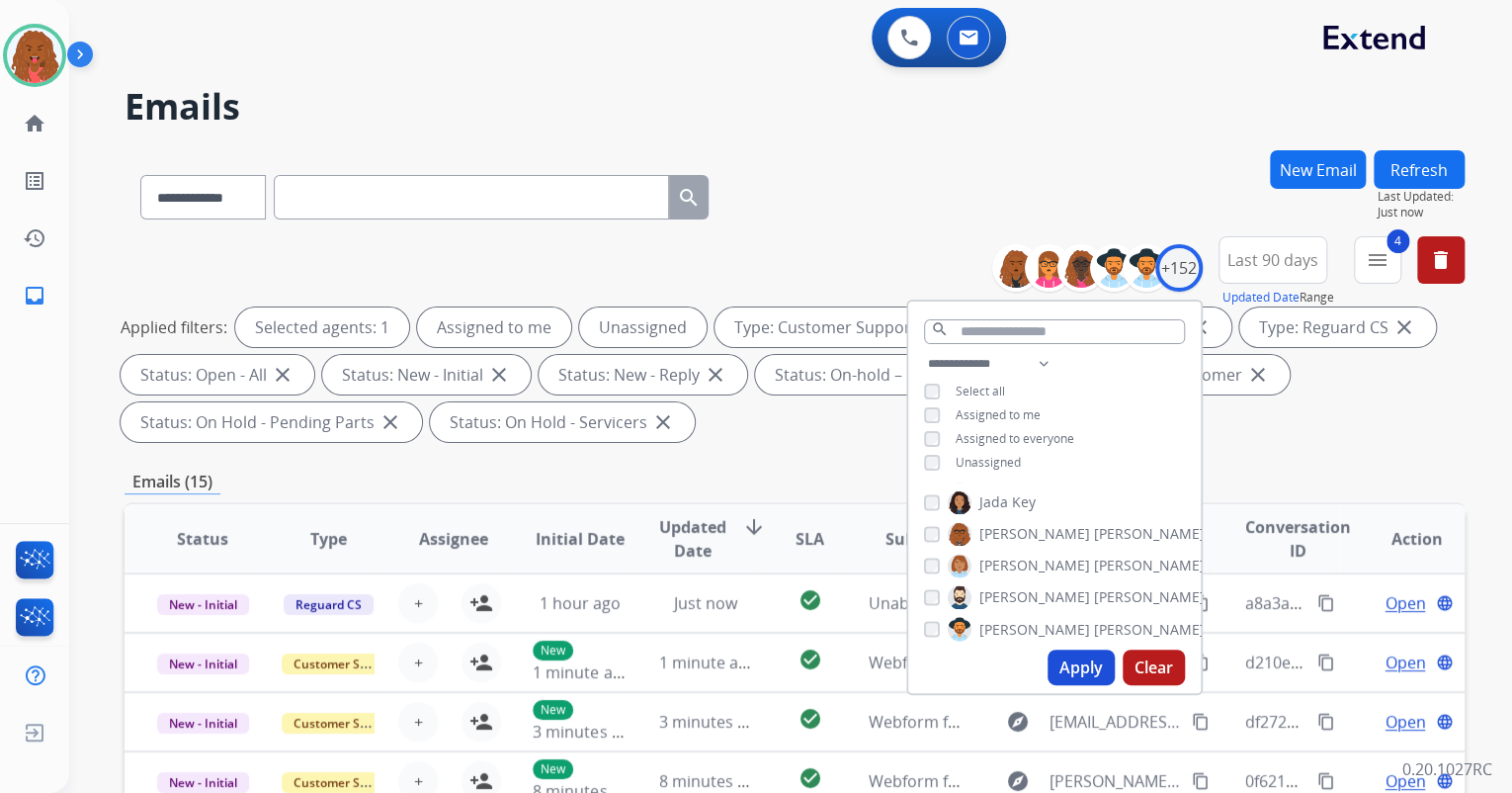click on "**********" at bounding box center [795, 709] 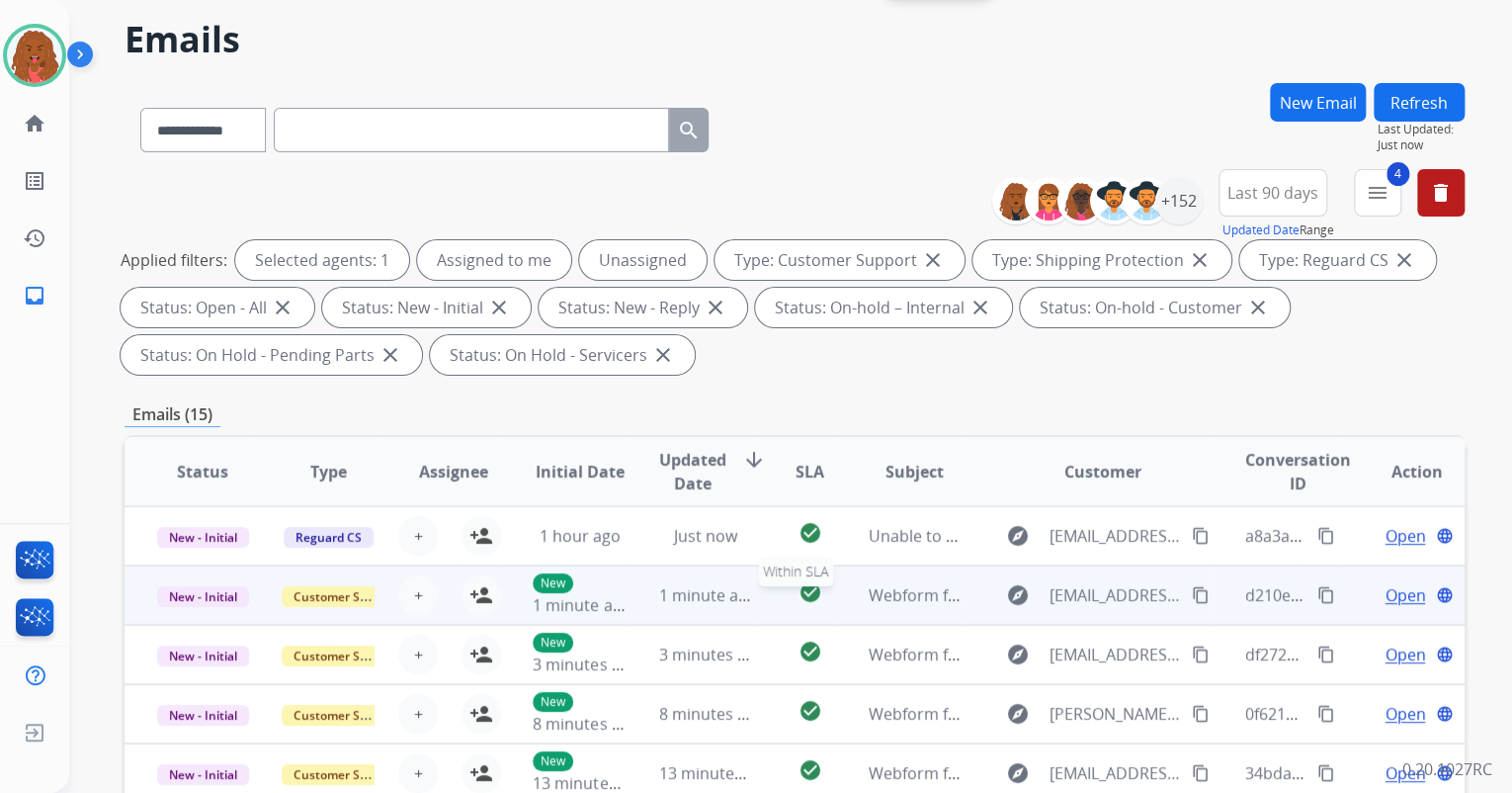 scroll, scrollTop: 316, scrollLeft: 0, axis: vertical 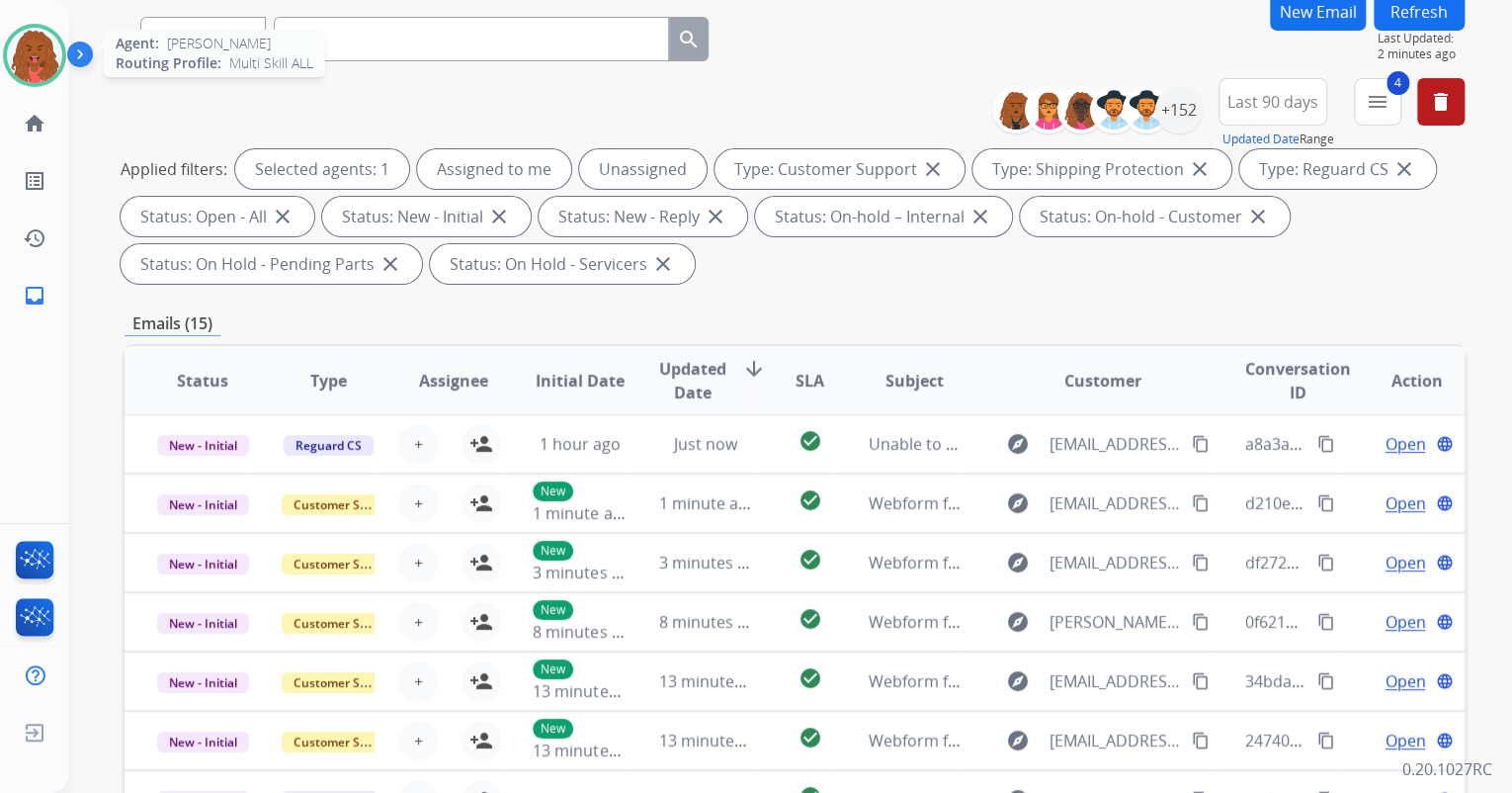 click at bounding box center [35, 55] 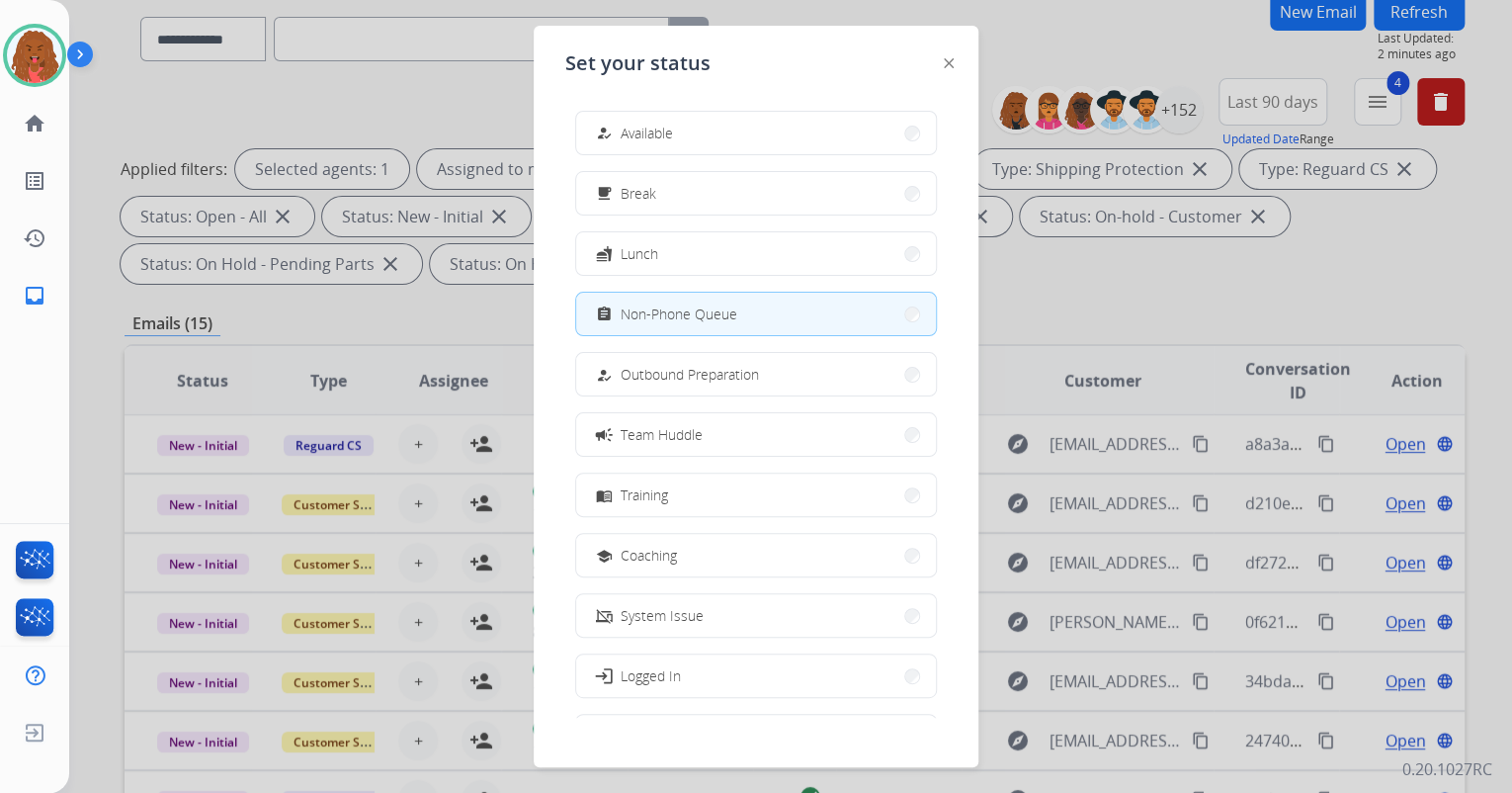 drag, startPoint x: 624, startPoint y: 103, endPoint x: 634, endPoint y: 107, distance: 10.7703296 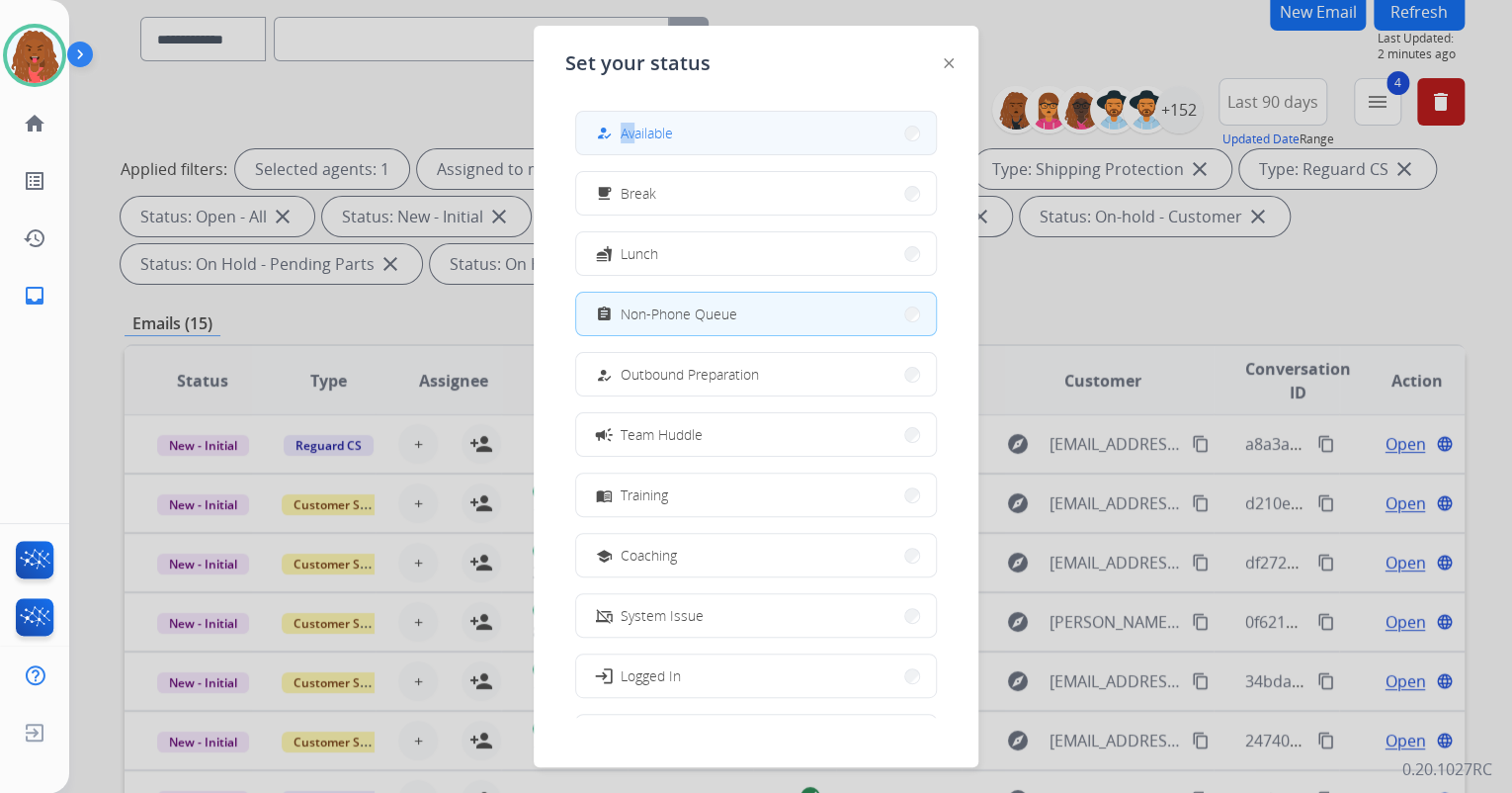 drag, startPoint x: 634, startPoint y: 107, endPoint x: 651, endPoint y: 132, distance: 30.23243 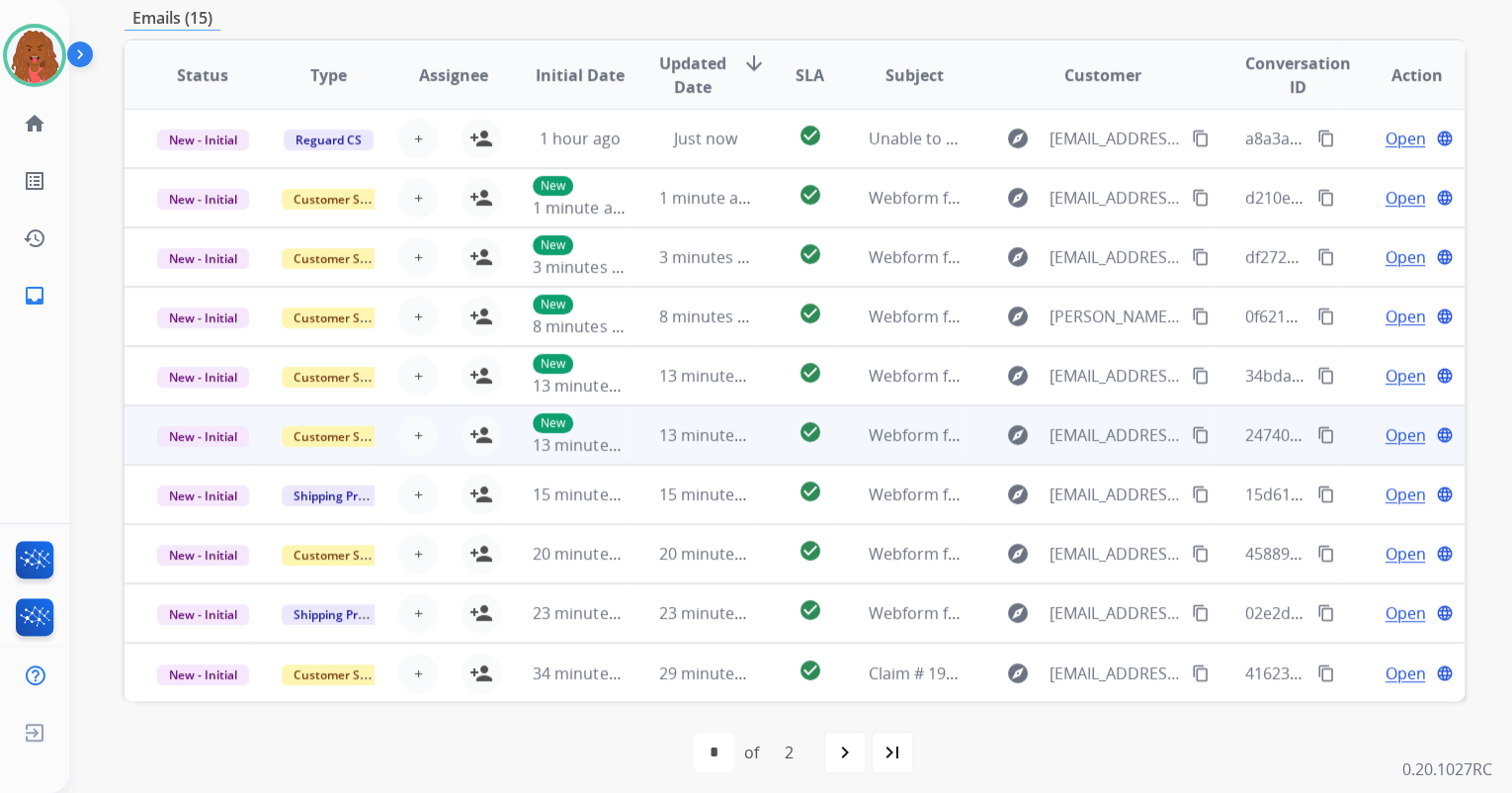 scroll, scrollTop: 475, scrollLeft: 0, axis: vertical 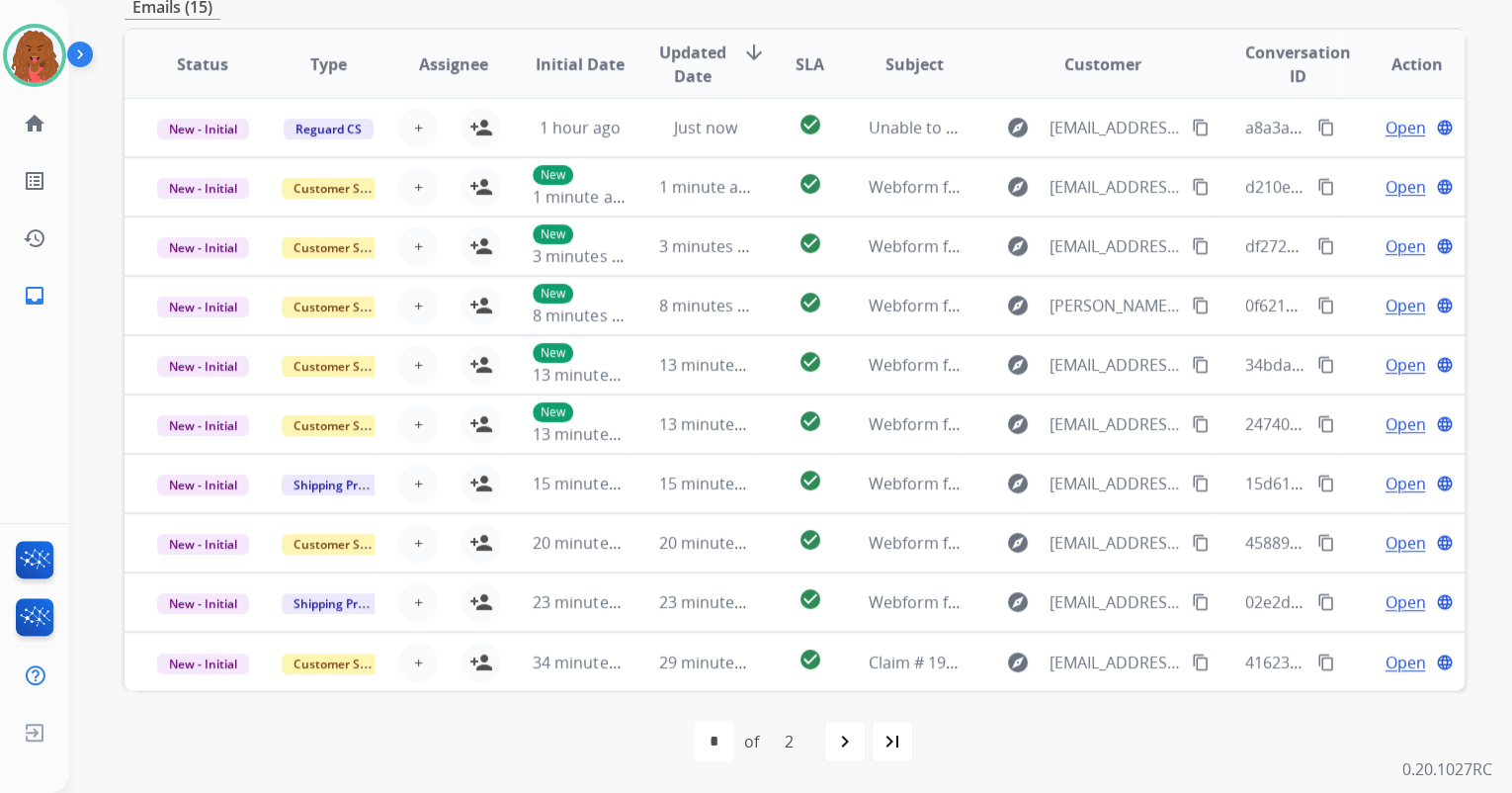 click on "last_page" at bounding box center [892, 742] 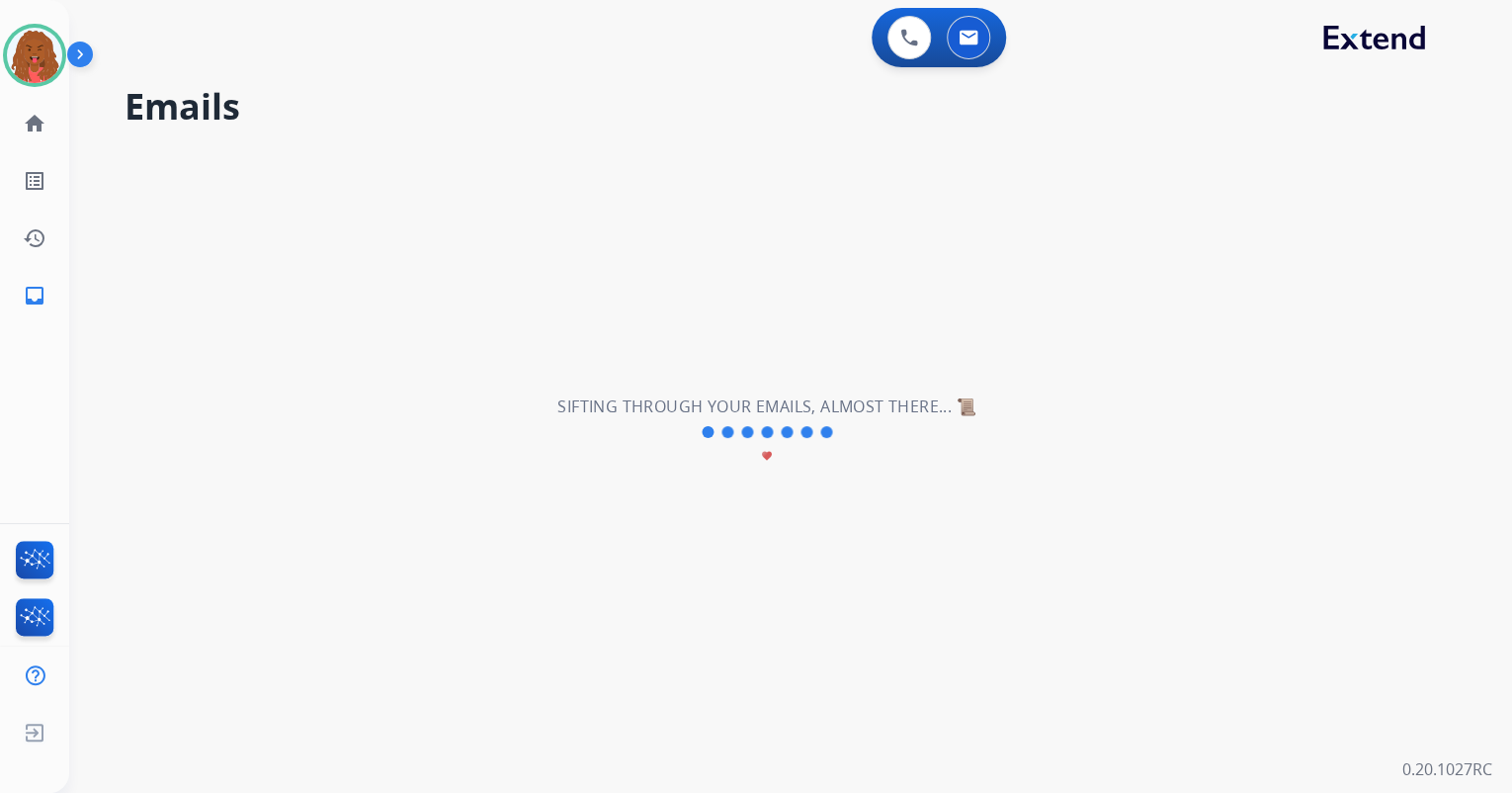 scroll, scrollTop: 0, scrollLeft: 0, axis: both 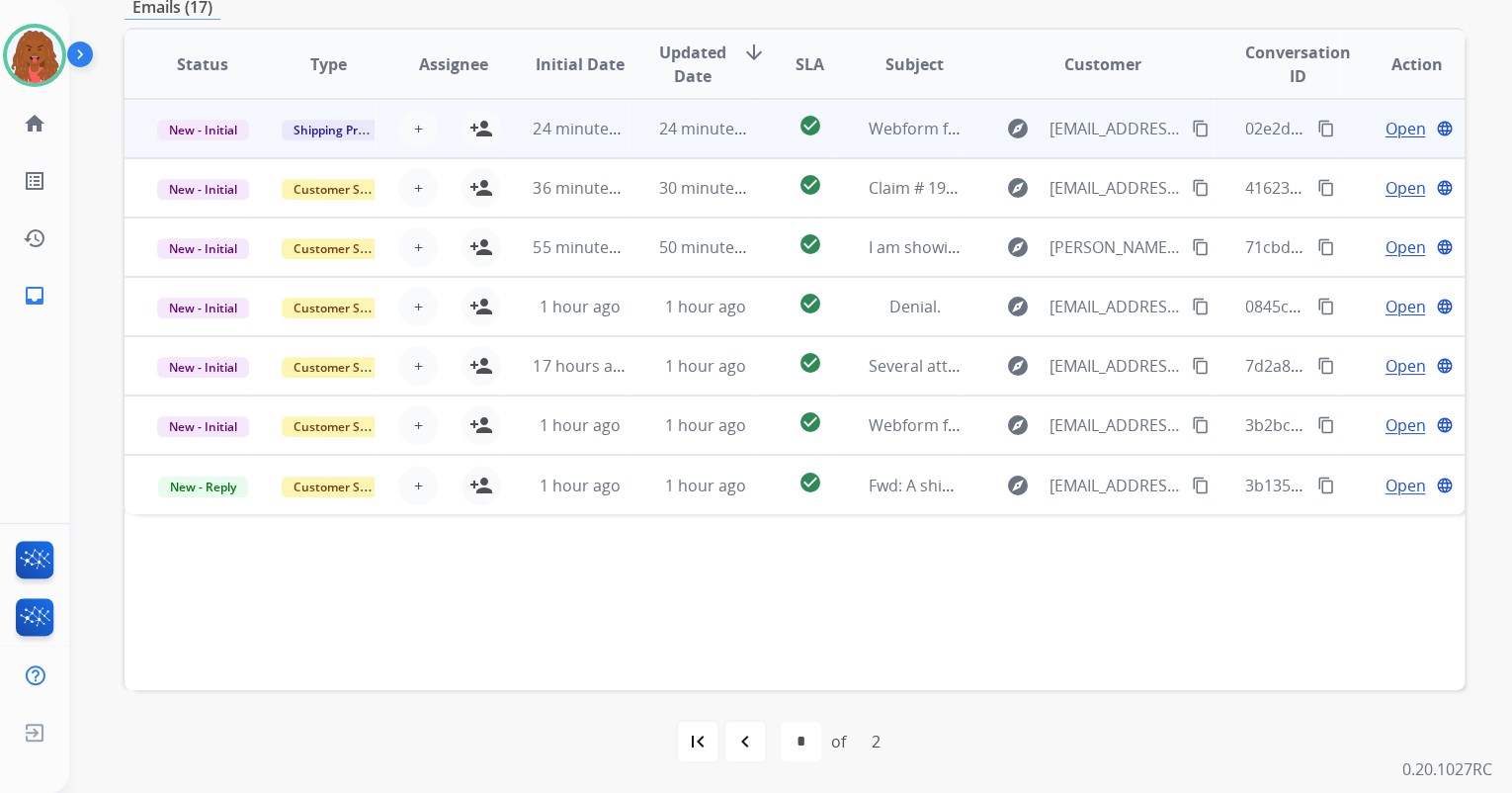 click on "Shipping Protection" at bounding box center (312, 129) 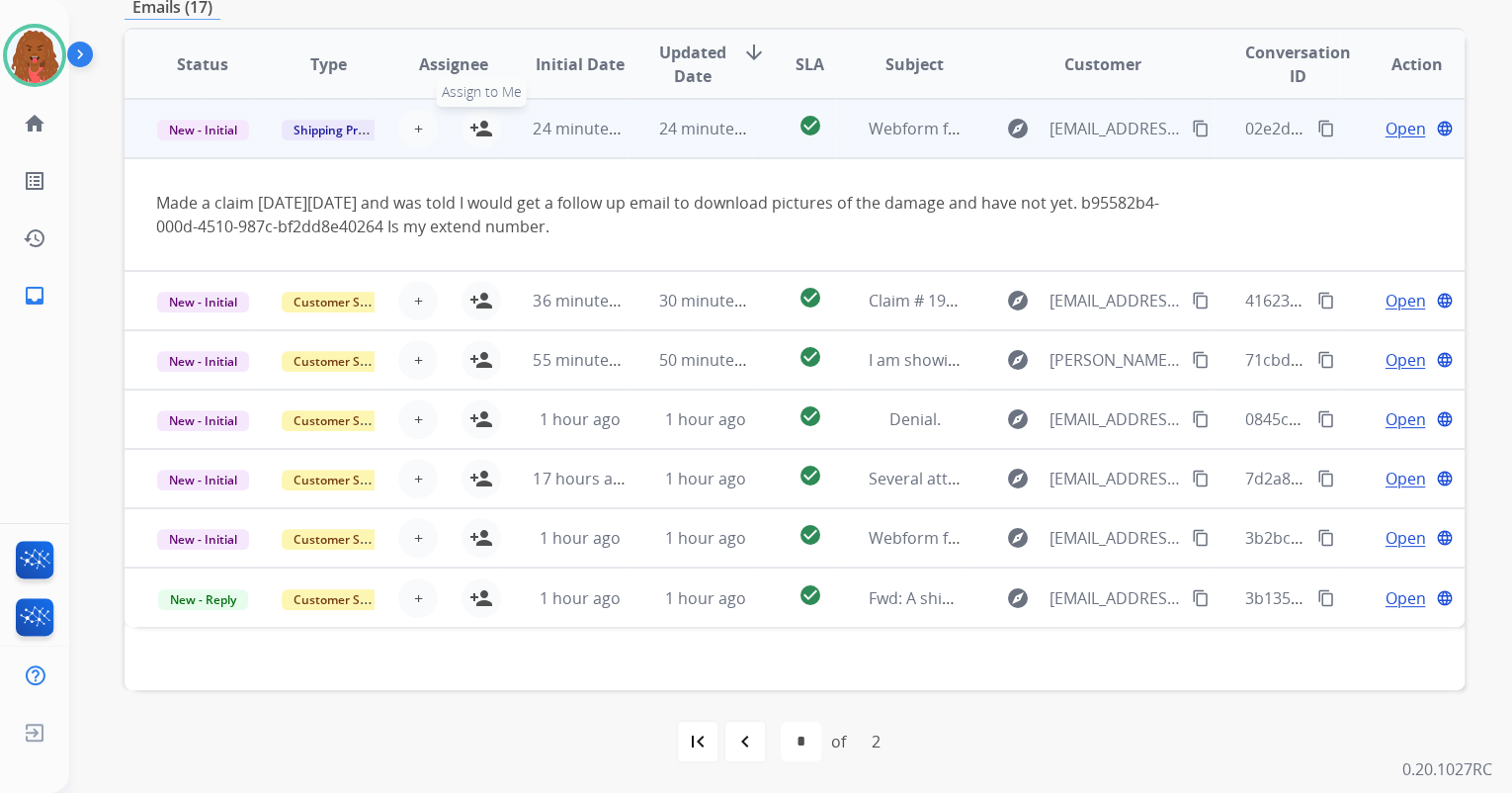 click on "person_add" at bounding box center (481, 129) 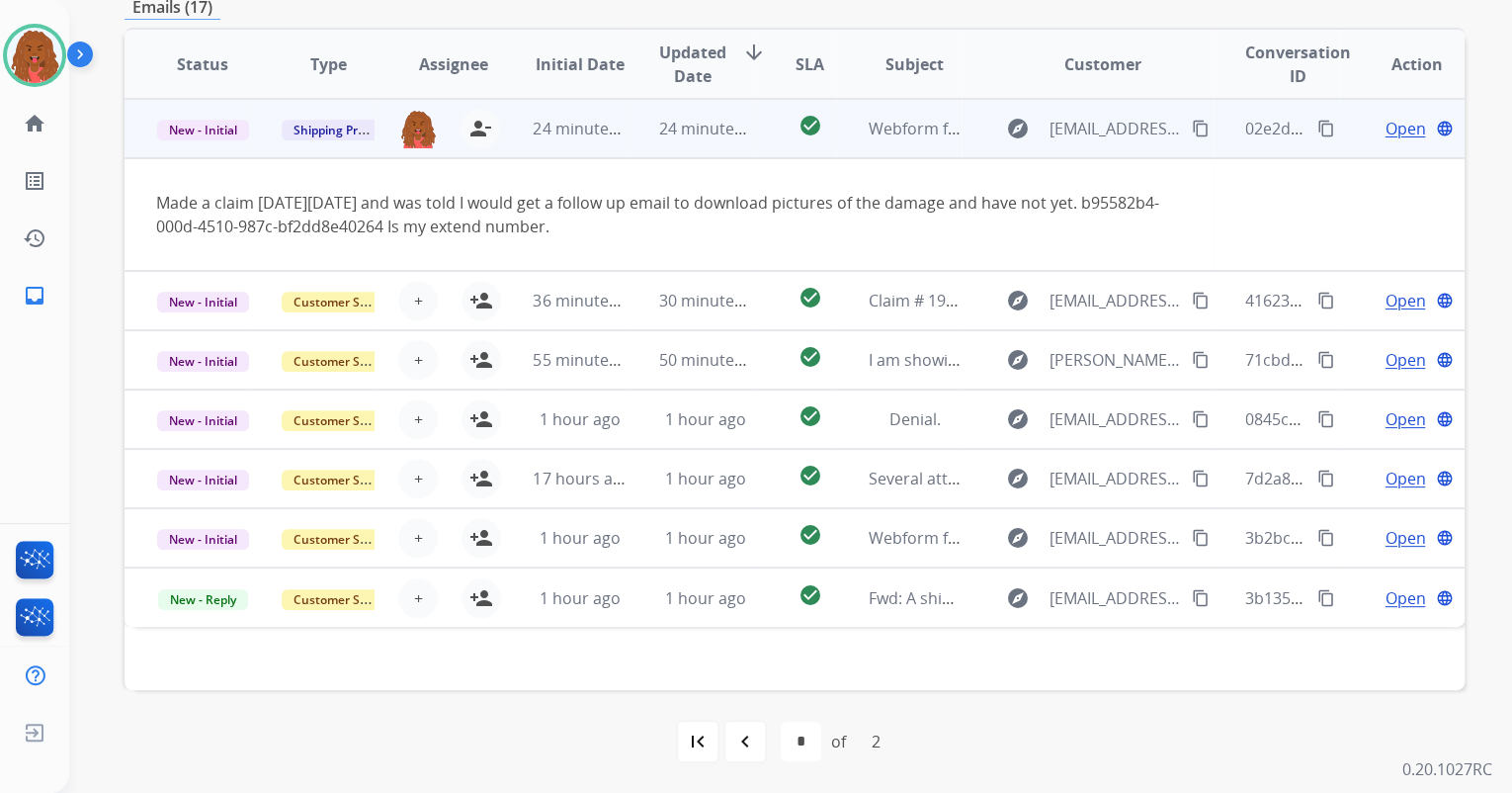 click on "Open" at bounding box center (1404, 129) 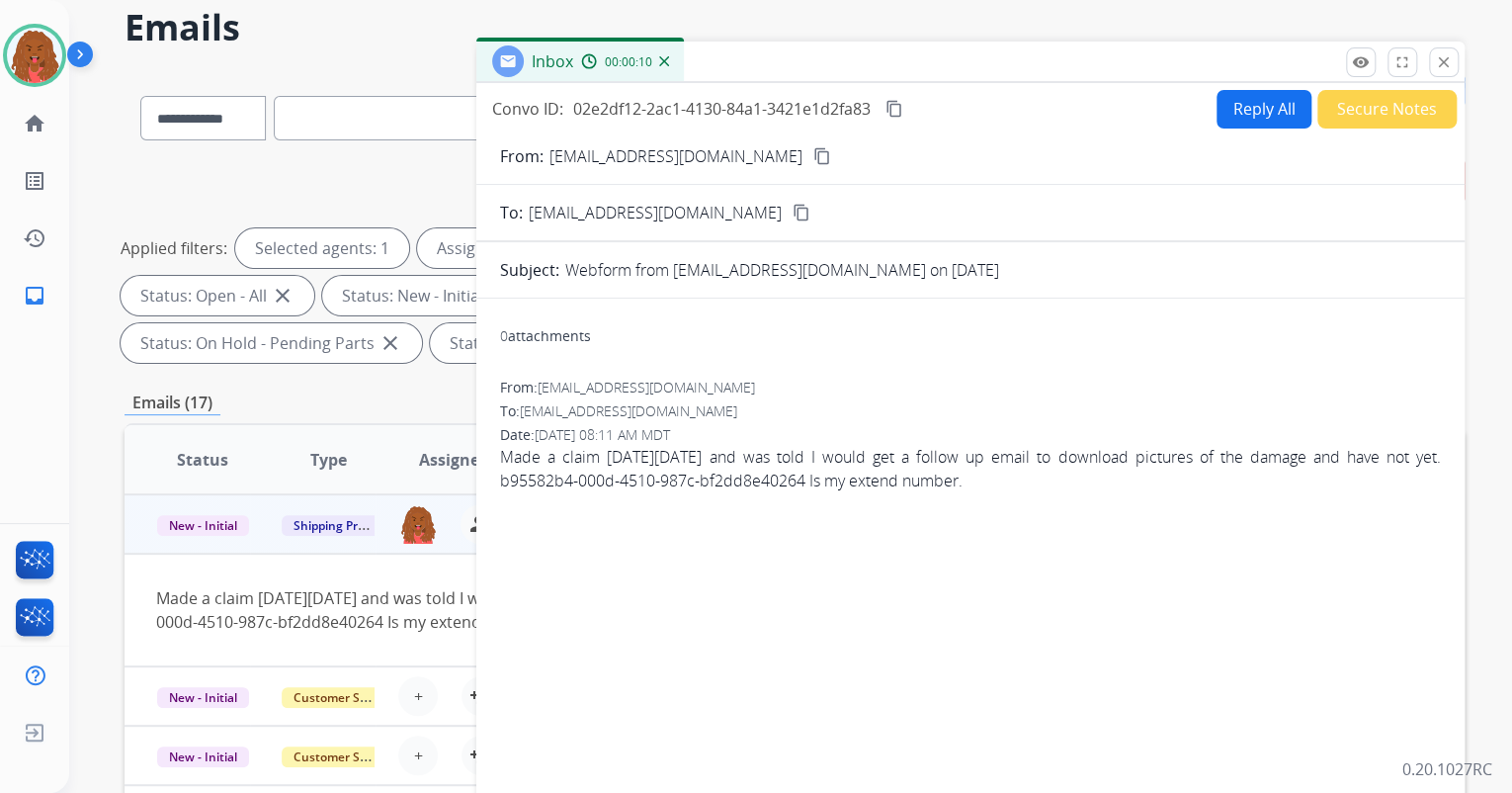 scroll, scrollTop: 0, scrollLeft: 0, axis: both 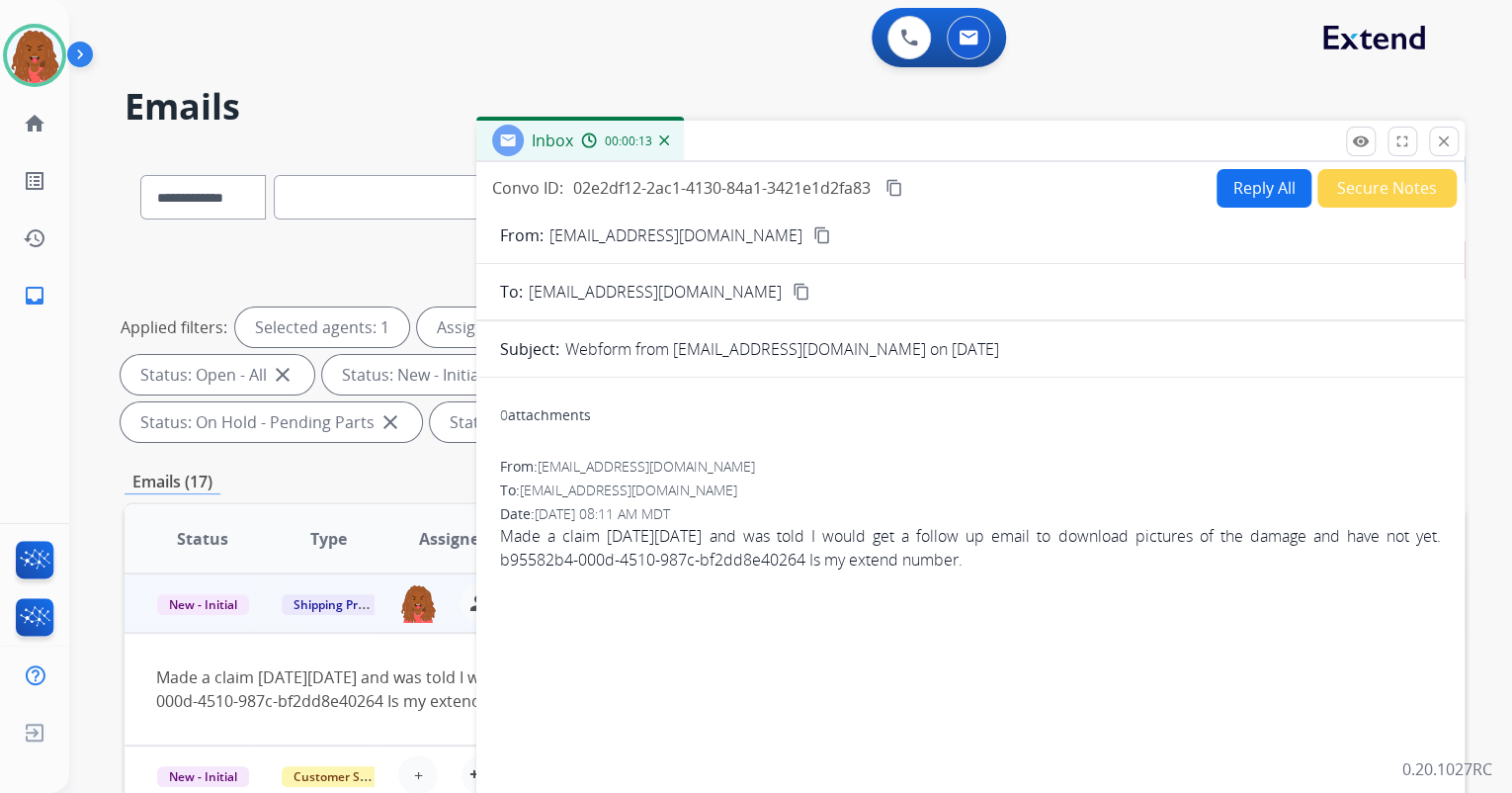 click on "content_copy" at bounding box center [822, 235] 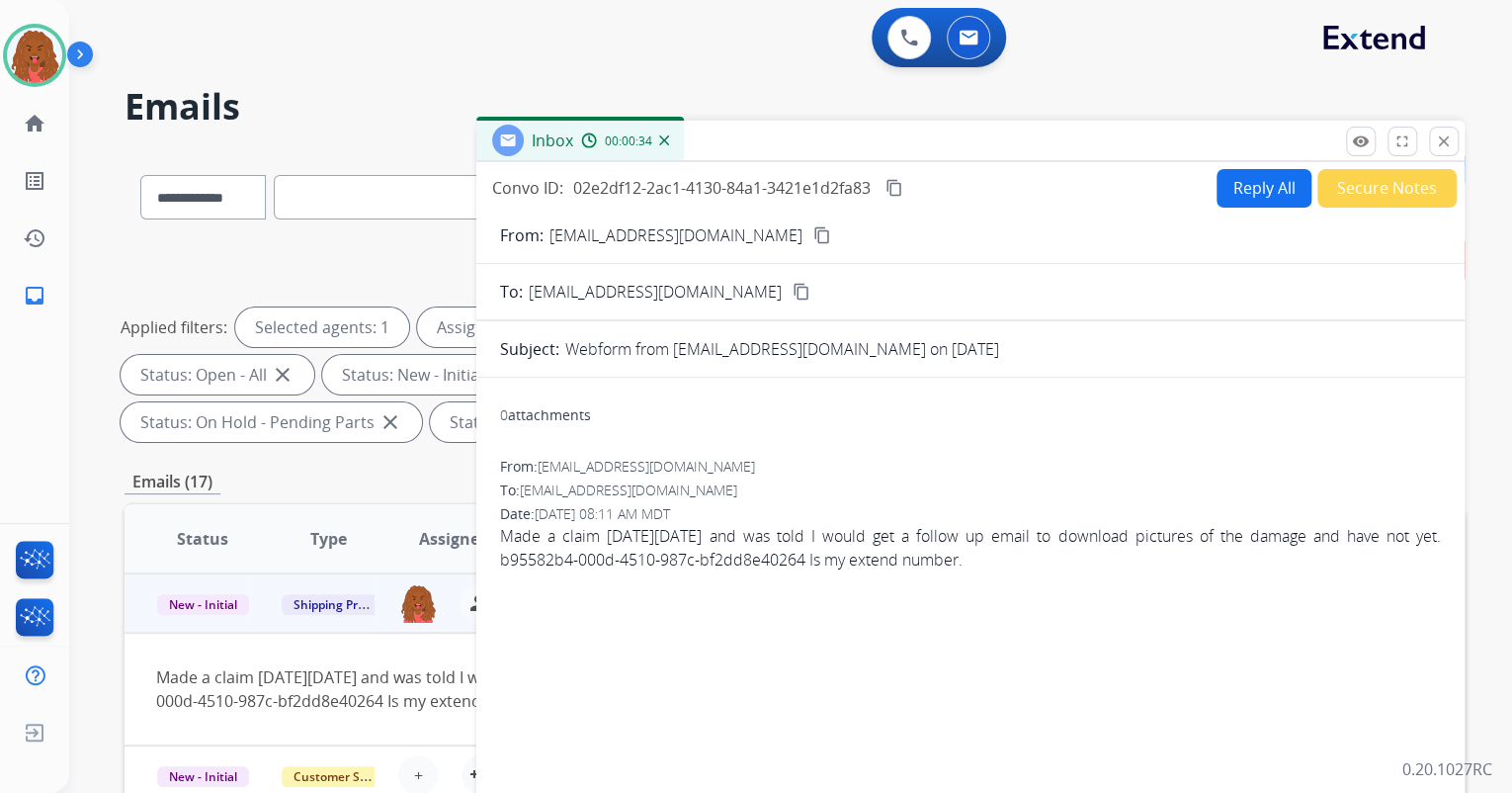 click on "Reply All" at bounding box center [1264, 188] 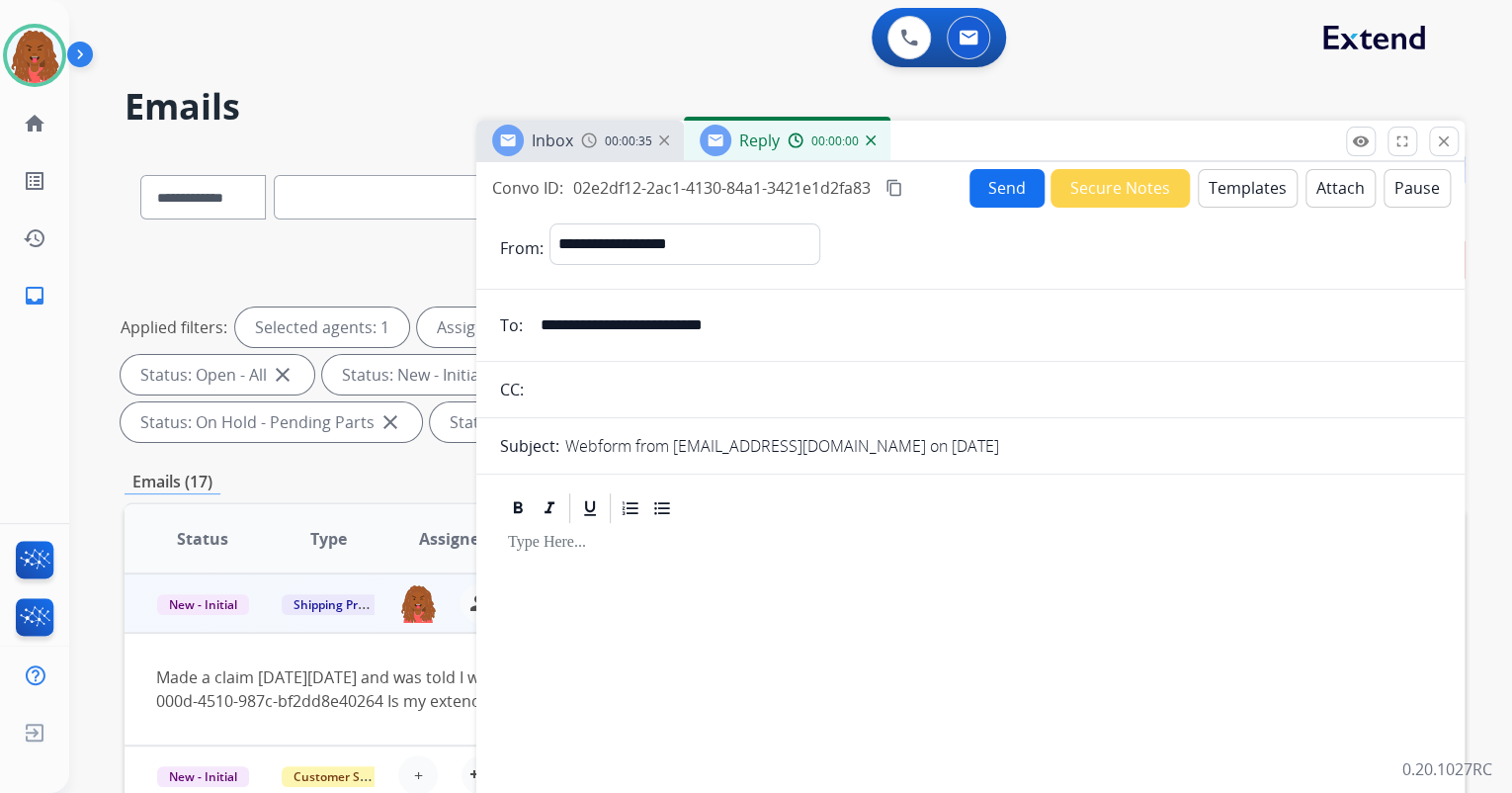 click on "Templates" at bounding box center (1247, 188) 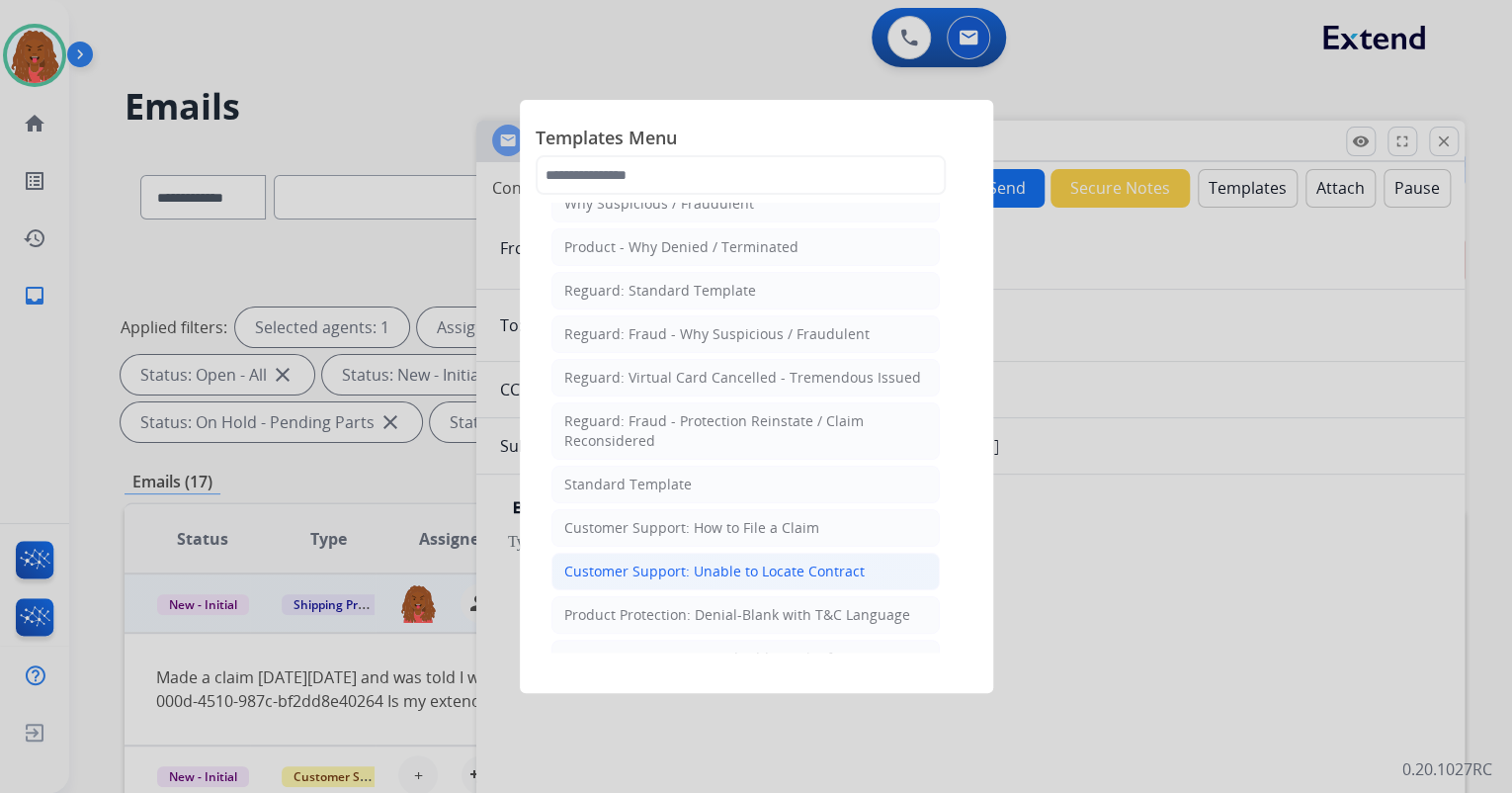 scroll, scrollTop: 158, scrollLeft: 0, axis: vertical 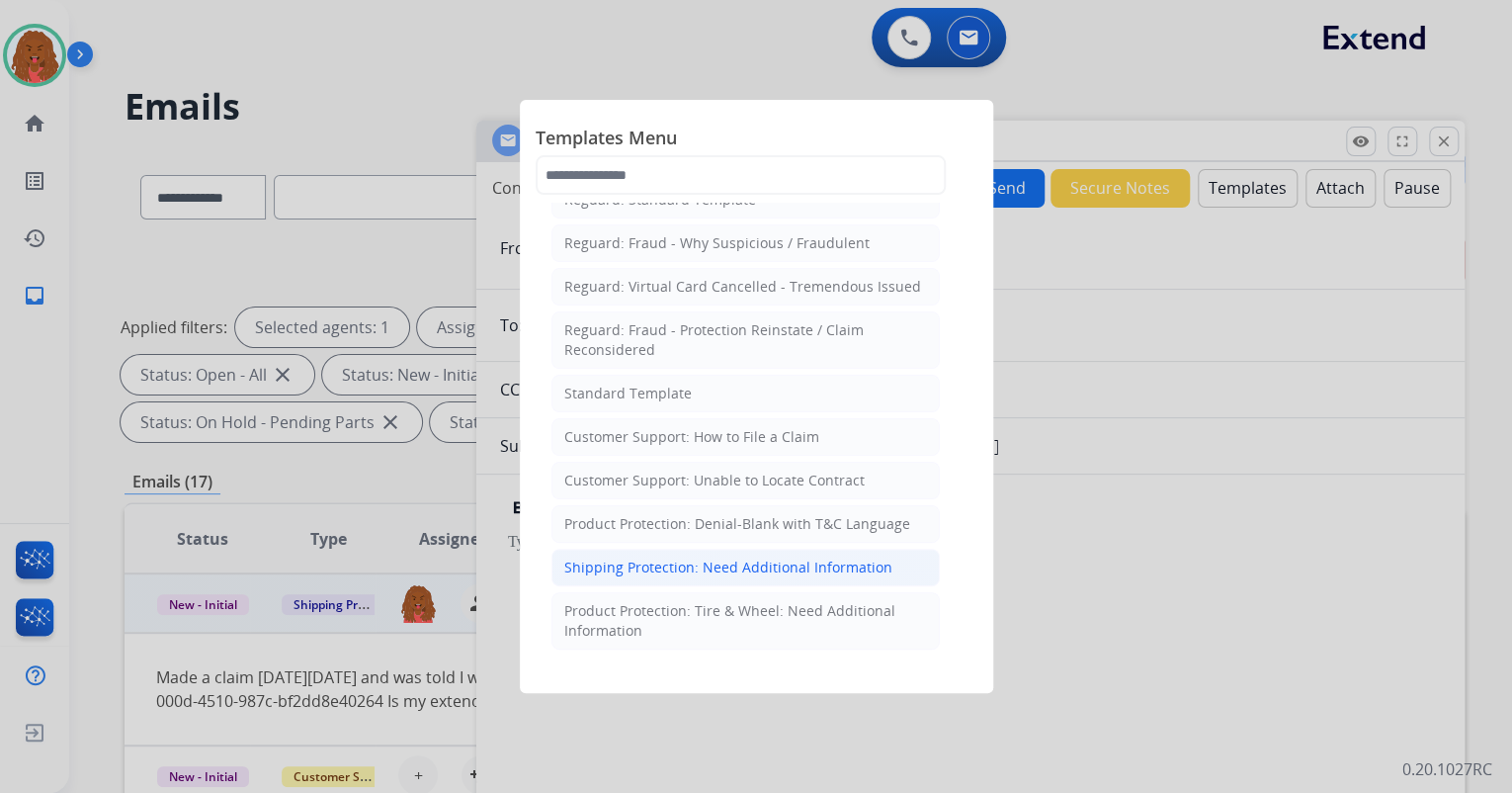 click on "Shipping Protection: Need Additional Information" 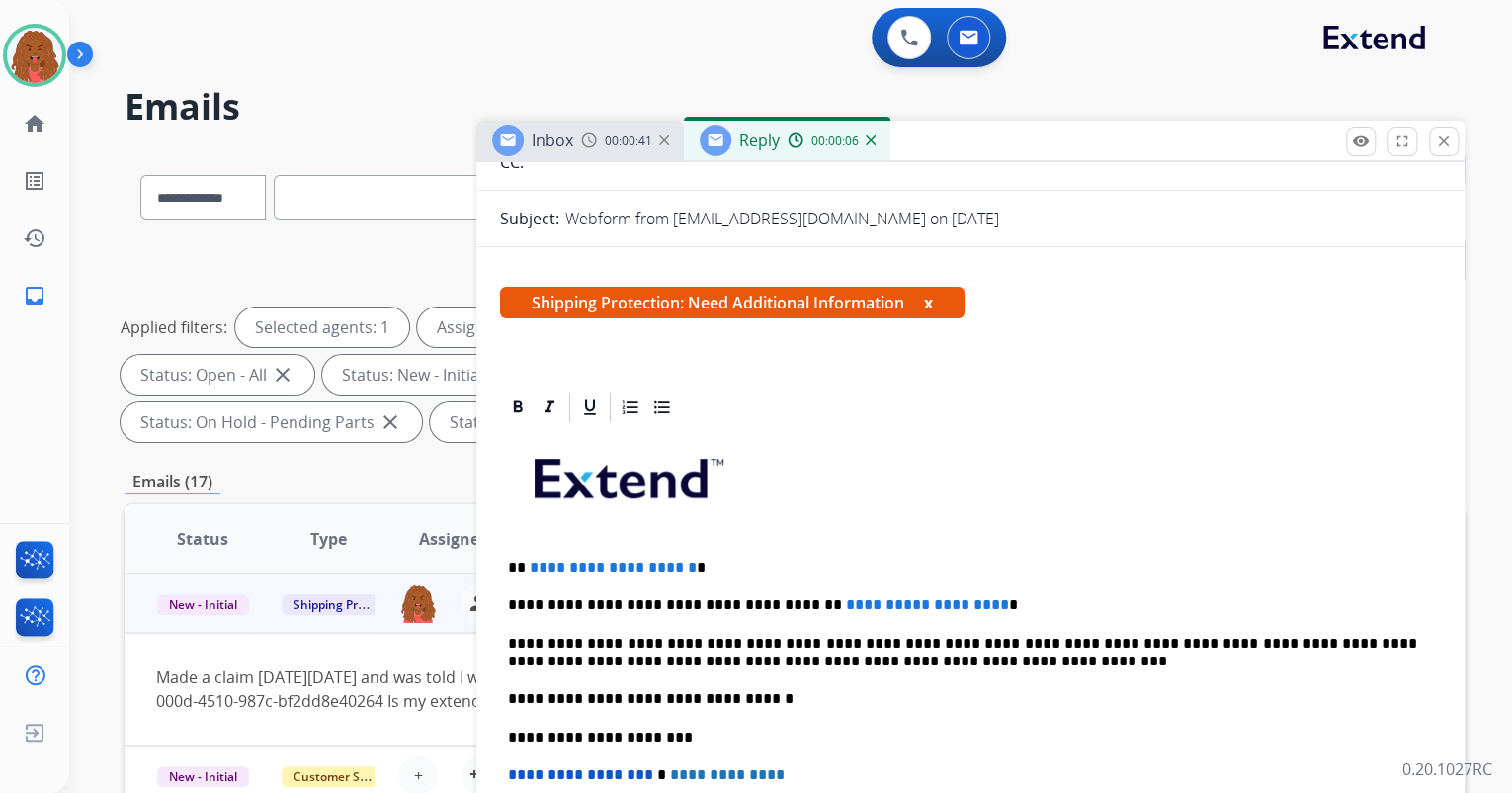 scroll, scrollTop: 237, scrollLeft: 0, axis: vertical 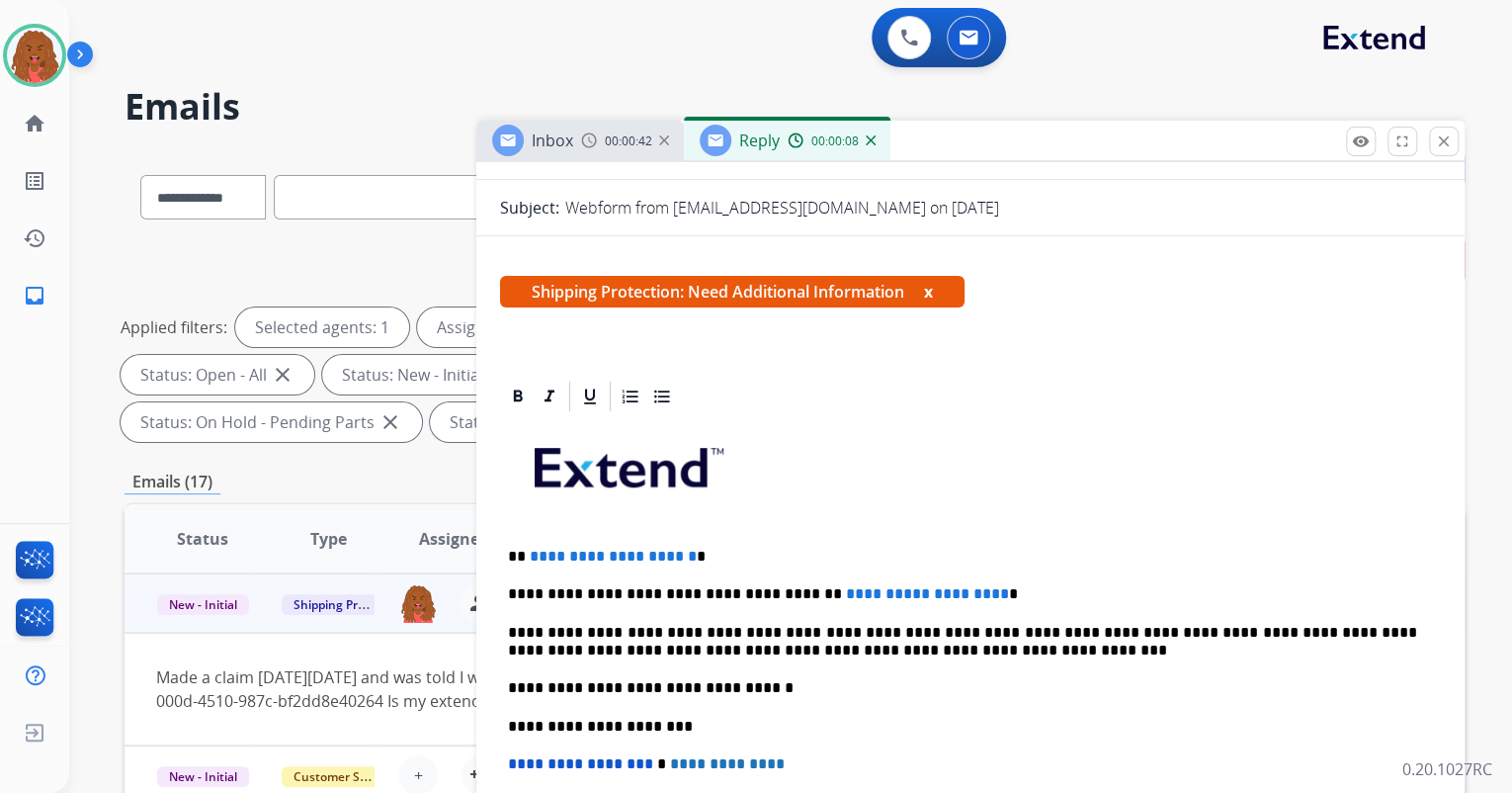 click on "**********" at bounding box center [613, 556] 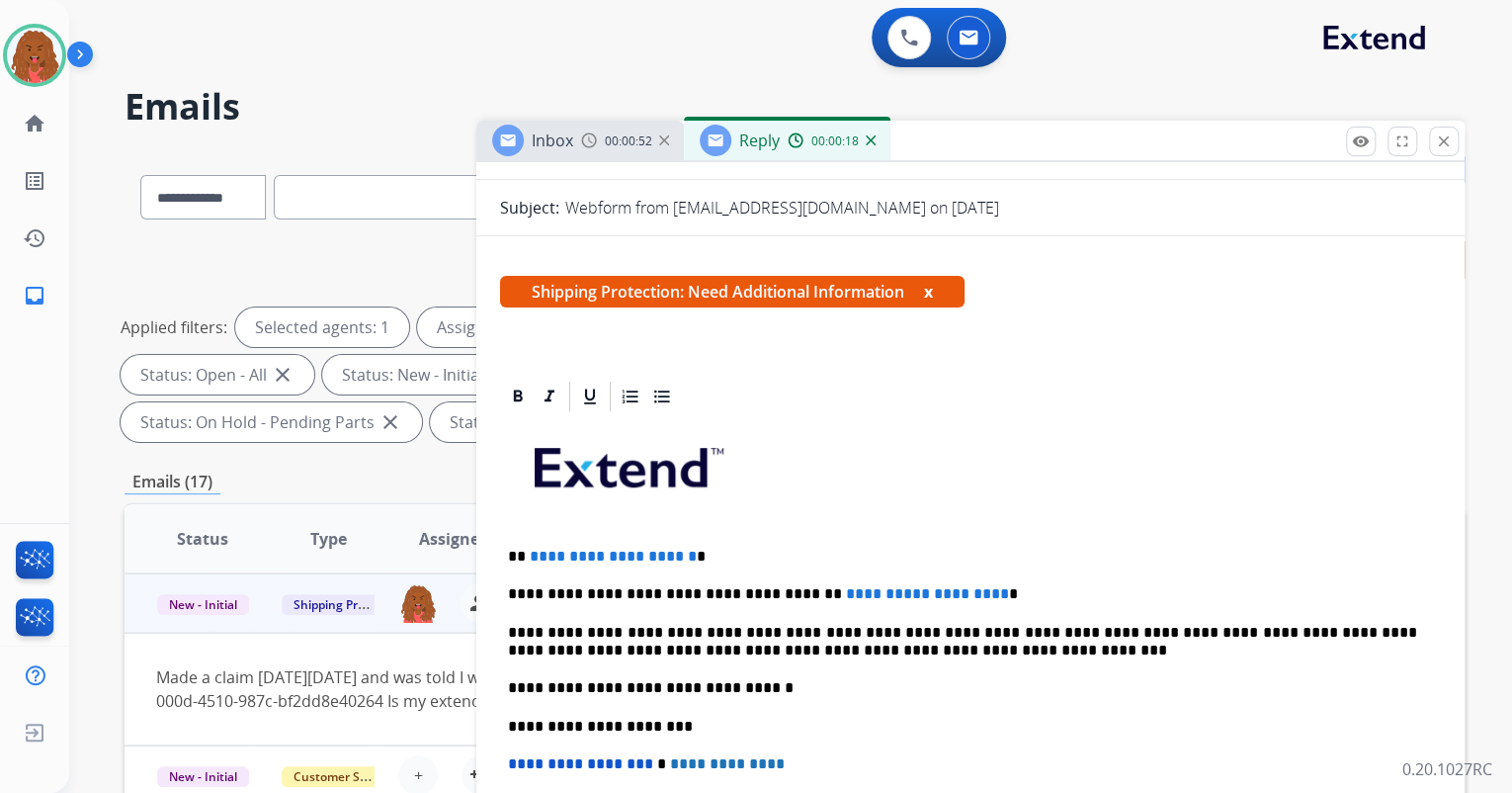 type 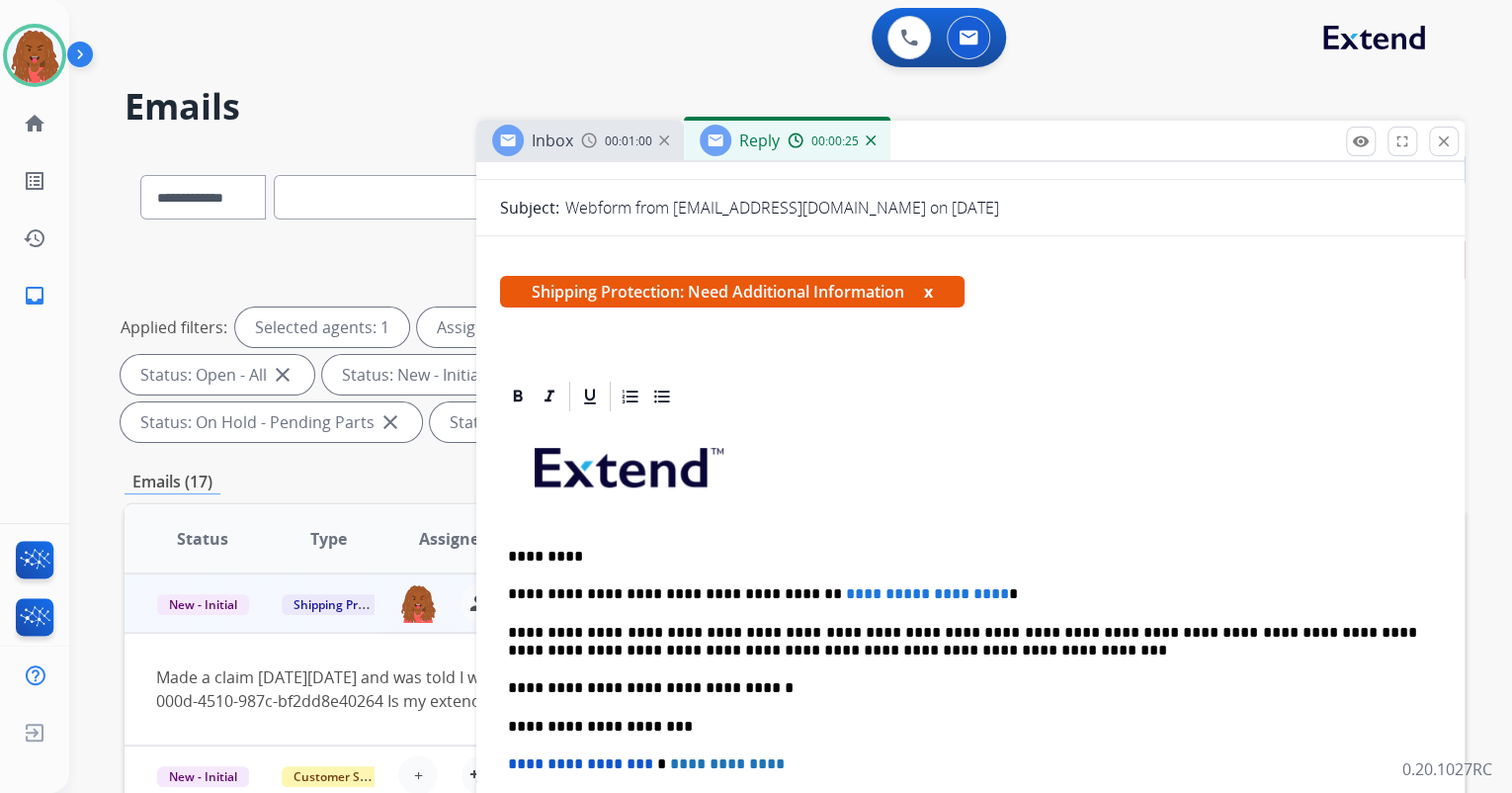click on "*********" at bounding box center [971, 593] 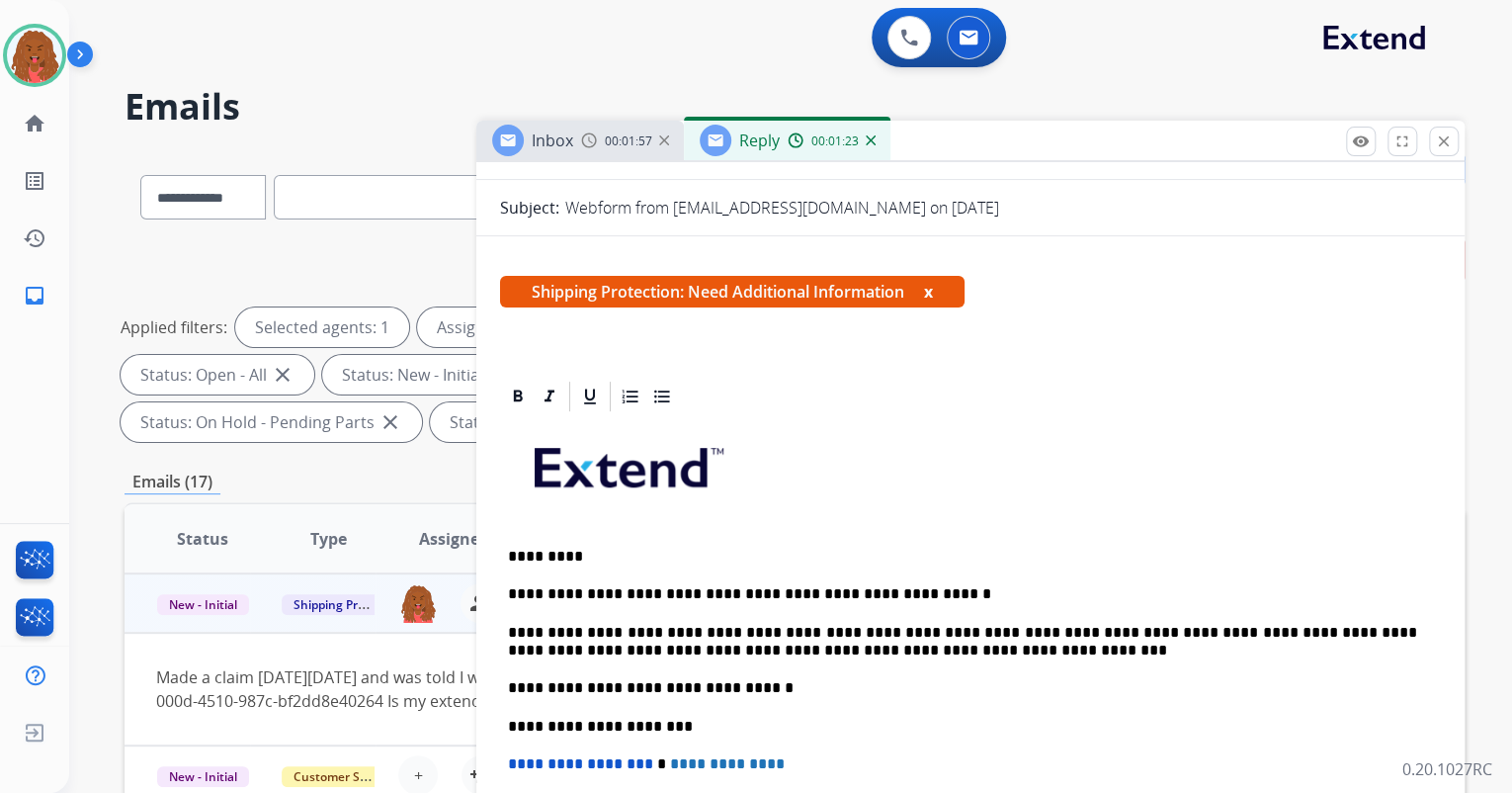click on "**********" at bounding box center (963, 642) 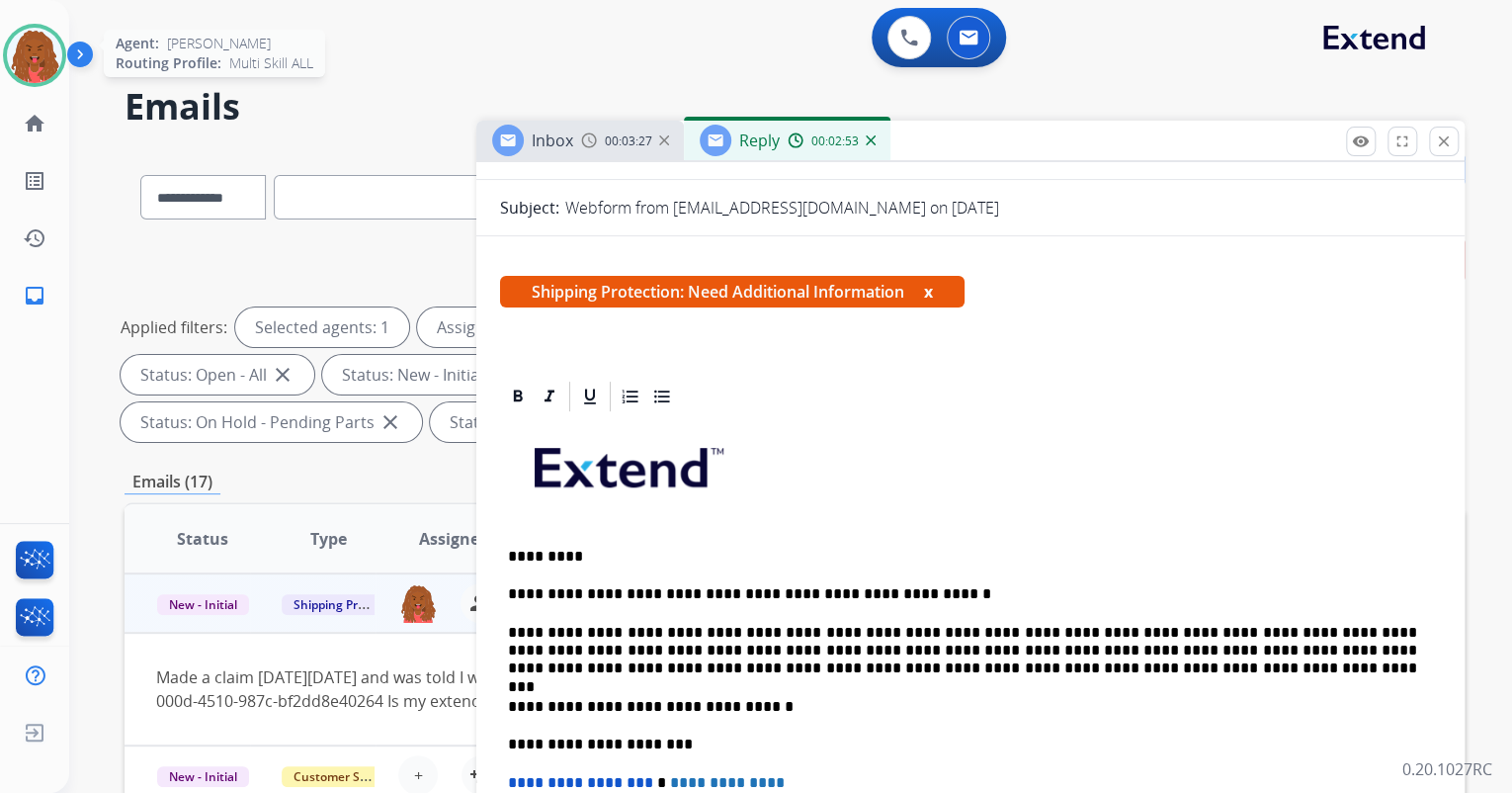 click at bounding box center [35, 55] 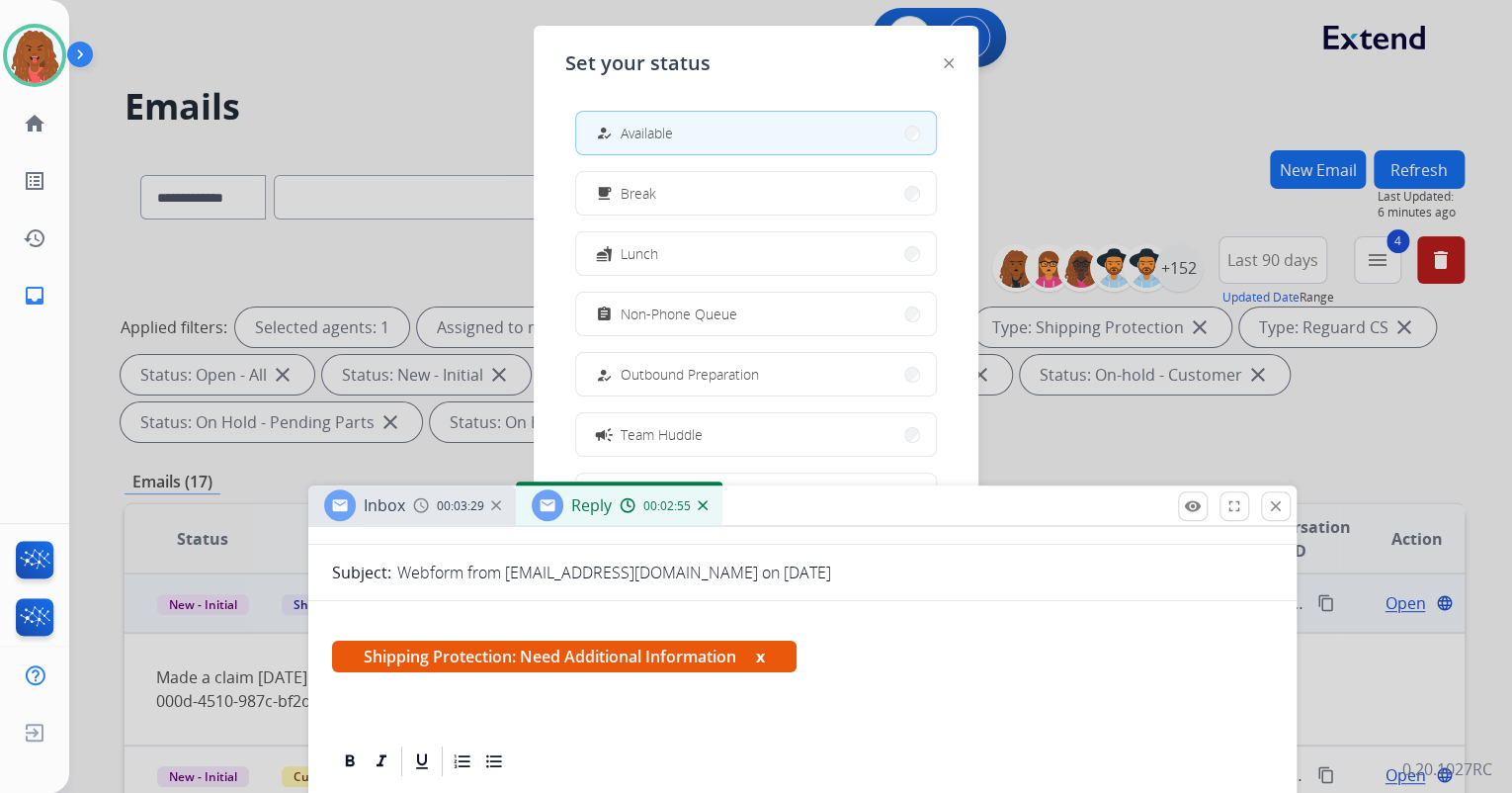 drag, startPoint x: 1056, startPoint y: 141, endPoint x: 862, endPoint y: 588, distance: 487.2833 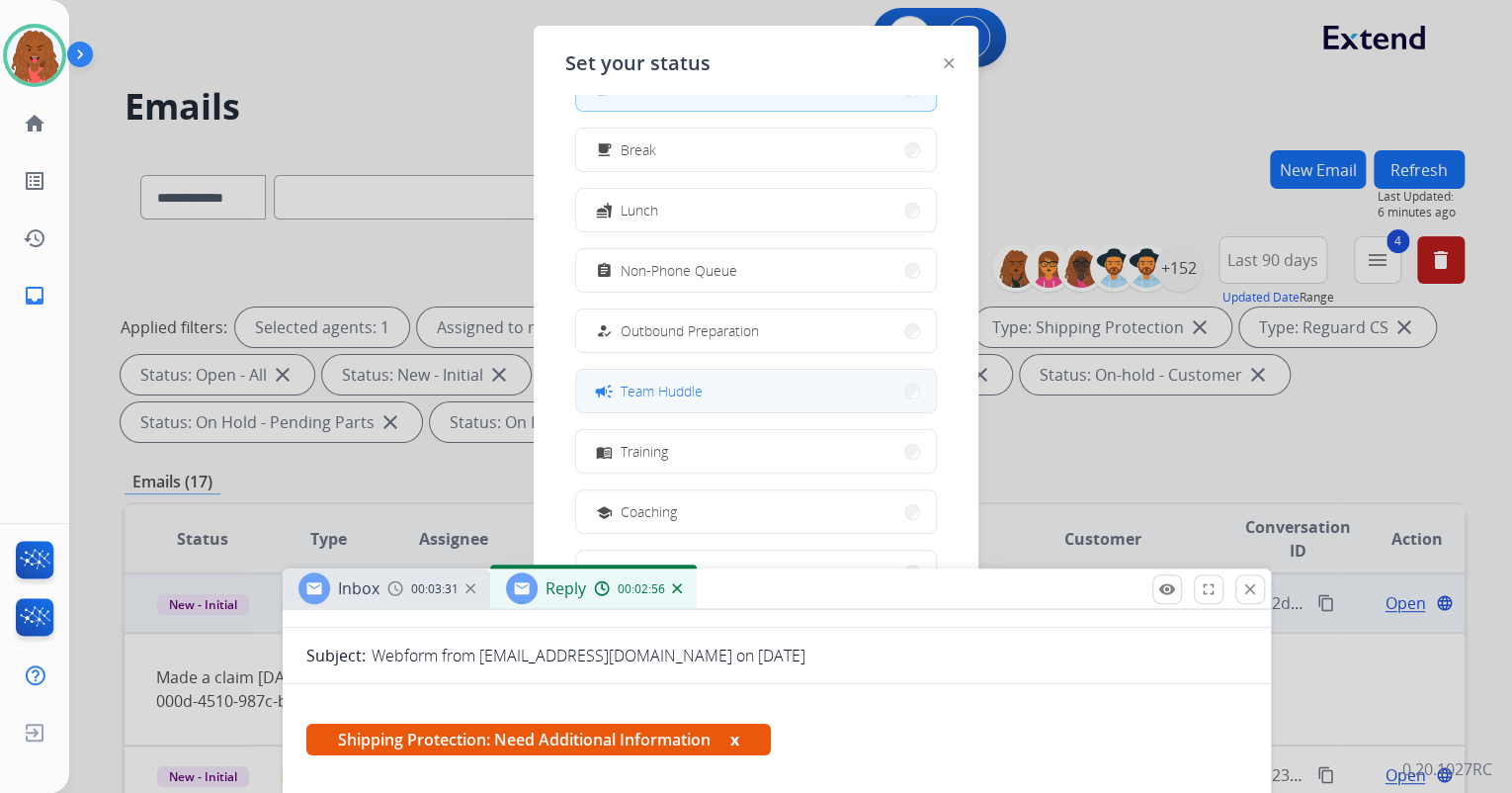 scroll, scrollTop: 65, scrollLeft: 0, axis: vertical 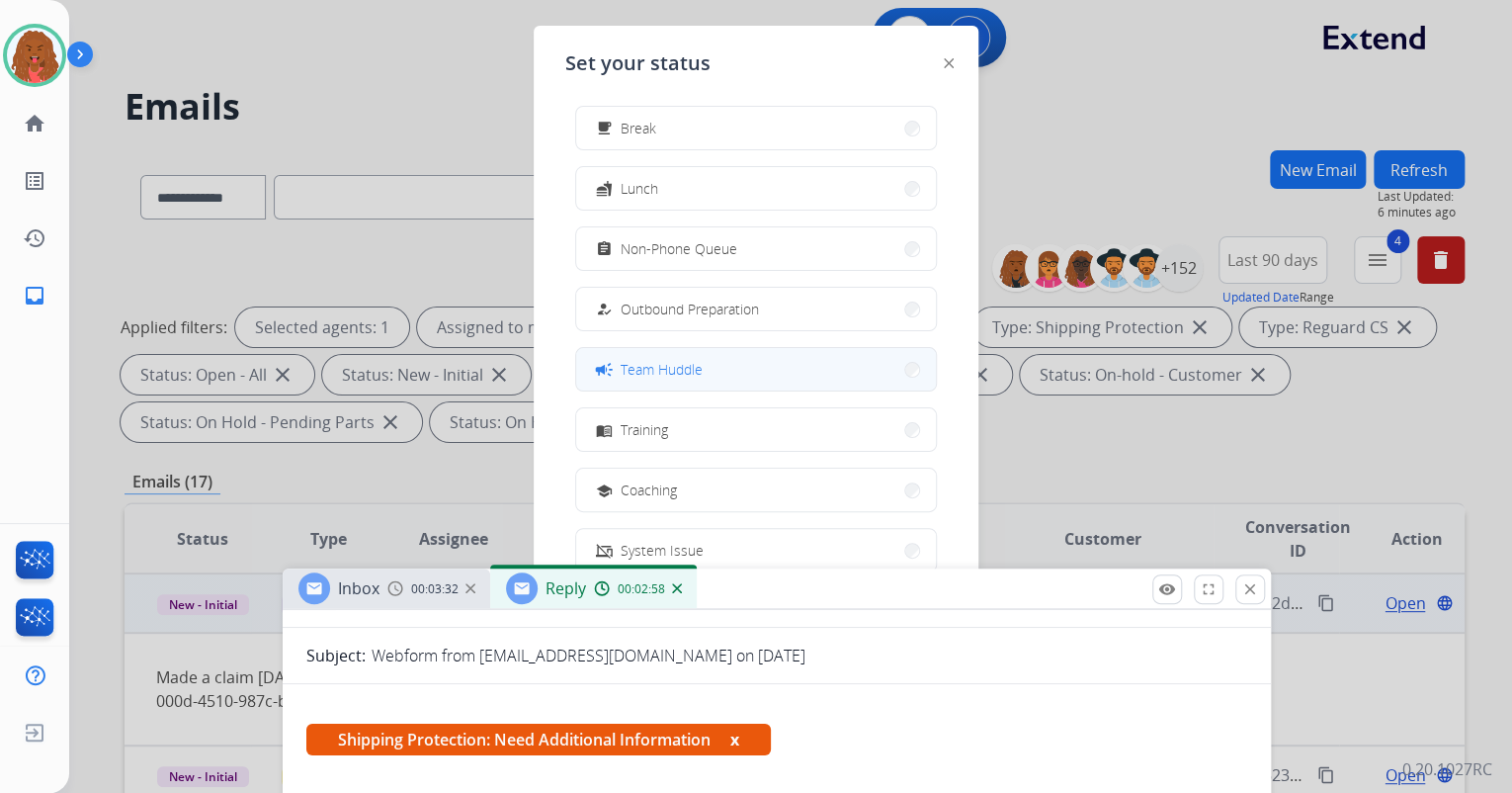 click on "campaign Team Huddle" at bounding box center (756, 369) 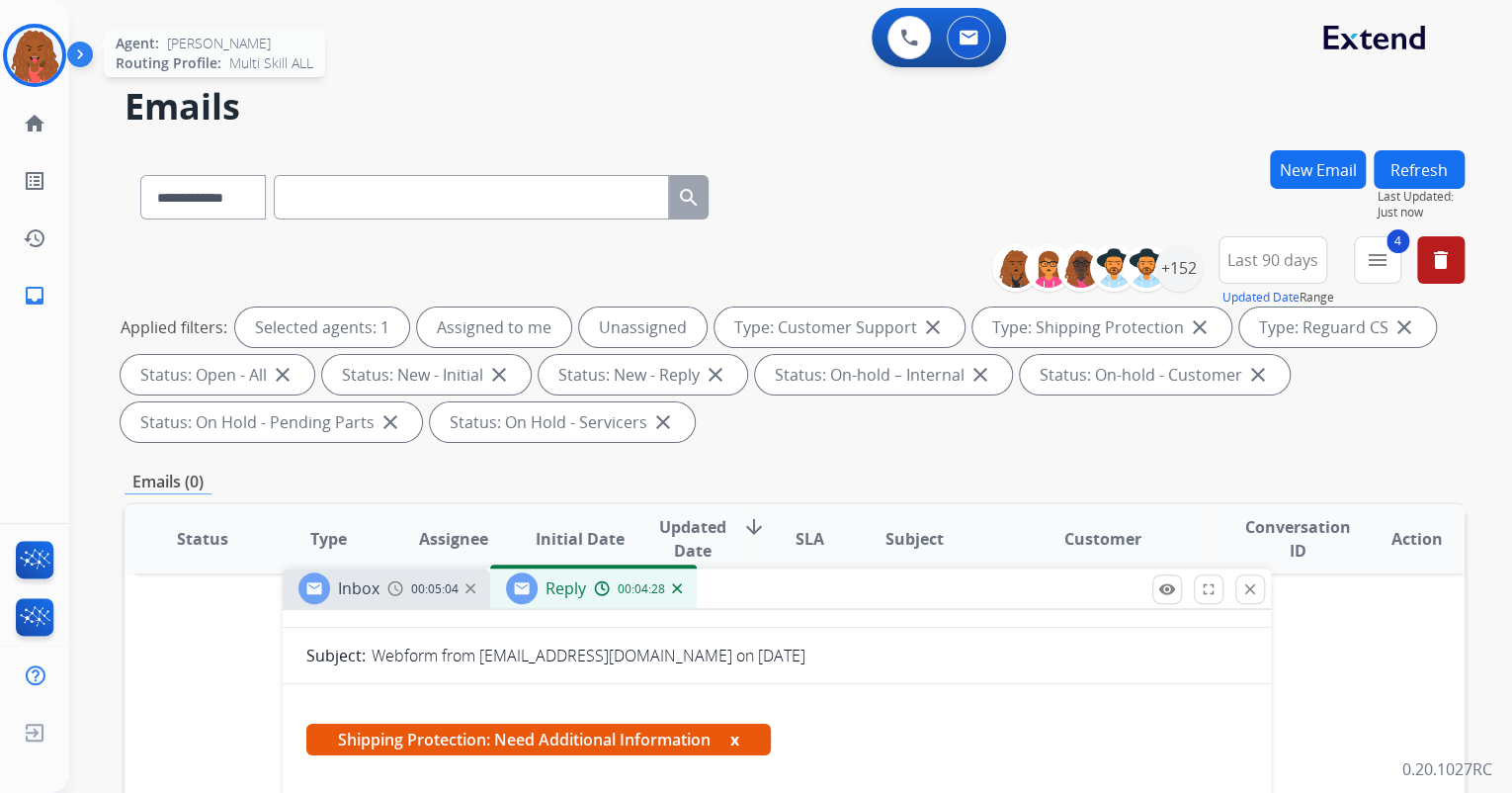 click at bounding box center [35, 55] 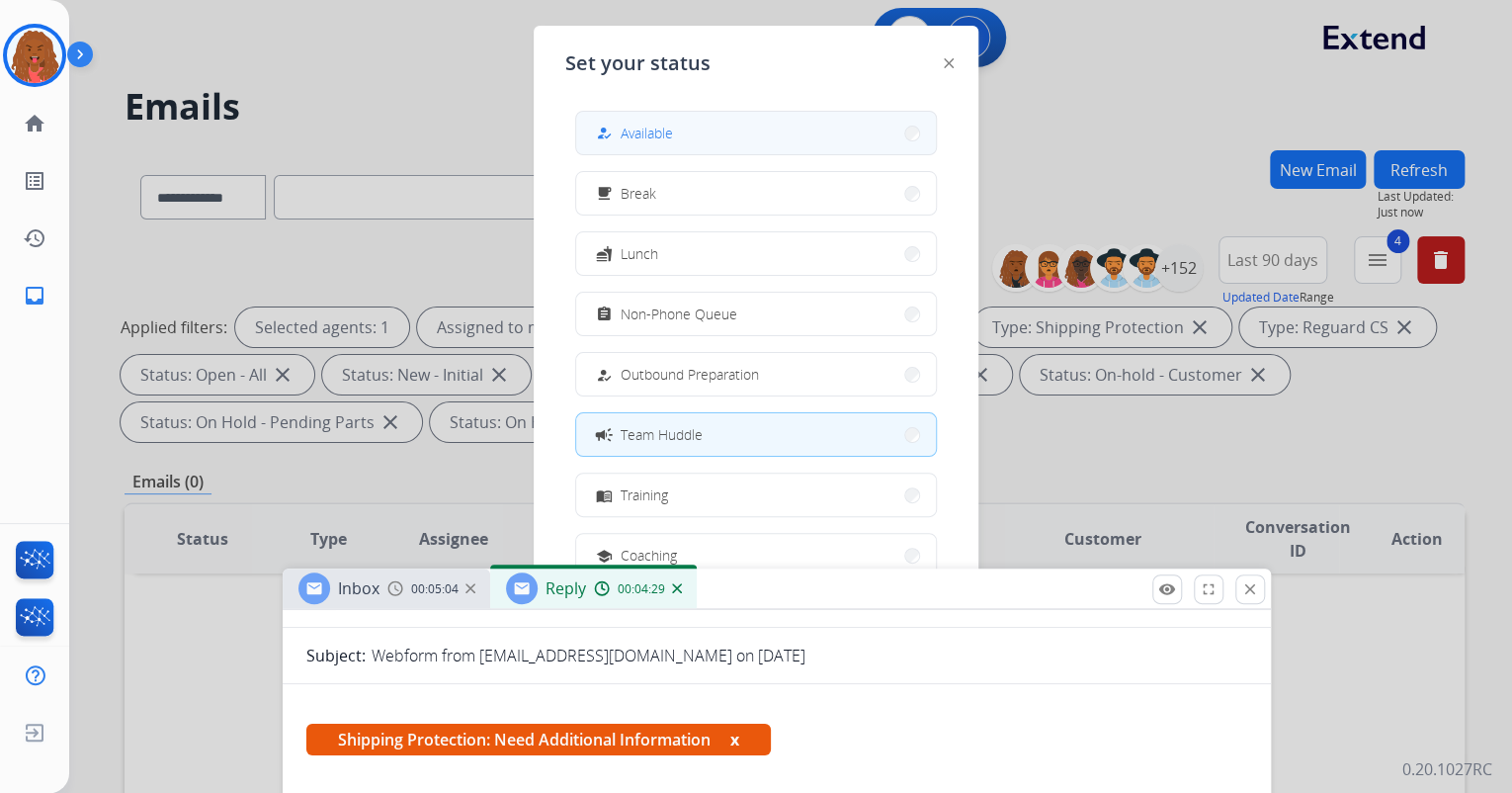 click on "how_to_reg Available" at bounding box center (756, 132) 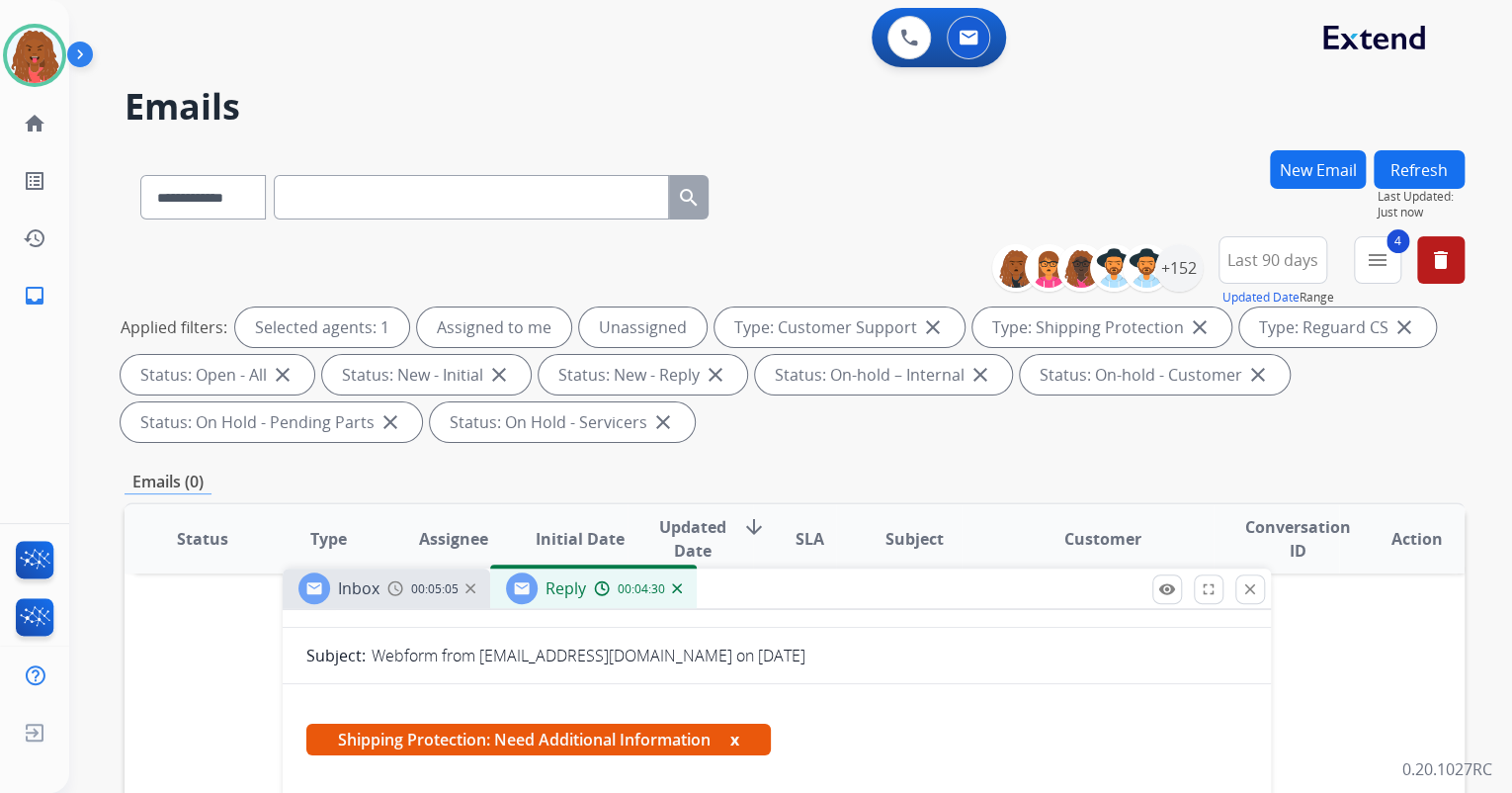 click on "**********" at bounding box center [795, 193] 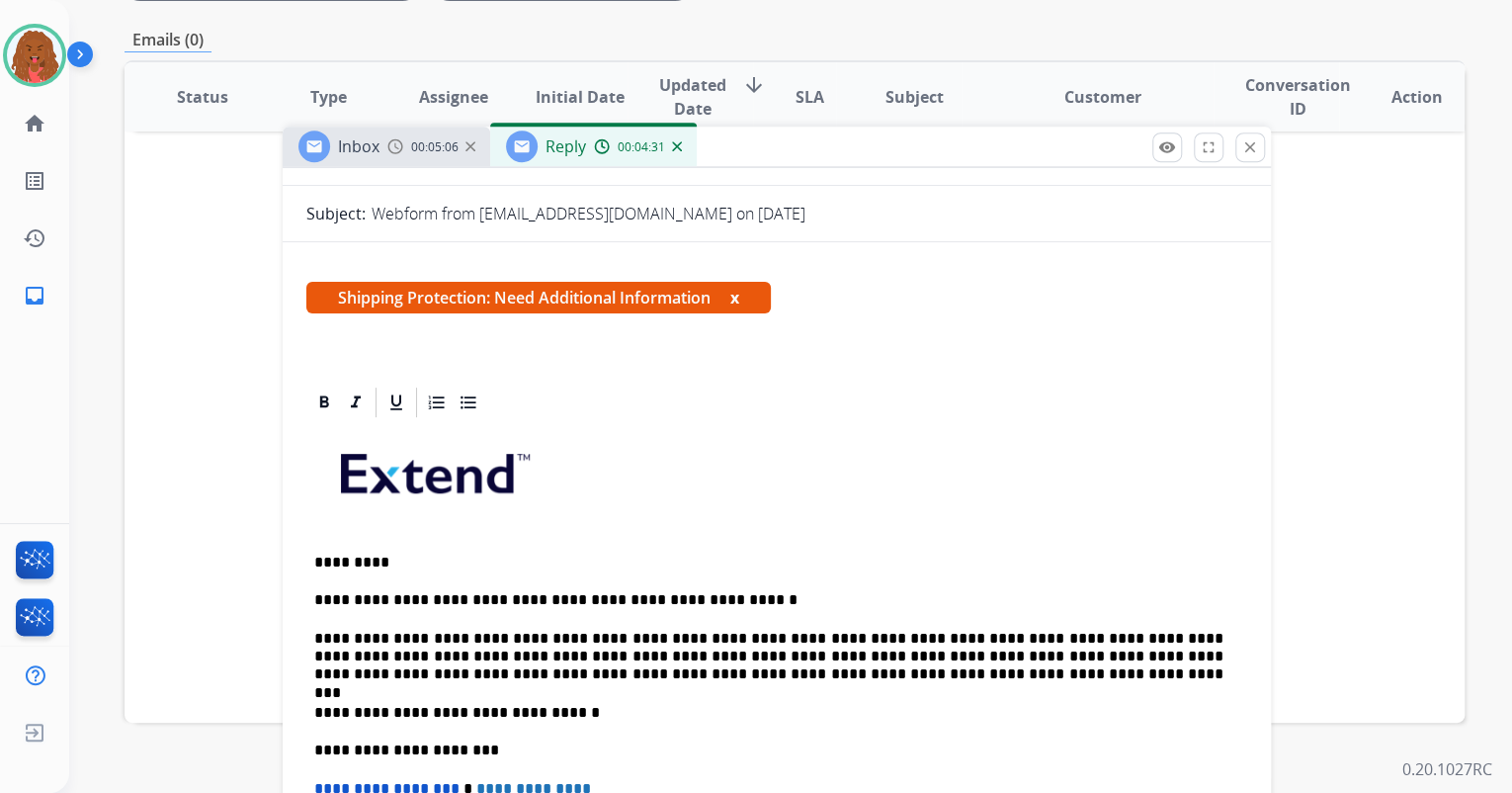 scroll, scrollTop: 475, scrollLeft: 0, axis: vertical 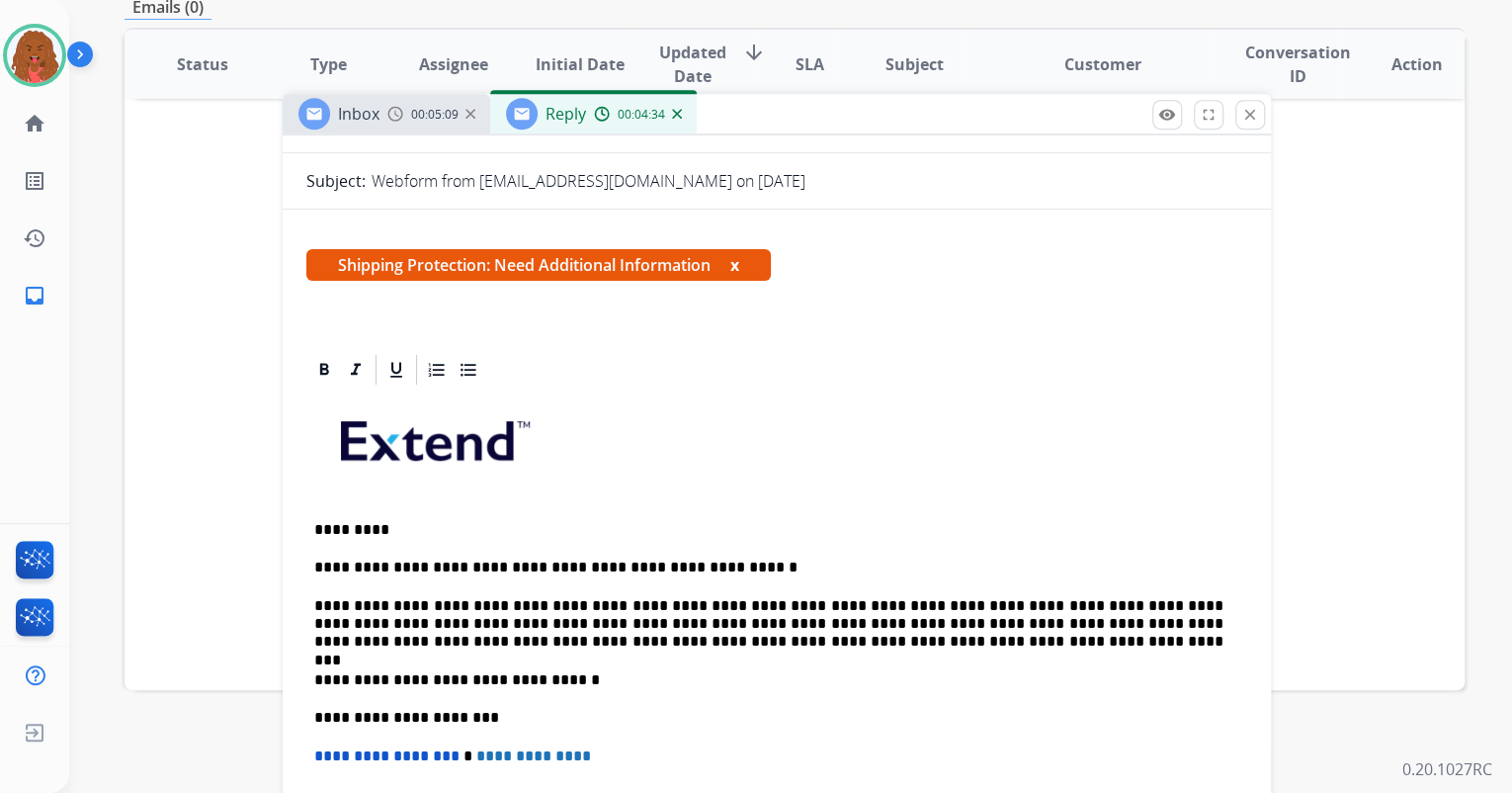 click on "**********" at bounding box center (769, 624) 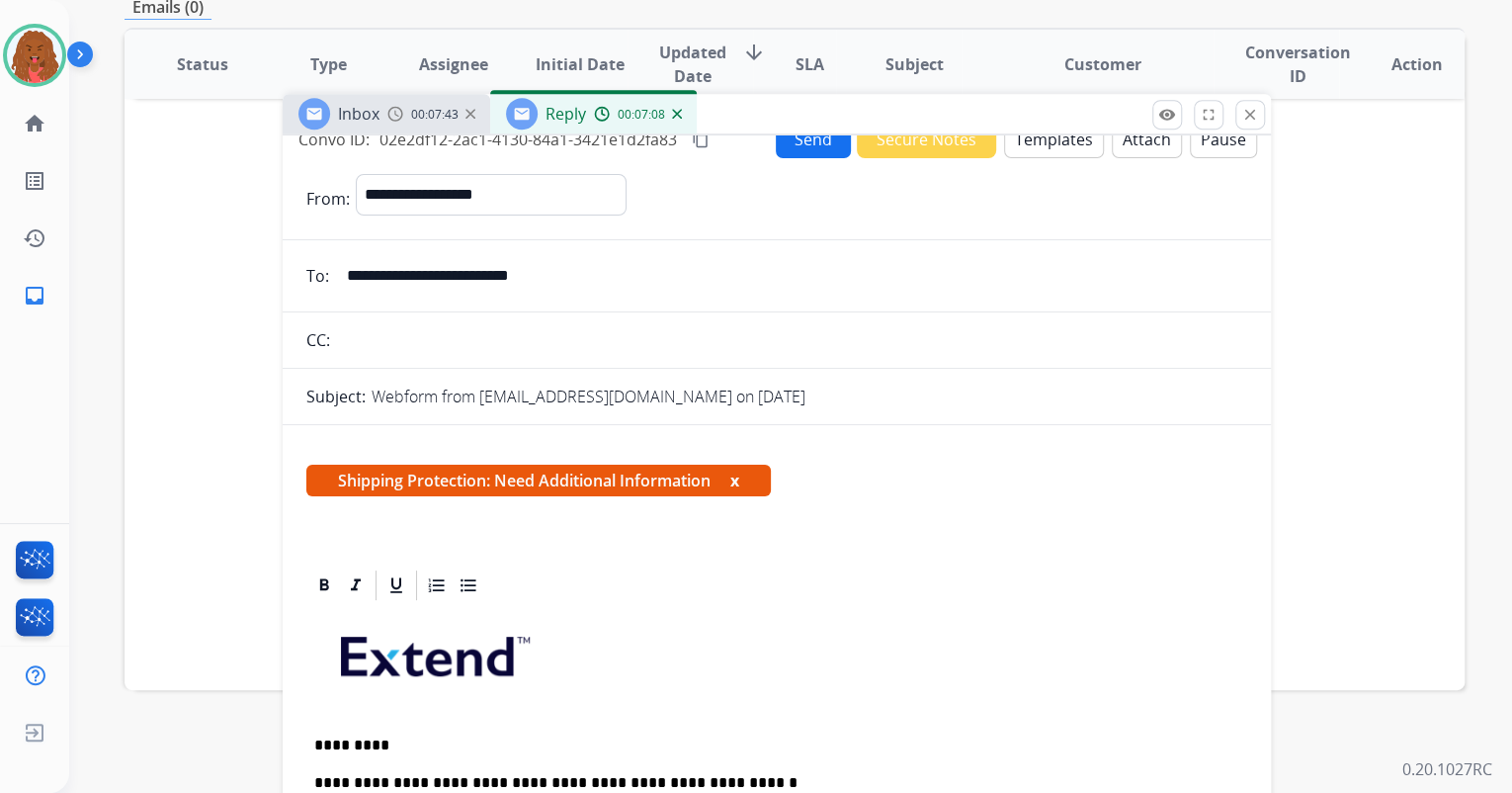 scroll, scrollTop: 0, scrollLeft: 0, axis: both 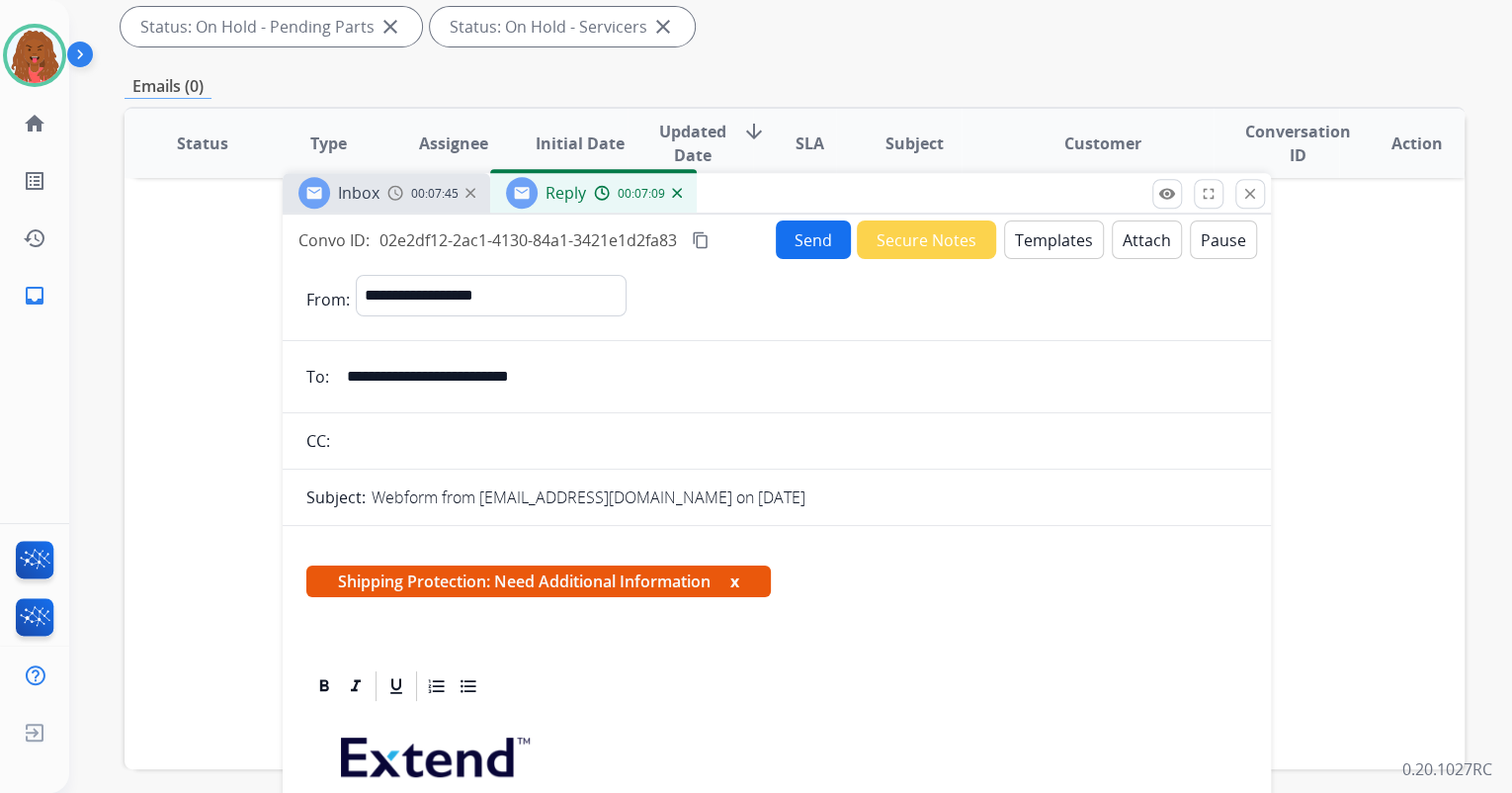 click on "Send  Secure Notes  Templates Attach  Pause" at bounding box center (1016, 239) 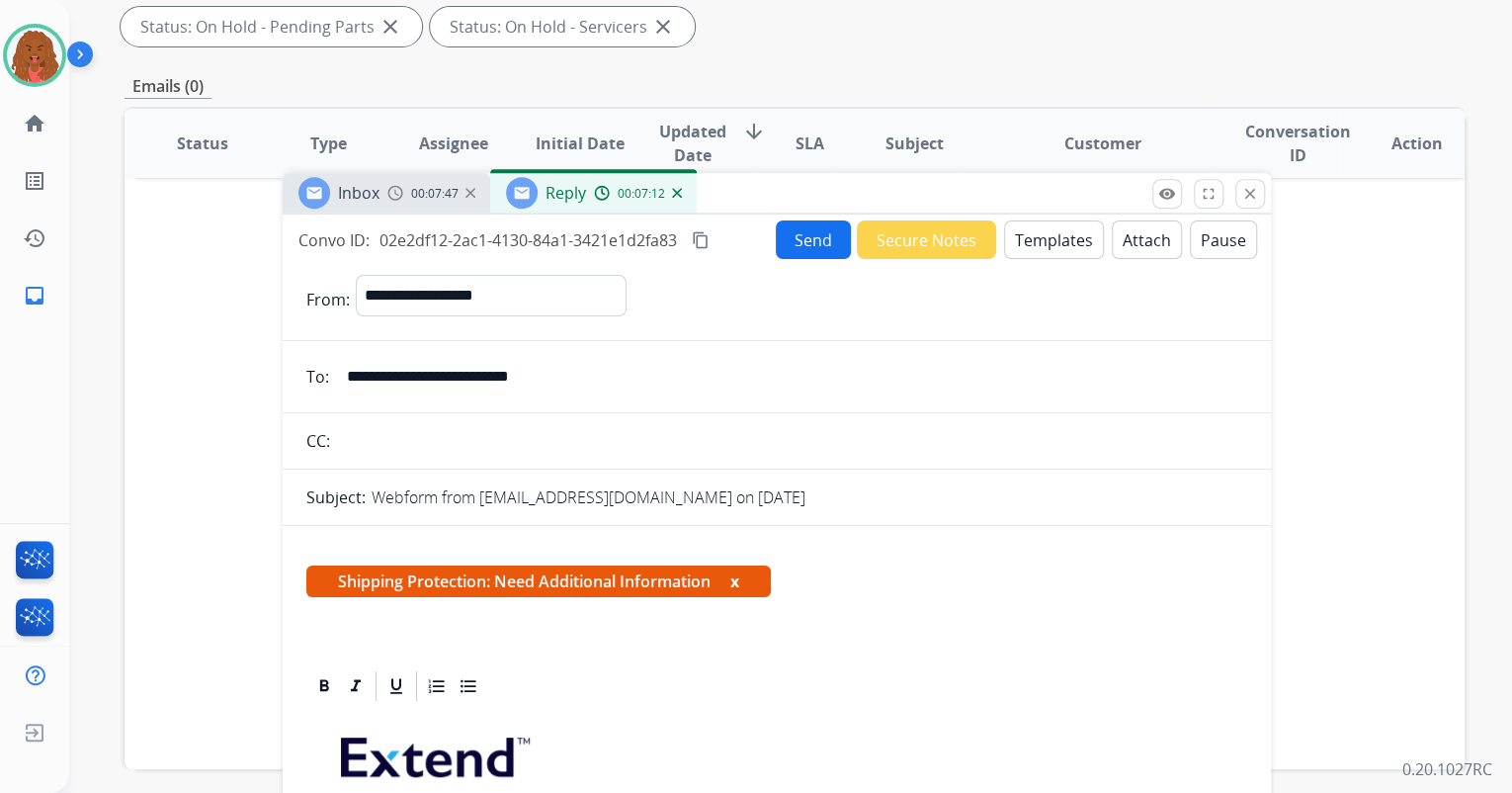 click on "Send" at bounding box center [813, 239] 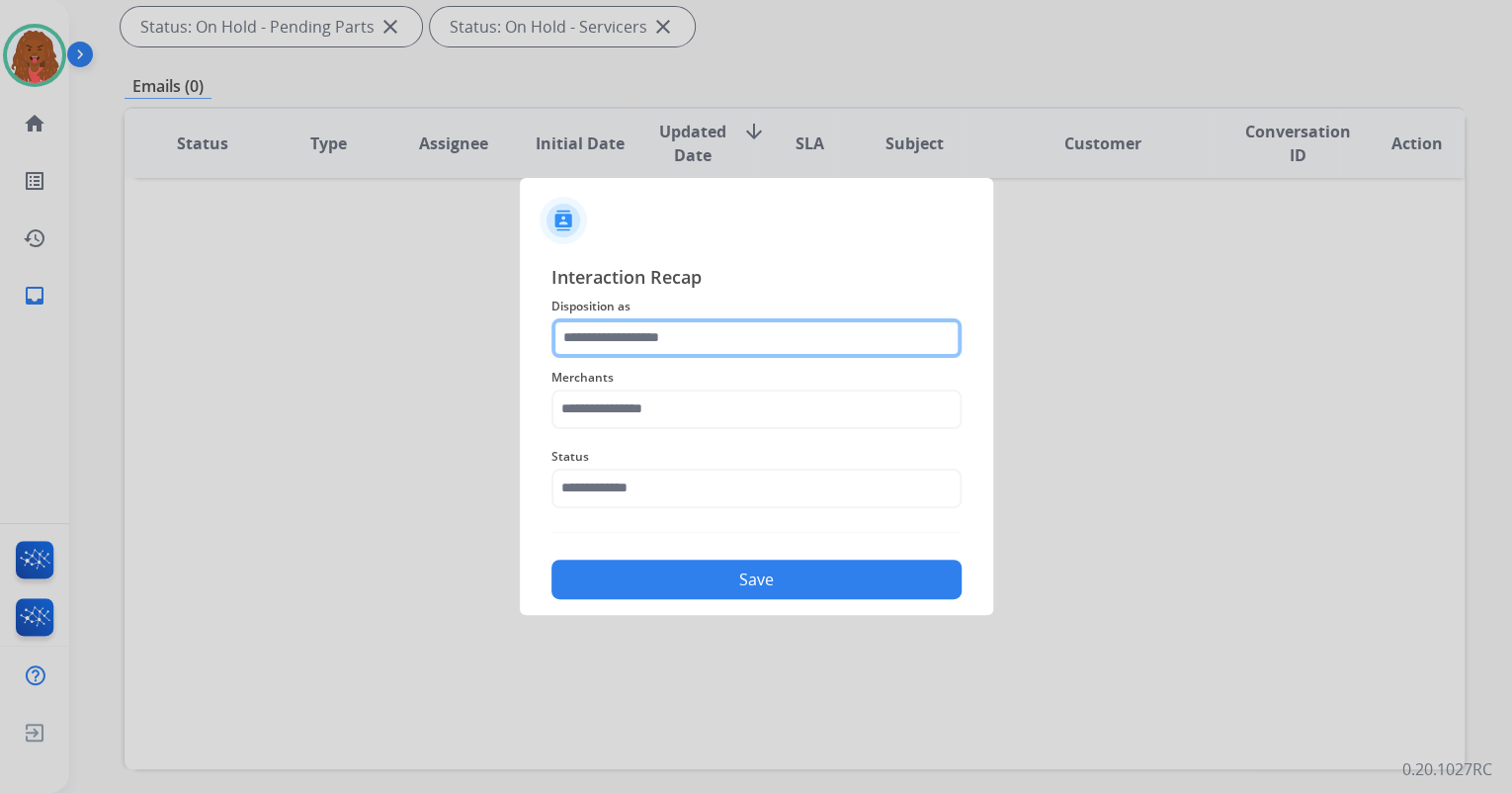 click 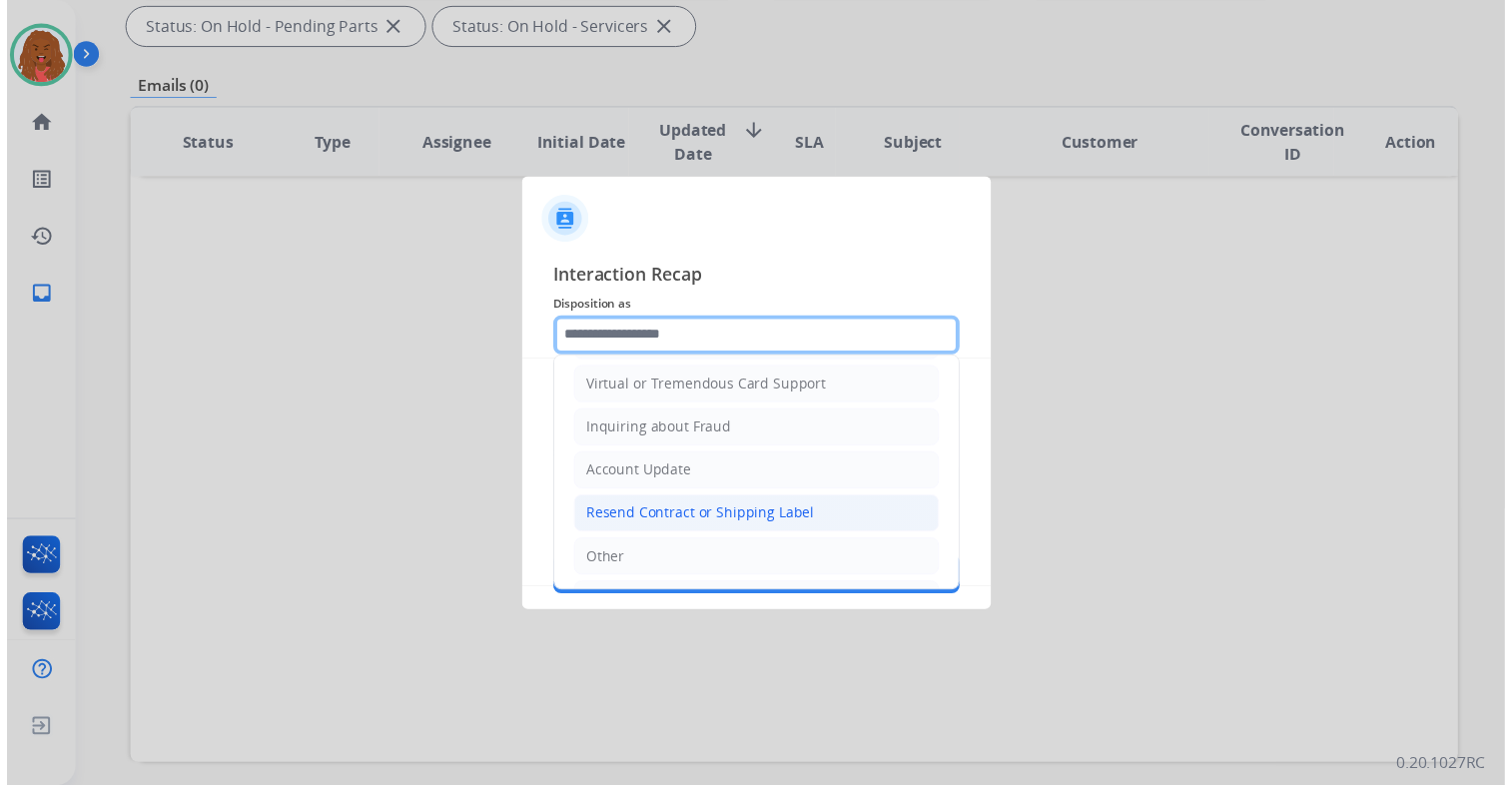 scroll, scrollTop: 306, scrollLeft: 0, axis: vertical 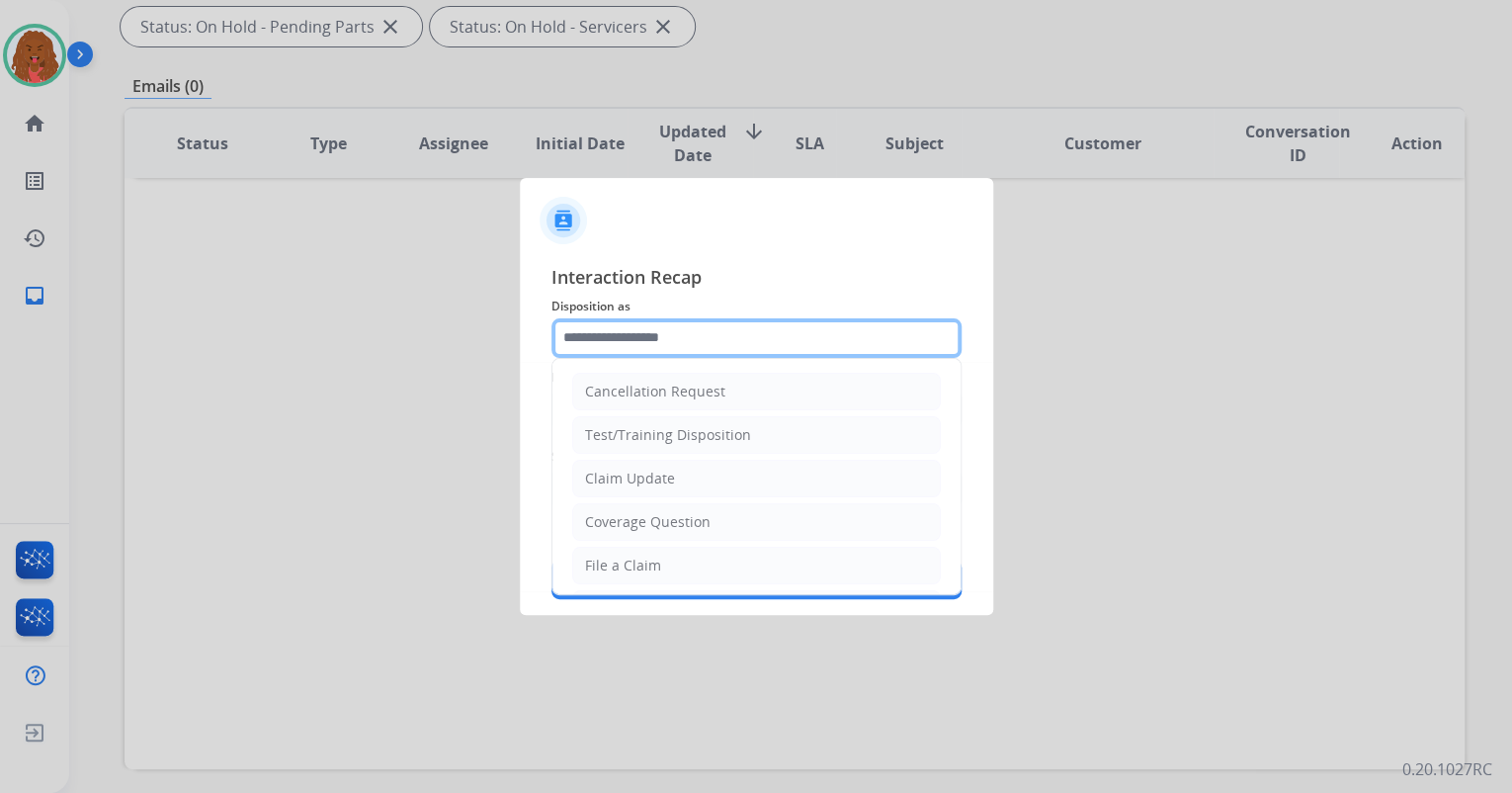 click 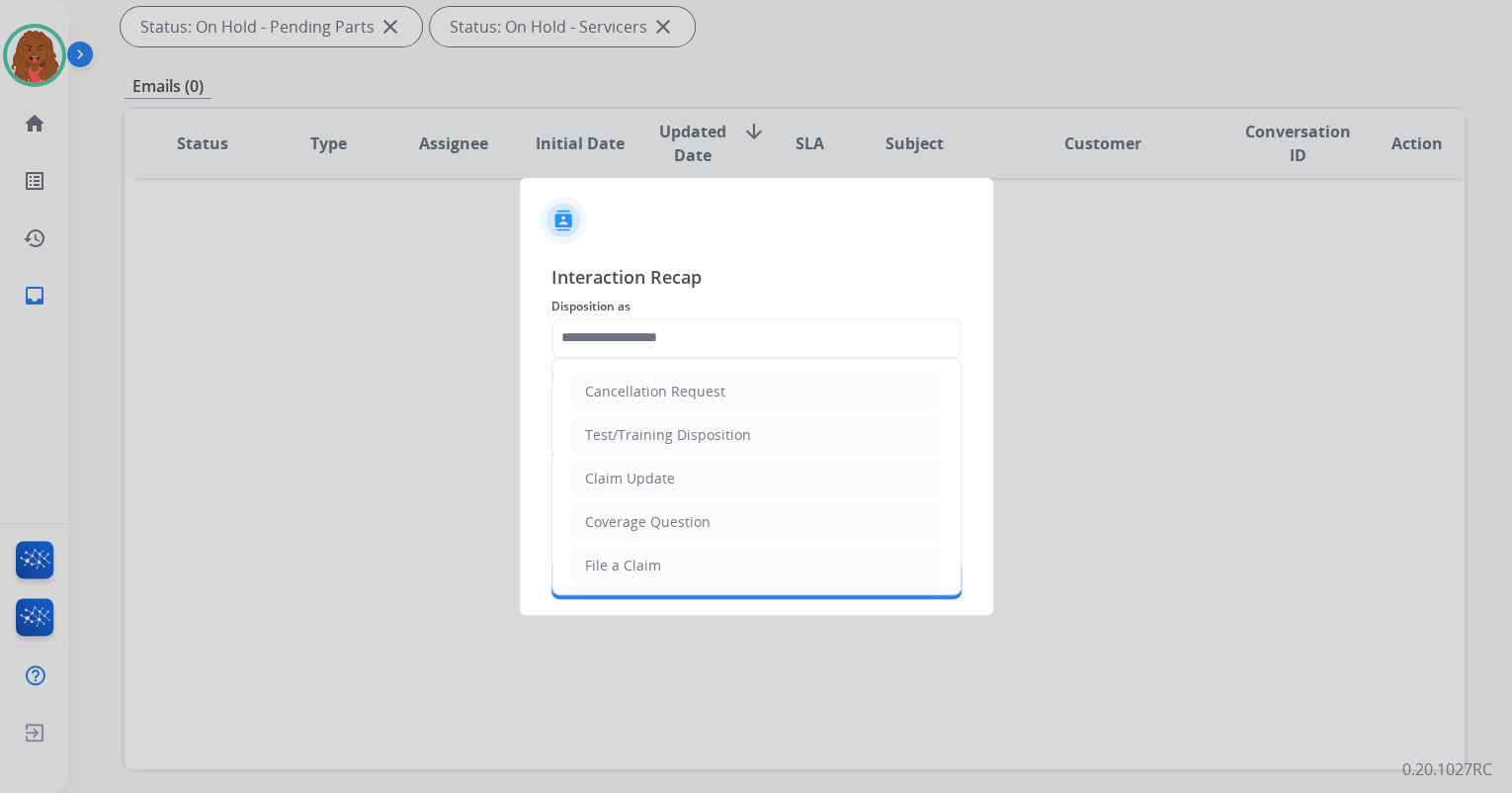 click on "Claim Update" 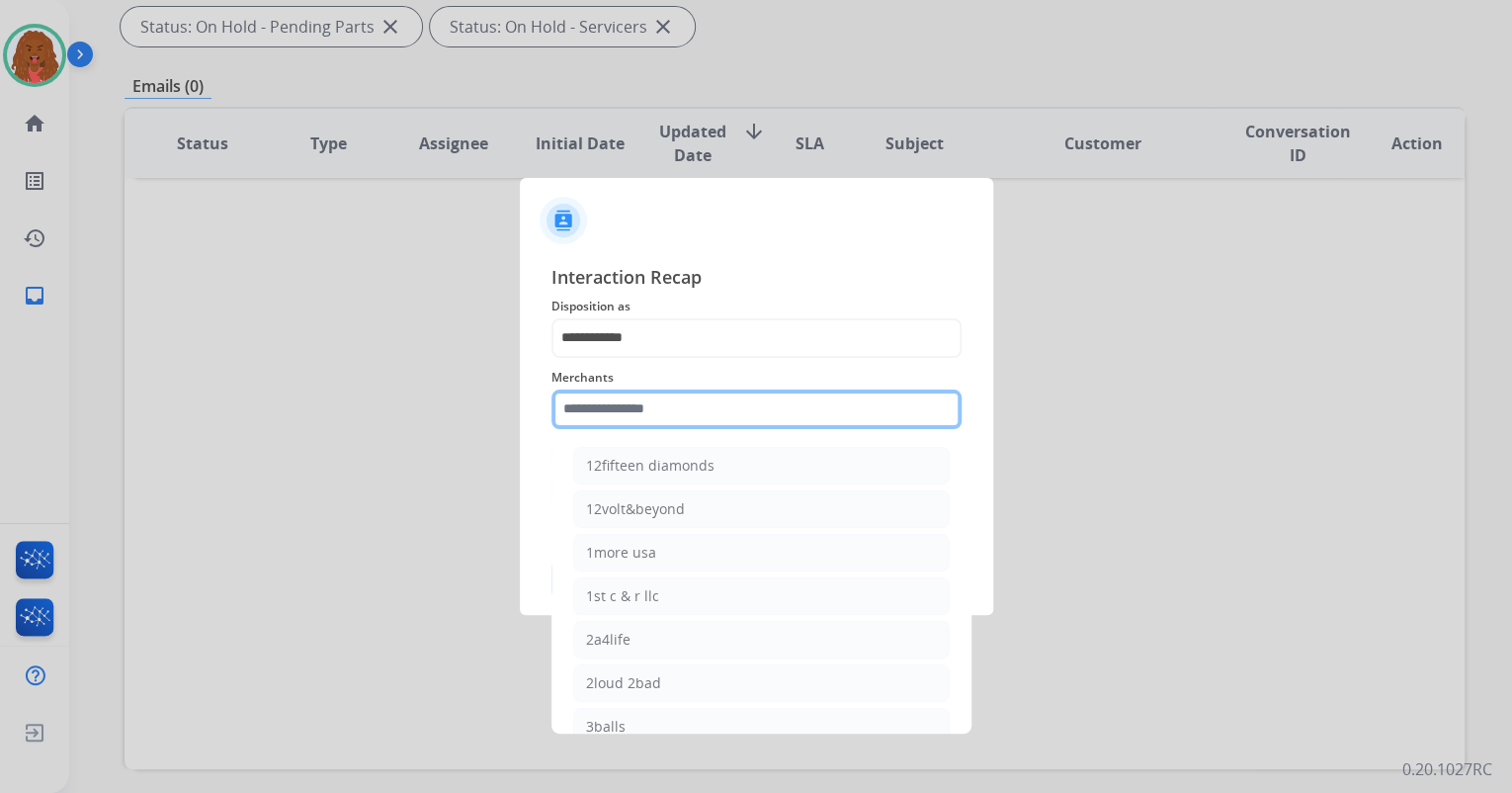 click 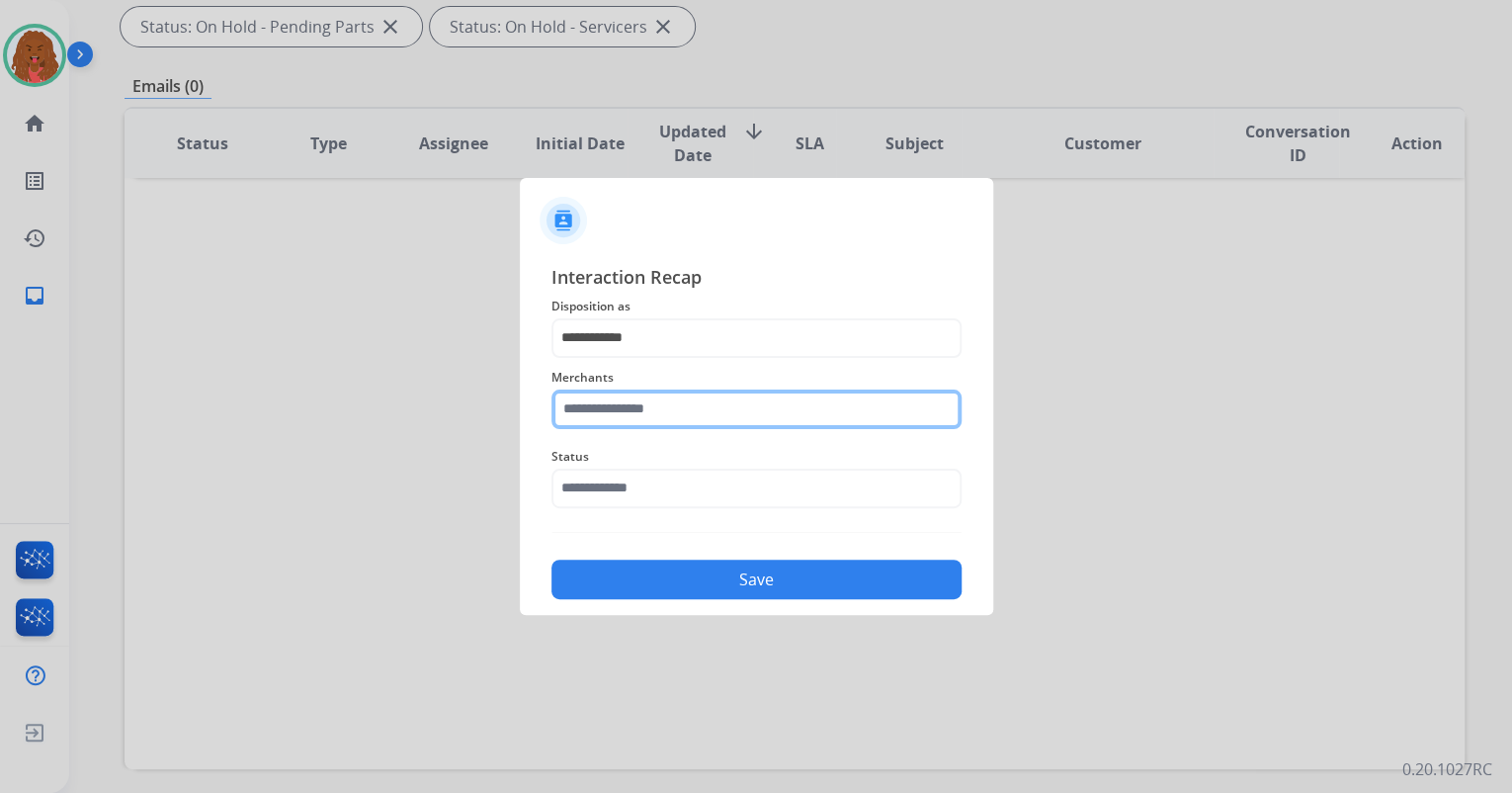 click 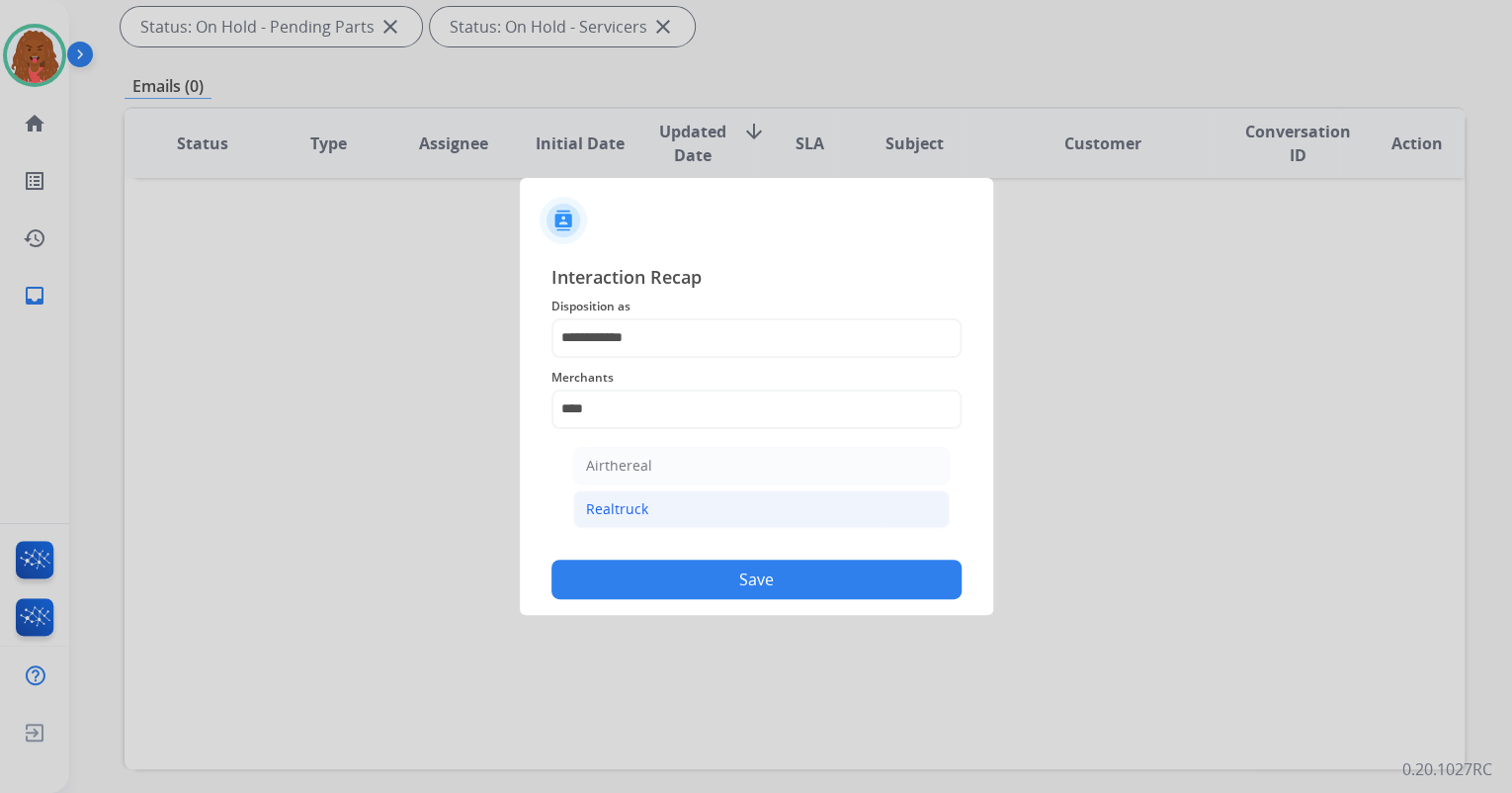 click on "Realtruck" 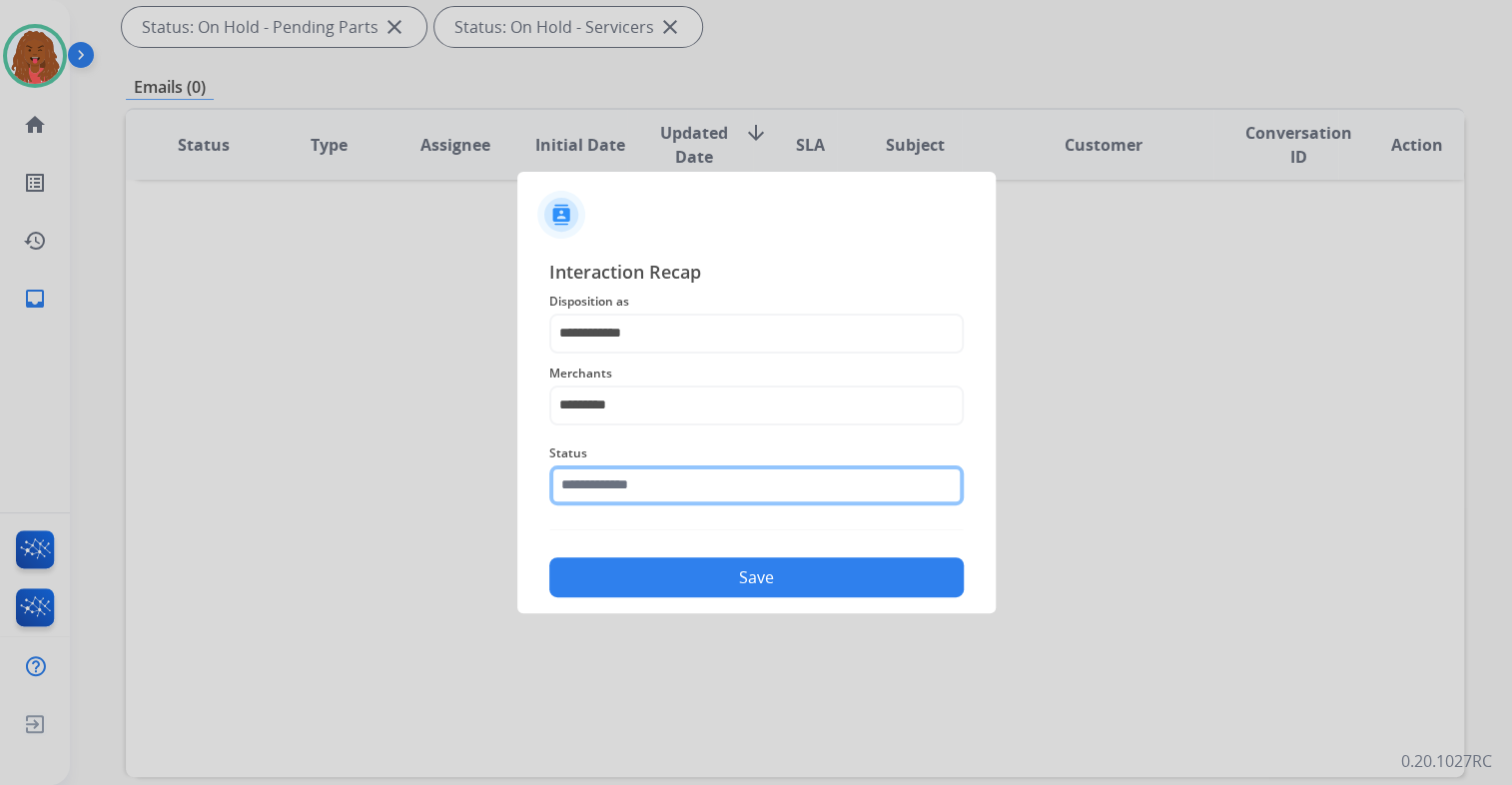click 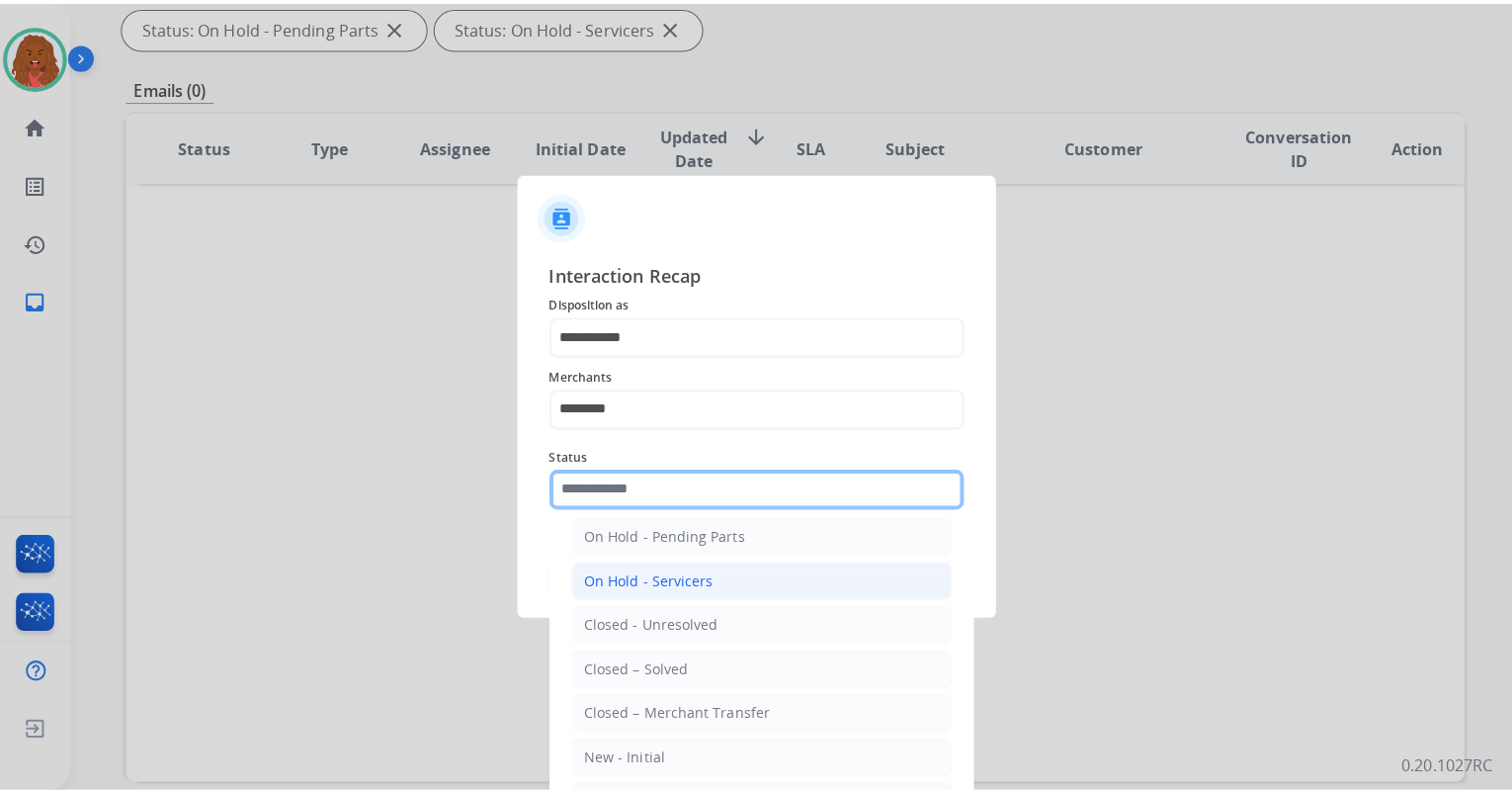 scroll, scrollTop: 115, scrollLeft: 0, axis: vertical 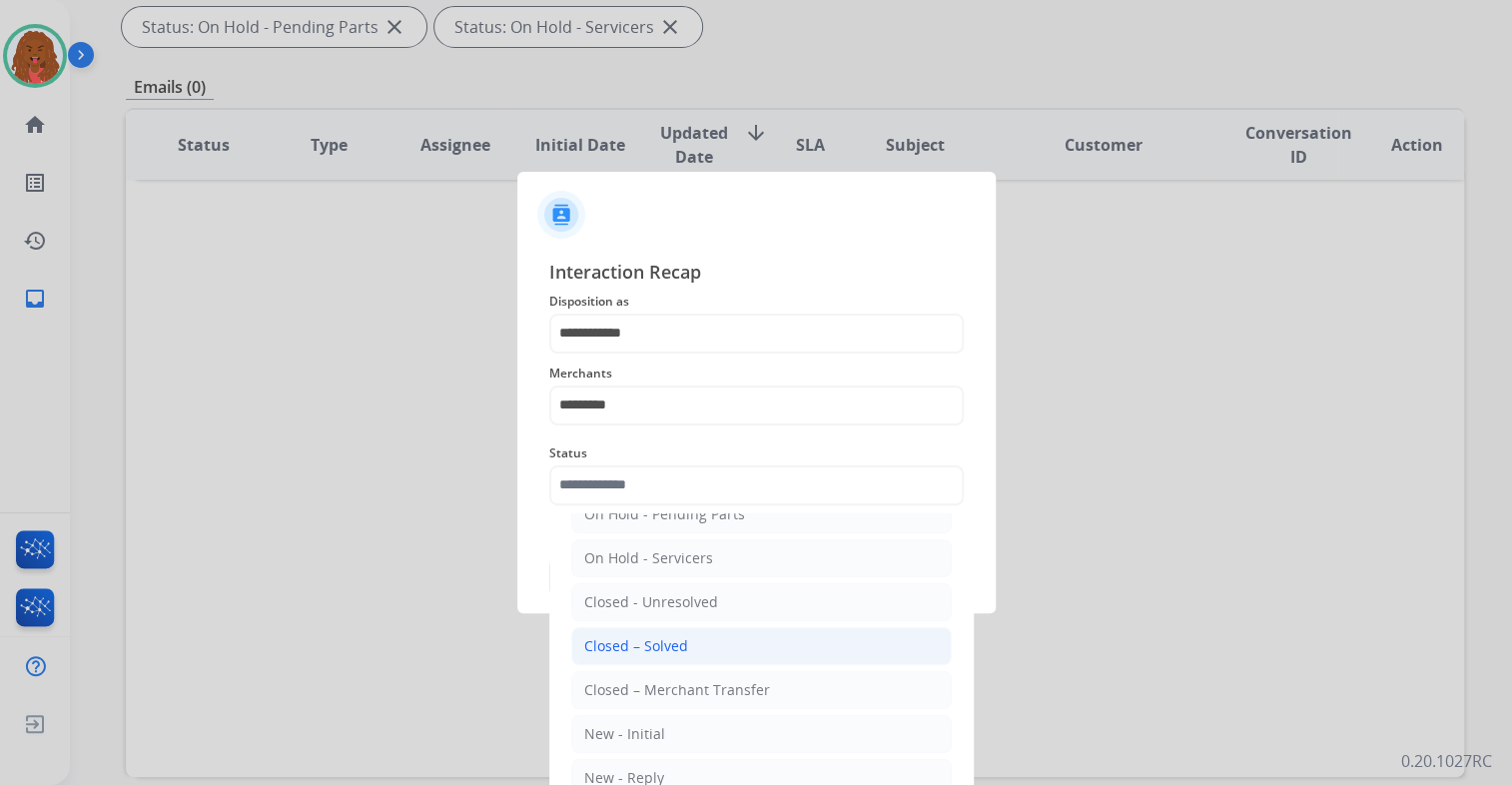 click on "Closed – Solved" 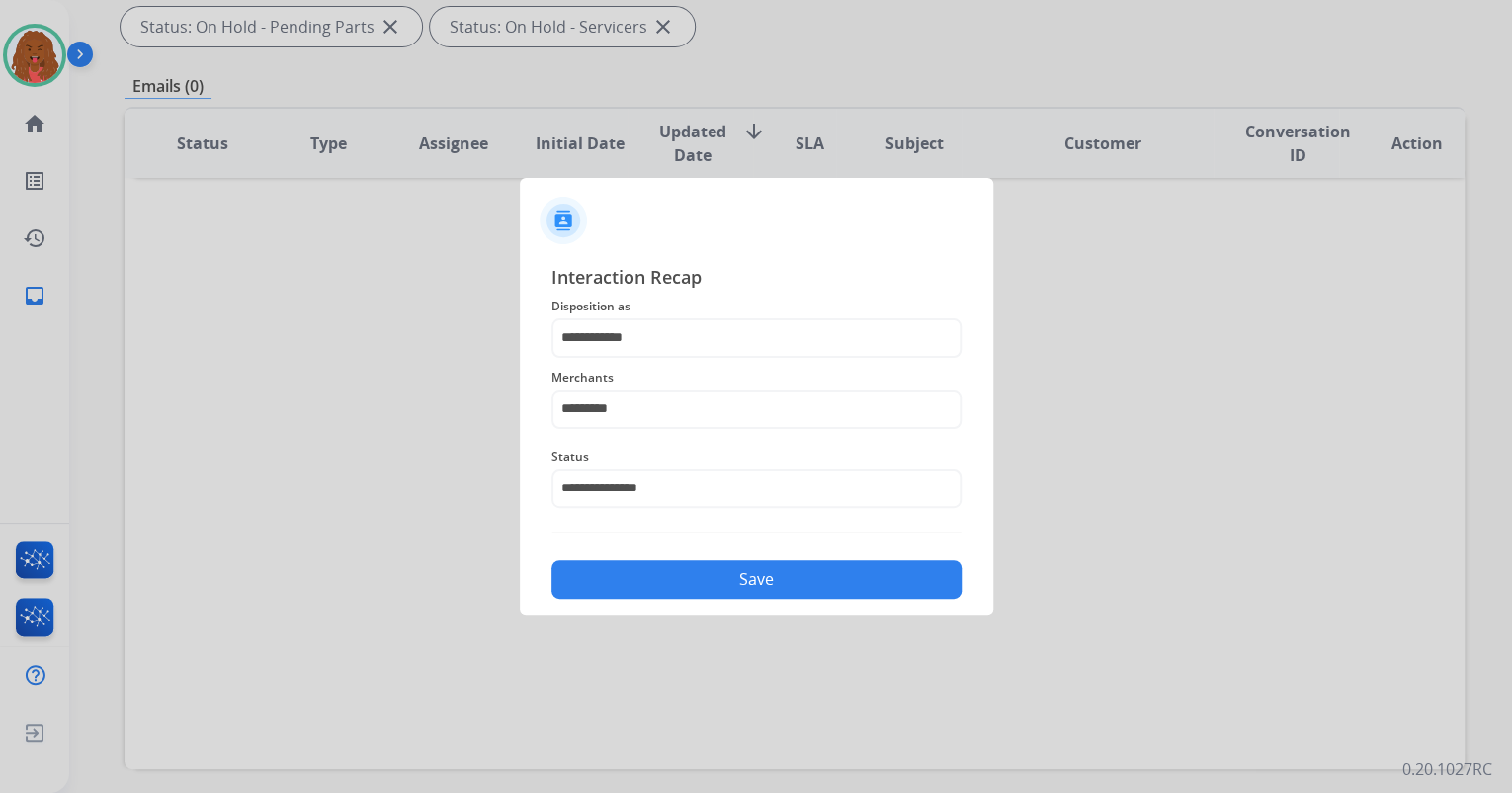 click on "Save" 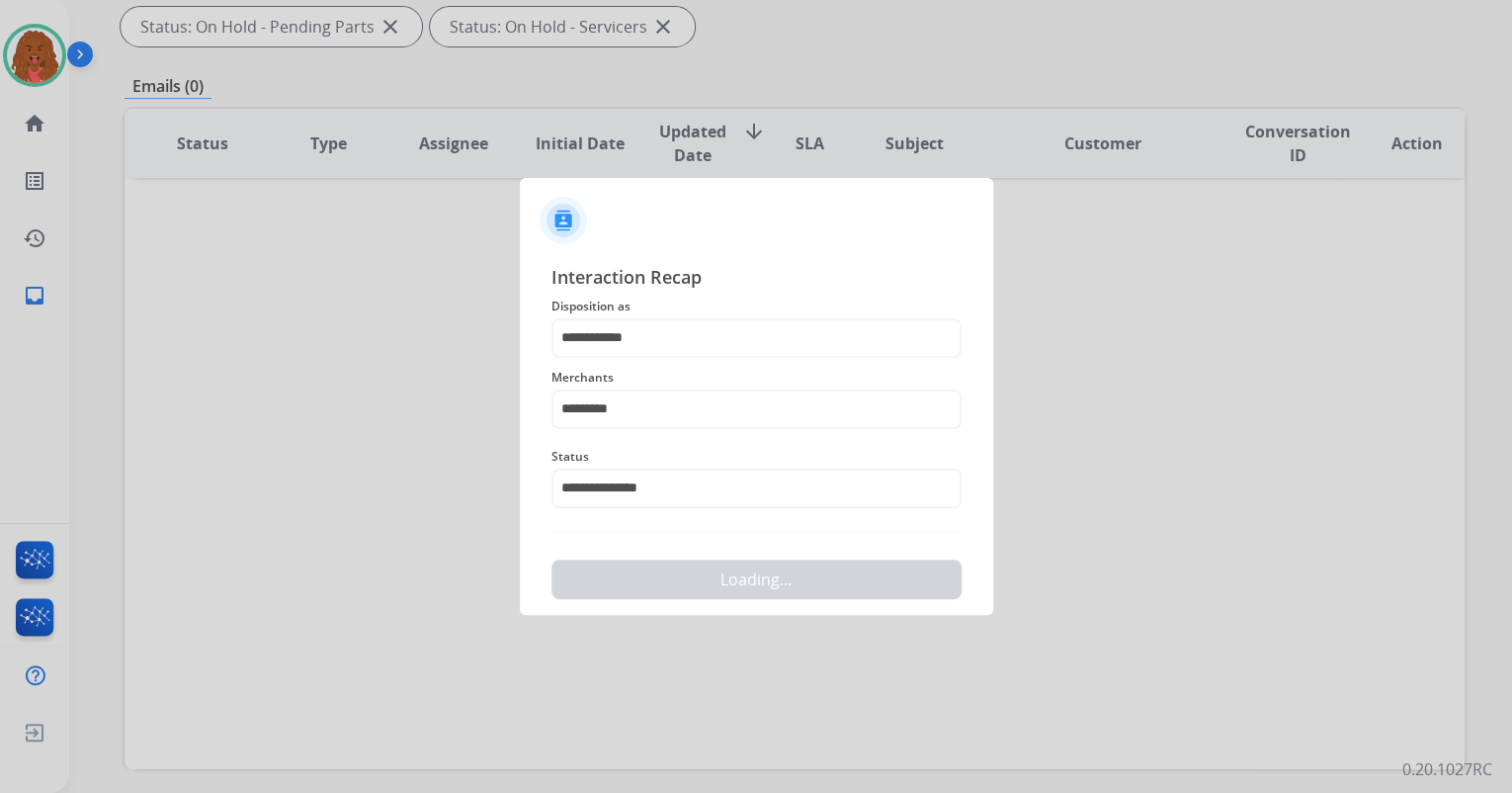 scroll, scrollTop: 0, scrollLeft: 0, axis: both 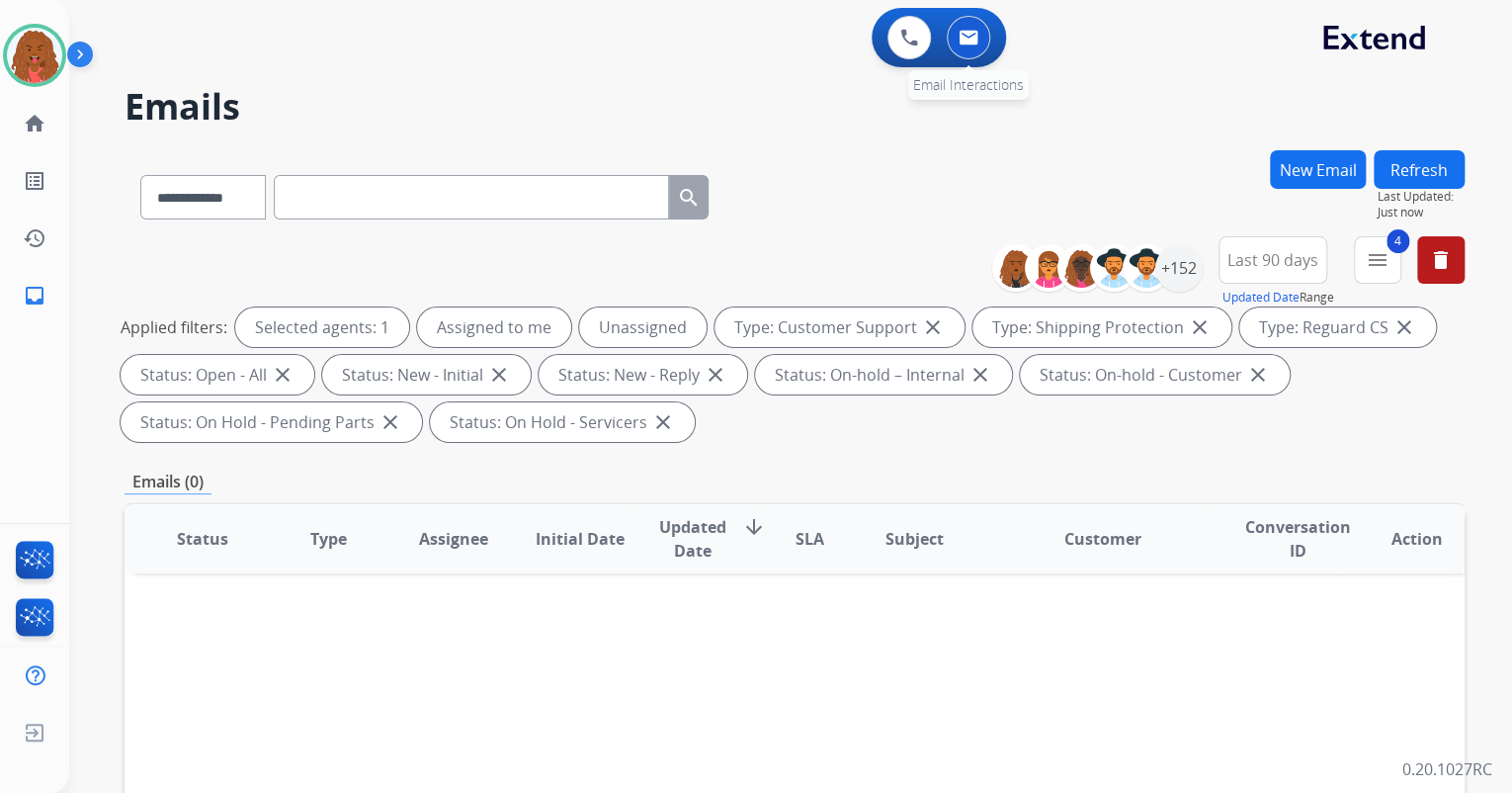 click at bounding box center (968, 38) 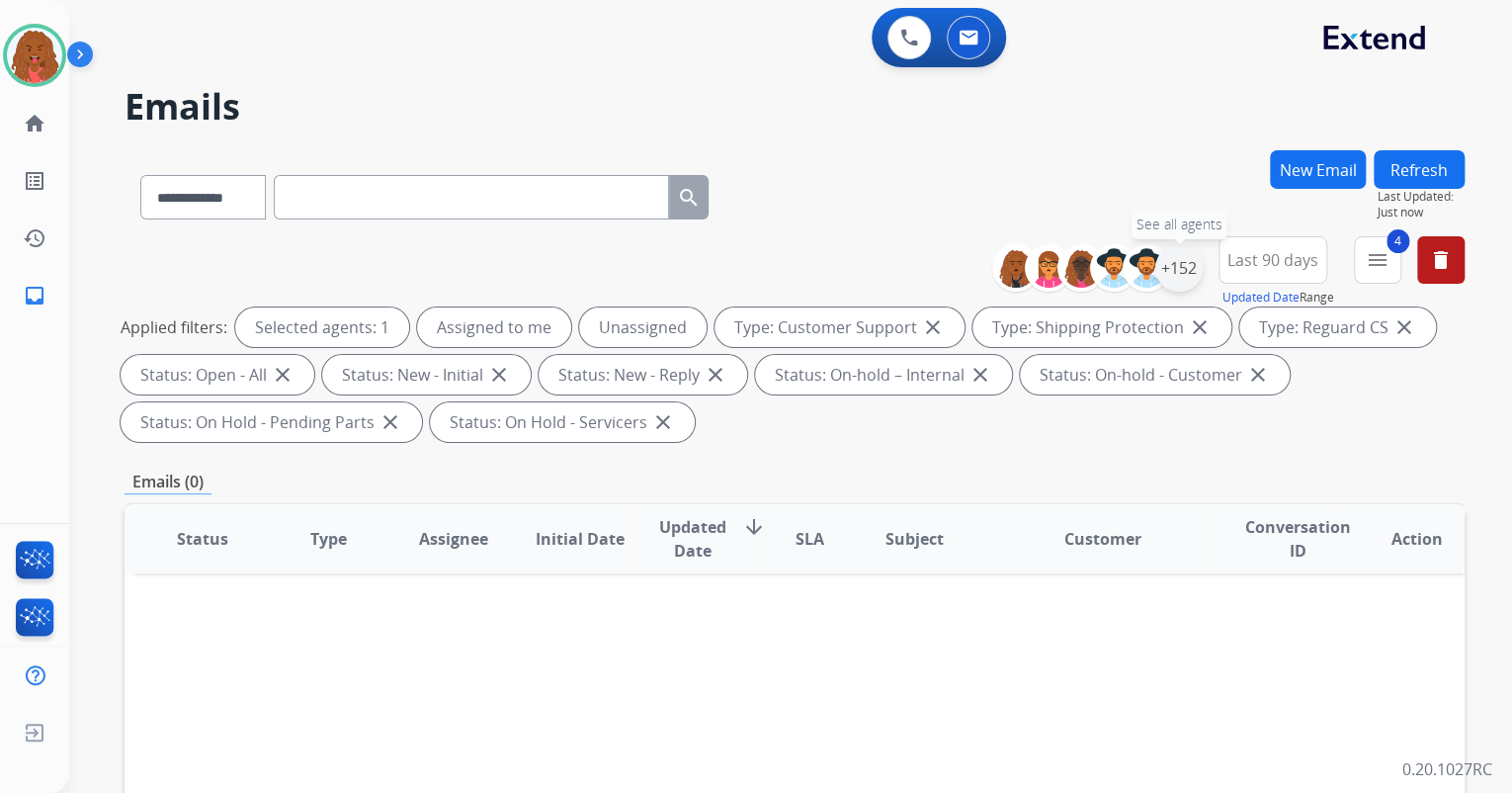 click on "+152" at bounding box center (1179, 268) 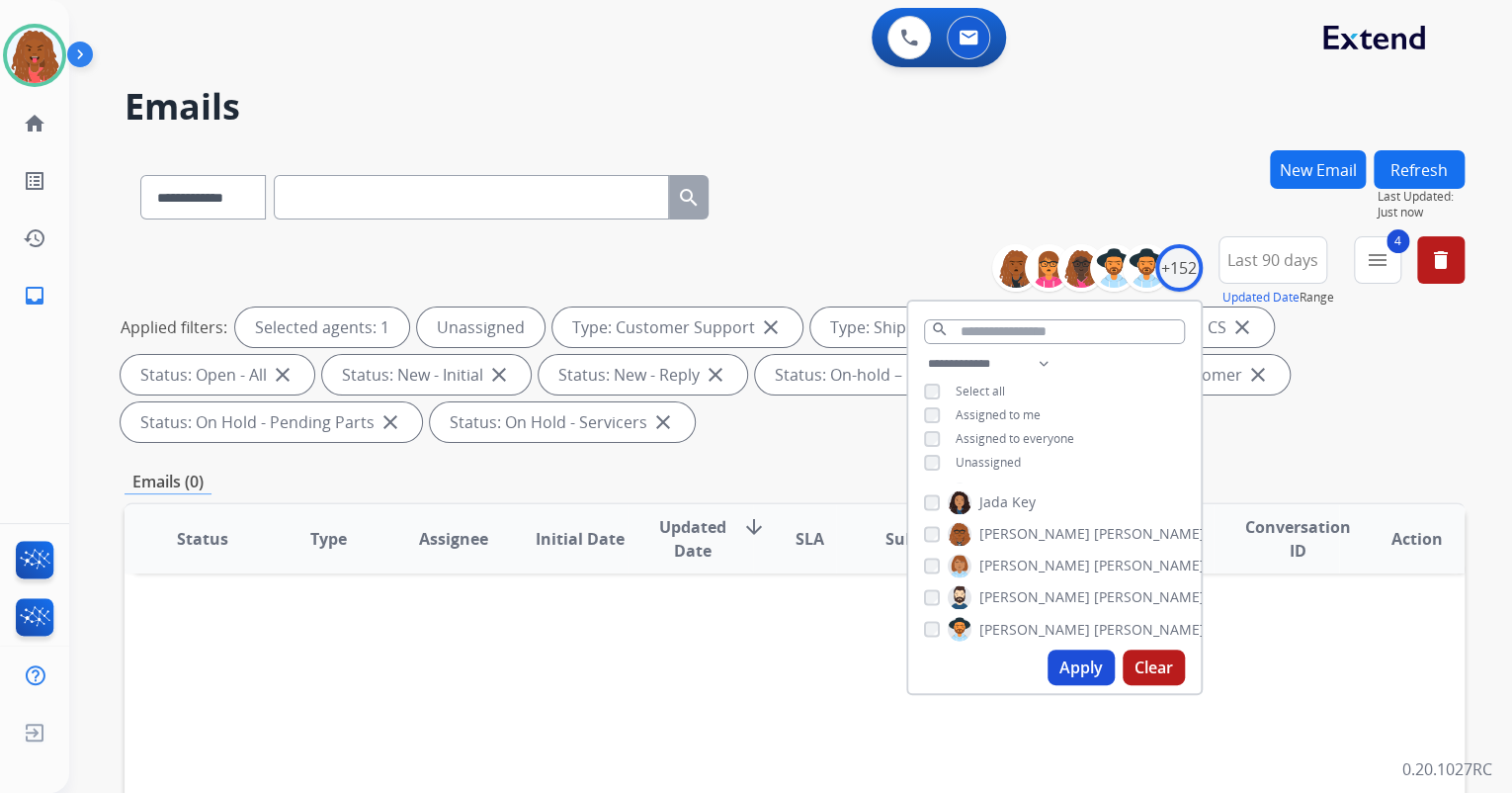 click on "Apply" at bounding box center (1081, 667) 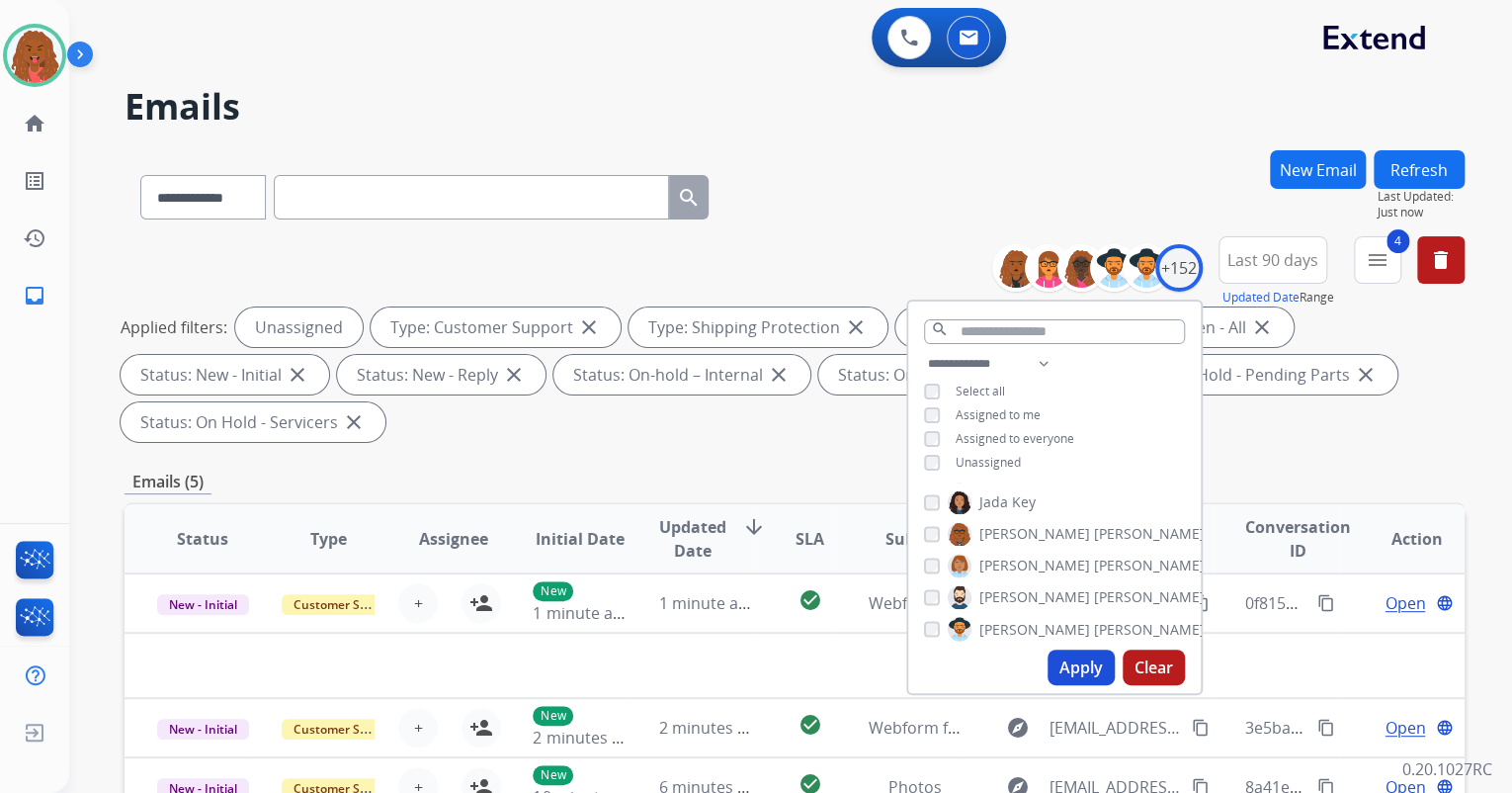click on "Applied filters: Unassigned  Type: Customer Support  close  Type: Shipping Protection  close  Type: Reguard CS  close  Status: Open - All  close  Status: New - Initial  close  Status: New - Reply  close  Status: On-hold – Internal  close  Status: On-hold - Customer  close  Status: On Hold - Pending Parts  close  Status: On Hold - Servicers  close" at bounding box center (791, 375) 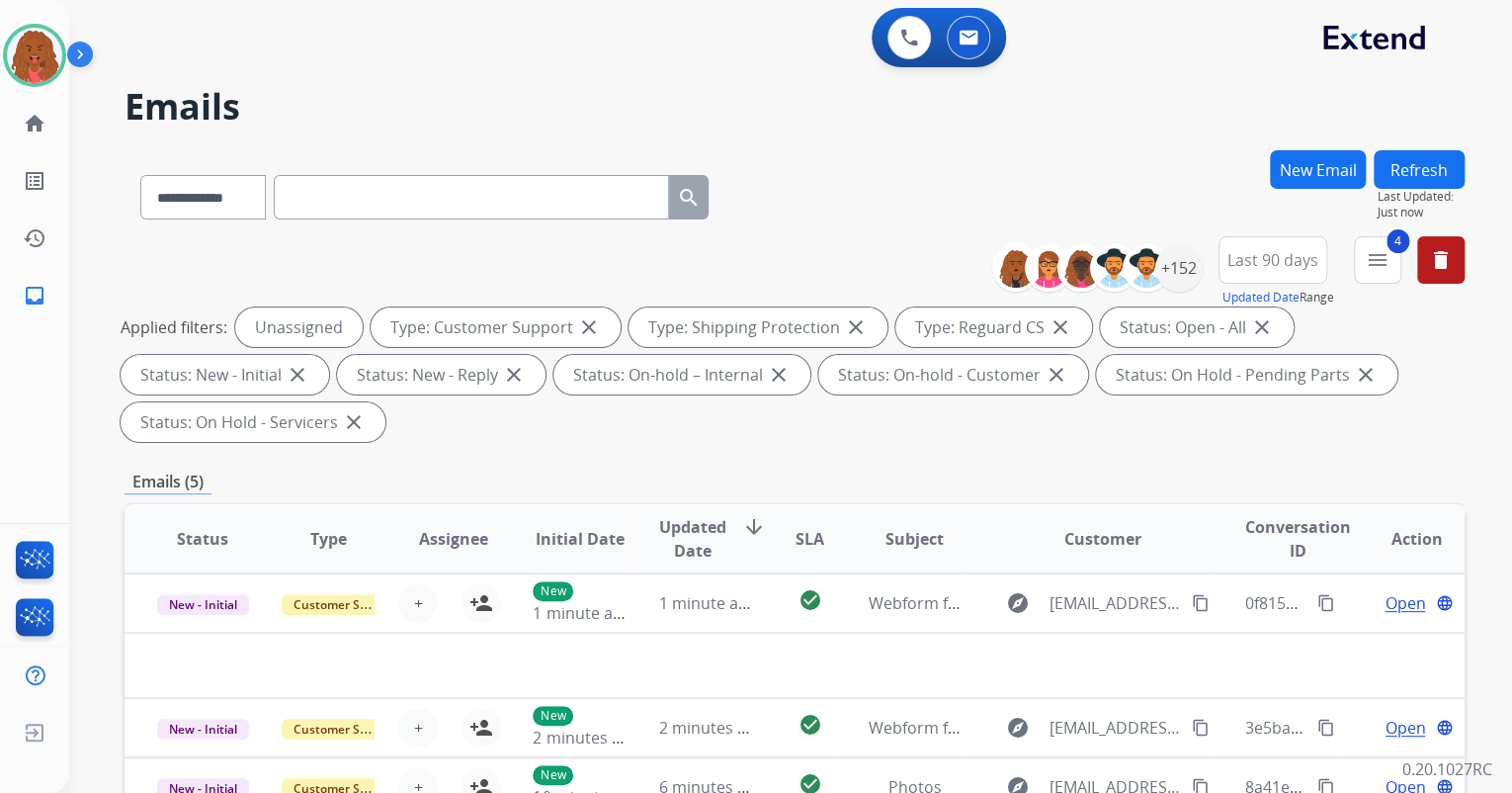 click on "Last 90 days" at bounding box center (1273, 260) 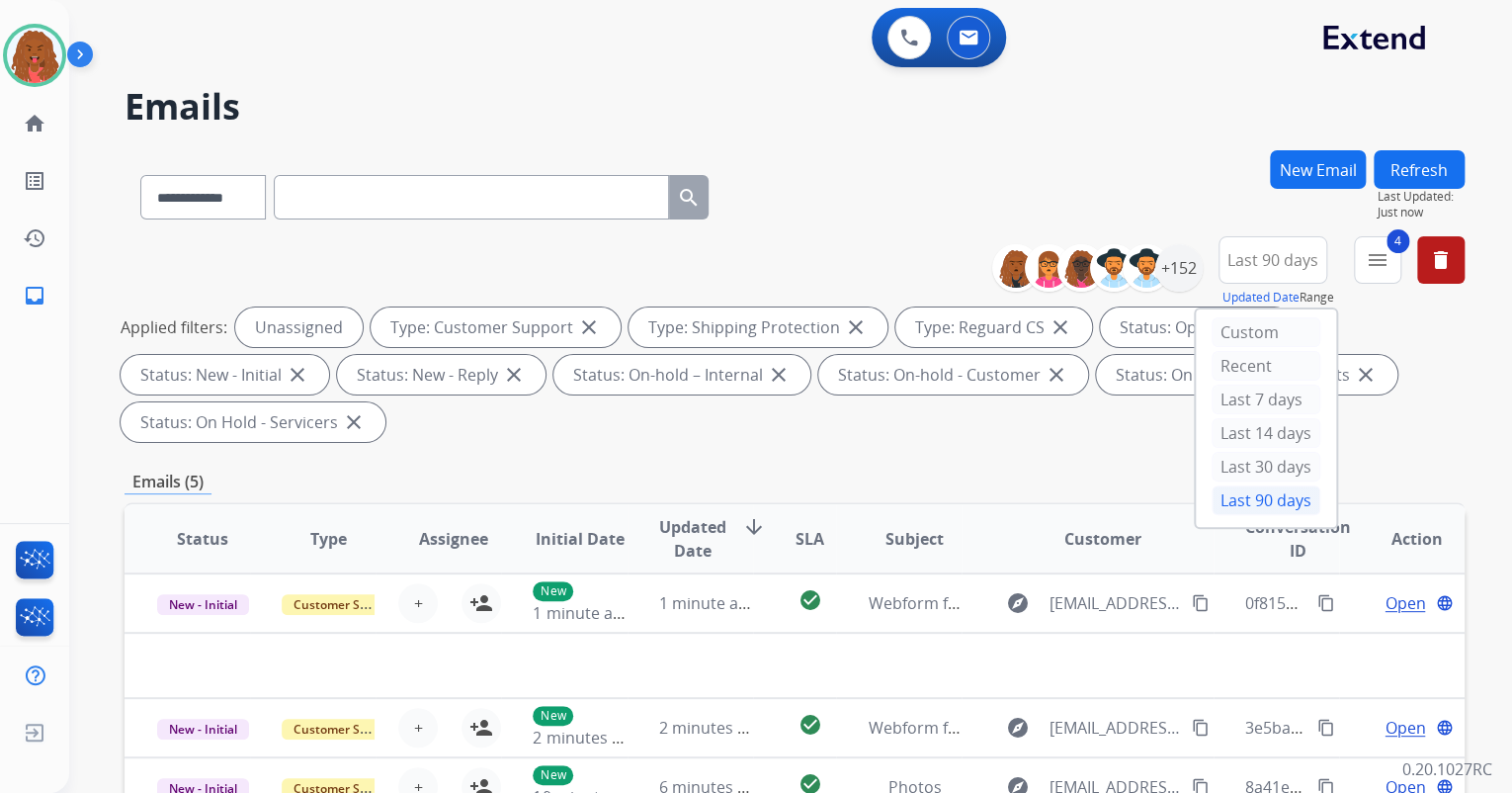 drag, startPoint x: 1435, startPoint y: 321, endPoint x: 1406, endPoint y: 291, distance: 41.72529 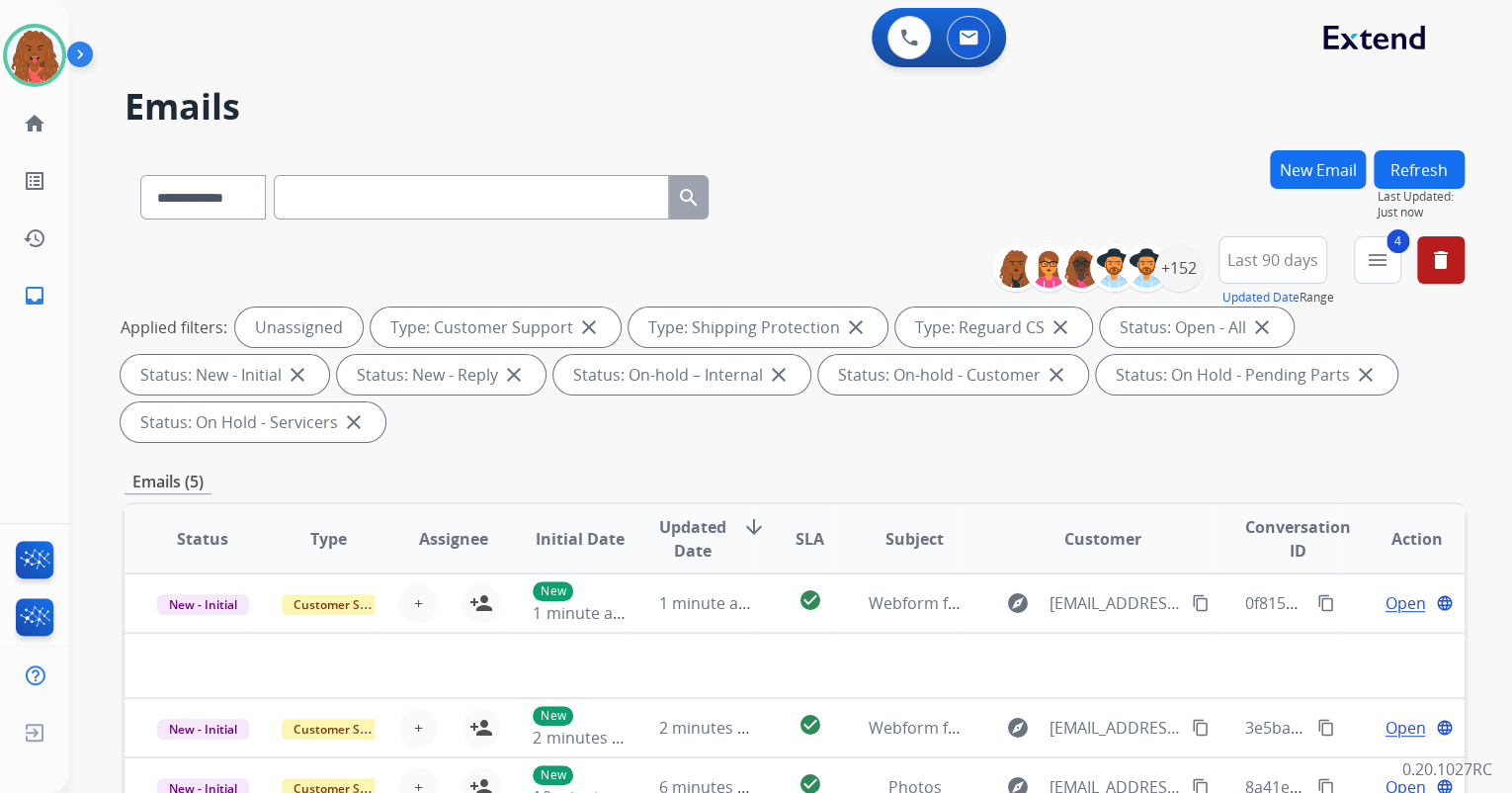 click on "**********" at bounding box center (1235, 272) 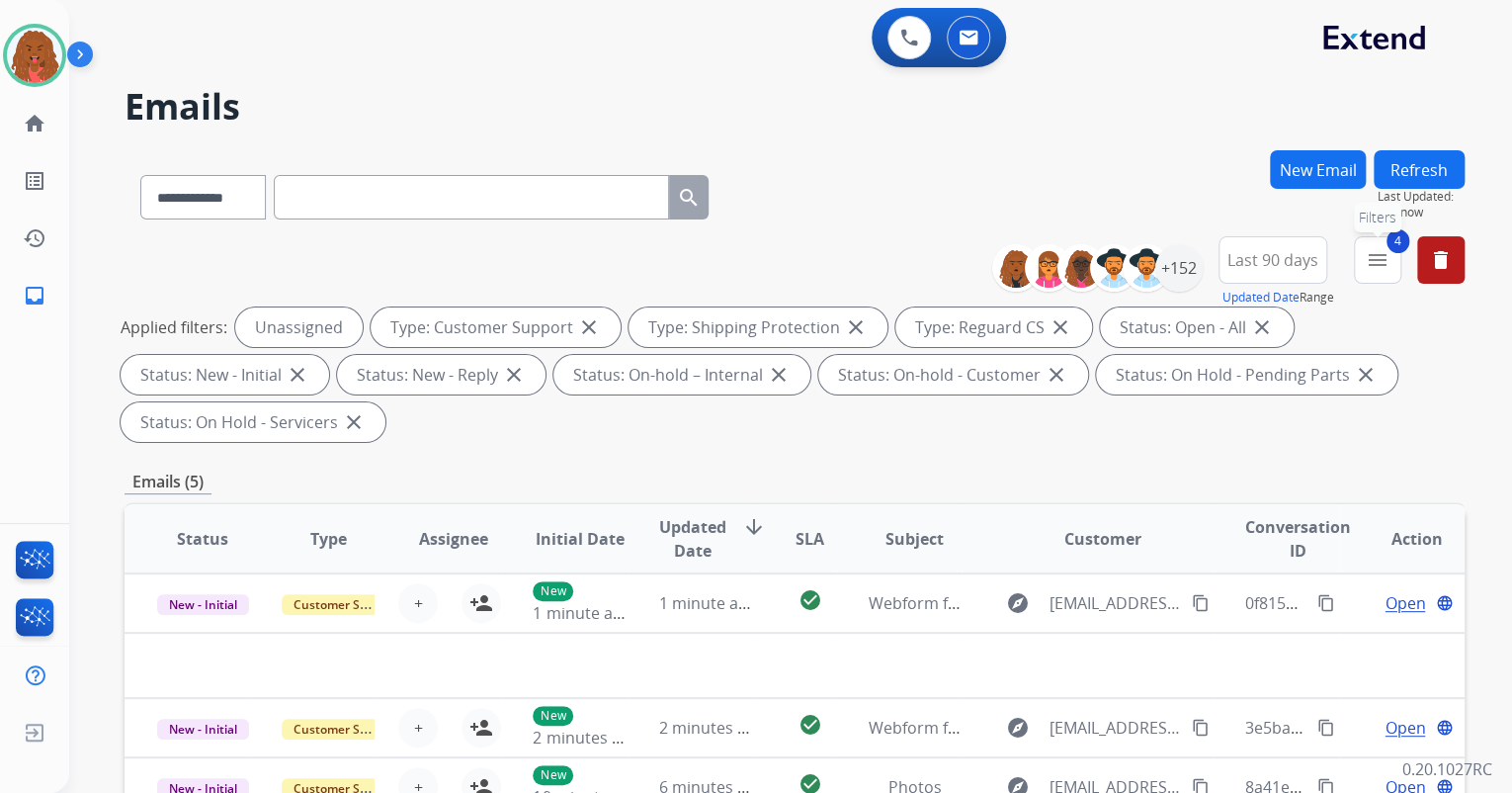 click on "4 menu  Filters" at bounding box center (1378, 260) 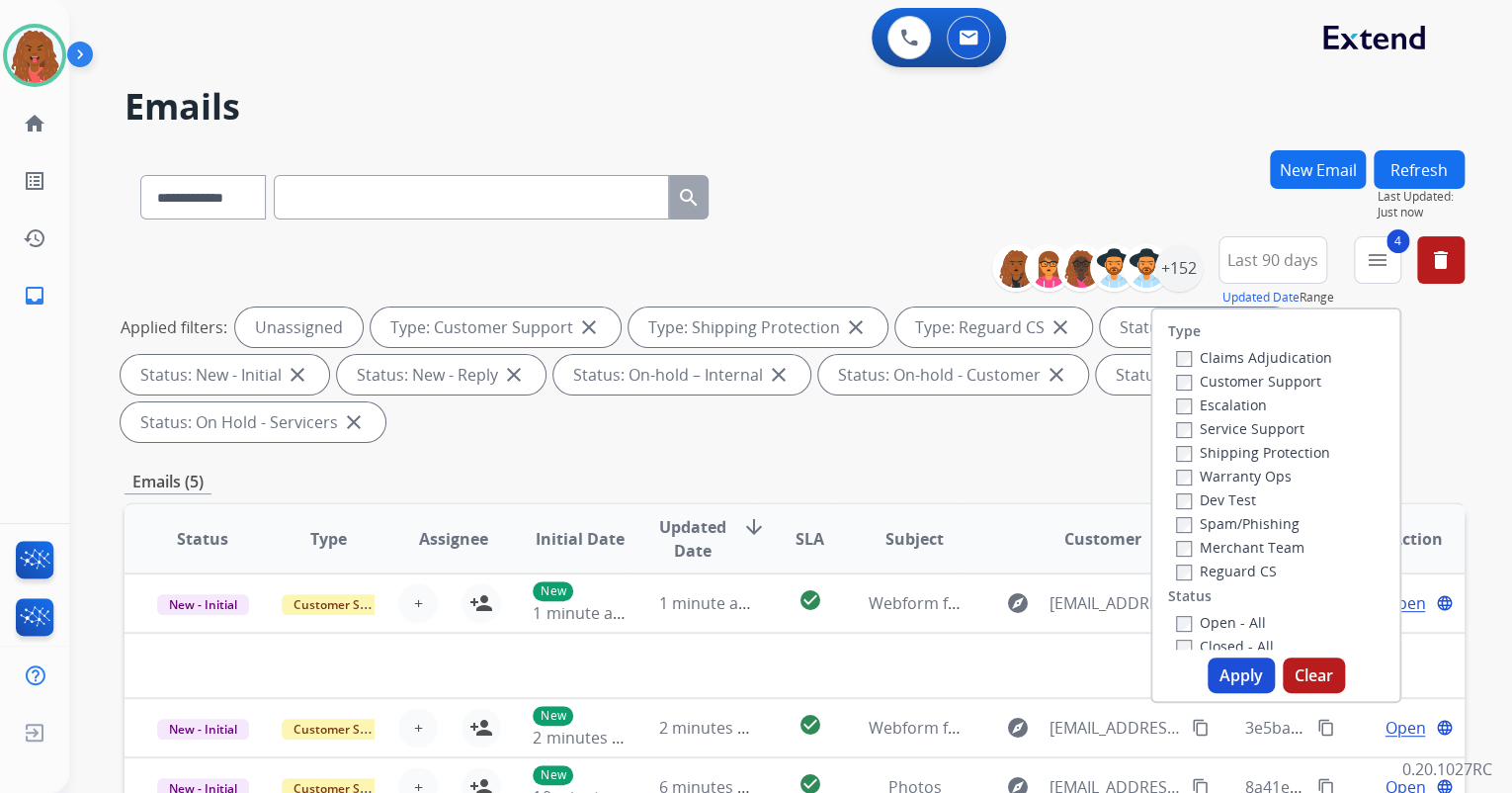 click on "Apply" at bounding box center [1241, 675] 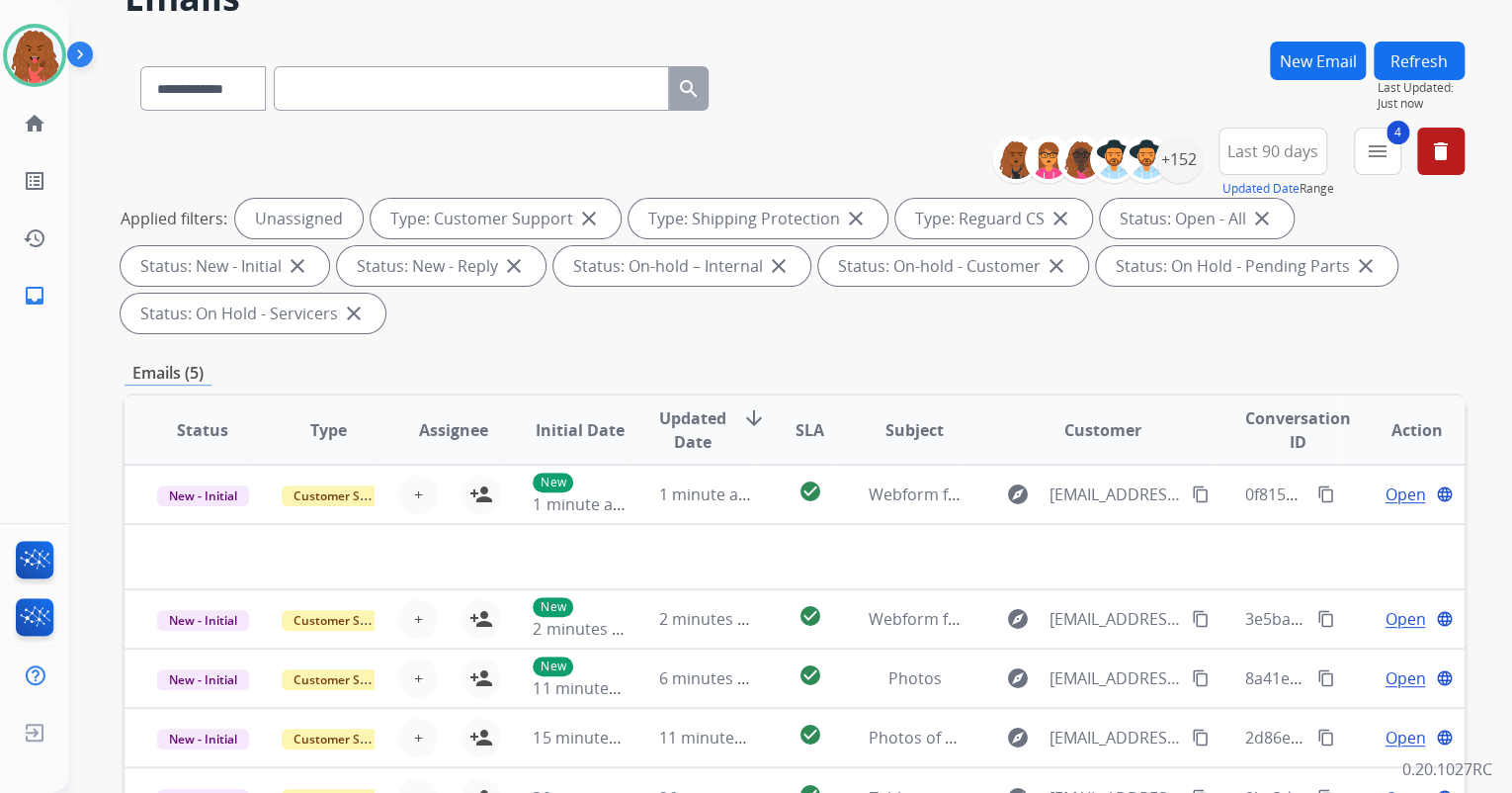 scroll, scrollTop: 396, scrollLeft: 0, axis: vertical 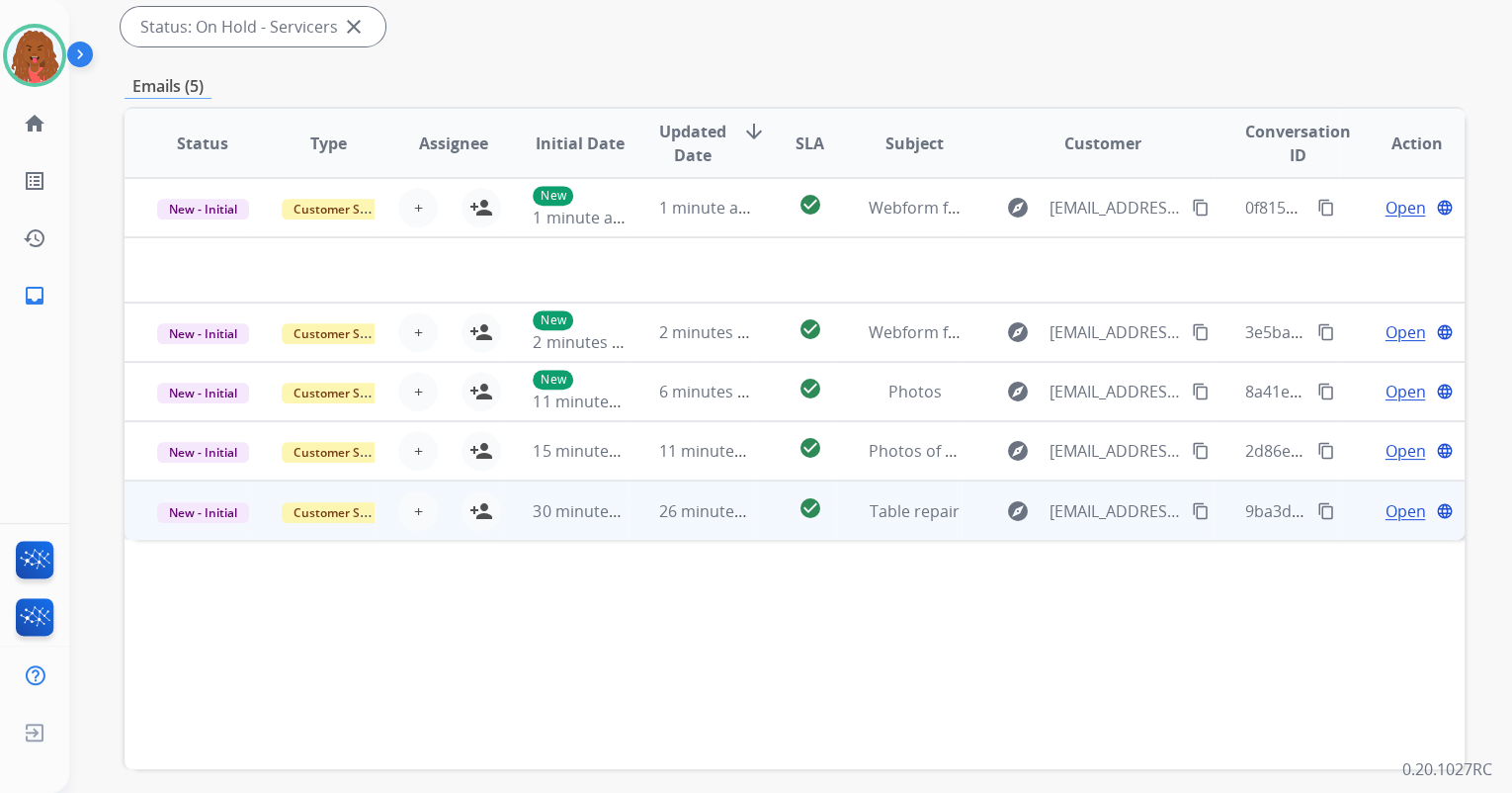 click on "Open" at bounding box center [1404, 511] 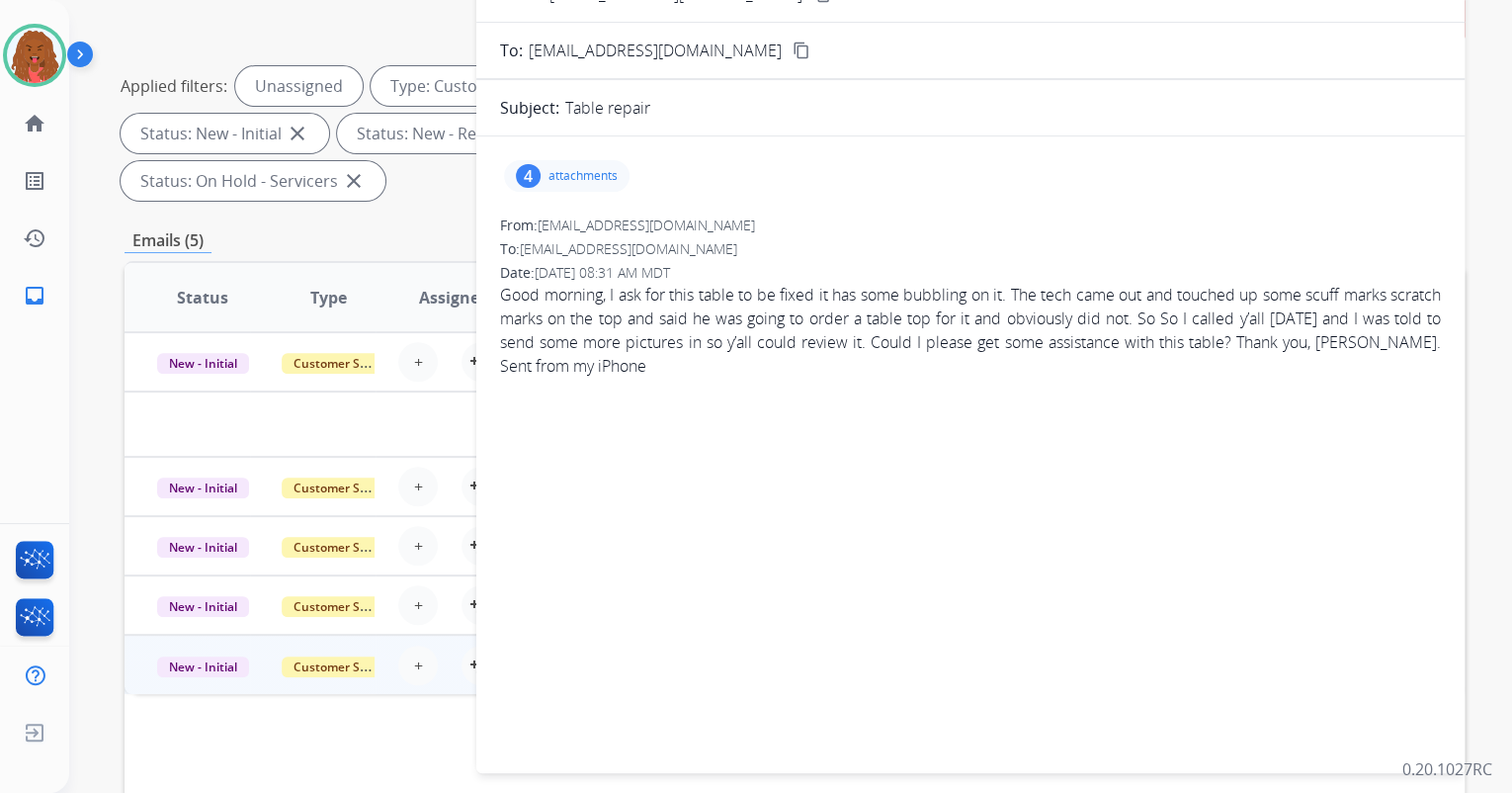 scroll, scrollTop: 0, scrollLeft: 0, axis: both 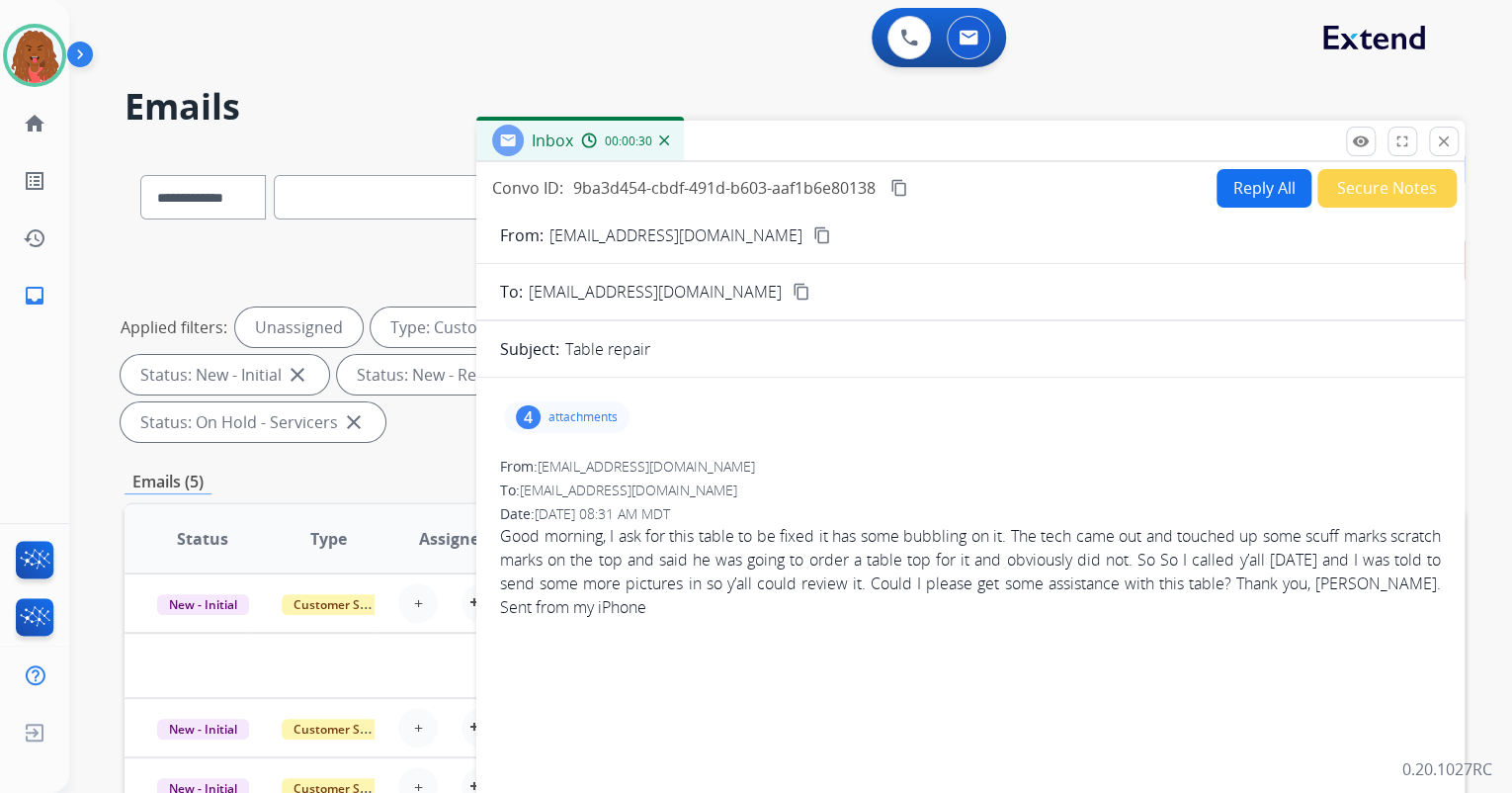 click on "content_copy" at bounding box center [822, 235] 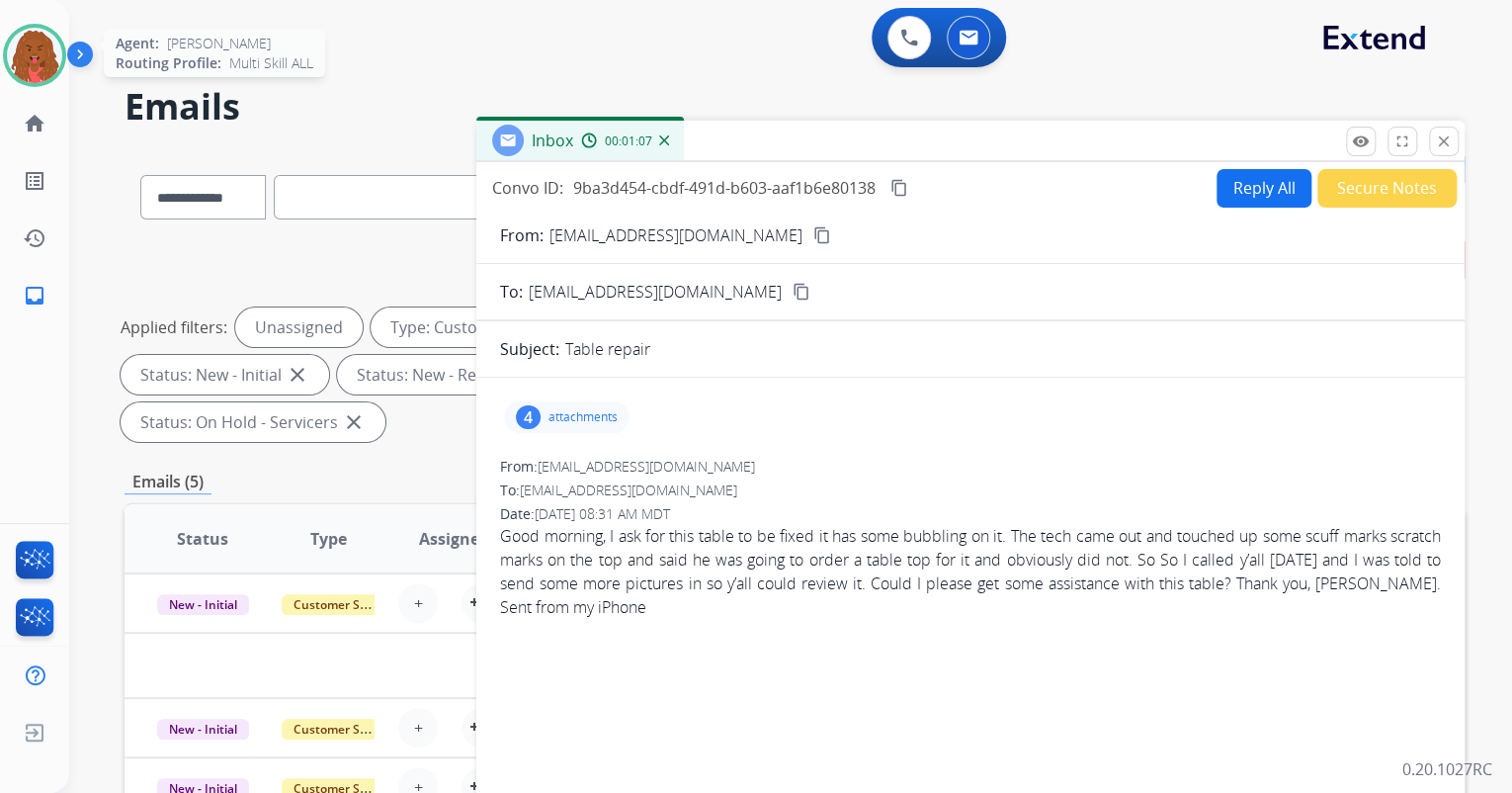 click at bounding box center (35, 55) 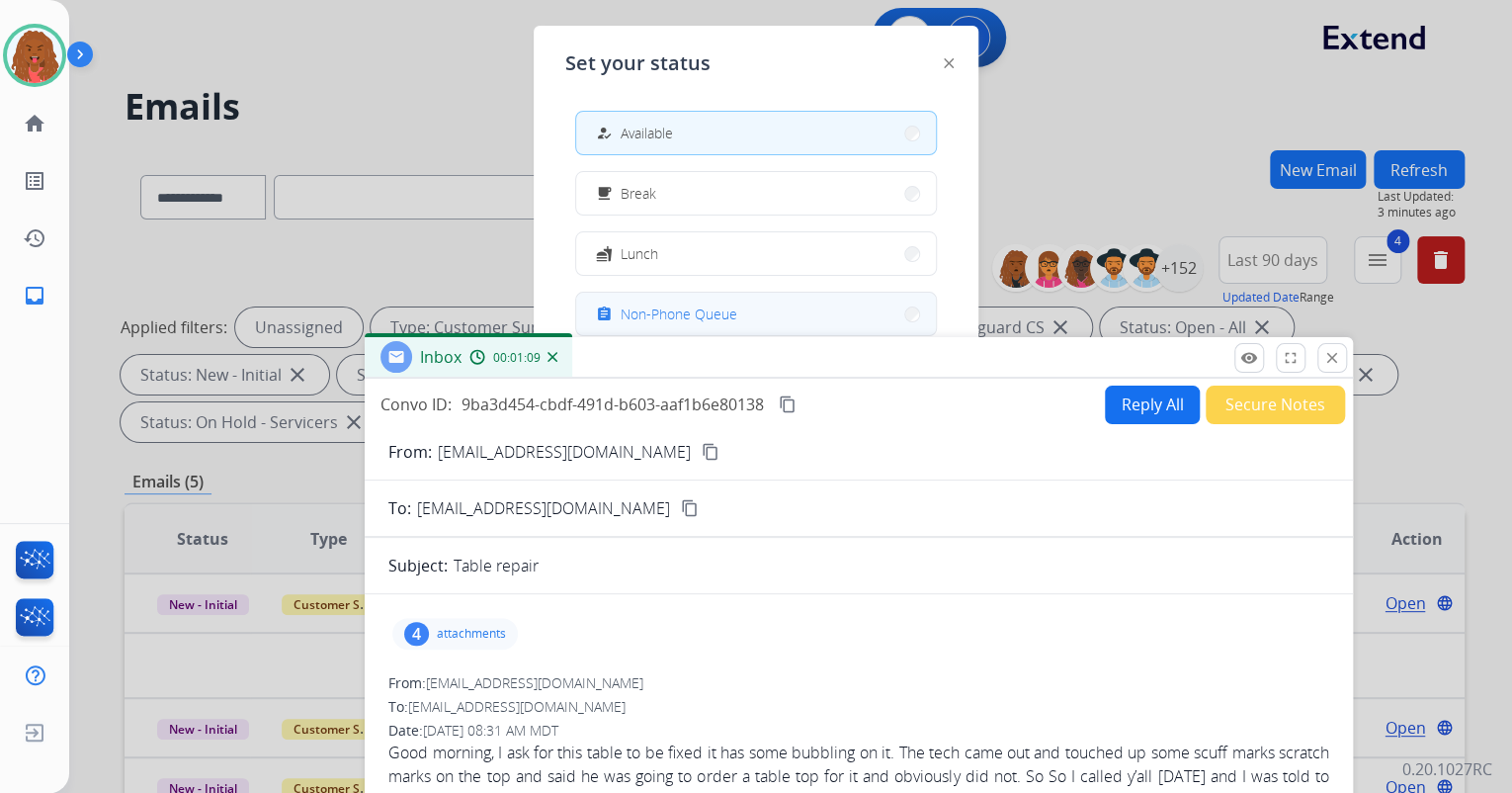 drag, startPoint x: 878, startPoint y: 153, endPoint x: 678, endPoint y: 313, distance: 256.12497 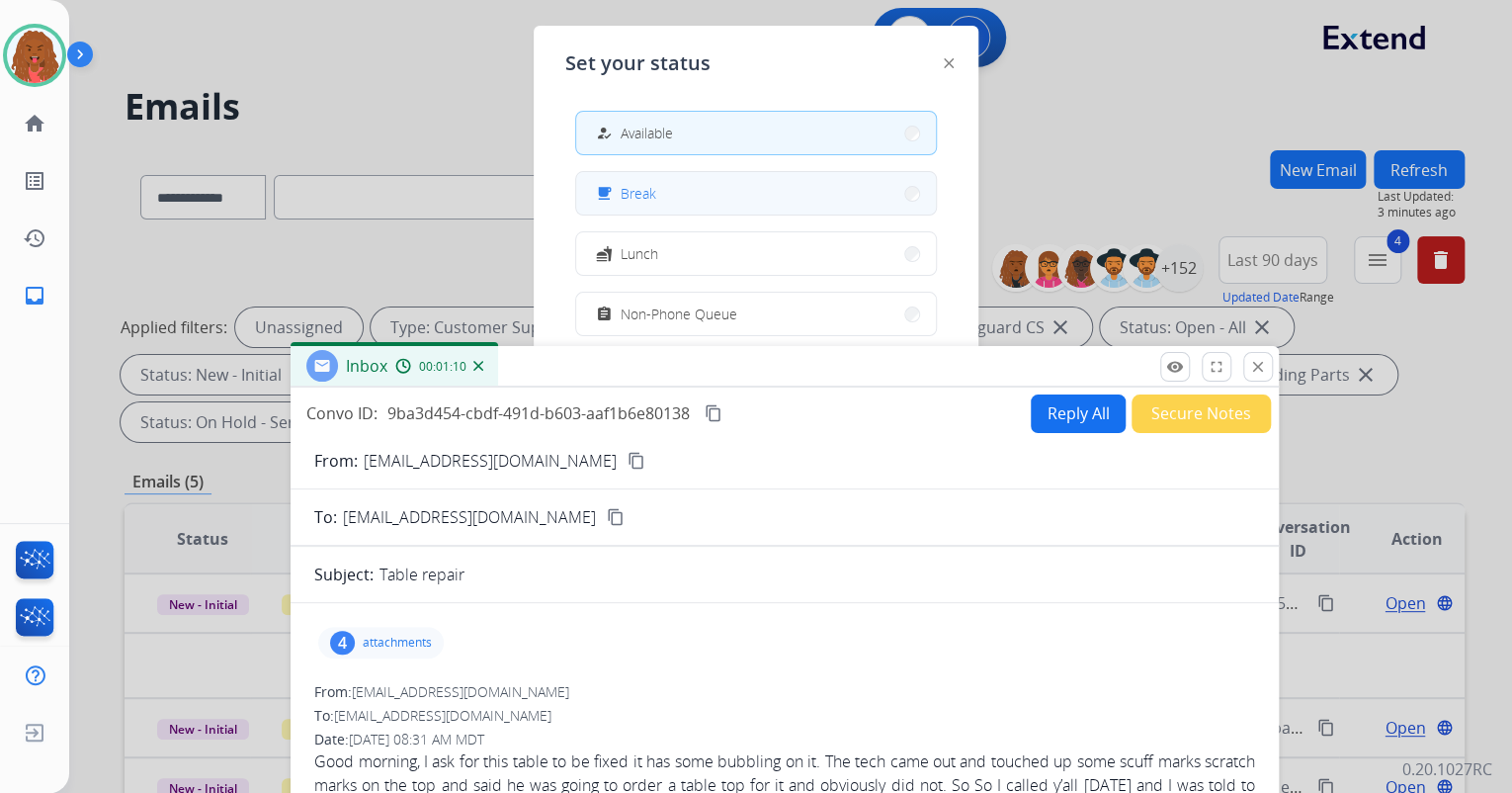 click on "free_breakfast Break" at bounding box center [756, 193] 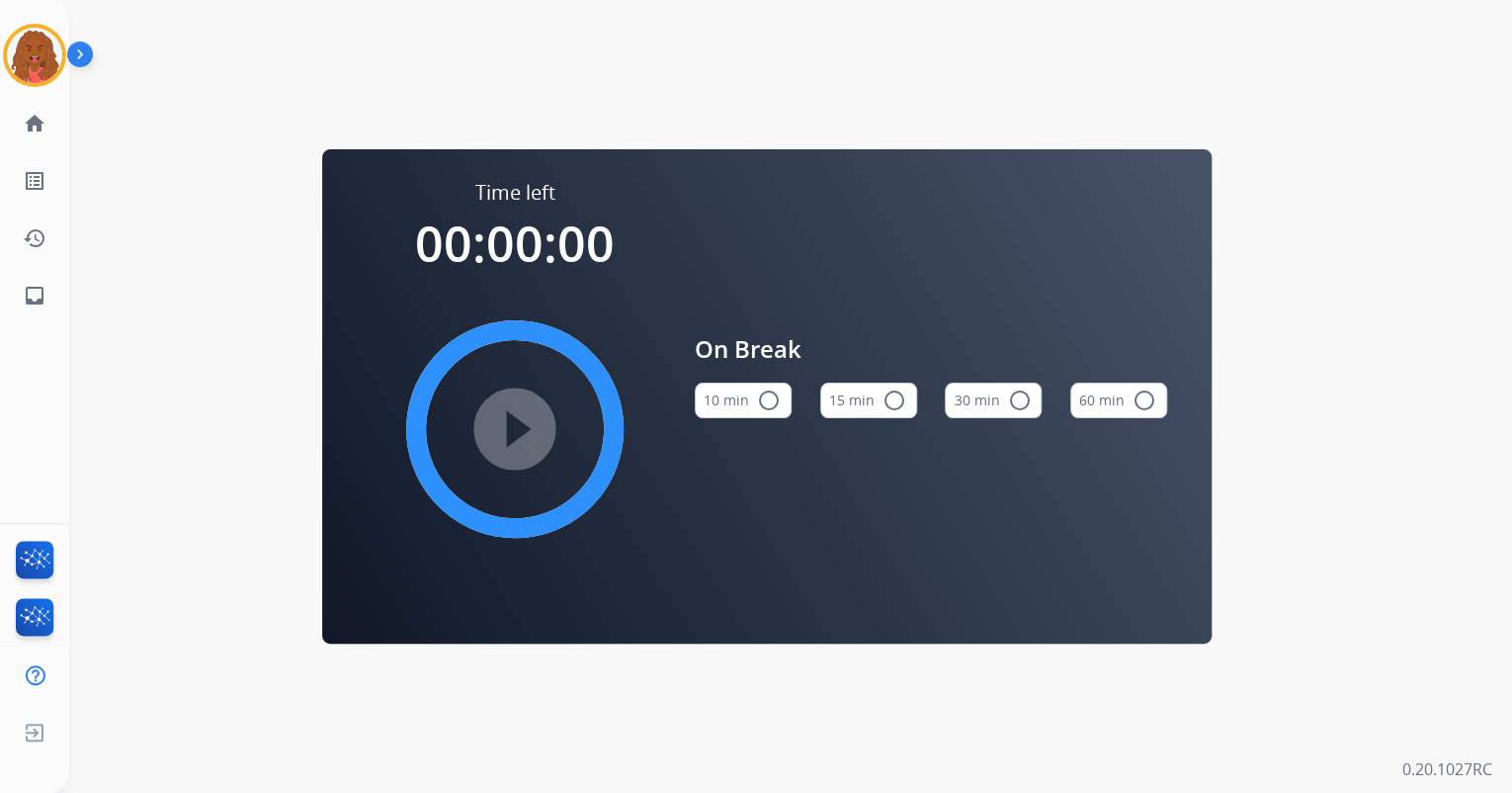 click on "radio_button_unchecked" at bounding box center [894, 400] 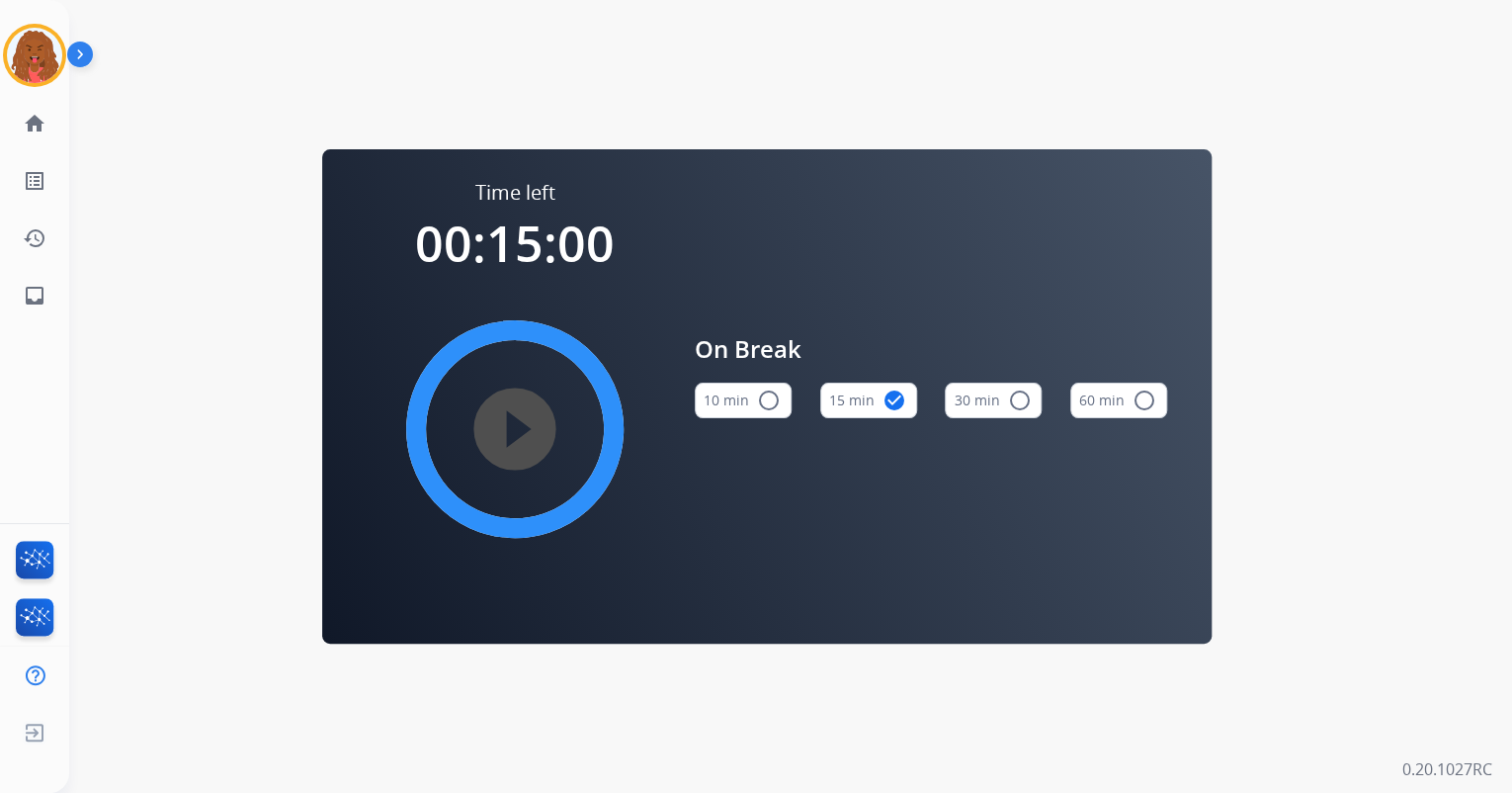 type 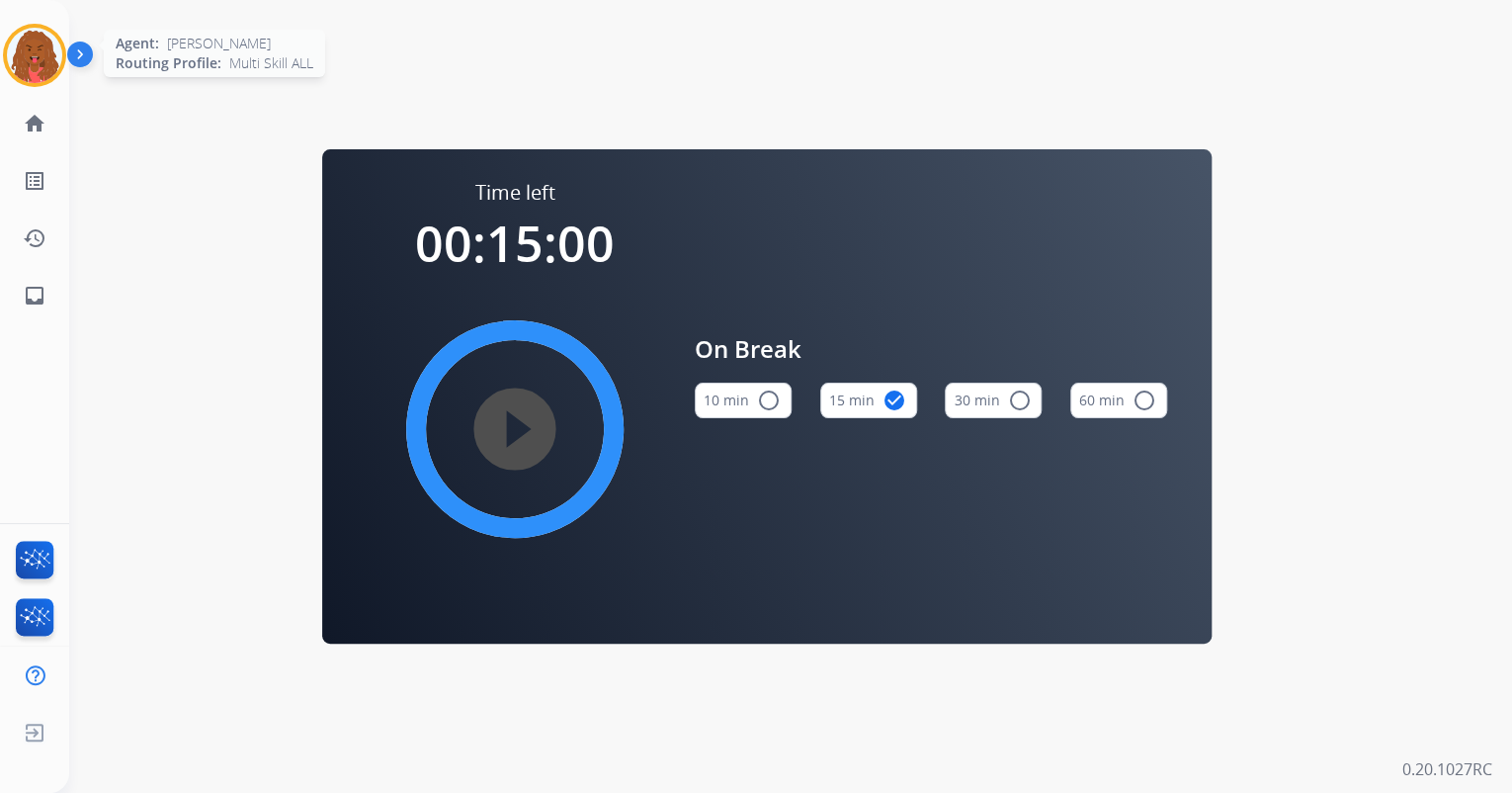 click at bounding box center (35, 55) 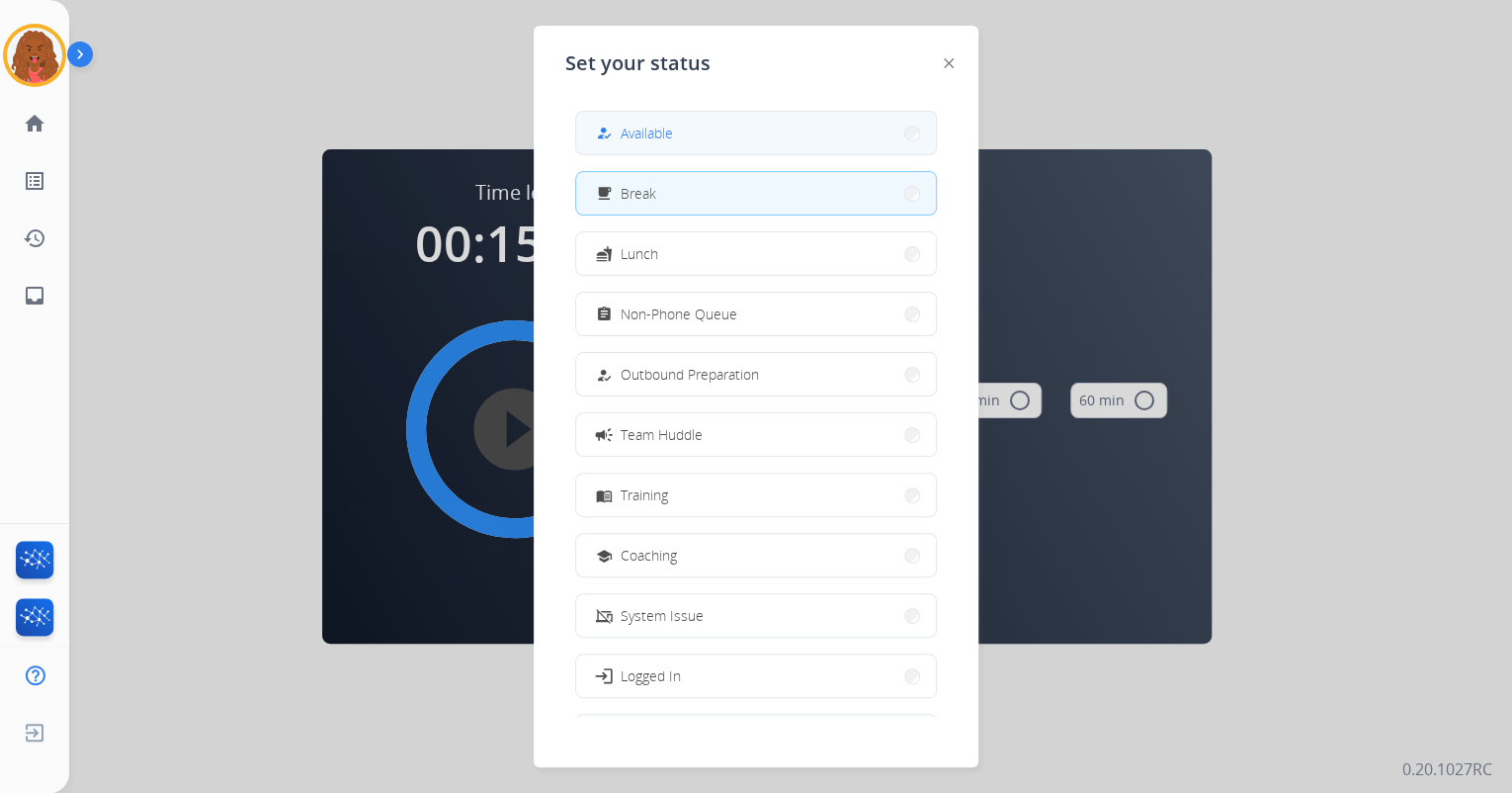 click on "how_to_reg Available" at bounding box center (756, 132) 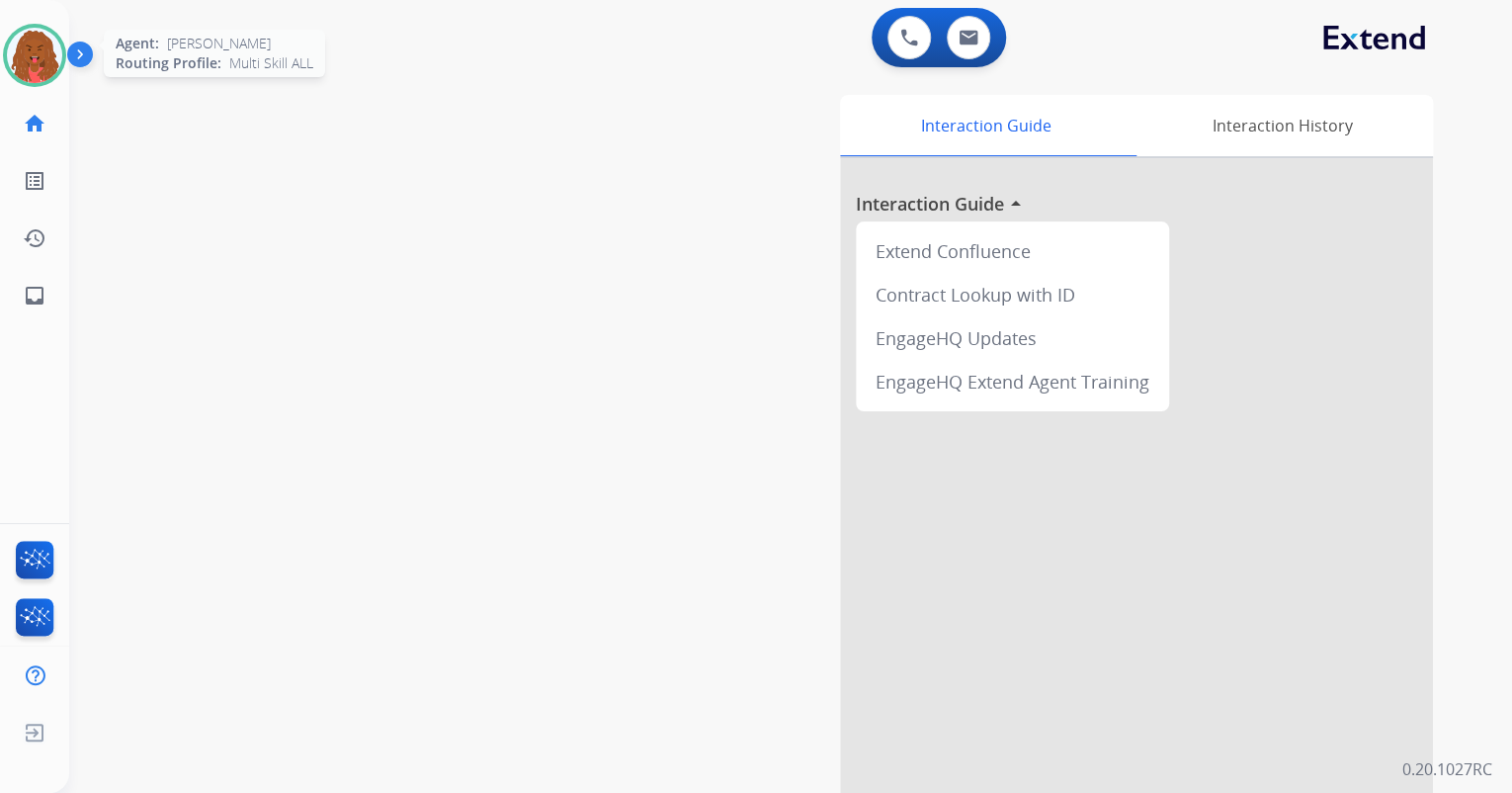 drag, startPoint x: 40, startPoint y: 56, endPoint x: 48, endPoint y: 61, distance: 9.43398 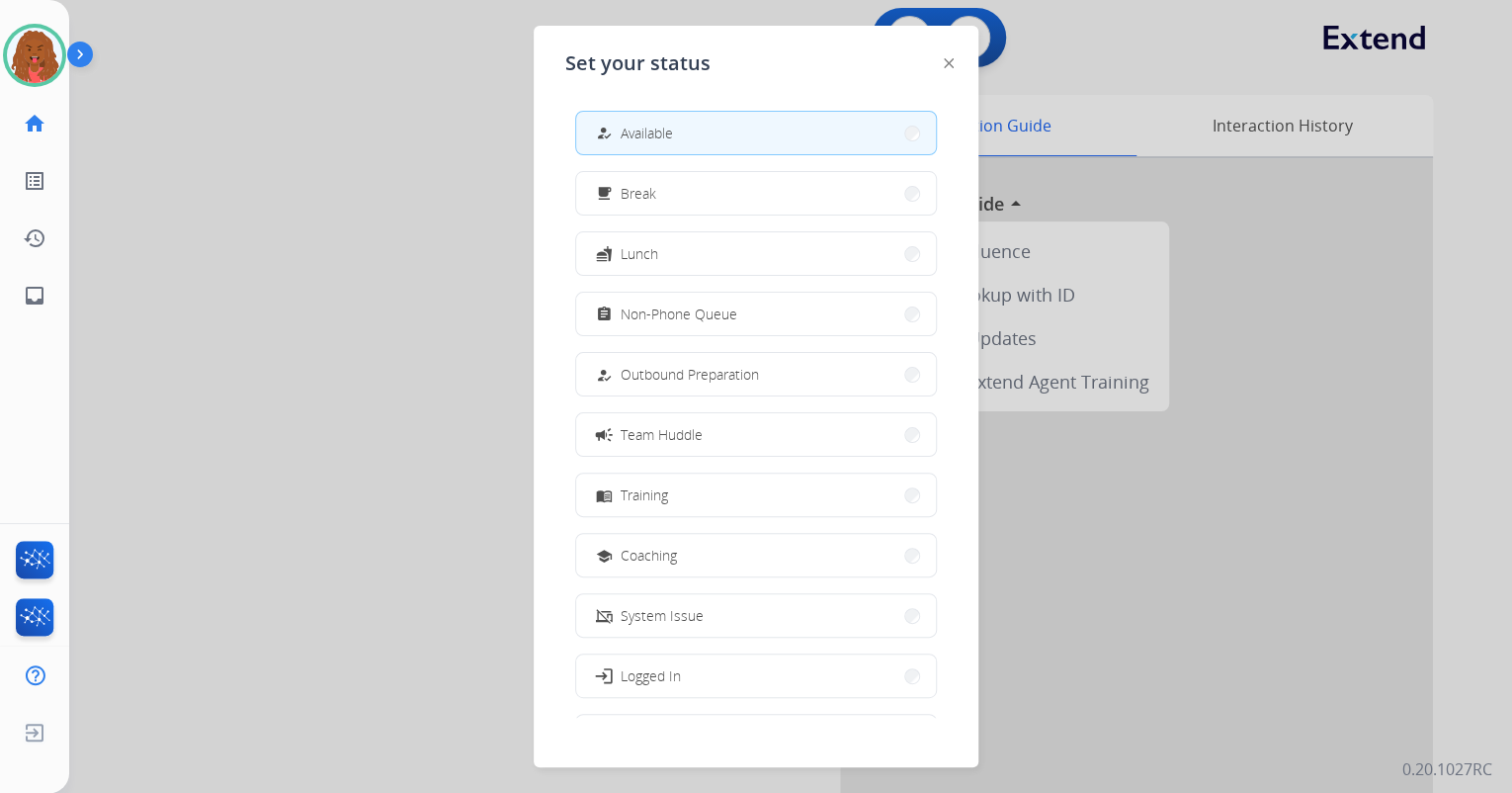 click on "assignment Non-Phone Queue" at bounding box center [756, 313] 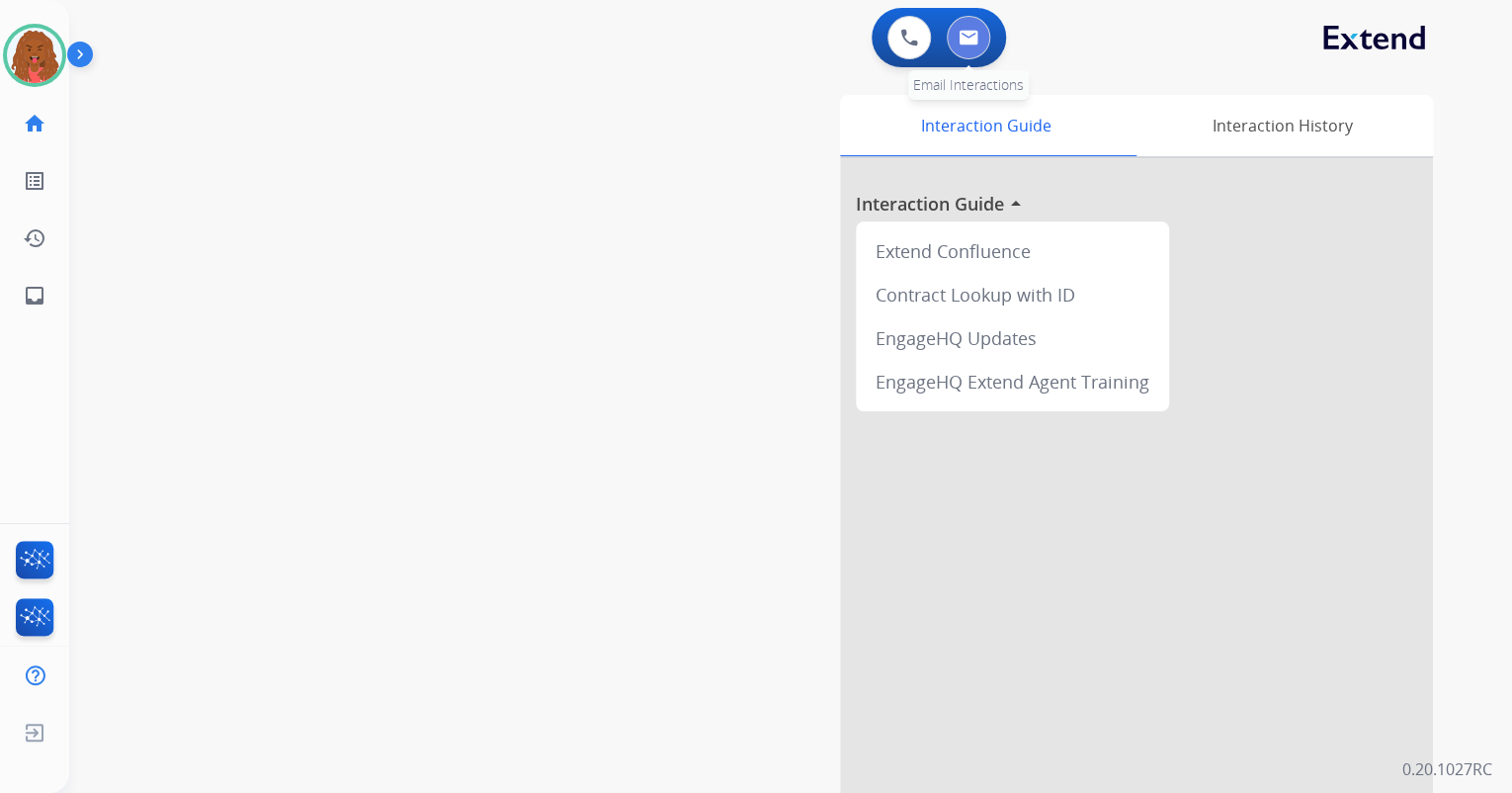 click at bounding box center [968, 38] 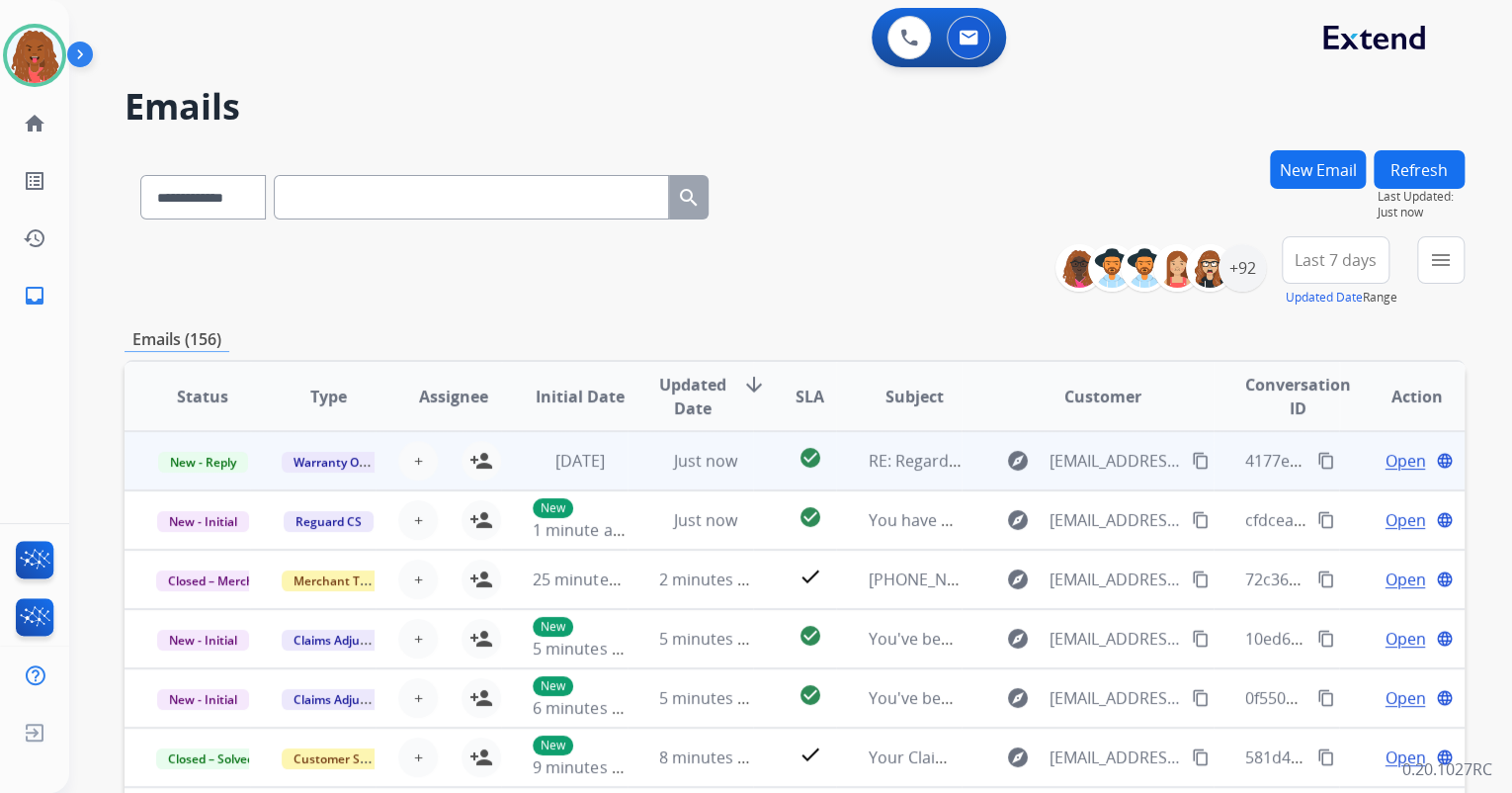 scroll, scrollTop: 1, scrollLeft: 0, axis: vertical 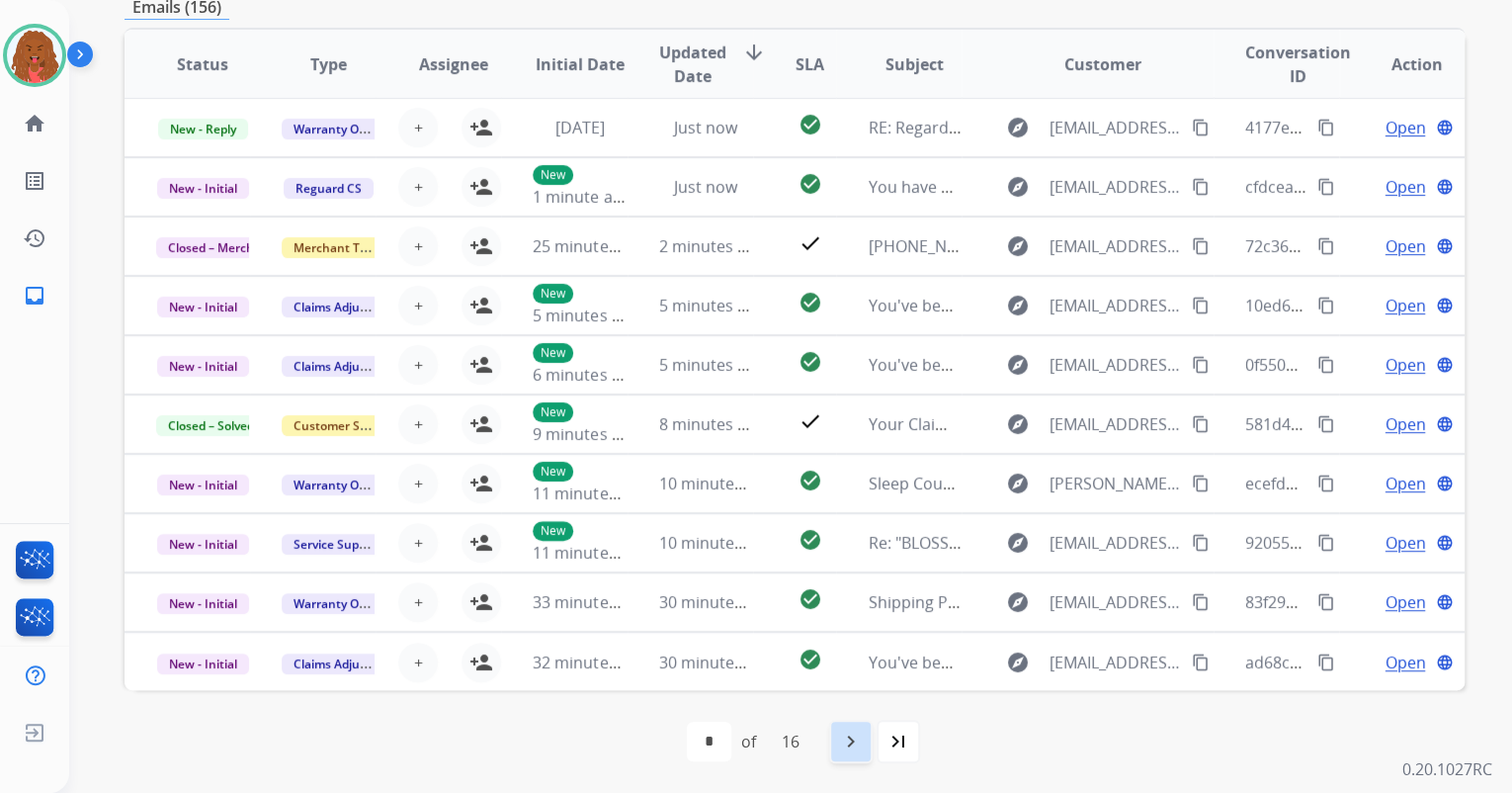 click on "navigate_next" at bounding box center [851, 742] 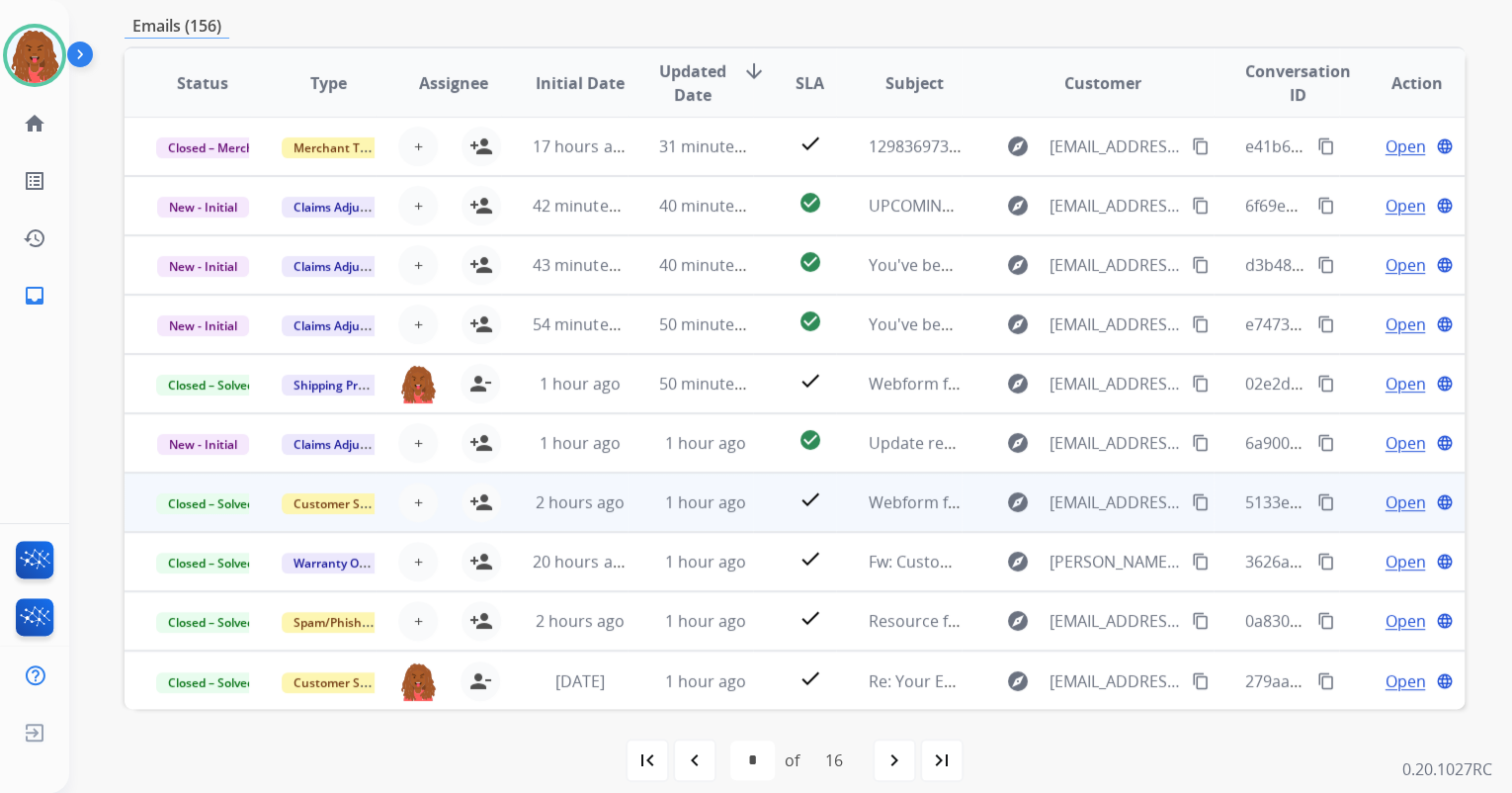 scroll, scrollTop: 316, scrollLeft: 0, axis: vertical 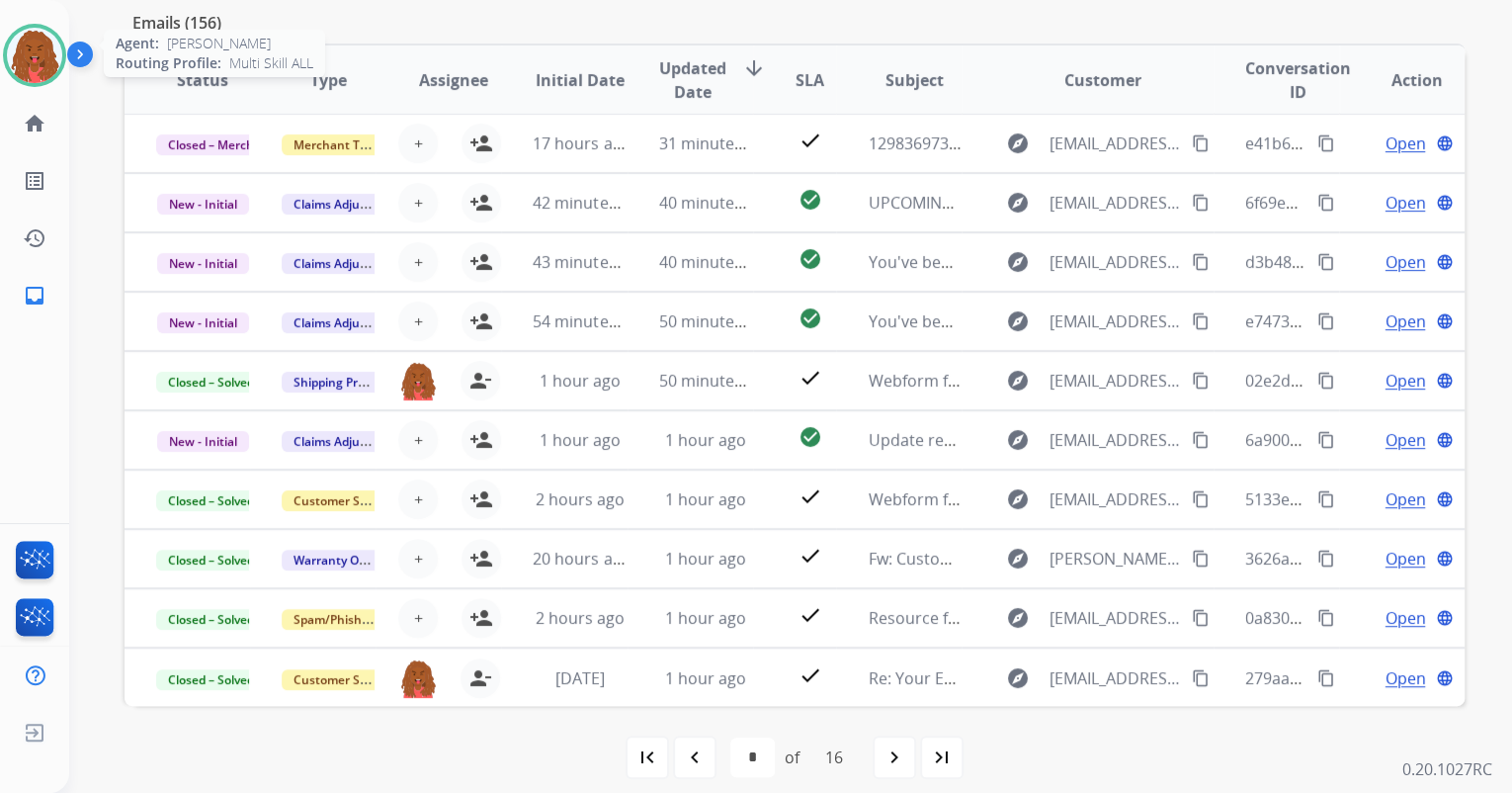 click on "Agent:   [PERSON_NAME] Profile:  Multi Skill ALL" 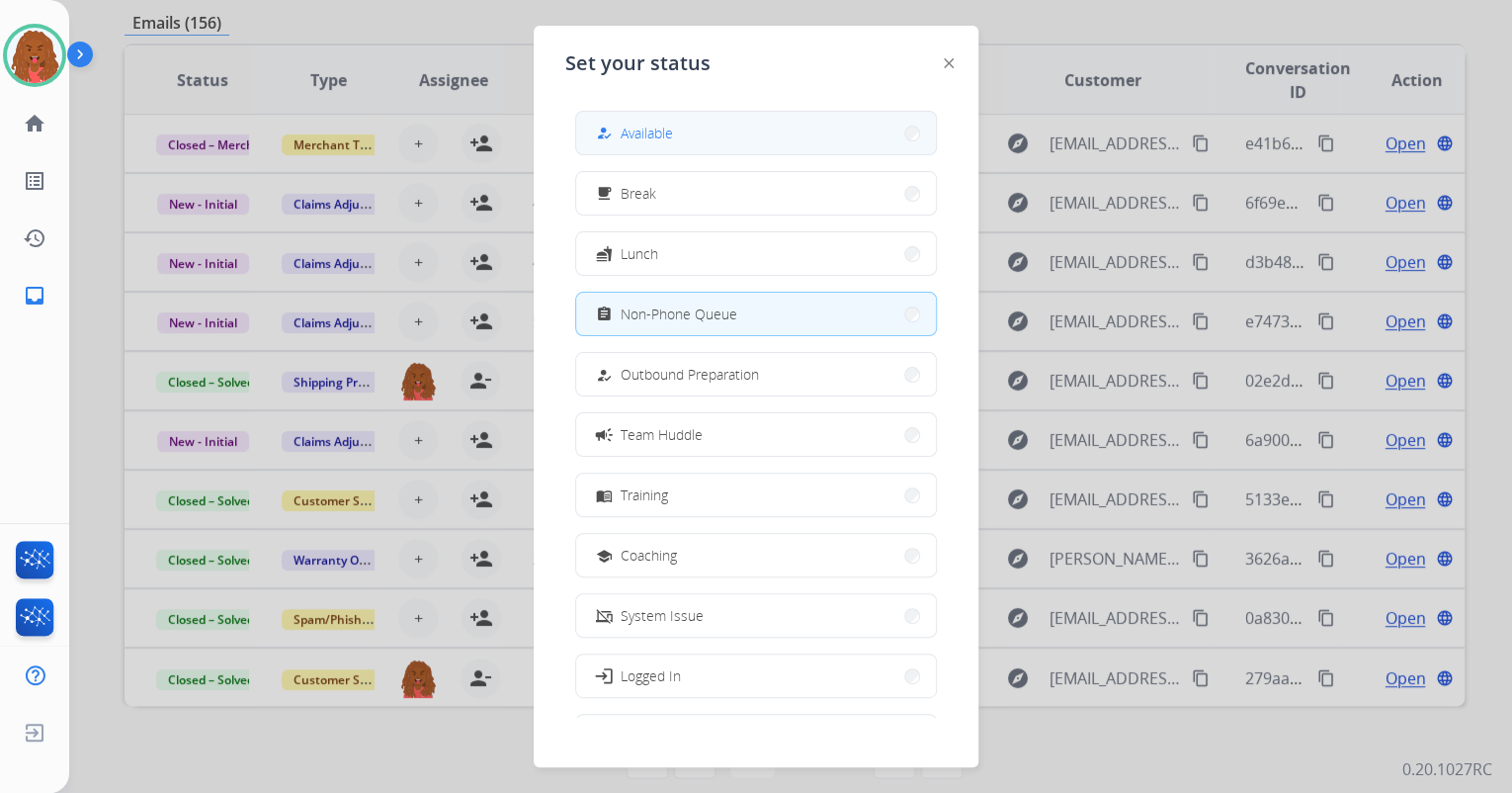 click on "how_to_reg Available" at bounding box center (756, 132) 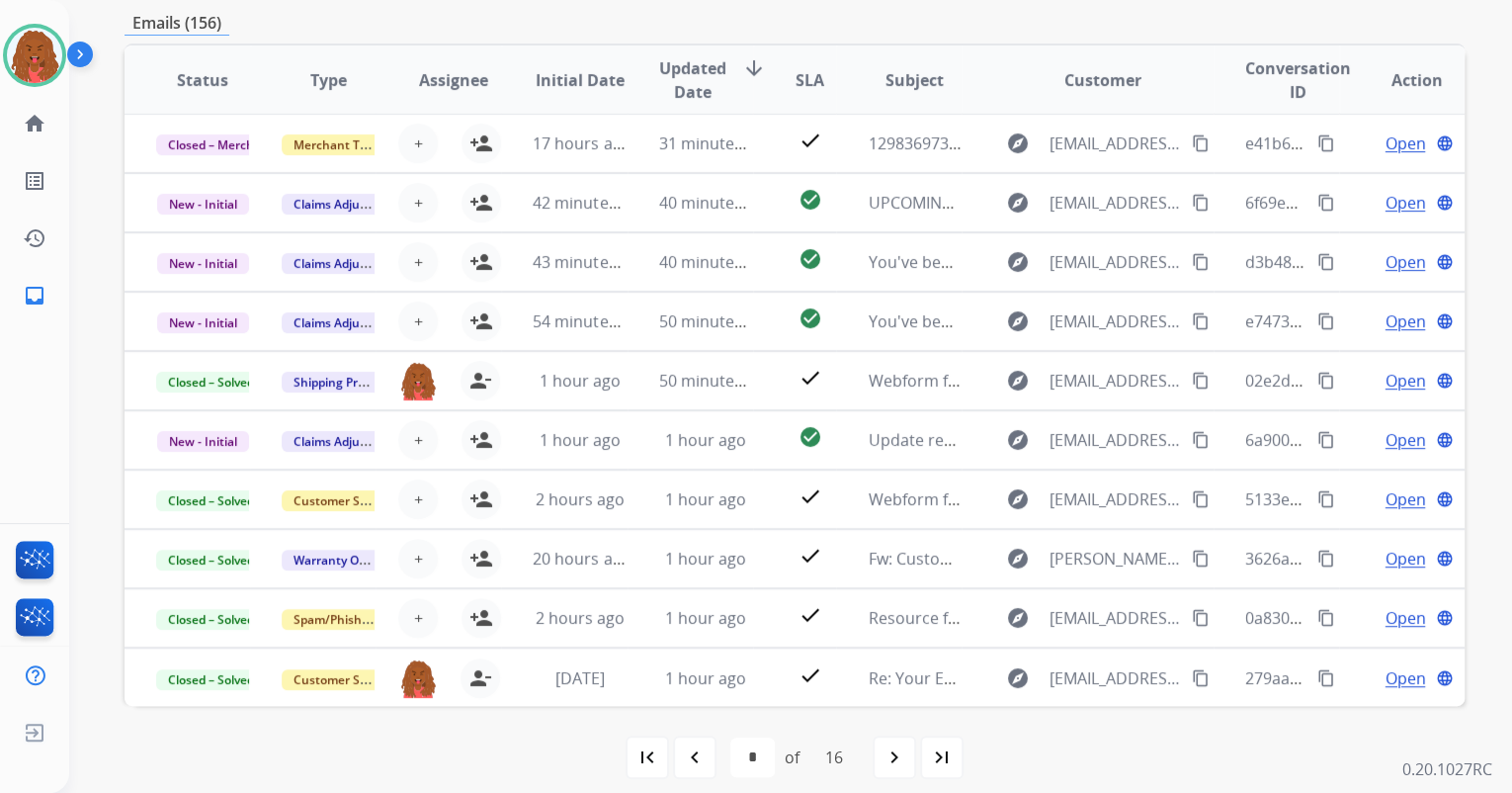 click on "Emails (156)" at bounding box center (795, 23) 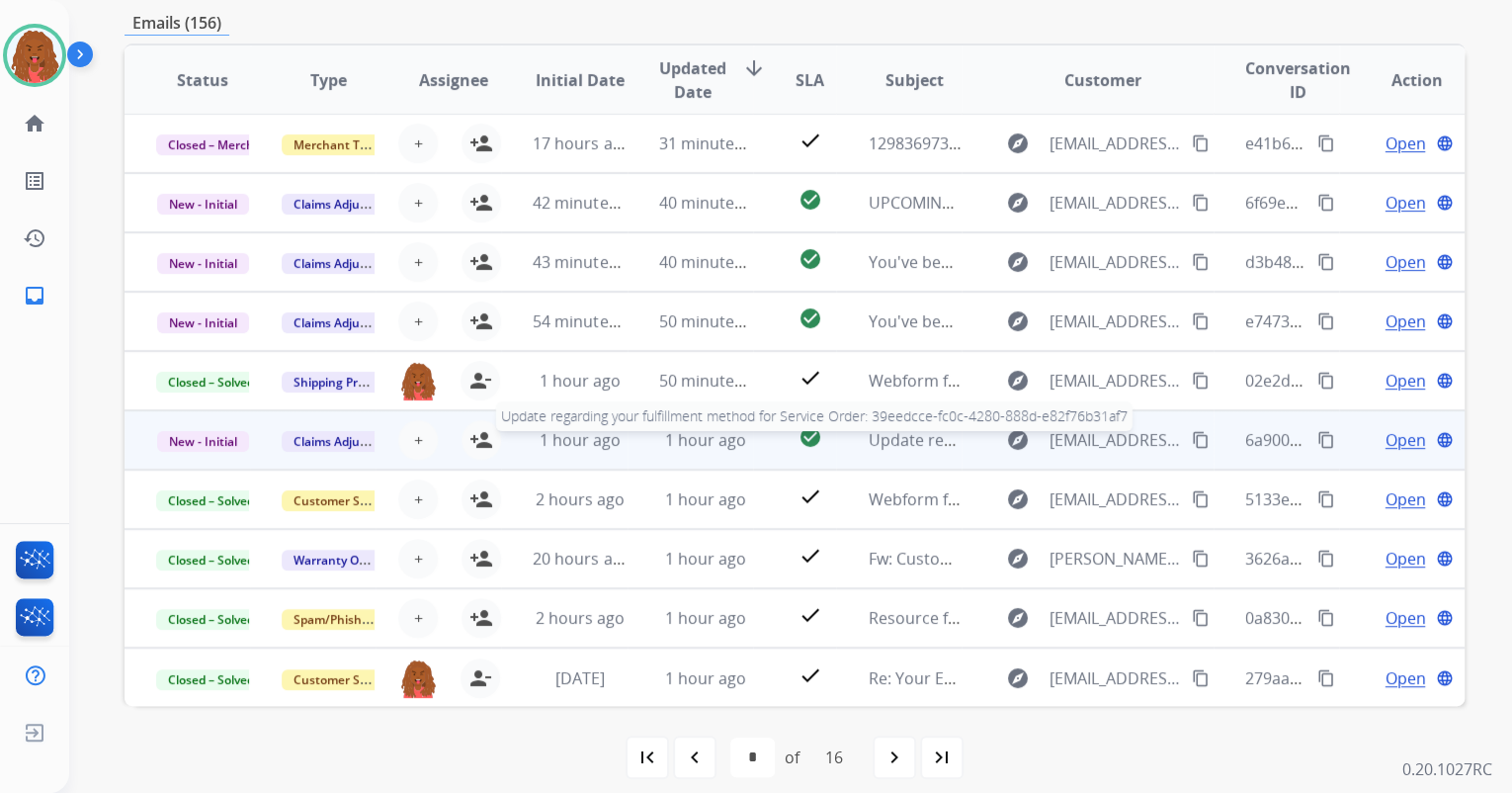scroll, scrollTop: 0, scrollLeft: 0, axis: both 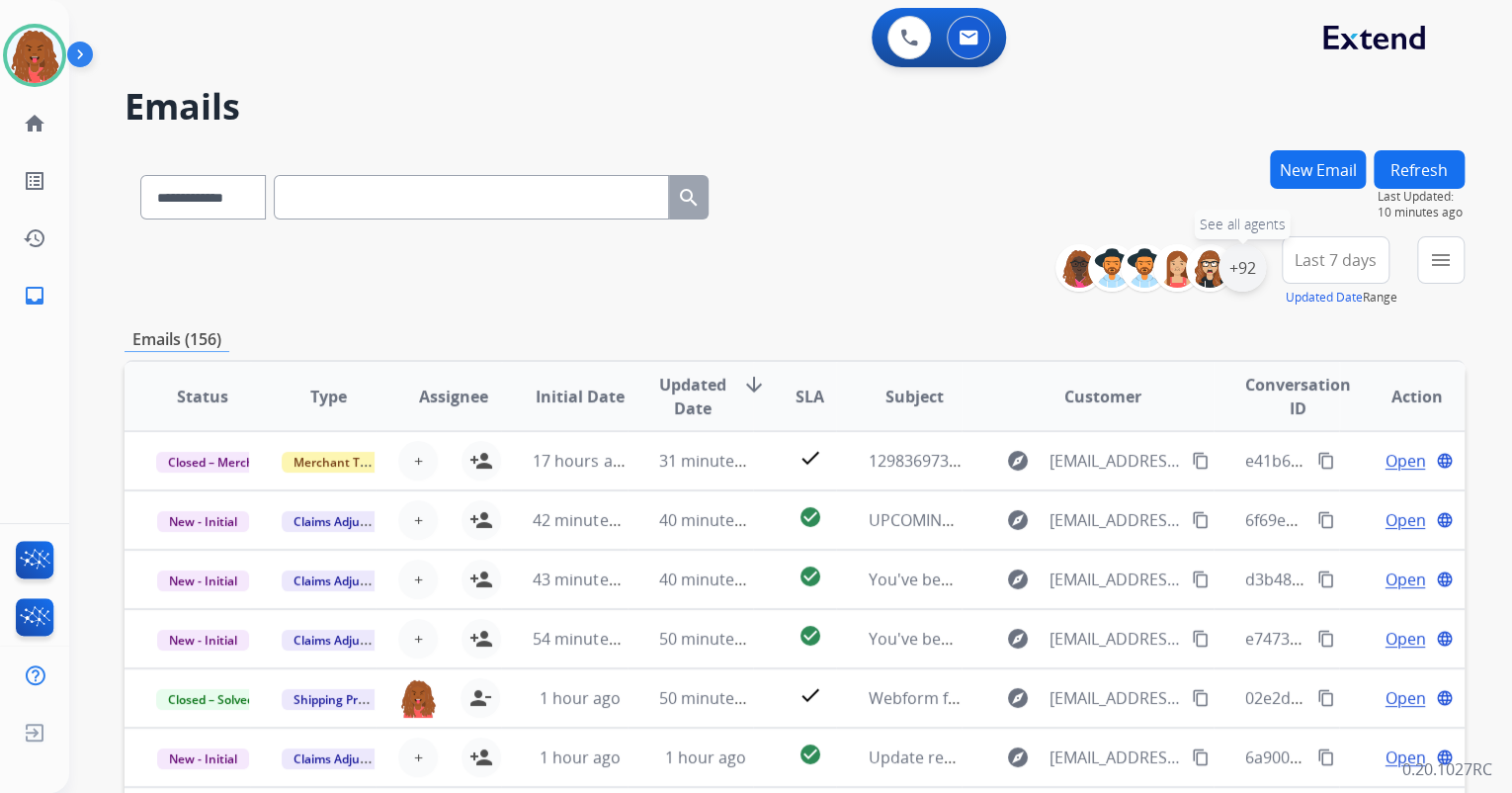 click on "+92" at bounding box center (1242, 268) 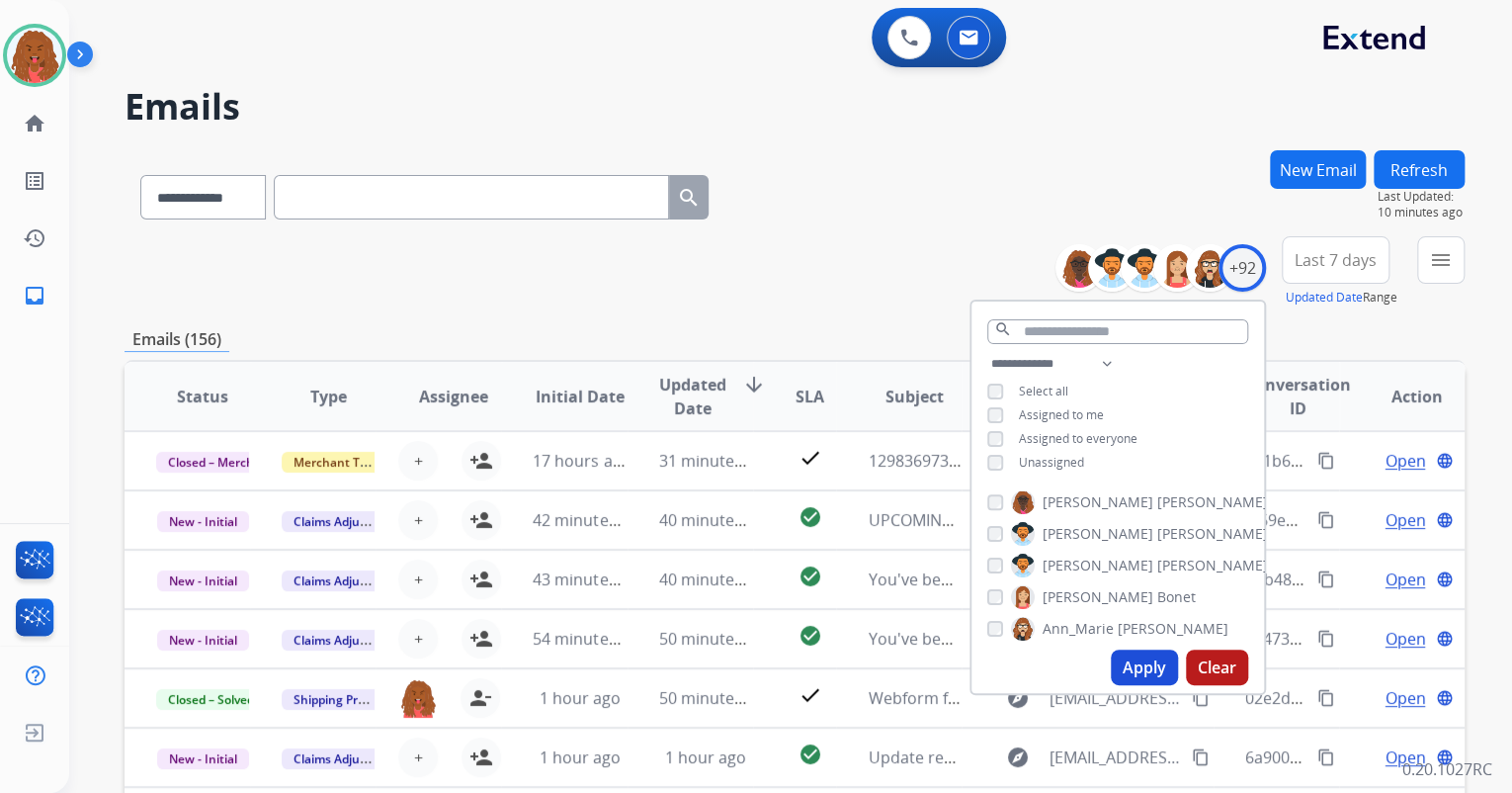 drag, startPoint x: 1156, startPoint y: 190, endPoint x: 1166, endPoint y: 194, distance: 10.77033 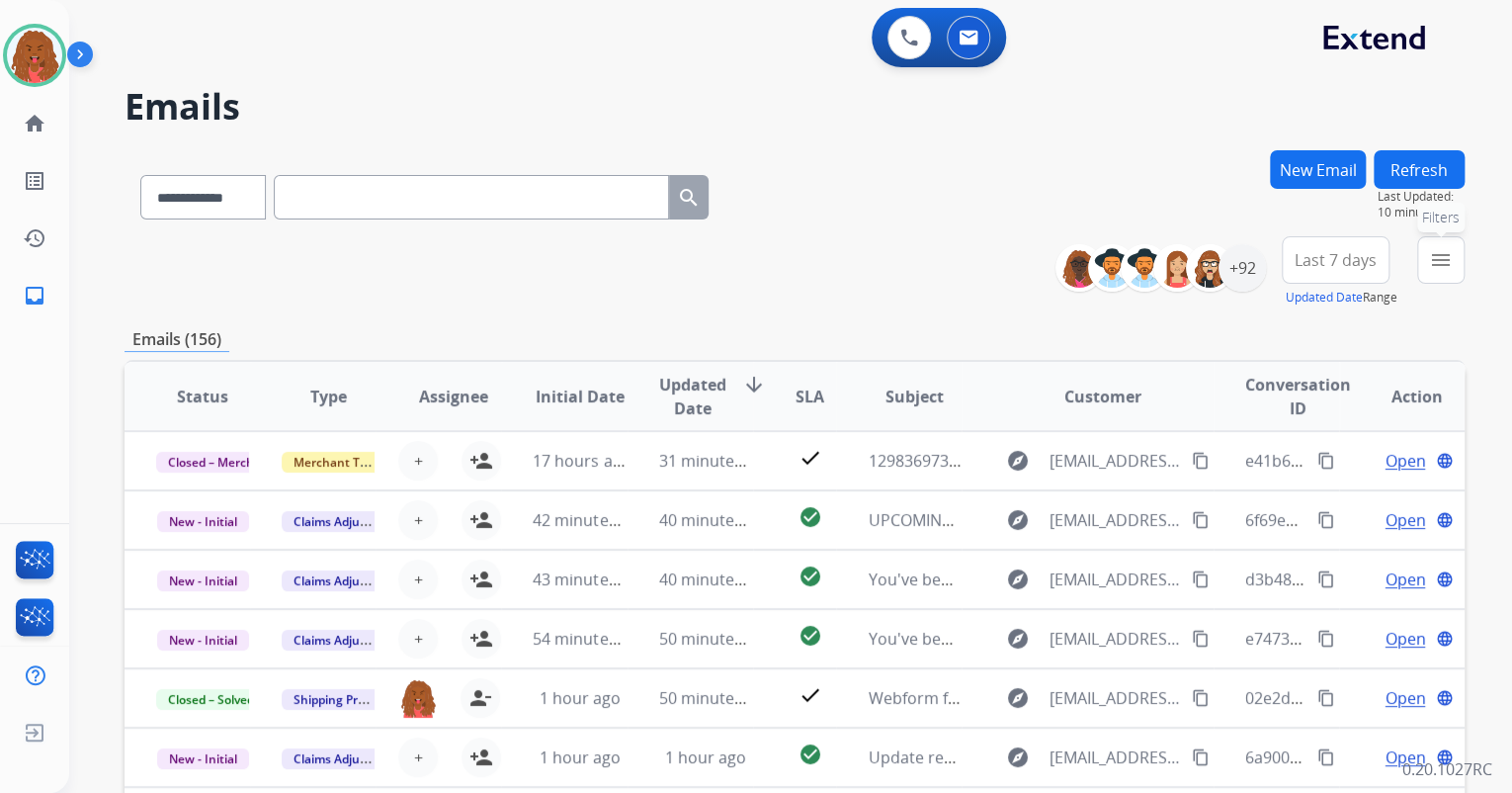 click on "menu  Filters" at bounding box center (1441, 260) 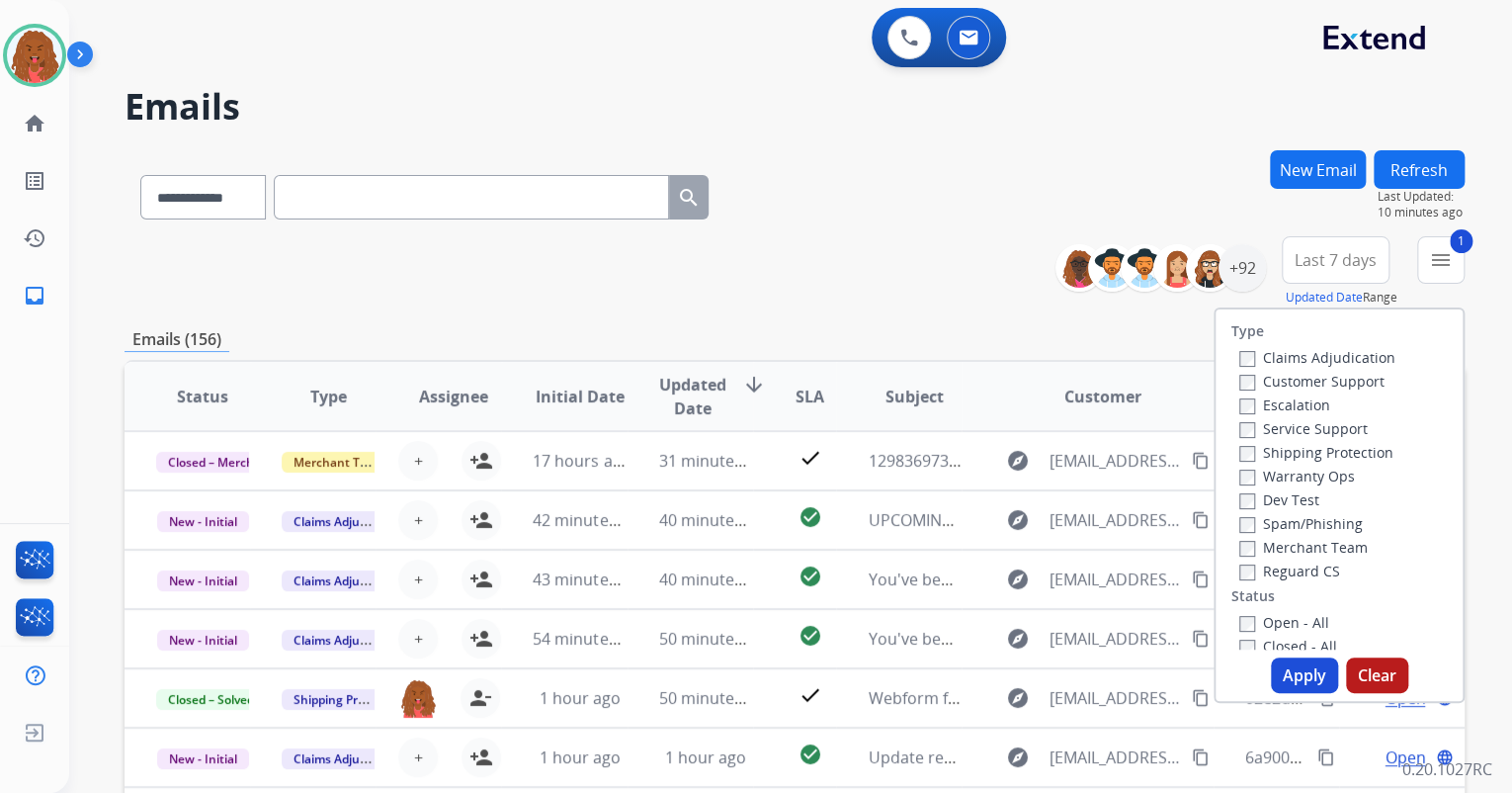 click on "Warranty Ops" at bounding box center (1317, 476) 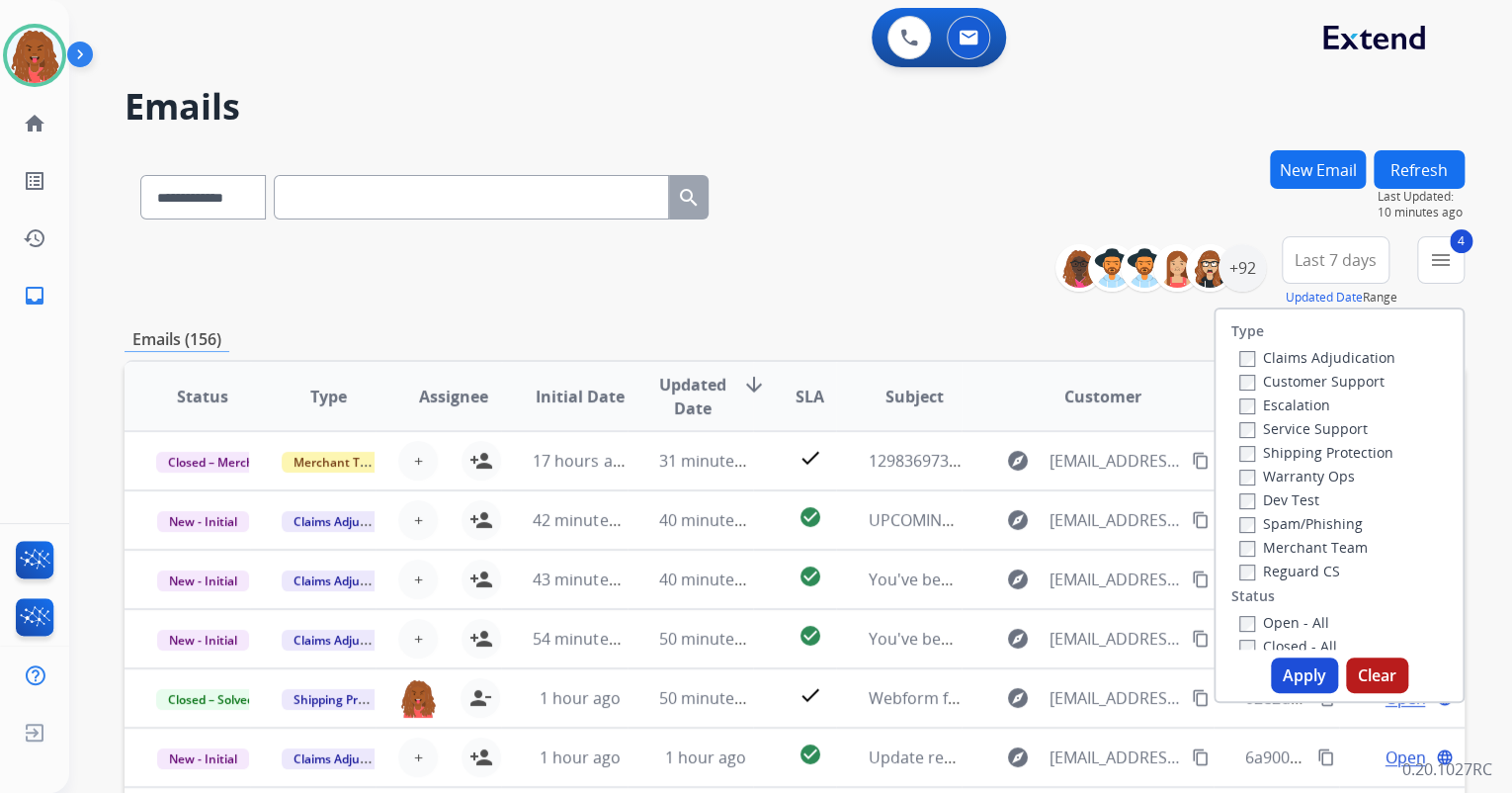 click on "Apply" at bounding box center (1304, 675) 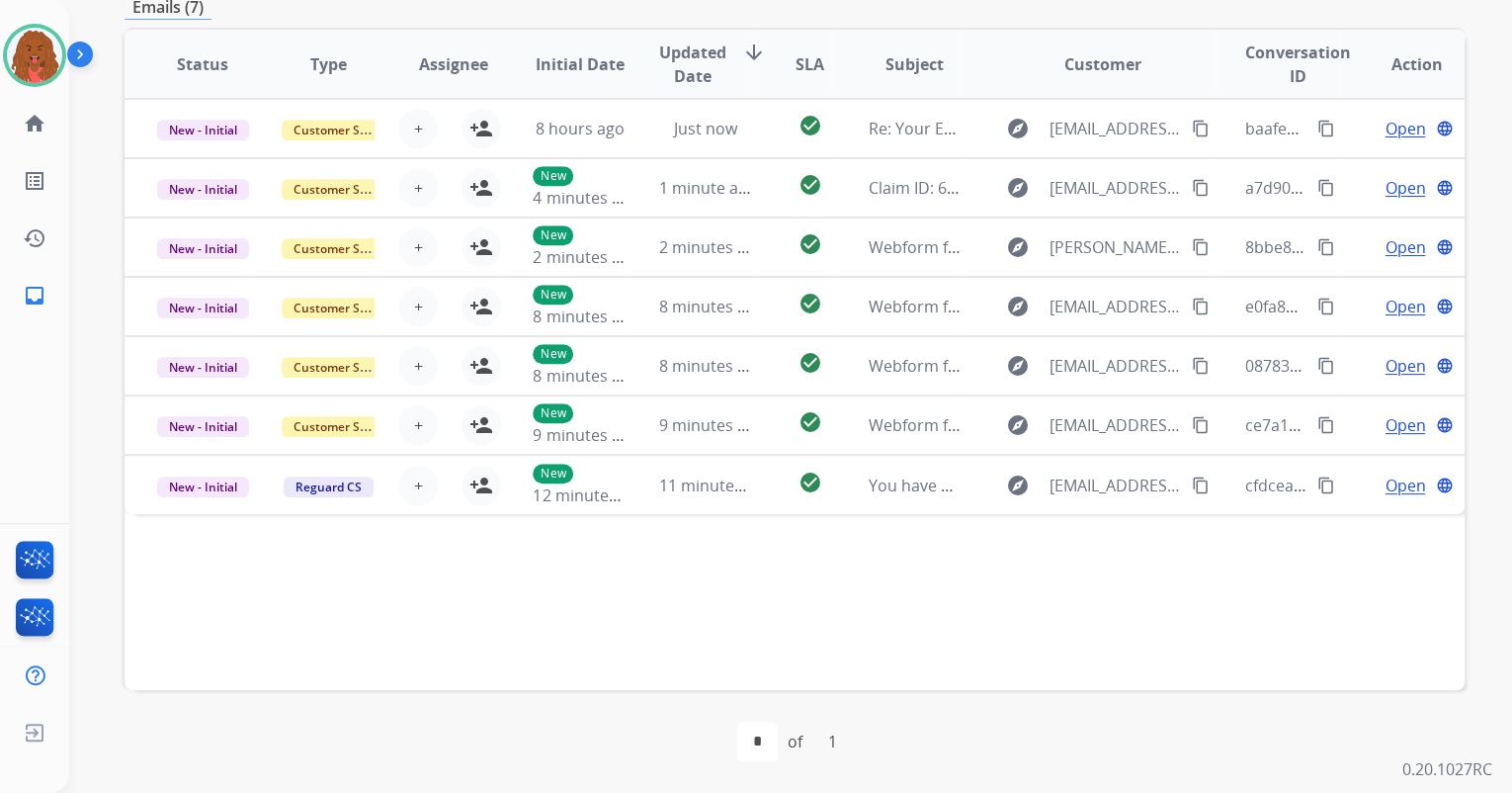 scroll, scrollTop: 0, scrollLeft: 0, axis: both 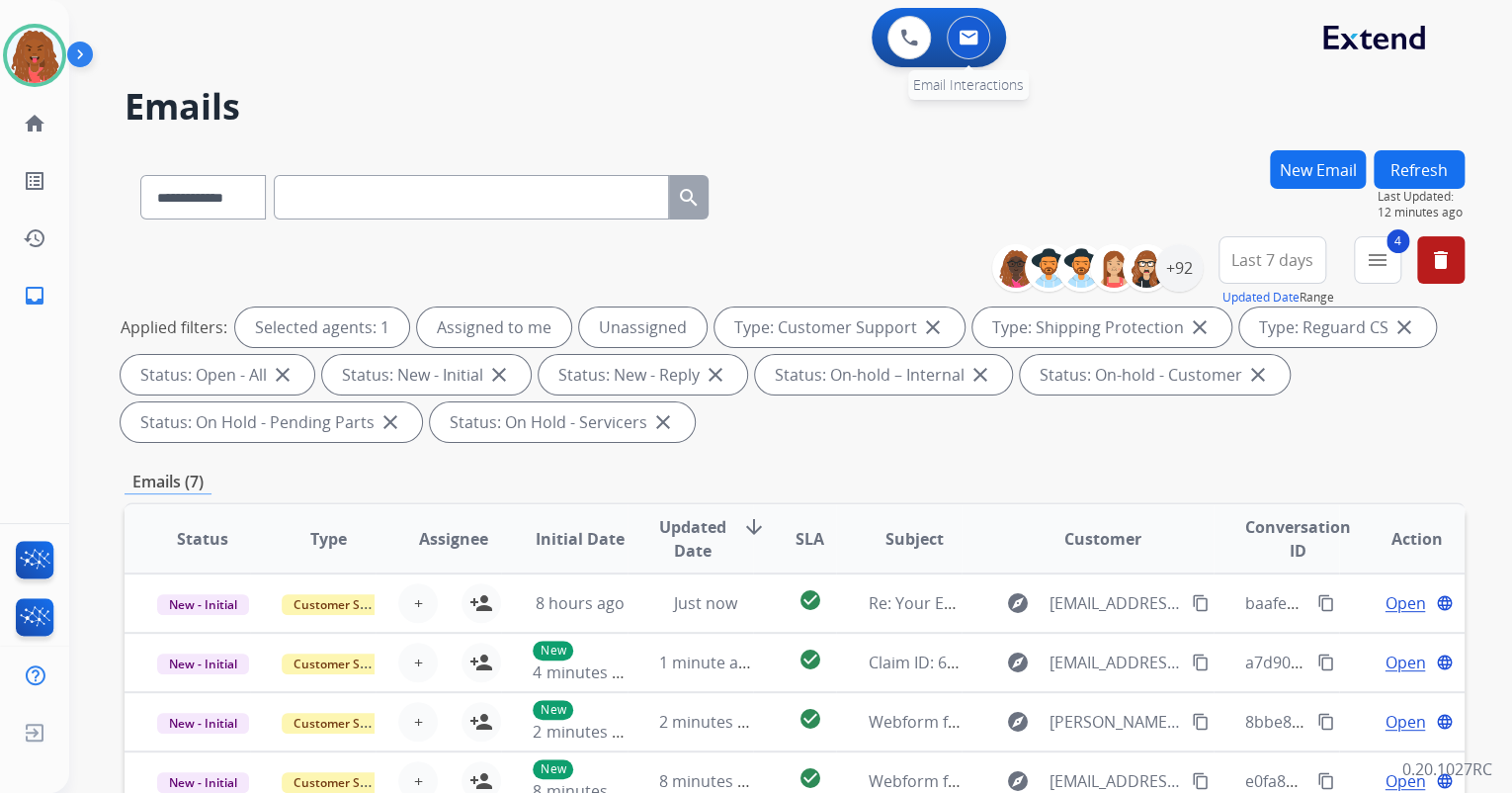click at bounding box center (968, 38) 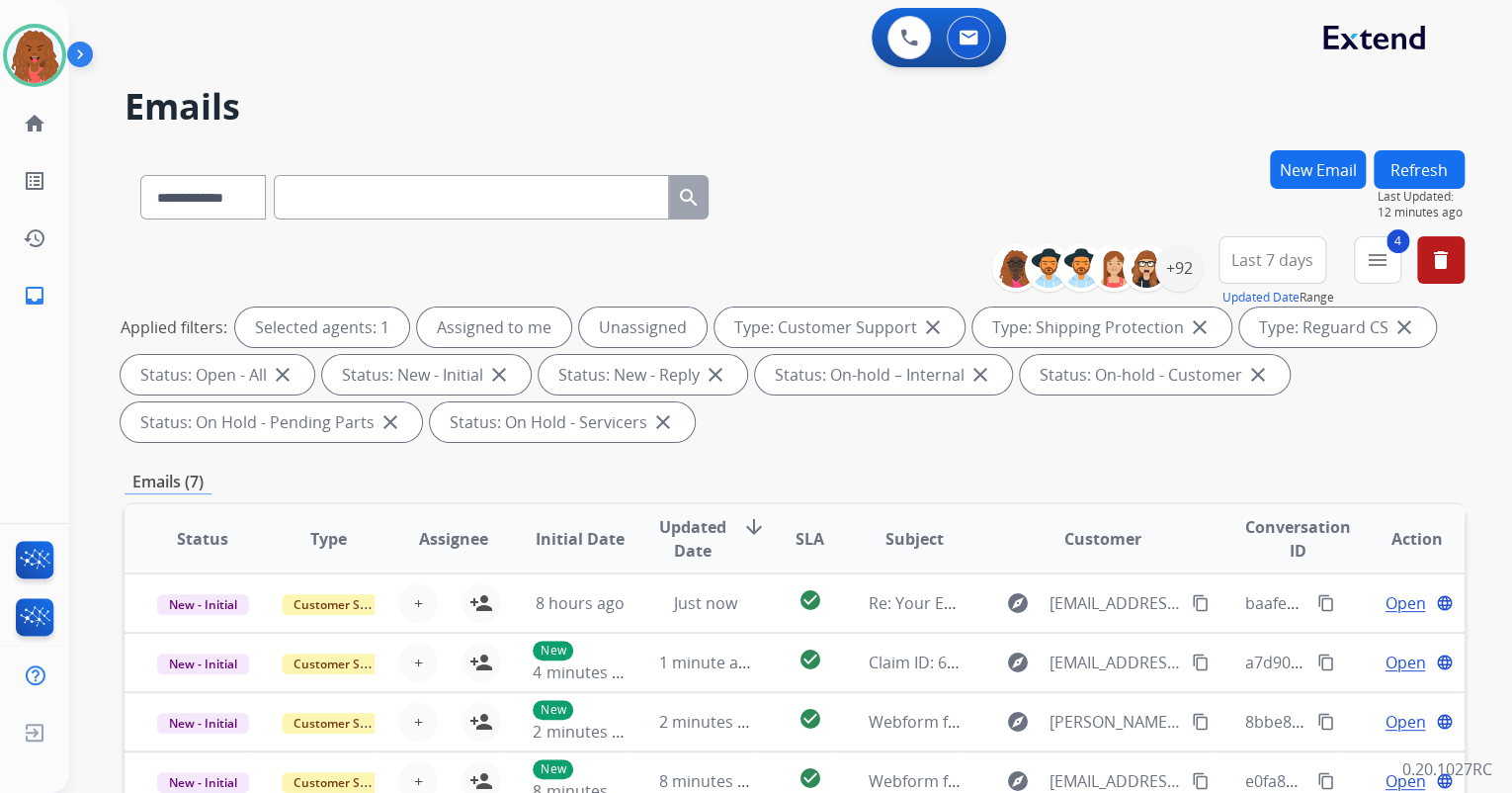 click at bounding box center [471, 197] 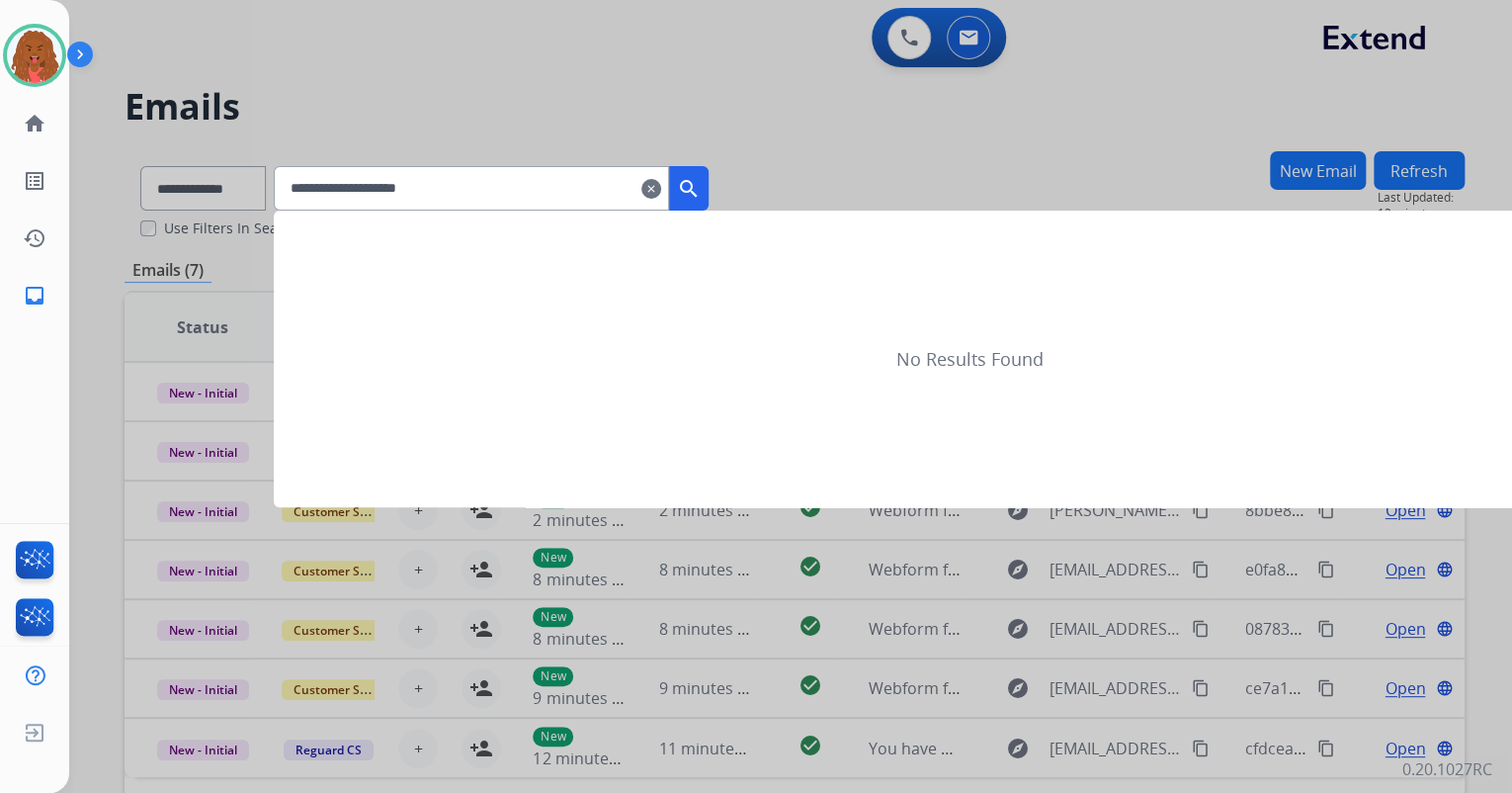 type on "**********" 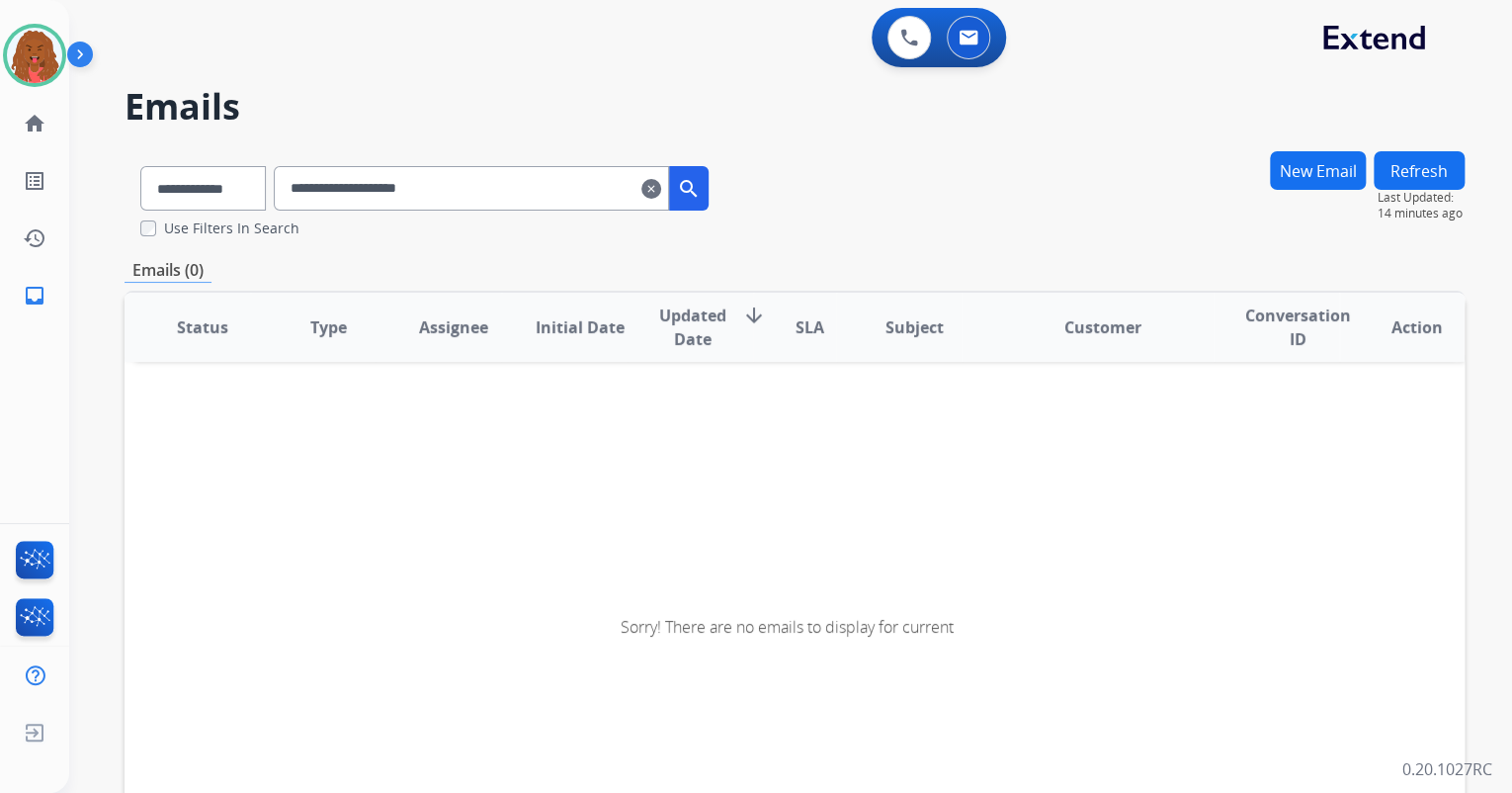 click on "search" at bounding box center [689, 188] 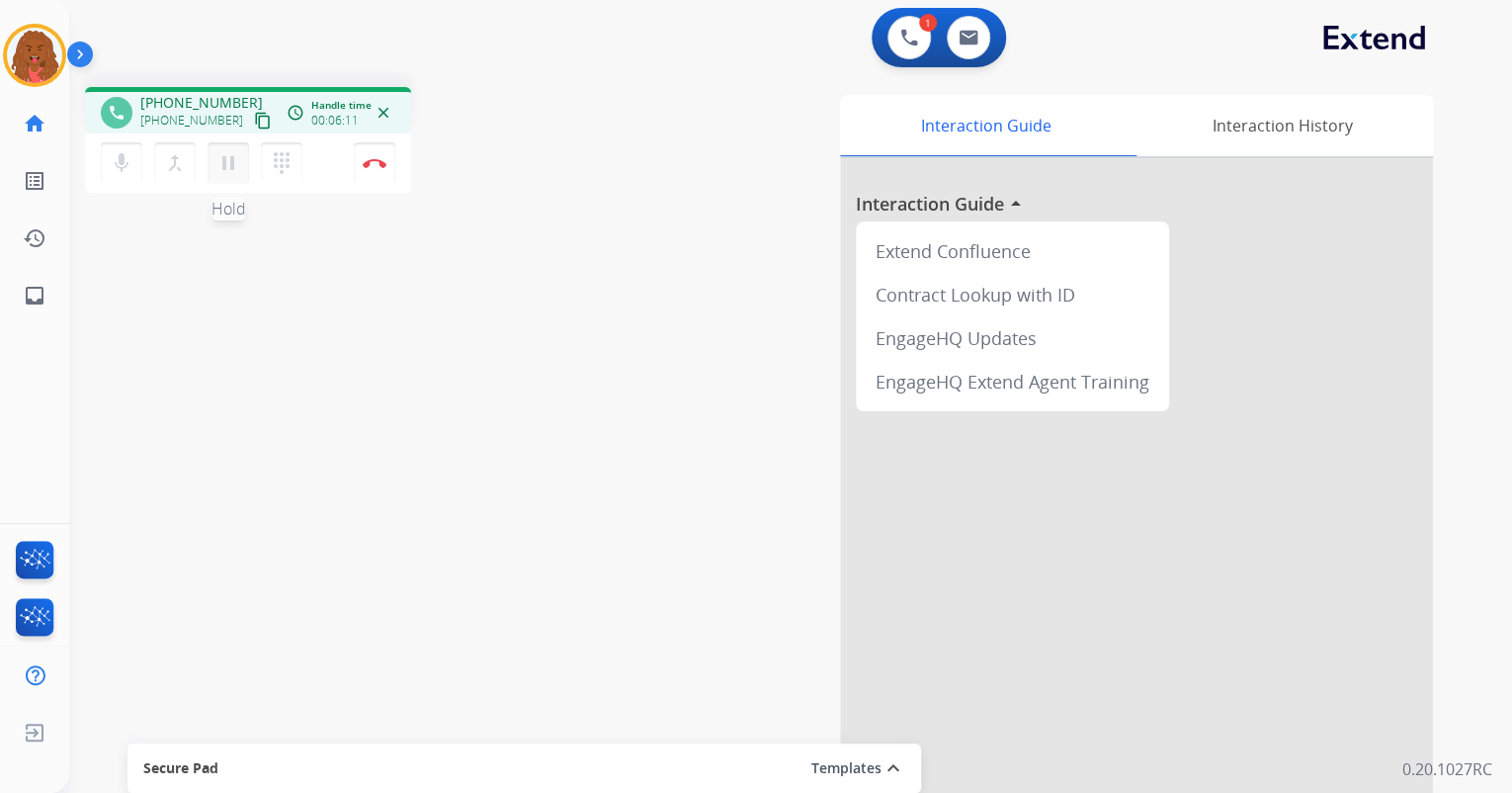 click on "pause" at bounding box center (228, 163) 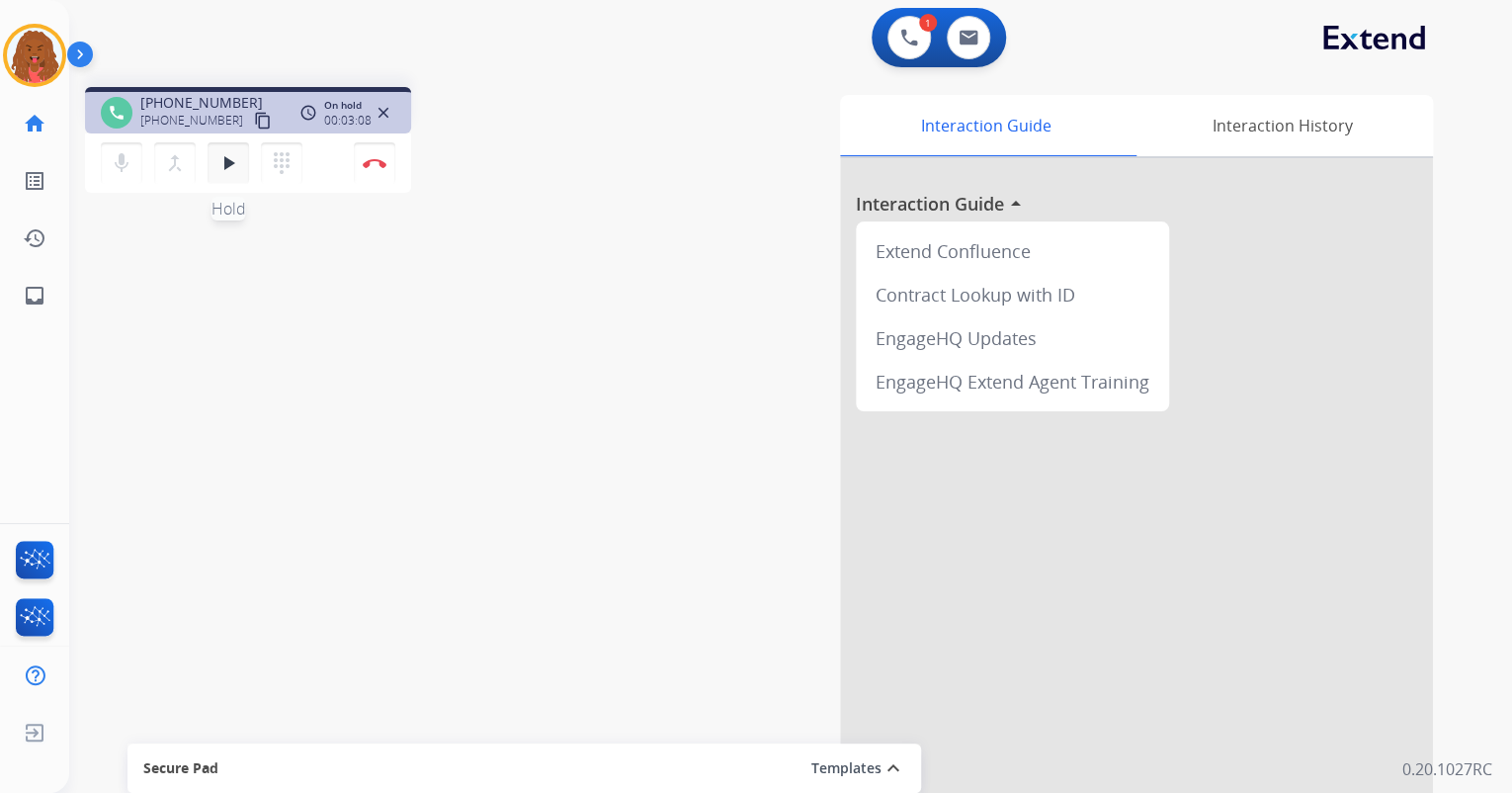 click on "play_arrow" at bounding box center (228, 163) 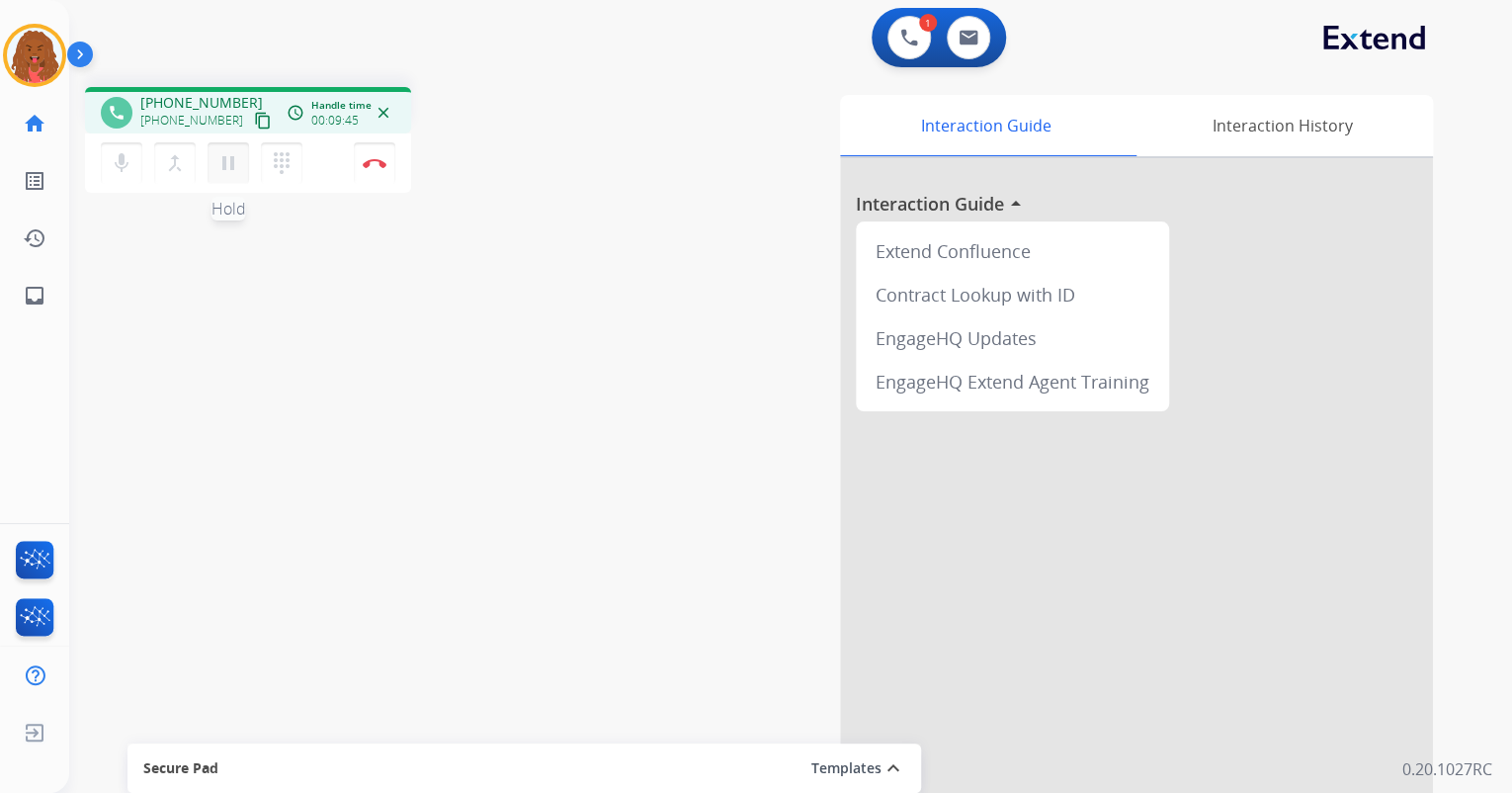 click on "mic Mute merge_type Bridge pause Hold dialpad Dialpad Disconnect" at bounding box center (248, 163) 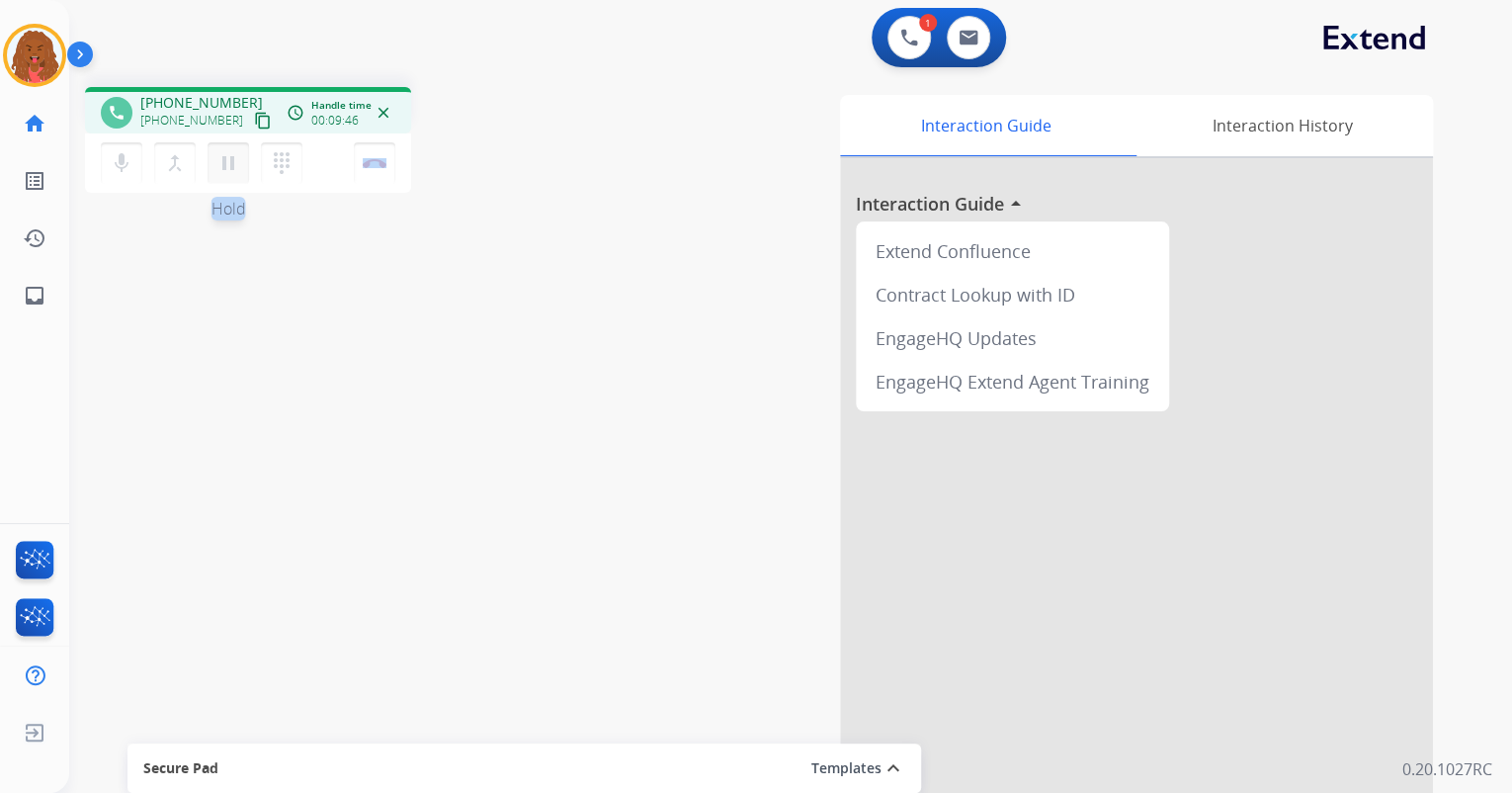 drag, startPoint x: 239, startPoint y: 142, endPoint x: 228, endPoint y: 171, distance: 31.016125 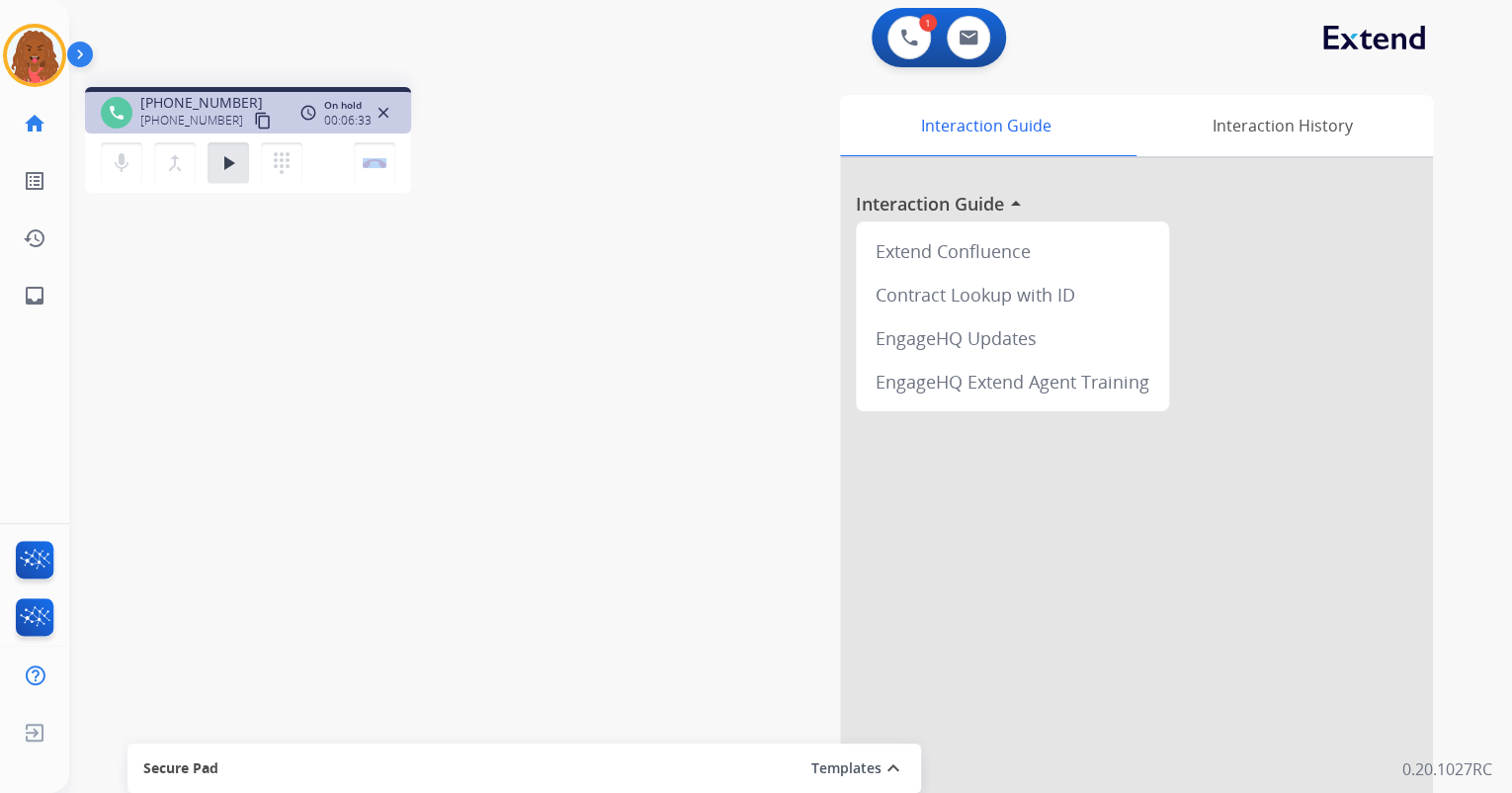 drag, startPoint x: 236, startPoint y: 161, endPoint x: 249, endPoint y: 152, distance: 15.811388 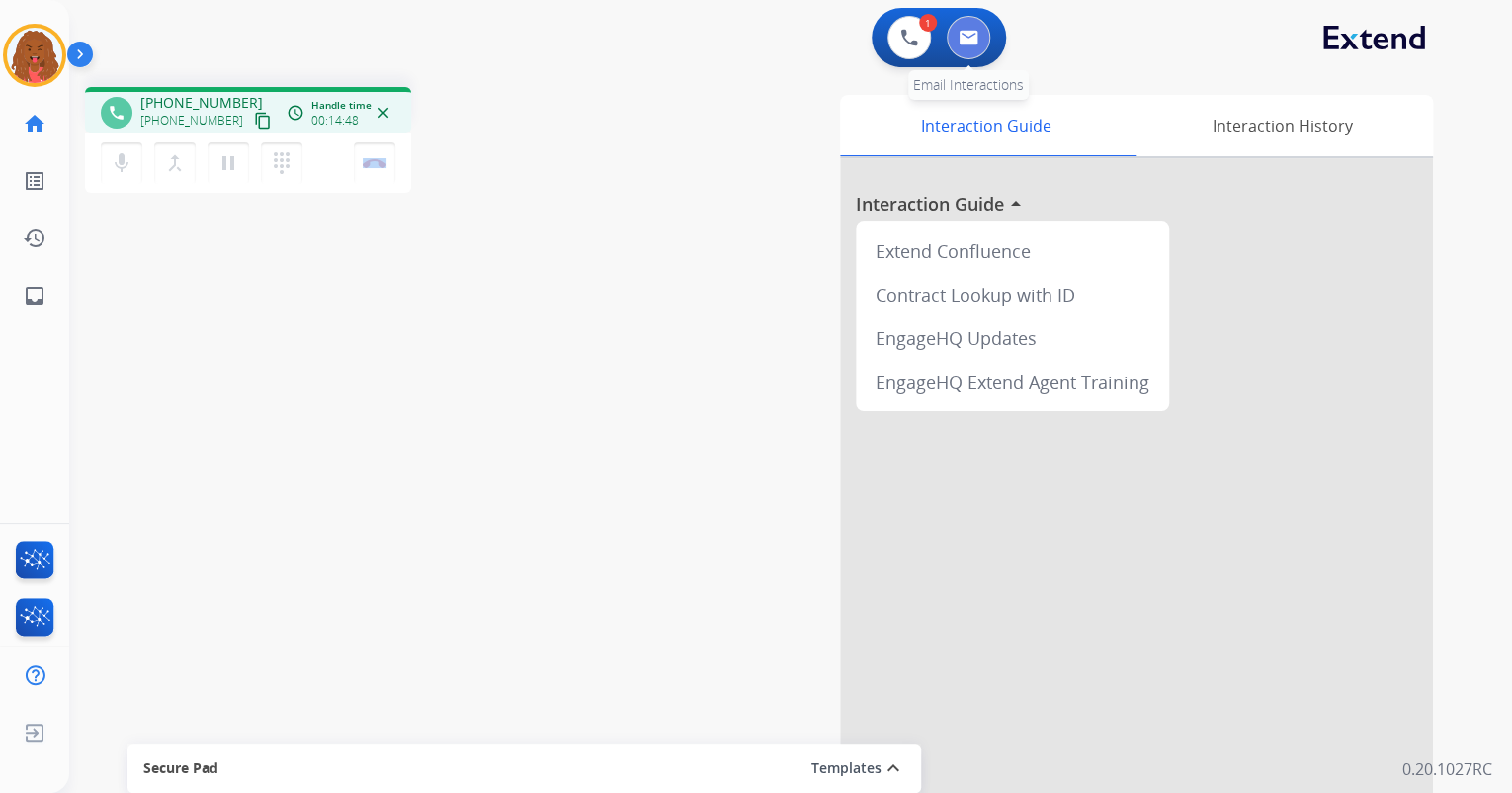 click at bounding box center [968, 38] 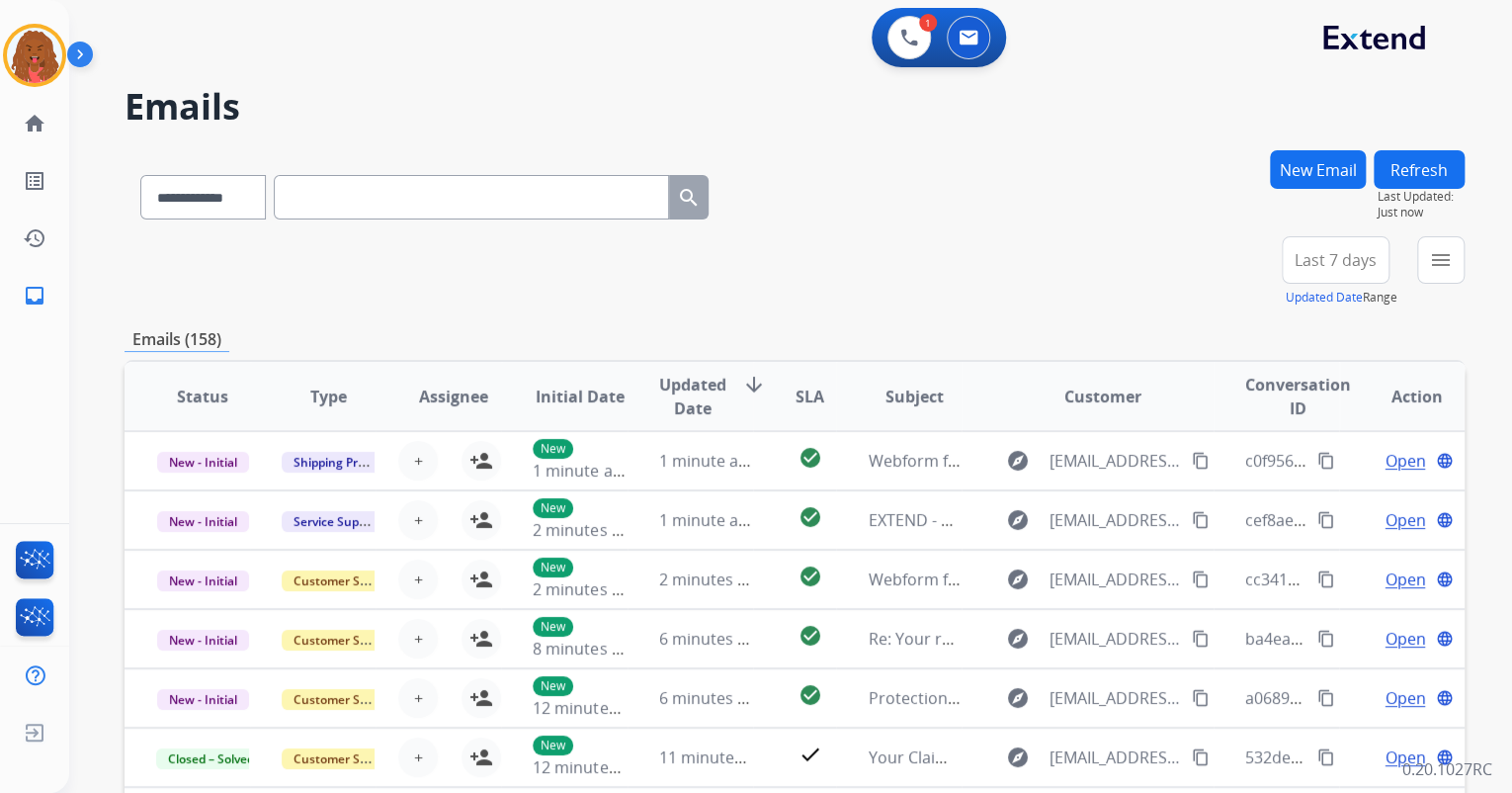 click at bounding box center (471, 197) 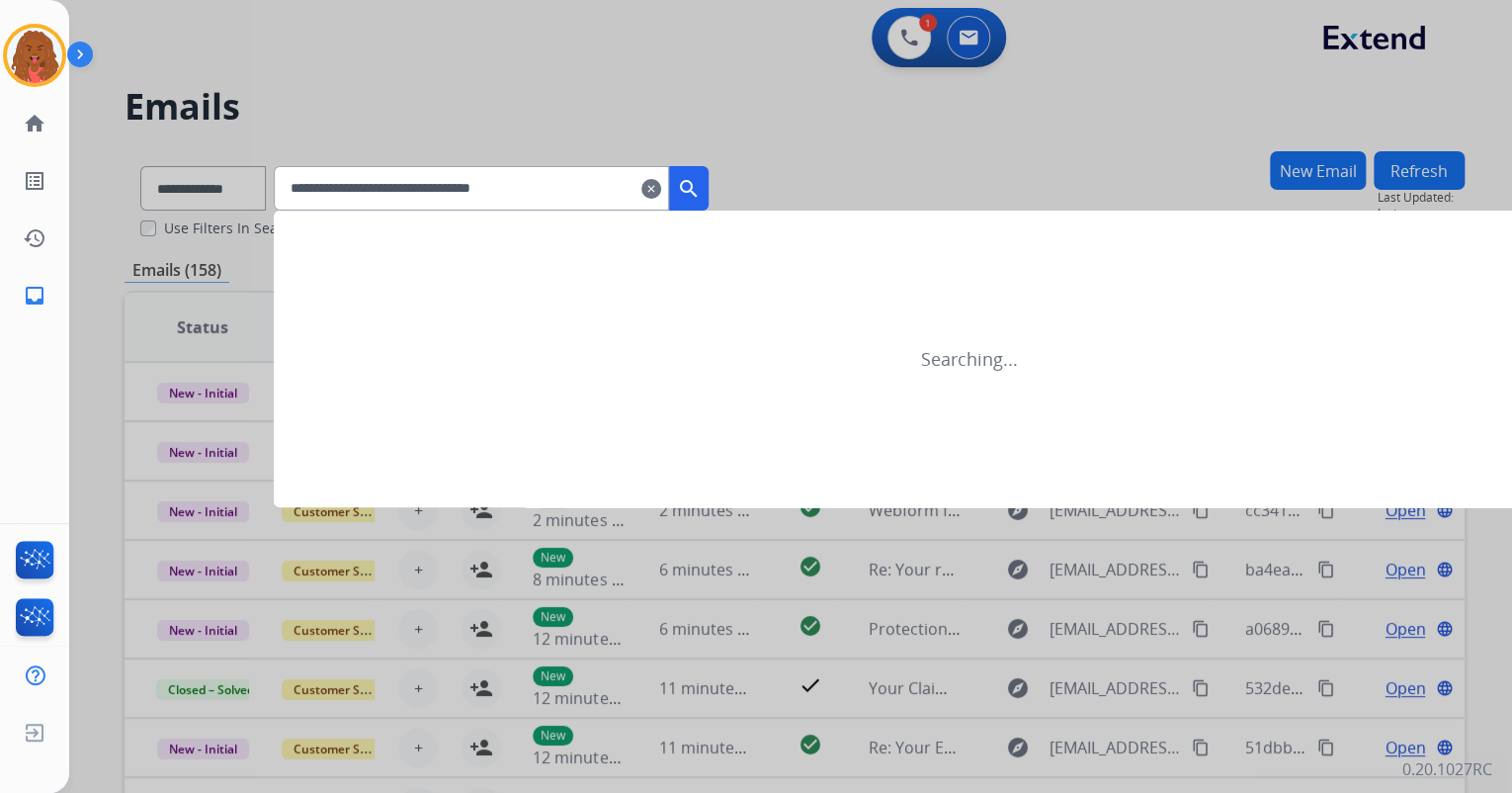 type on "**********" 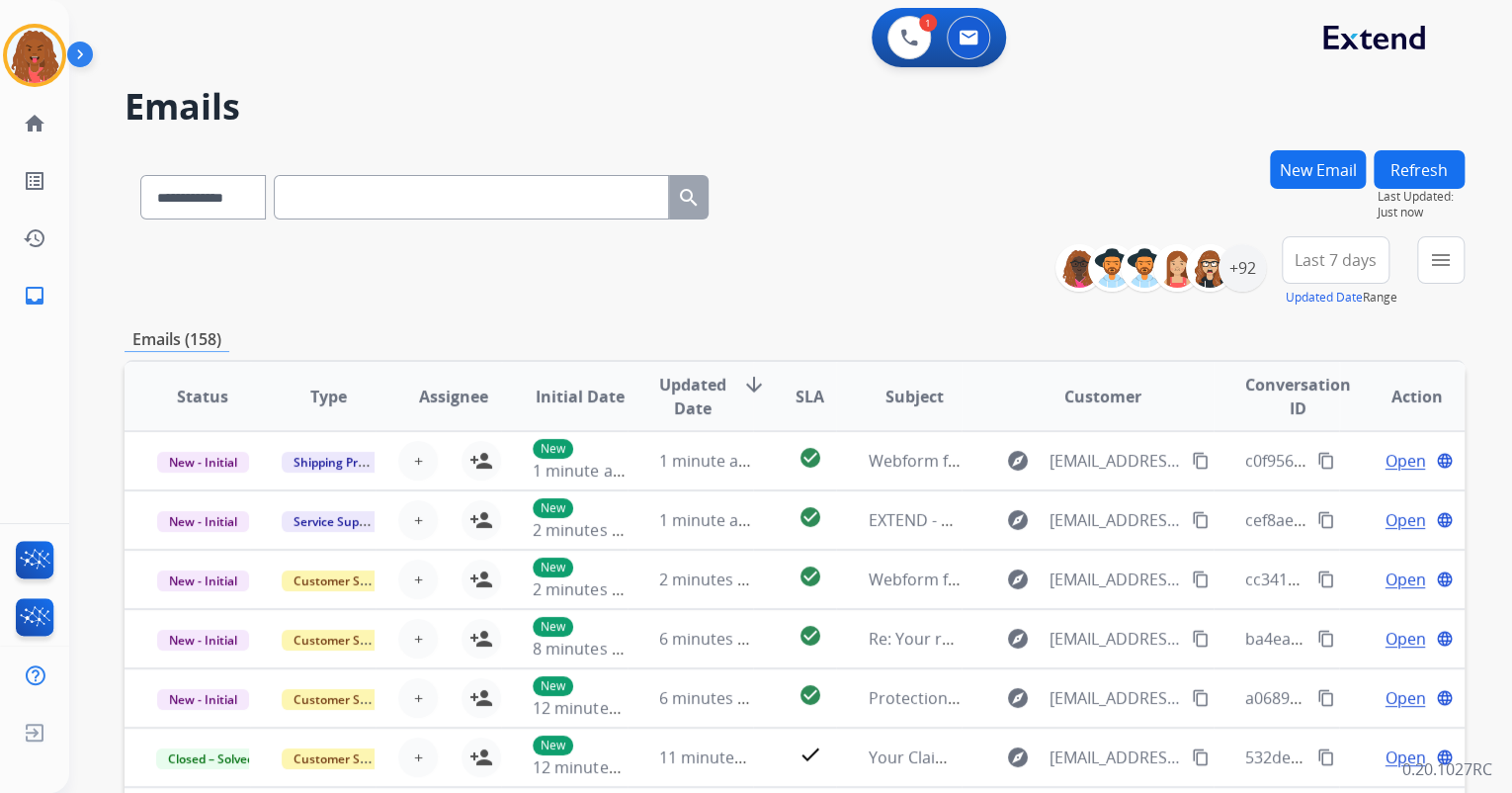 click at bounding box center (471, 197) 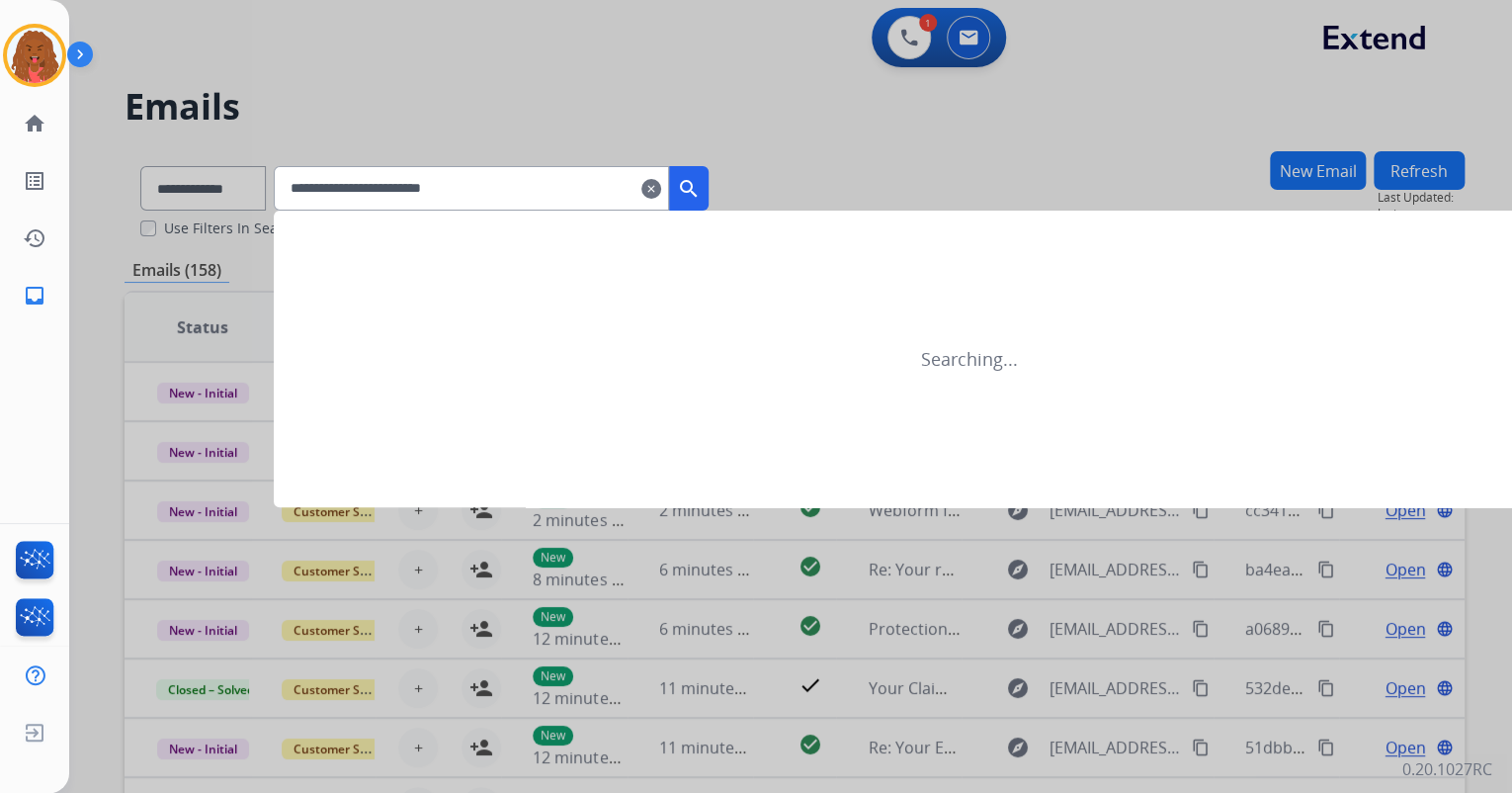 type on "**********" 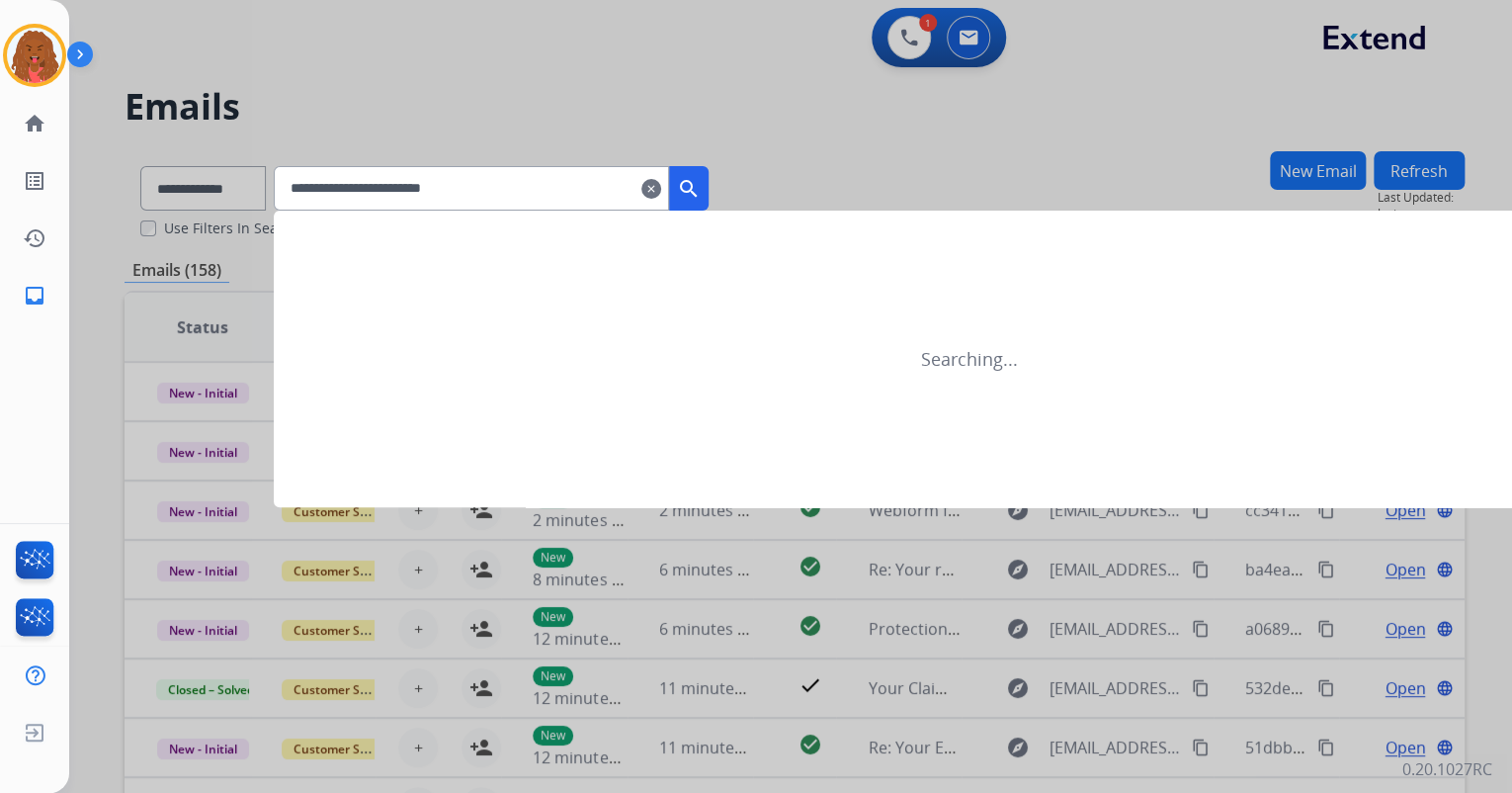 click on "search" at bounding box center [689, 188] 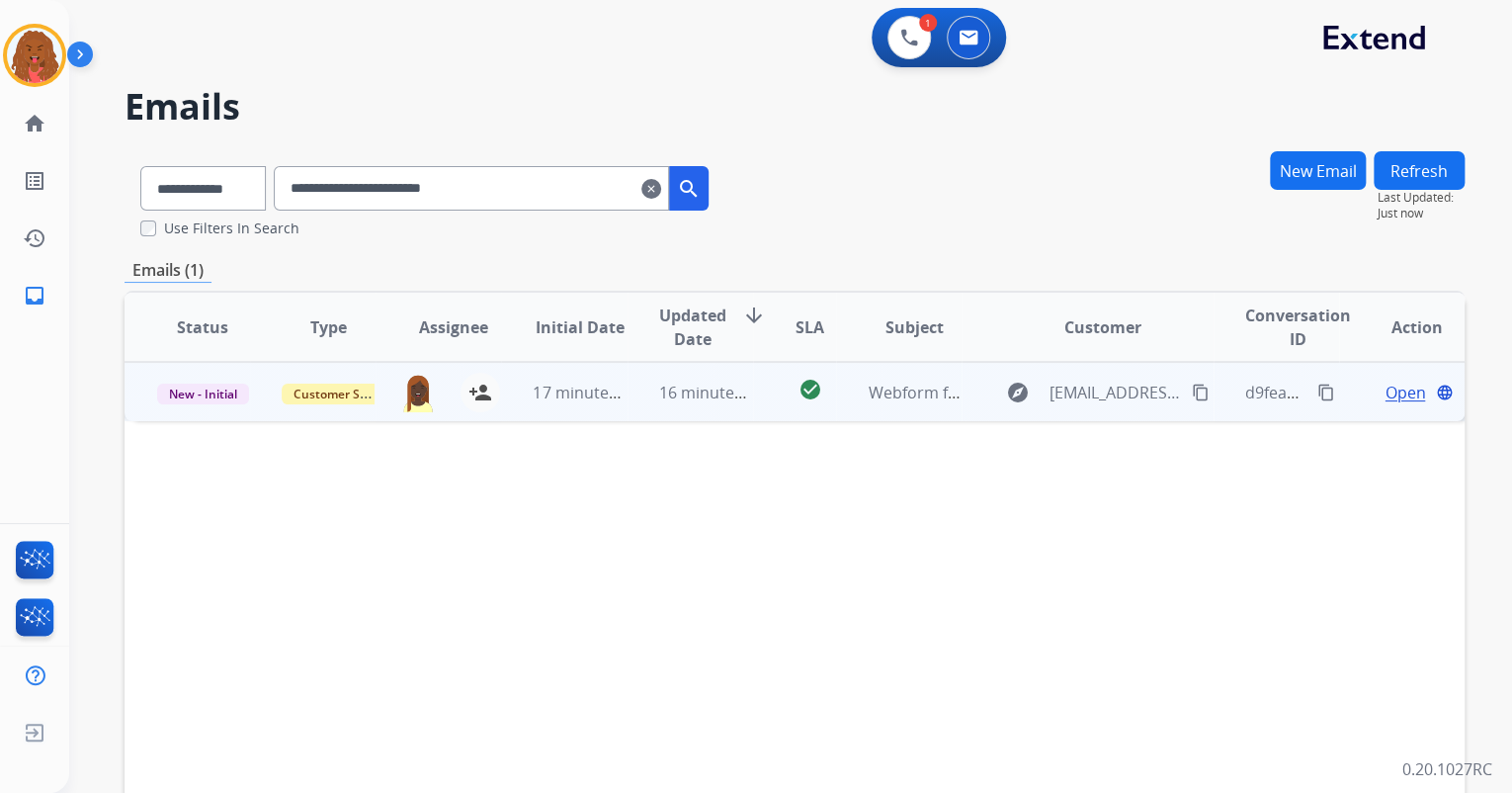 click on "Open" at bounding box center [1404, 393] 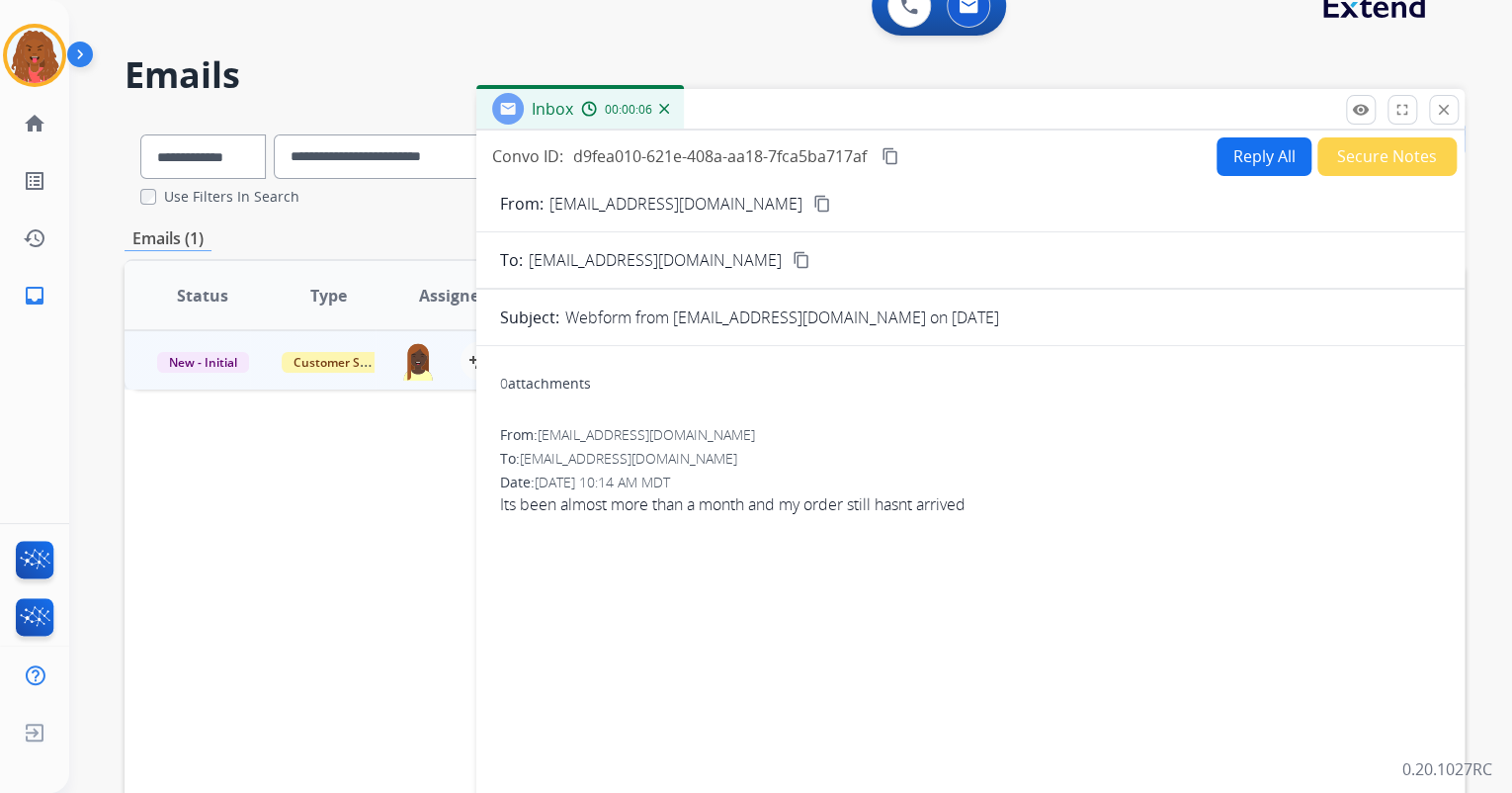 scroll, scrollTop: 0, scrollLeft: 0, axis: both 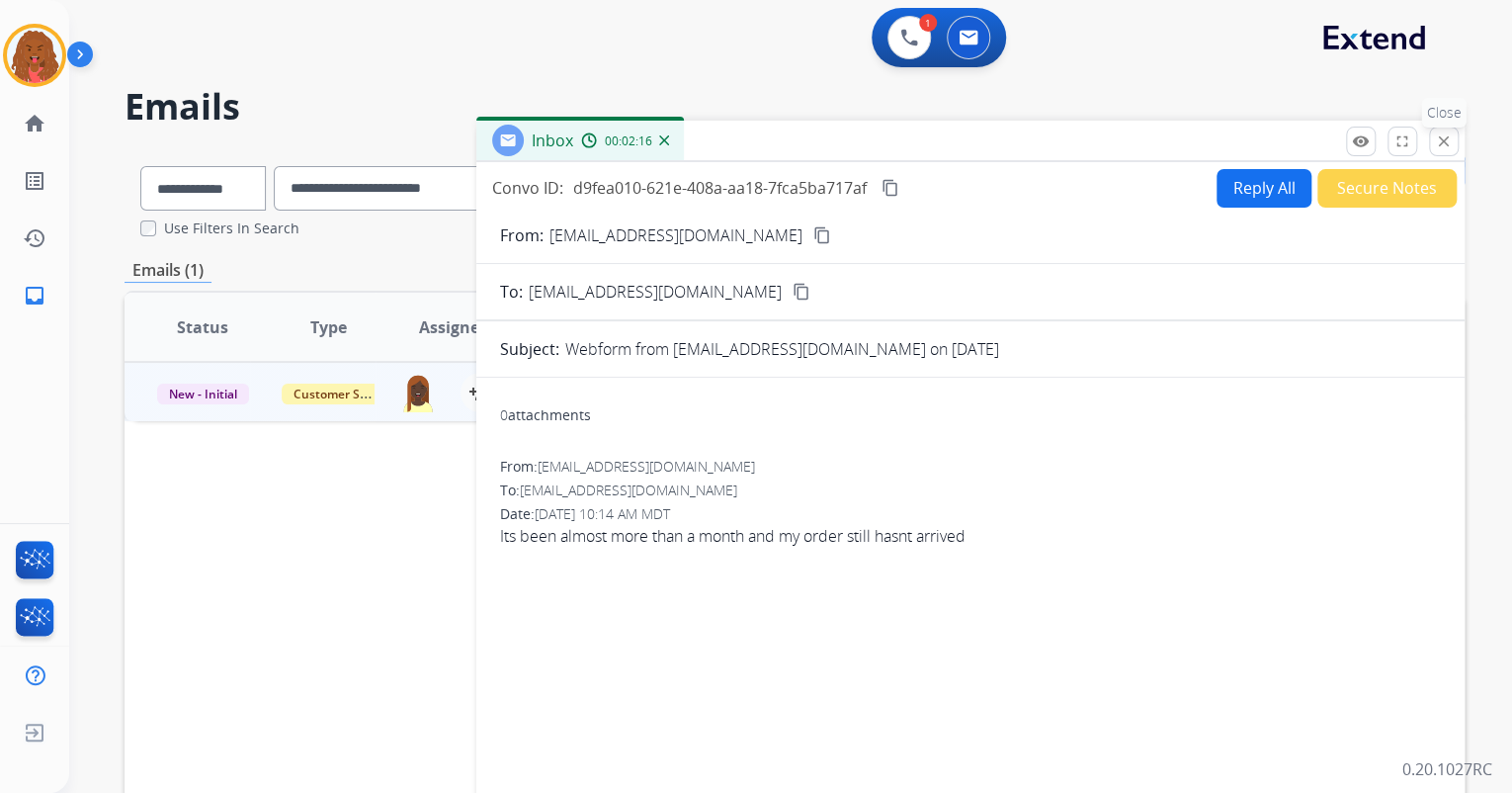 click on "close" at bounding box center (1444, 141) 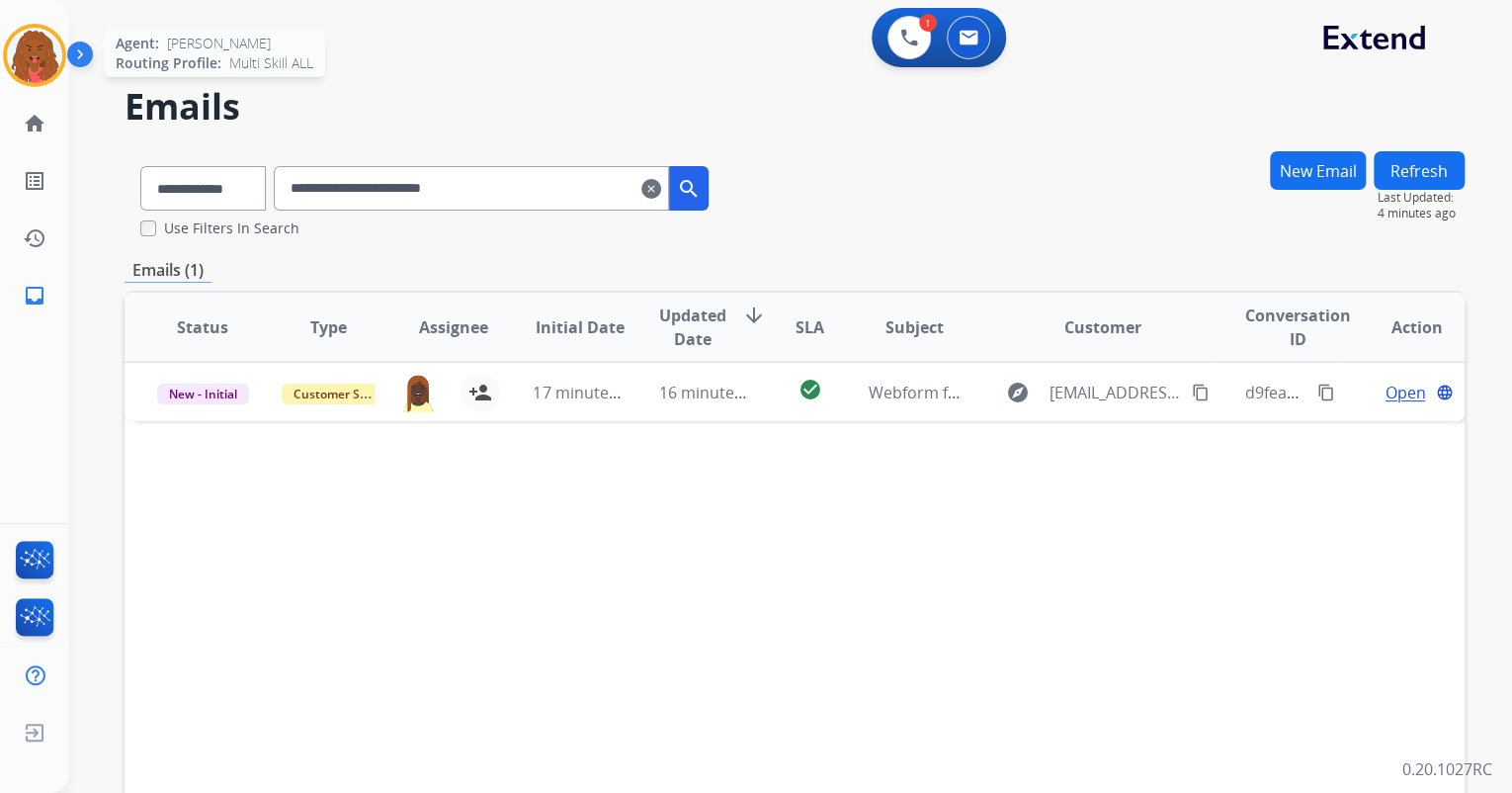 click at bounding box center (35, 55) 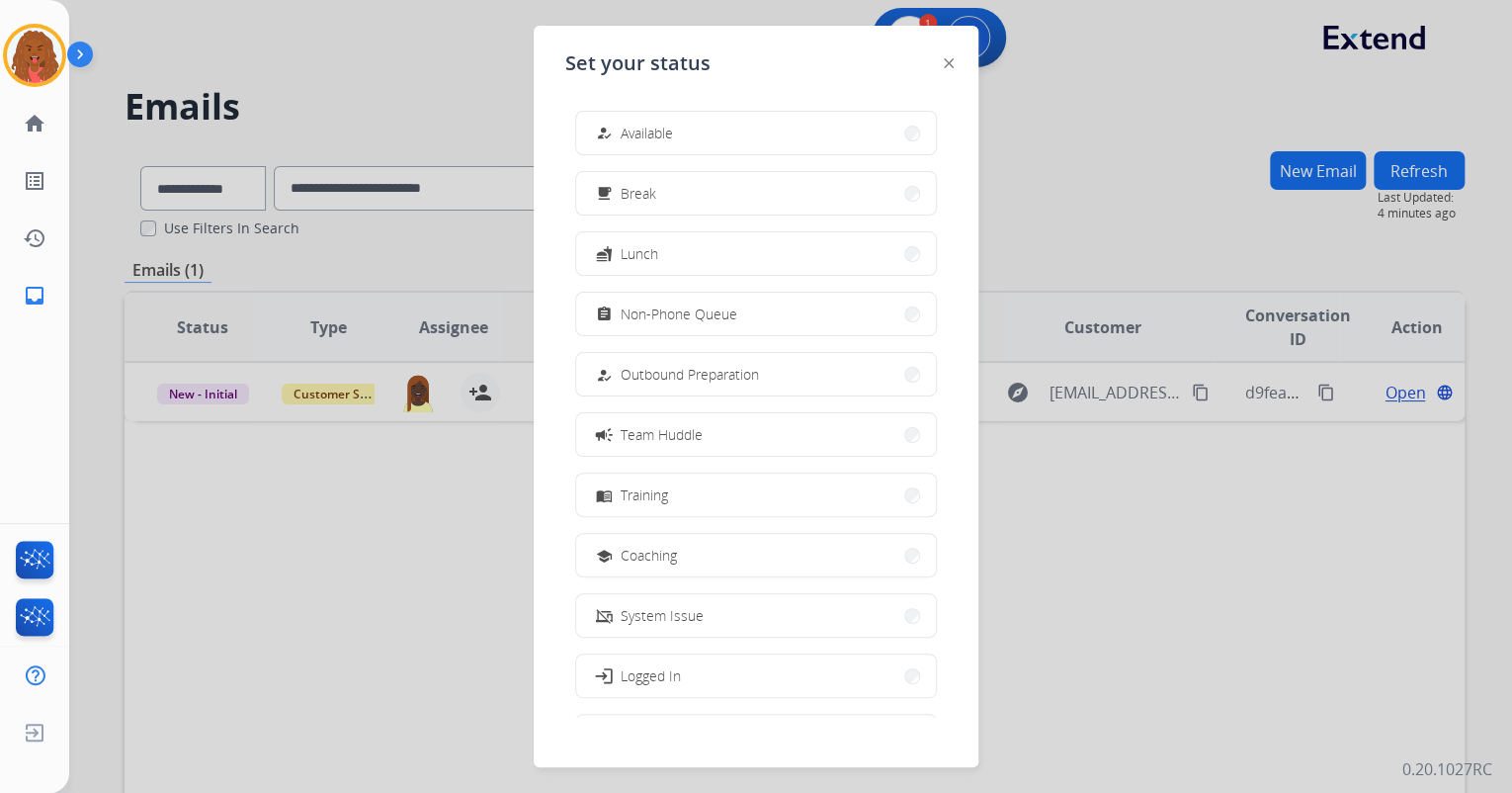 drag, startPoint x: 322, startPoint y: 66, endPoint x: 343, endPoint y: 60, distance: 21.84033 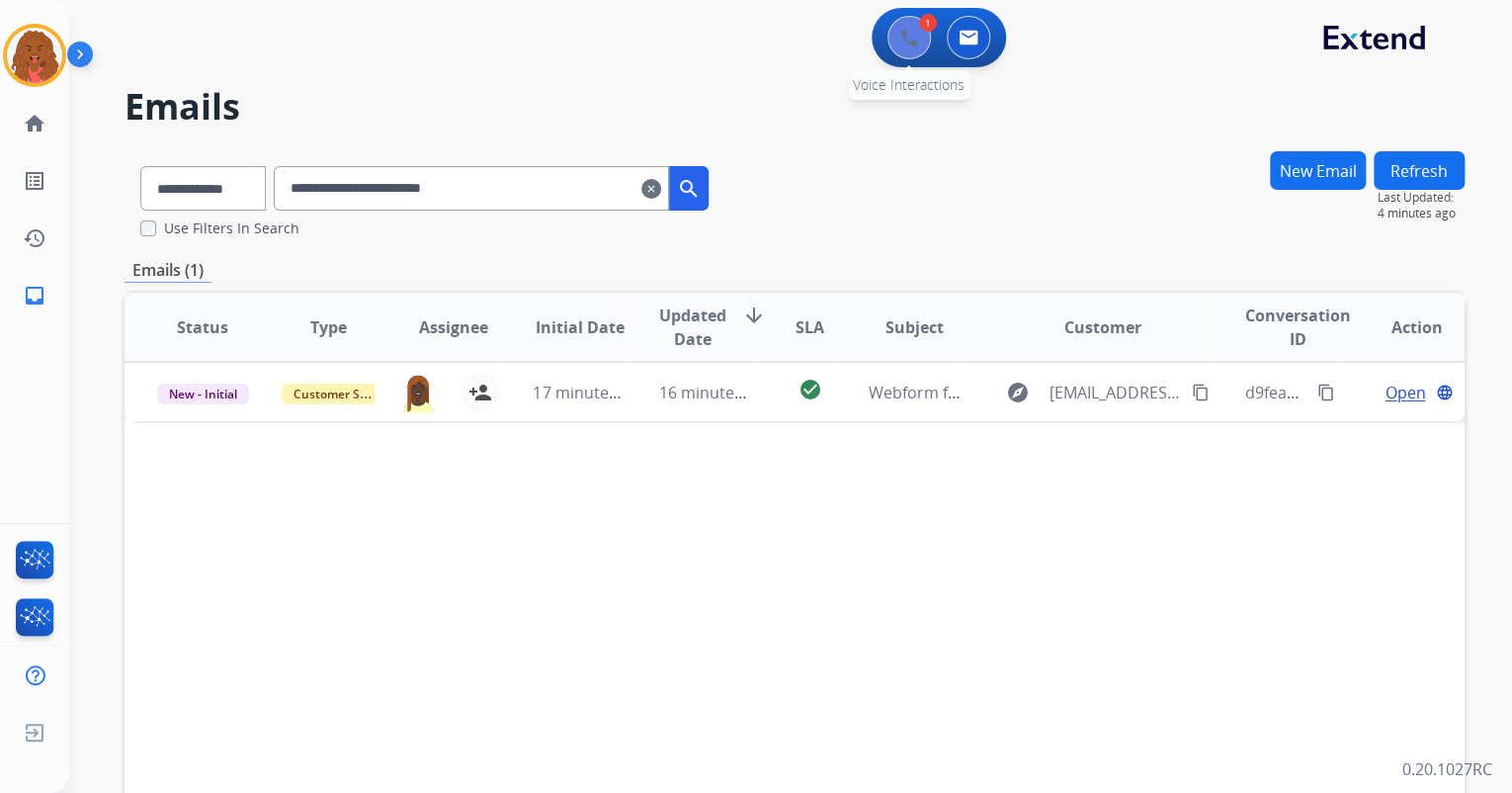 click on "1 Voice Interactions" at bounding box center (909, 38) 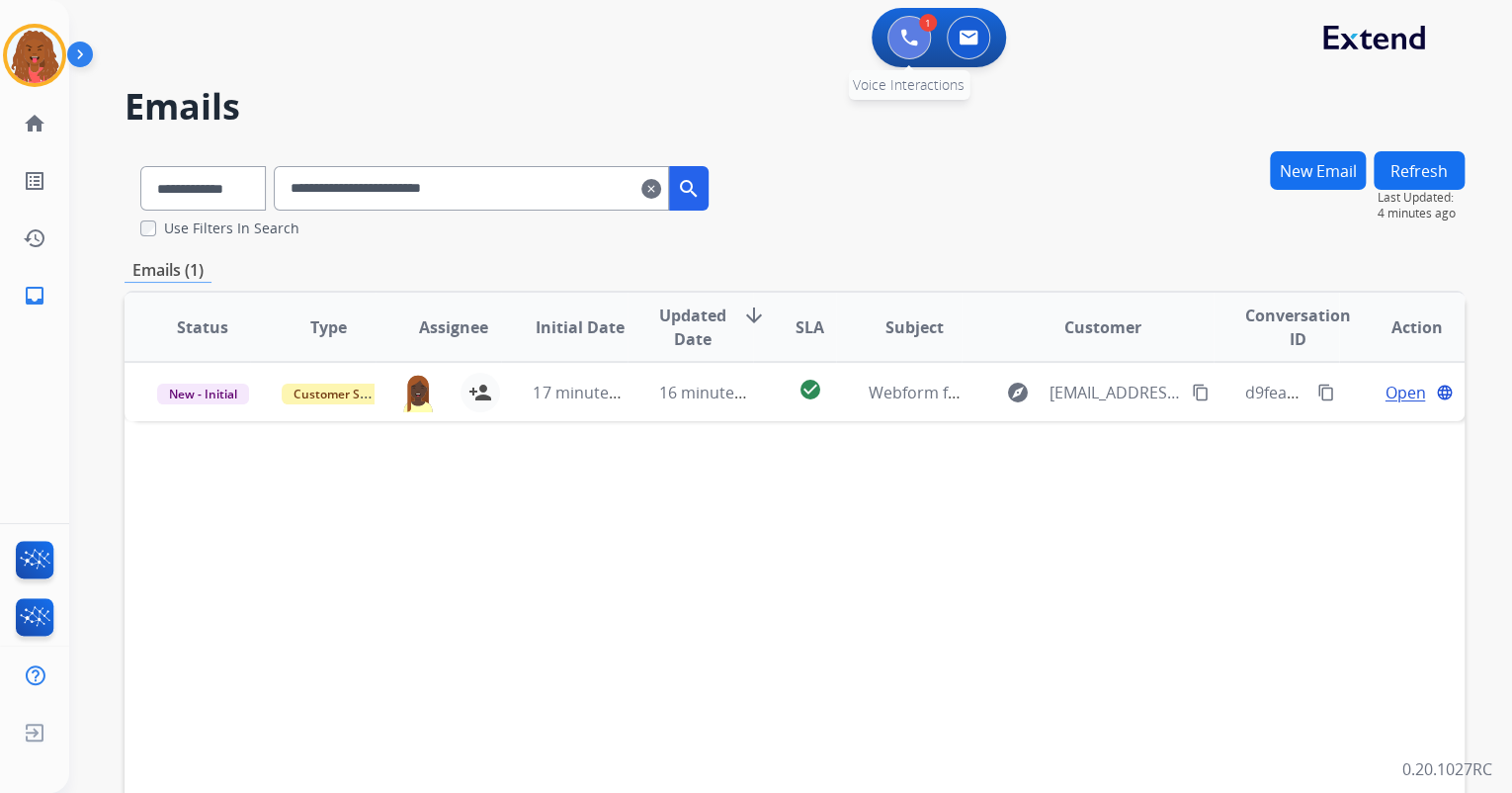 click at bounding box center [909, 38] 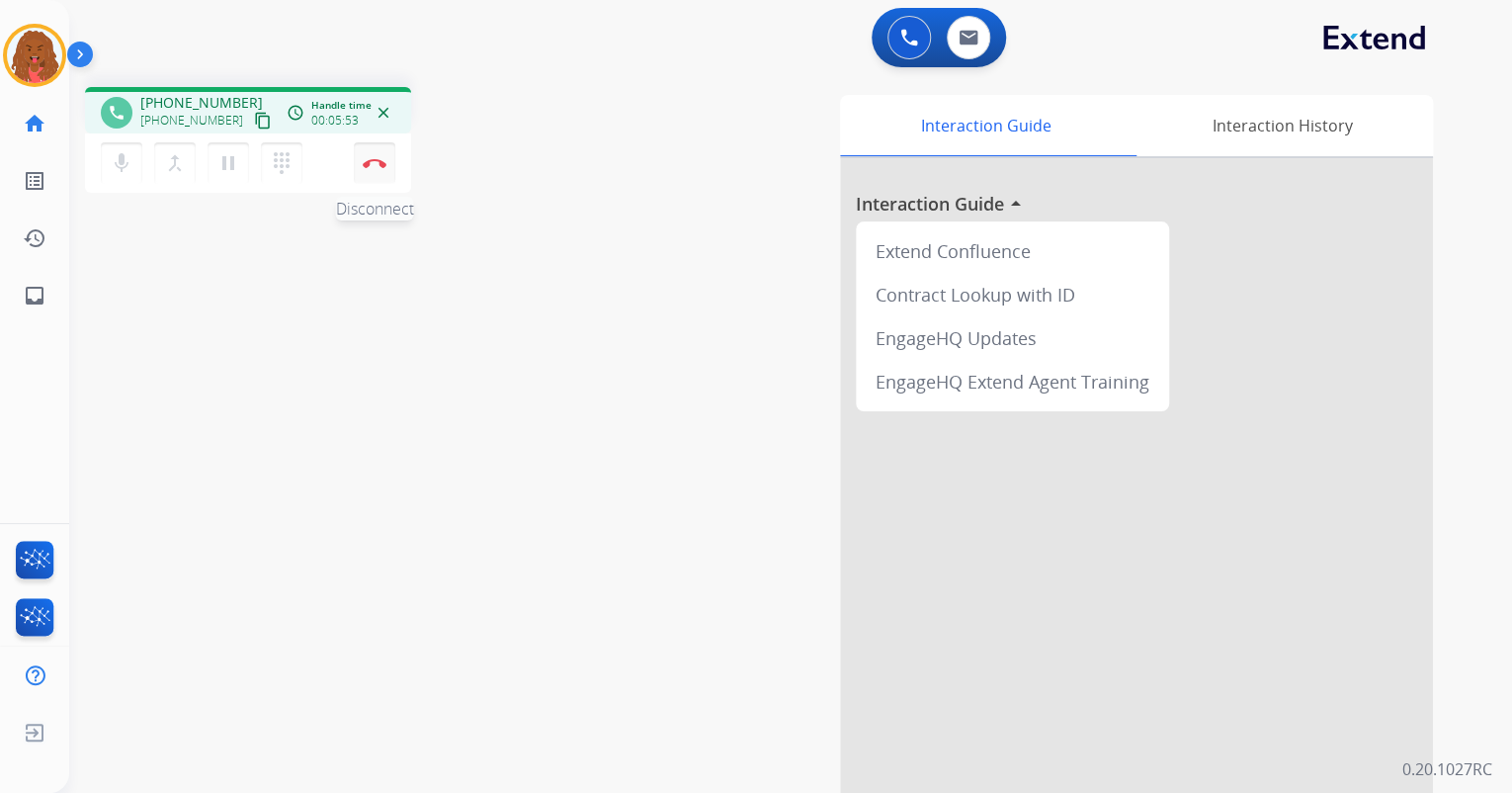 click on "Disconnect" at bounding box center [375, 163] 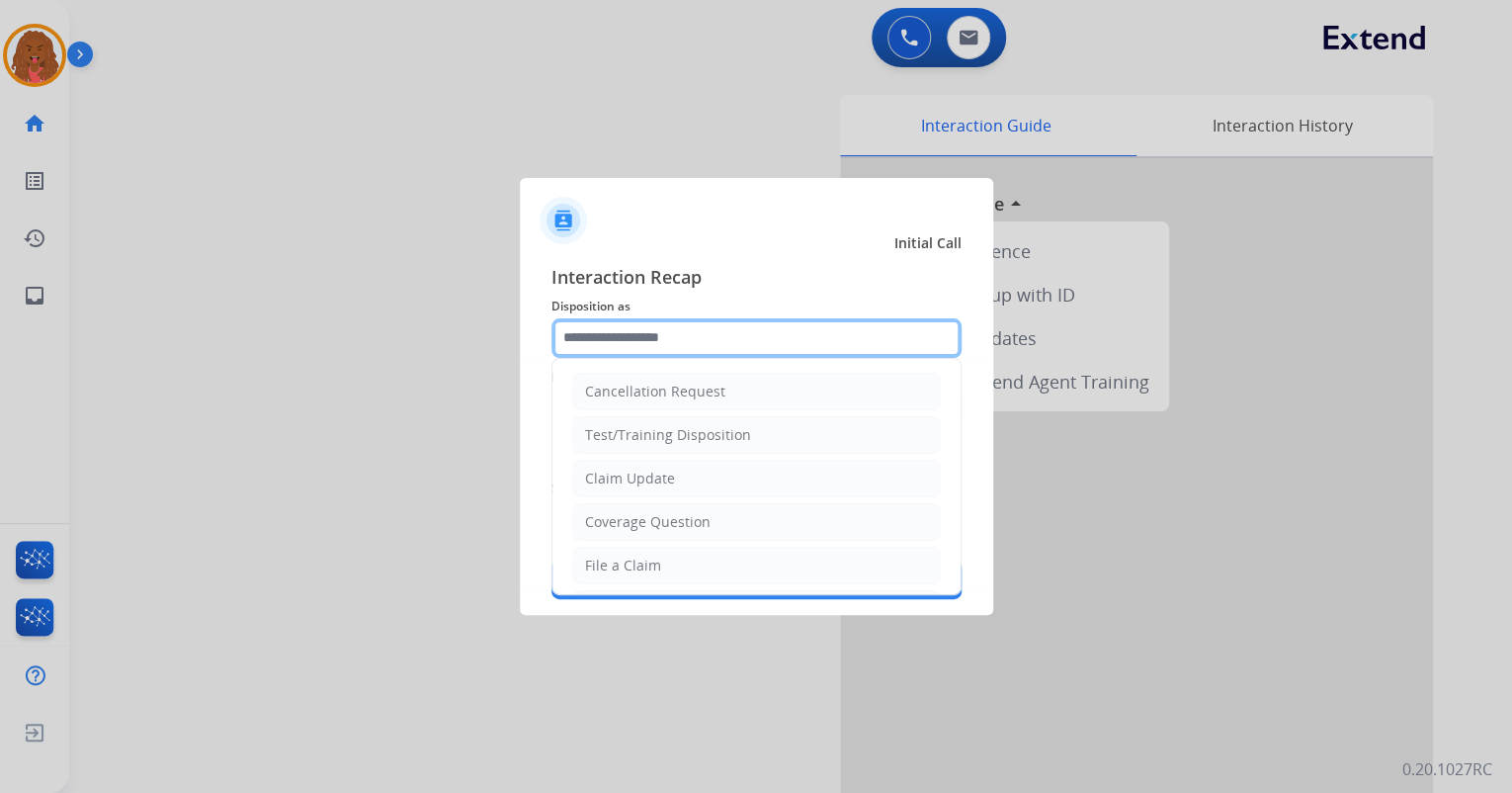drag, startPoint x: 652, startPoint y: 320, endPoint x: 596, endPoint y: 301, distance: 59.13544 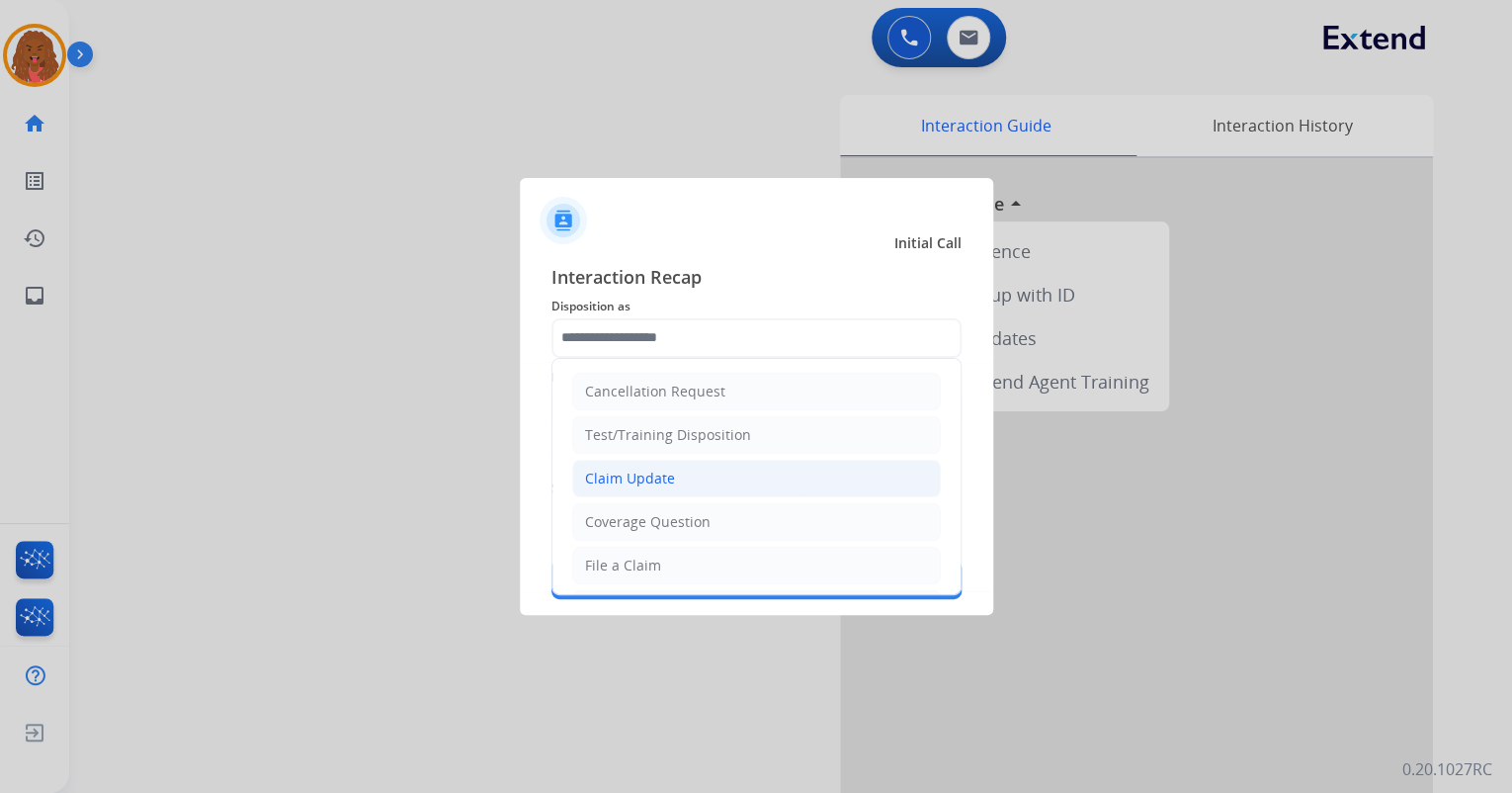click on "Claim Update" 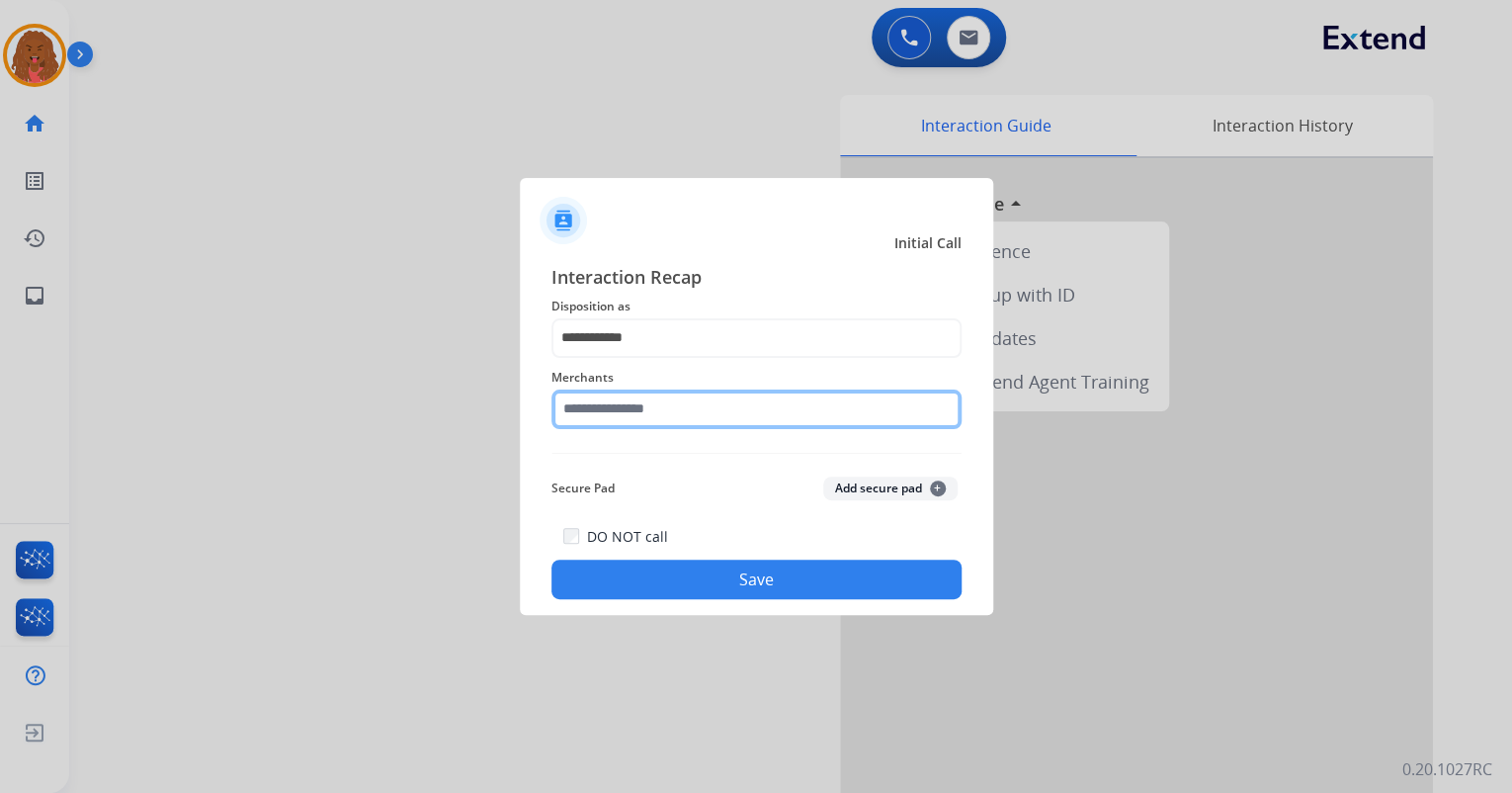 click 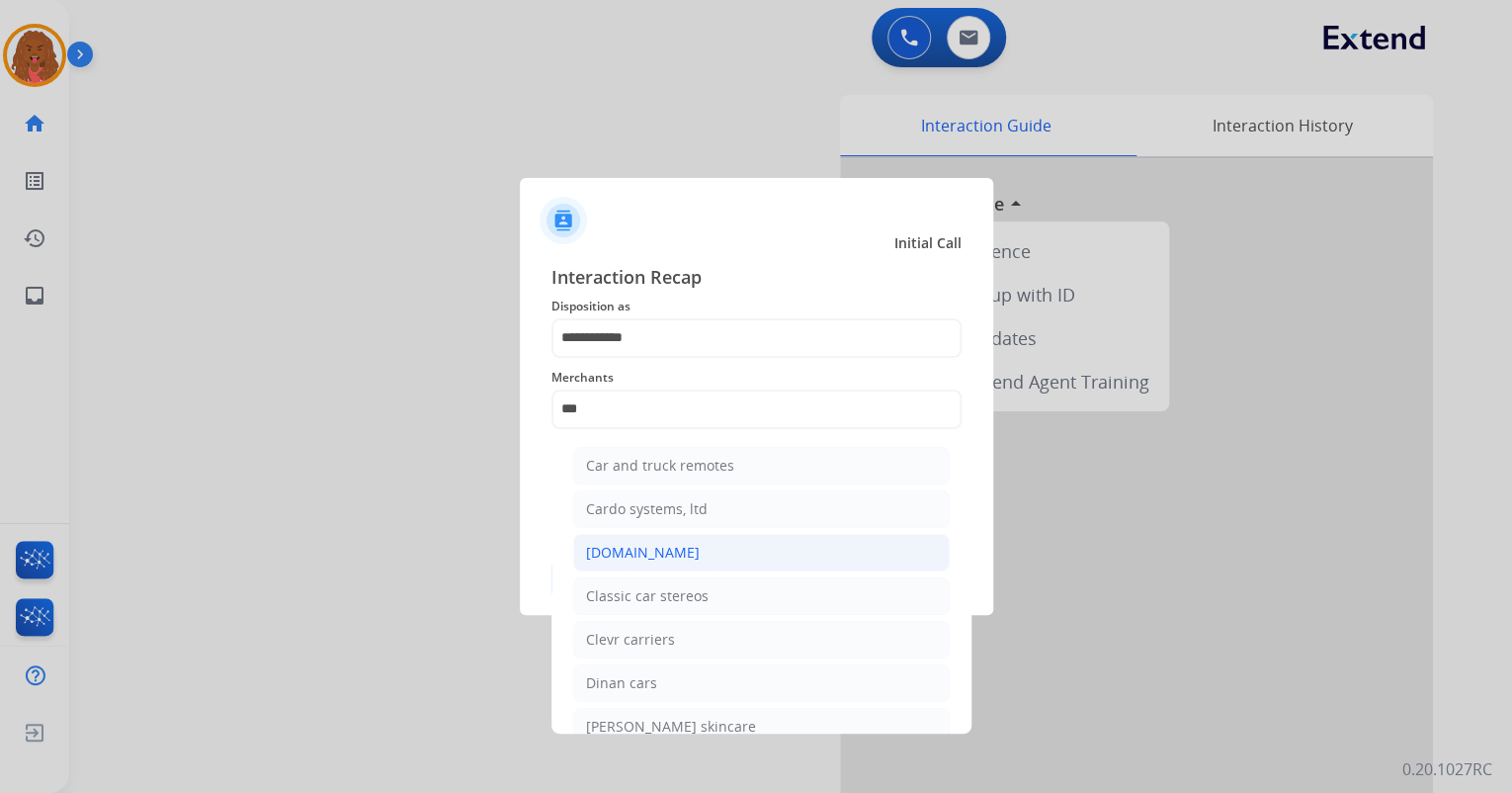 click on "[DOMAIN_NAME]" 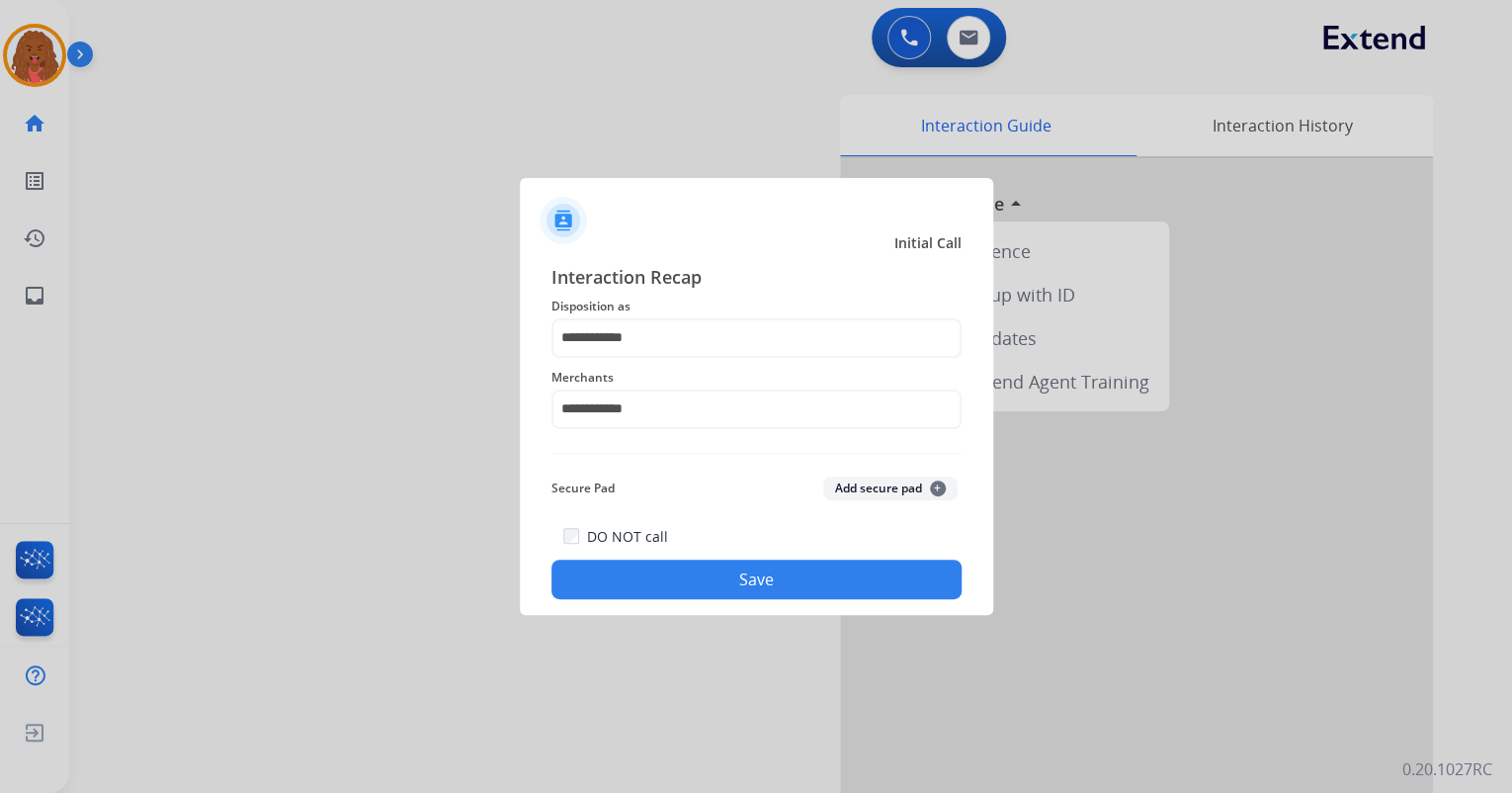 click on "Save" 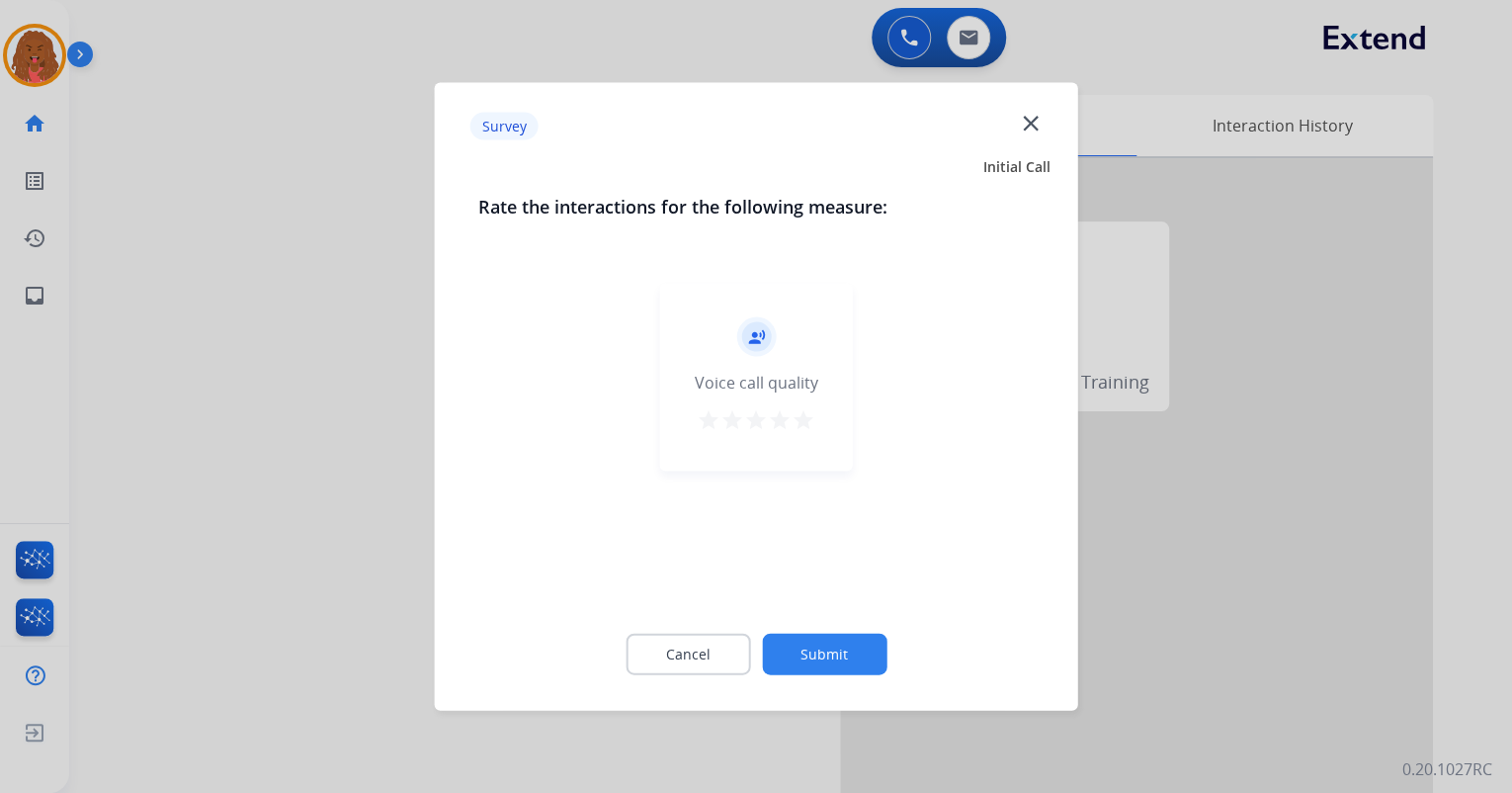 click on "Submit" 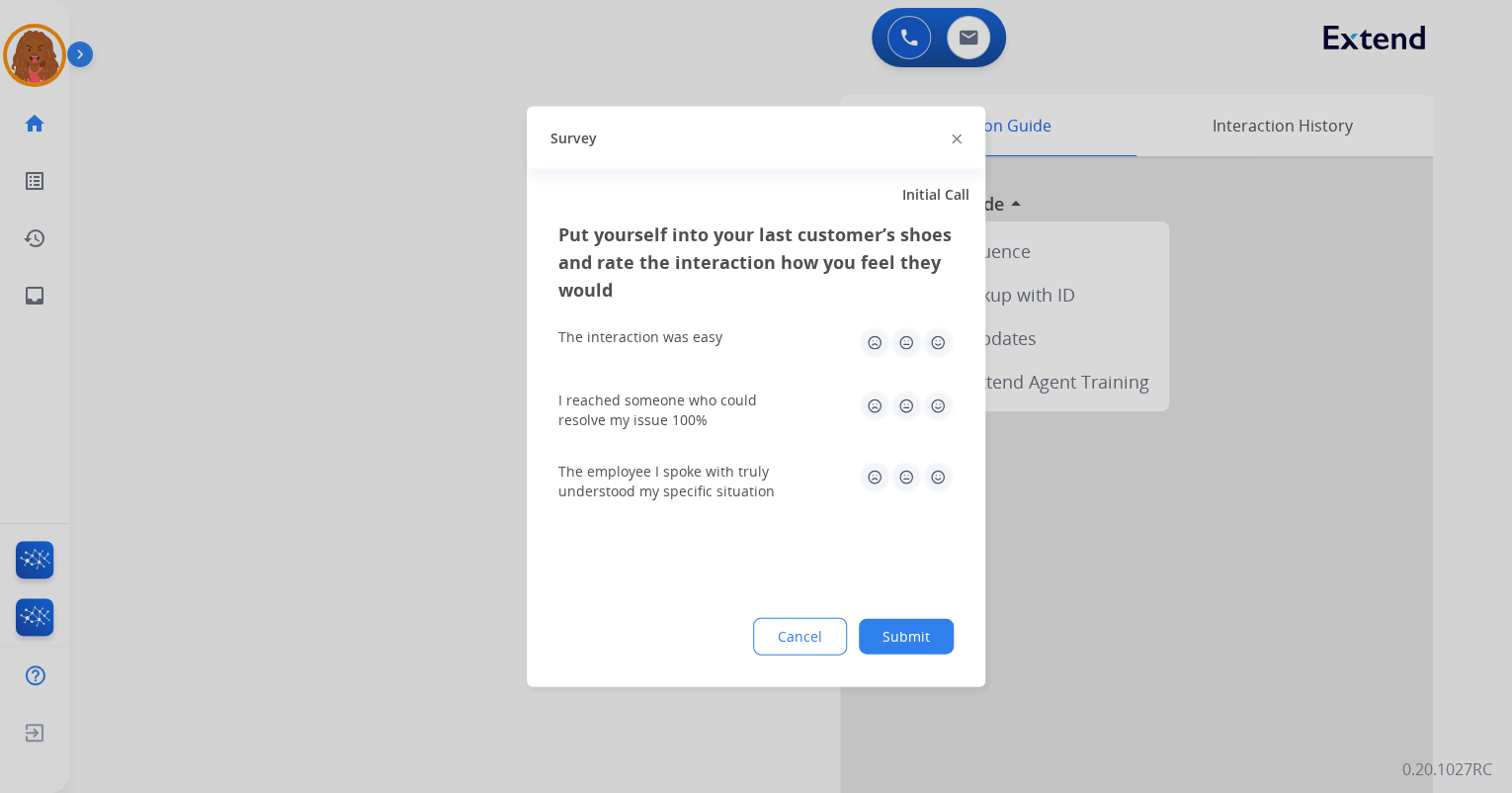click on "Submit" 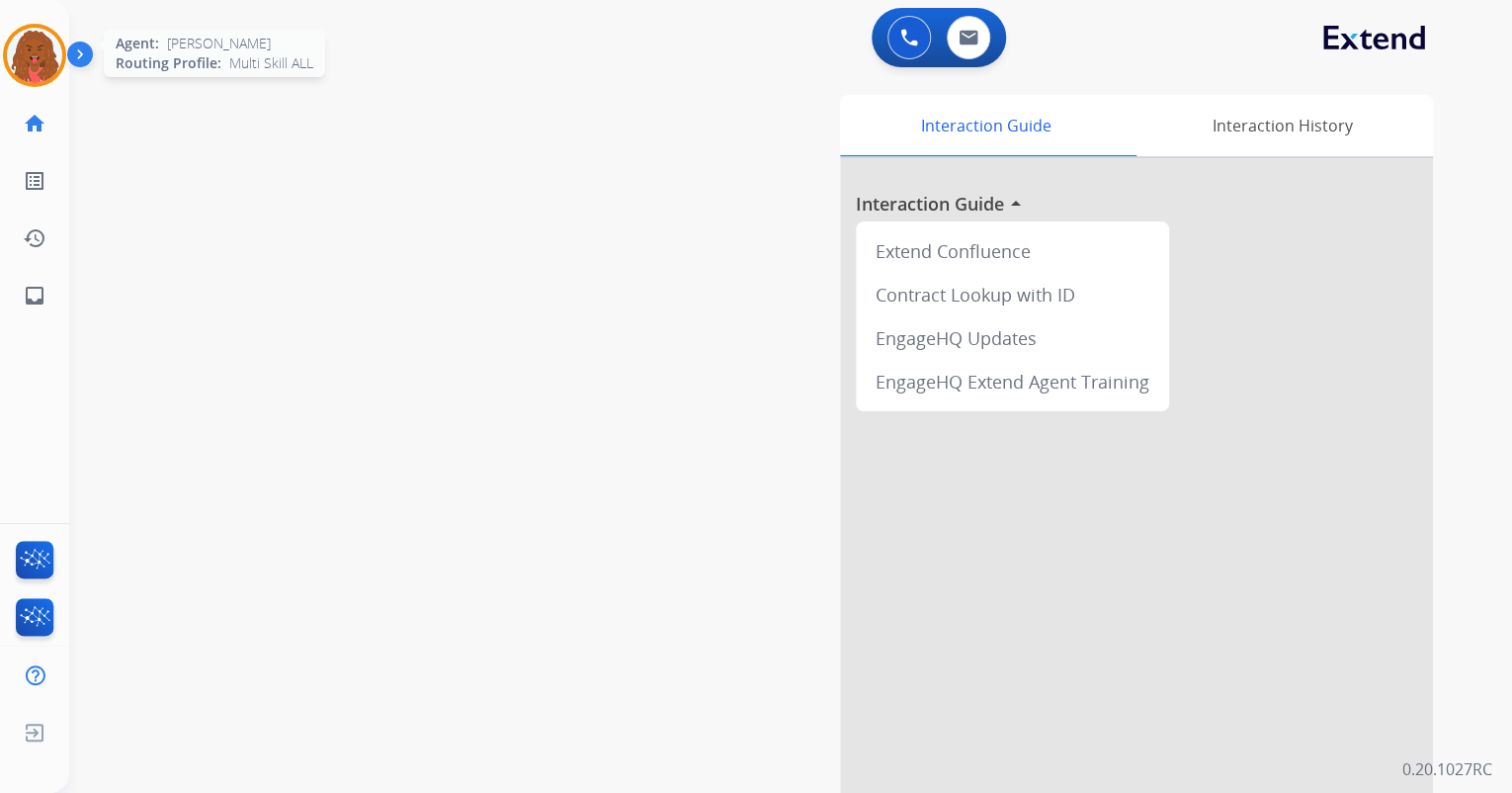 click at bounding box center (35, 55) 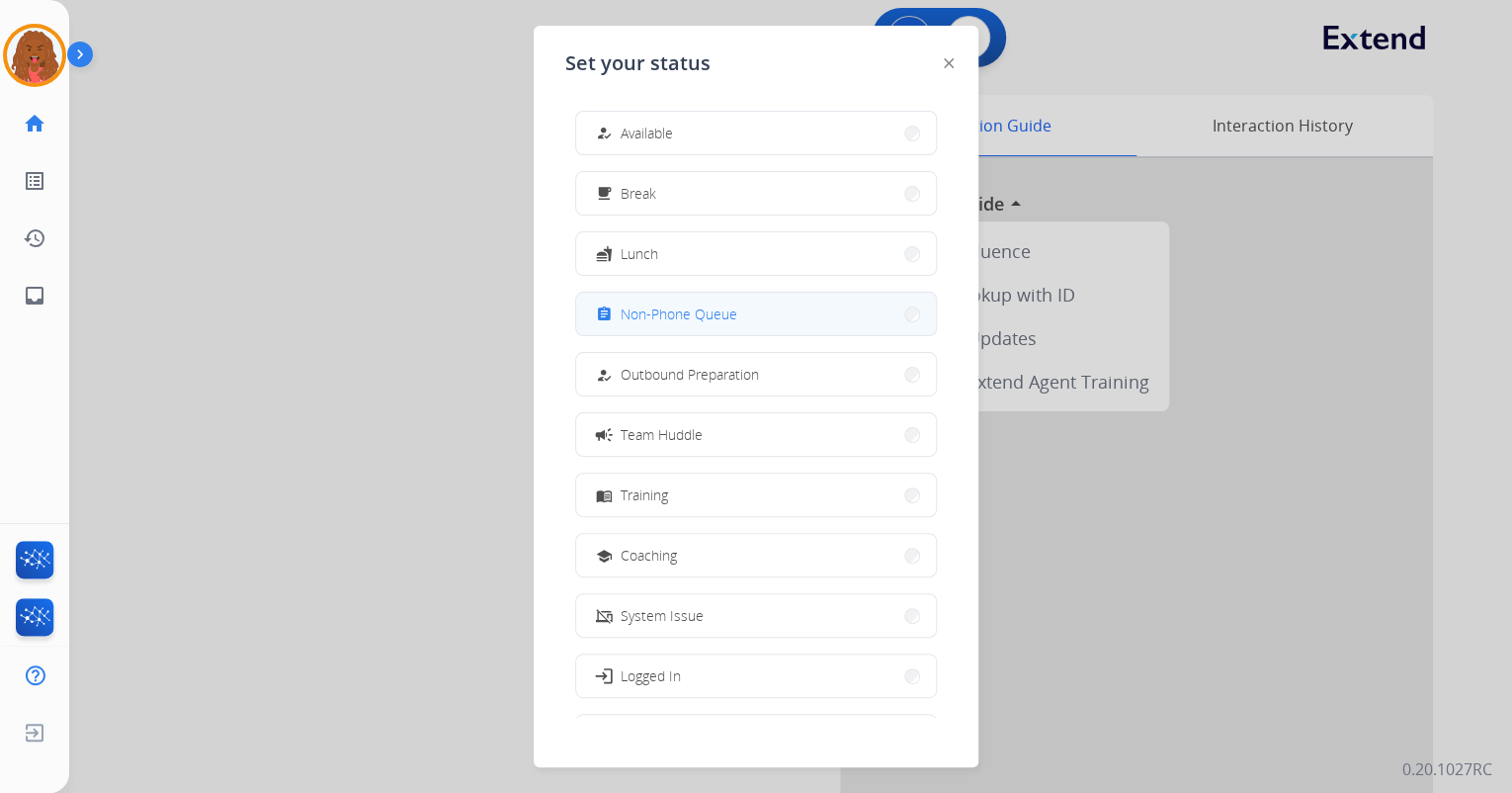click on "assignment Non-Phone Queue" at bounding box center (756, 313) 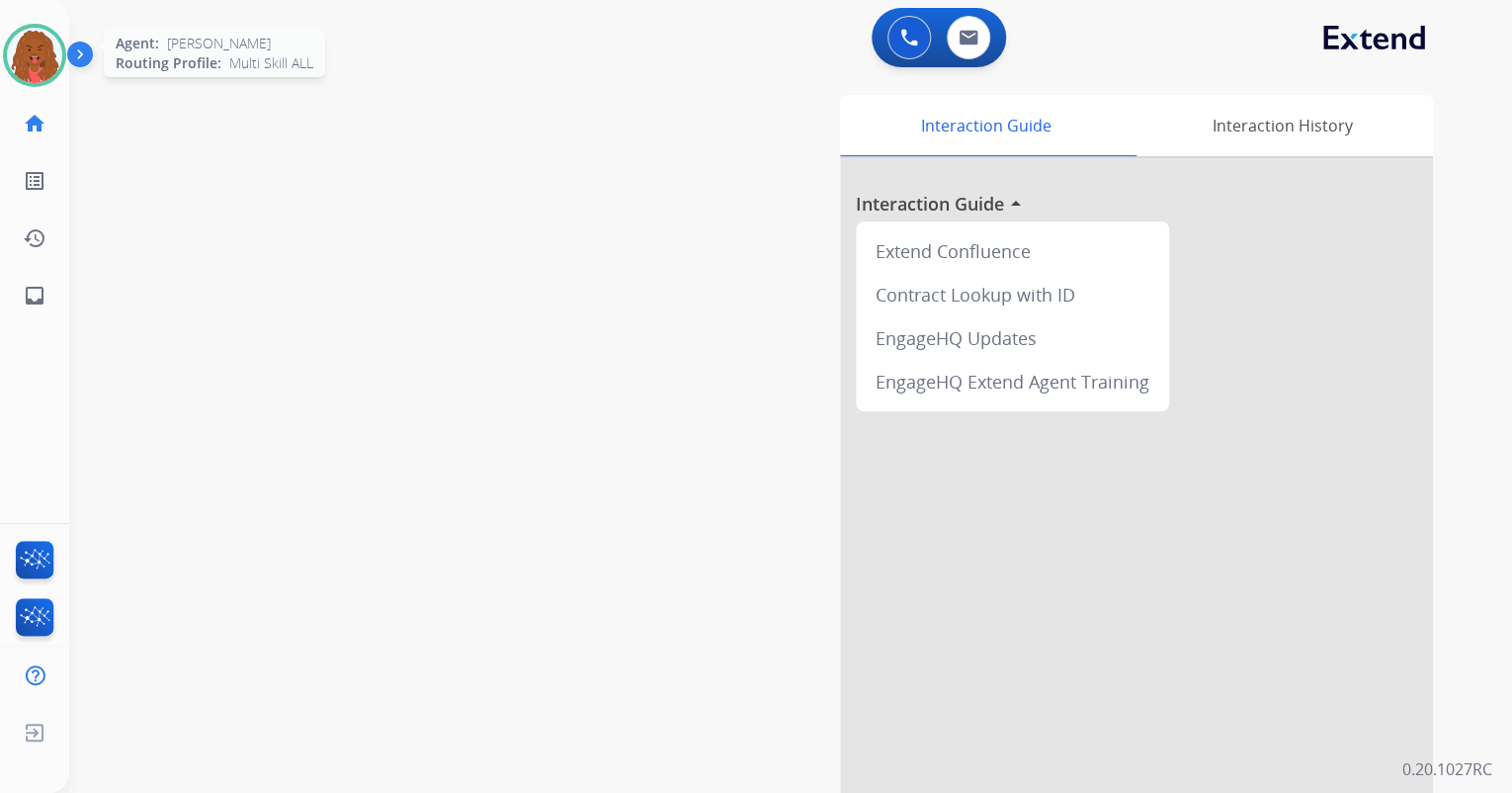 drag, startPoint x: 26, startPoint y: 64, endPoint x: 40, endPoint y: 67, distance: 14.3178211 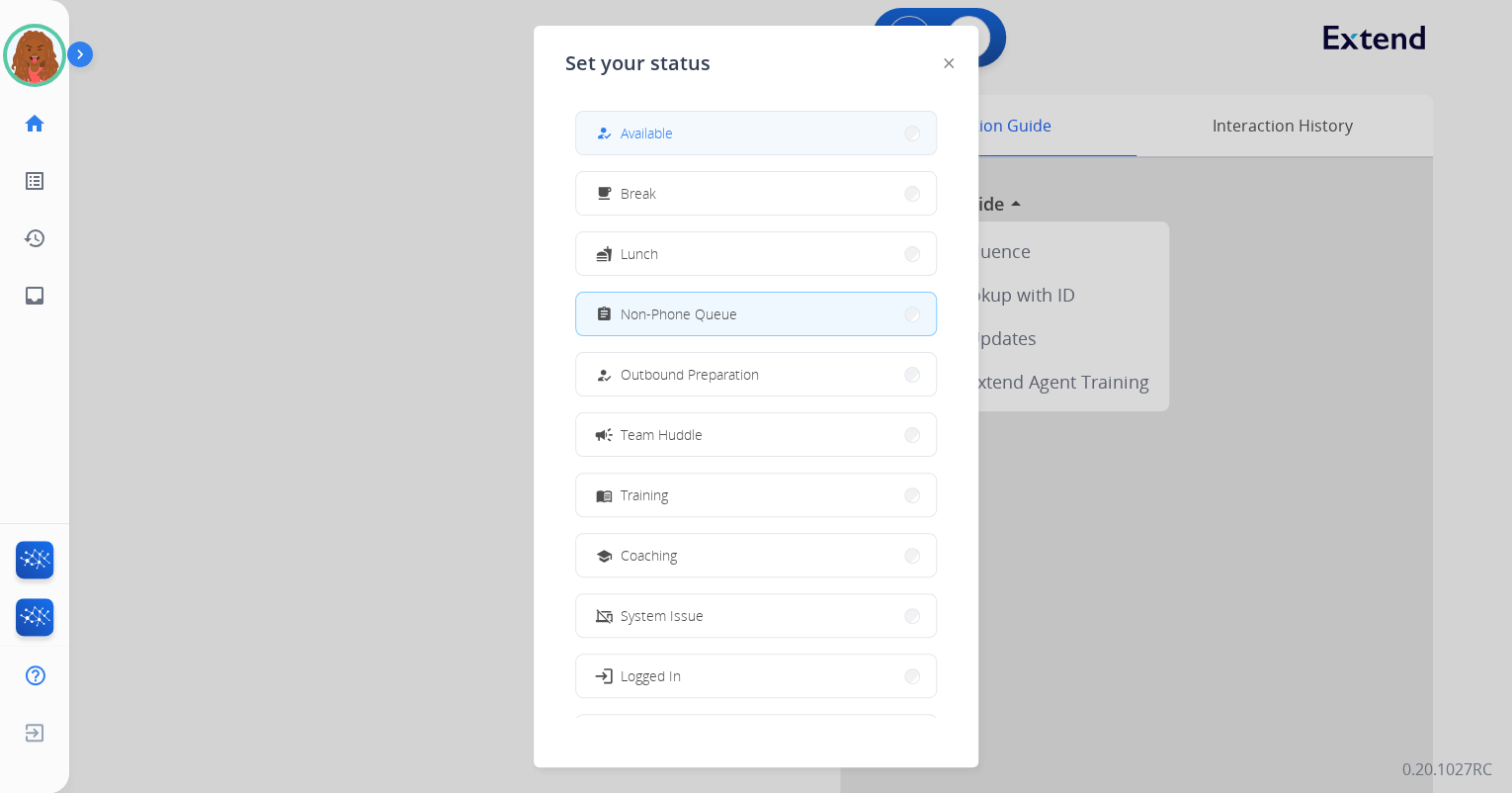 click on "how_to_reg Available" at bounding box center [756, 132] 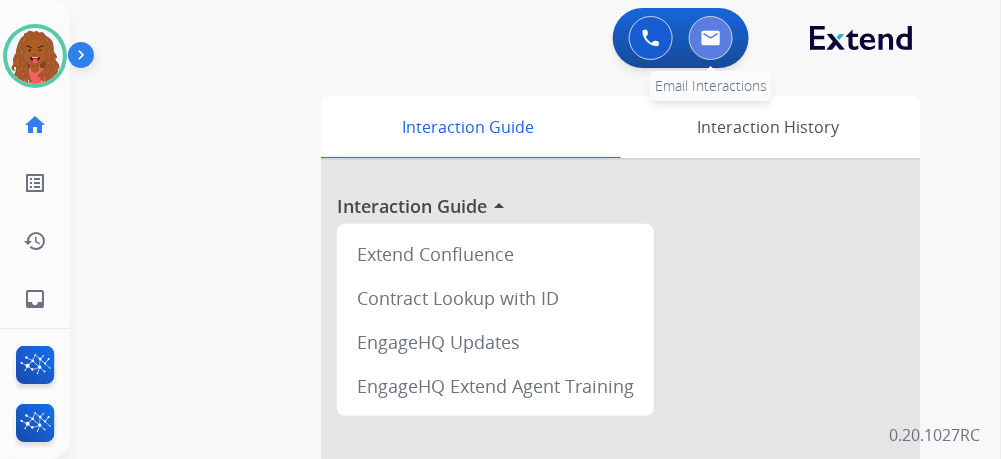 click at bounding box center (711, 38) 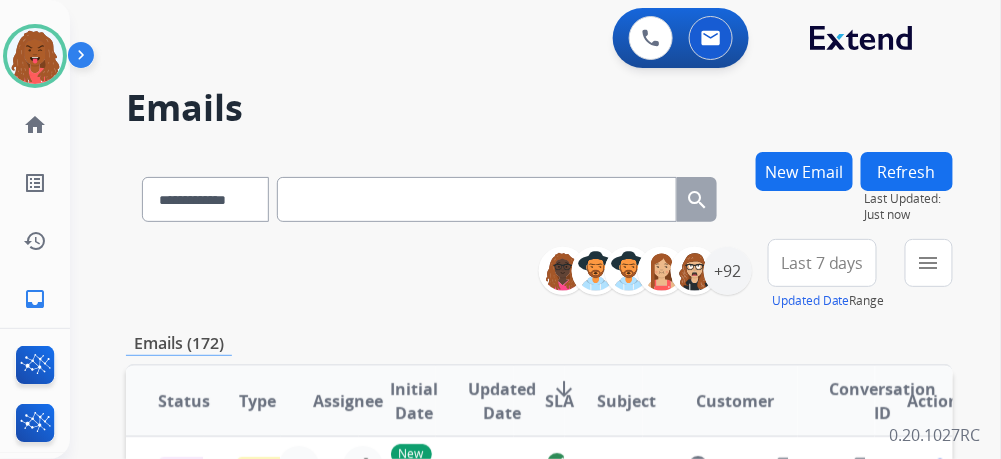 click at bounding box center (477, 199) 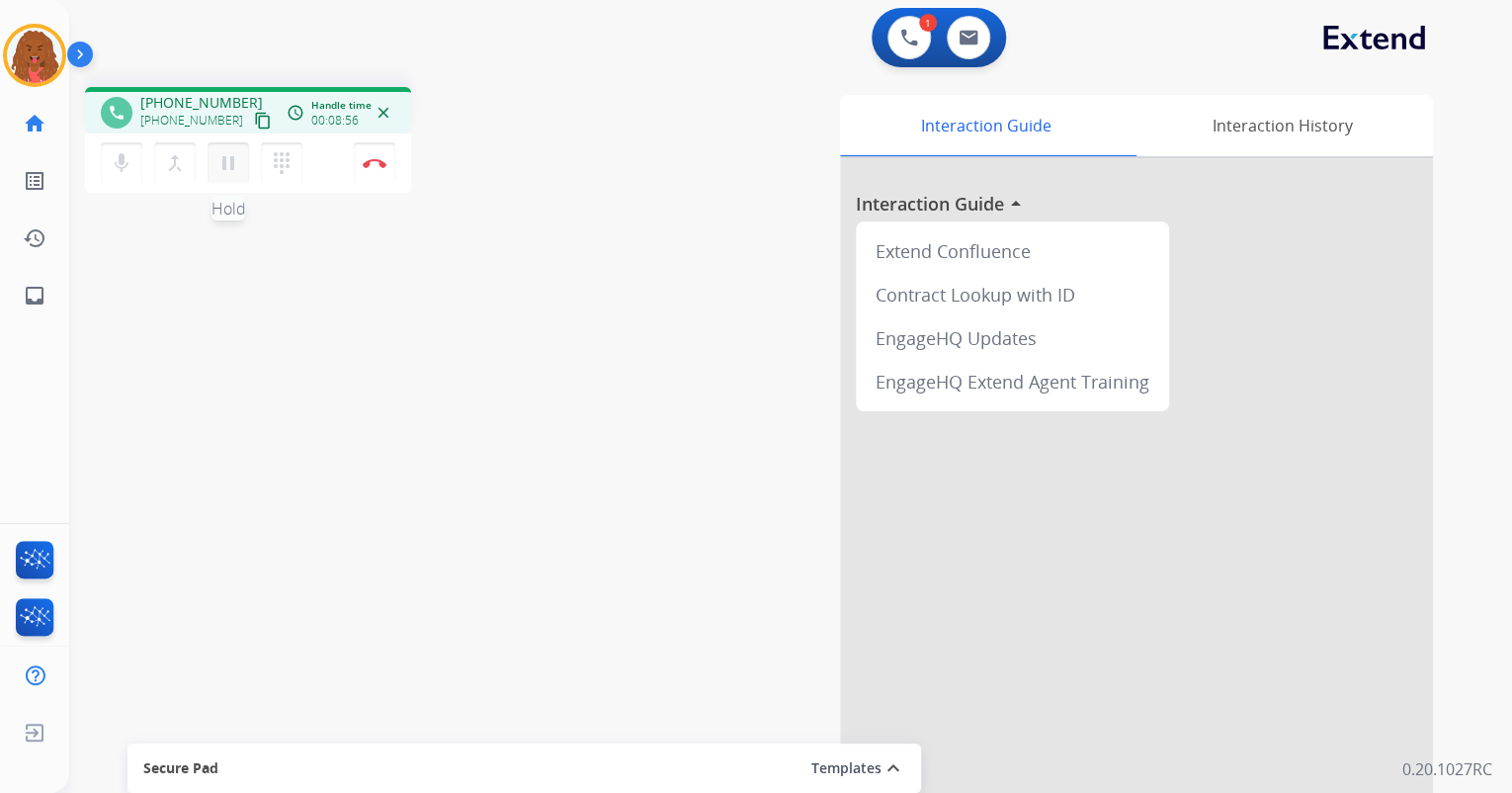 click on "pause" at bounding box center (228, 163) 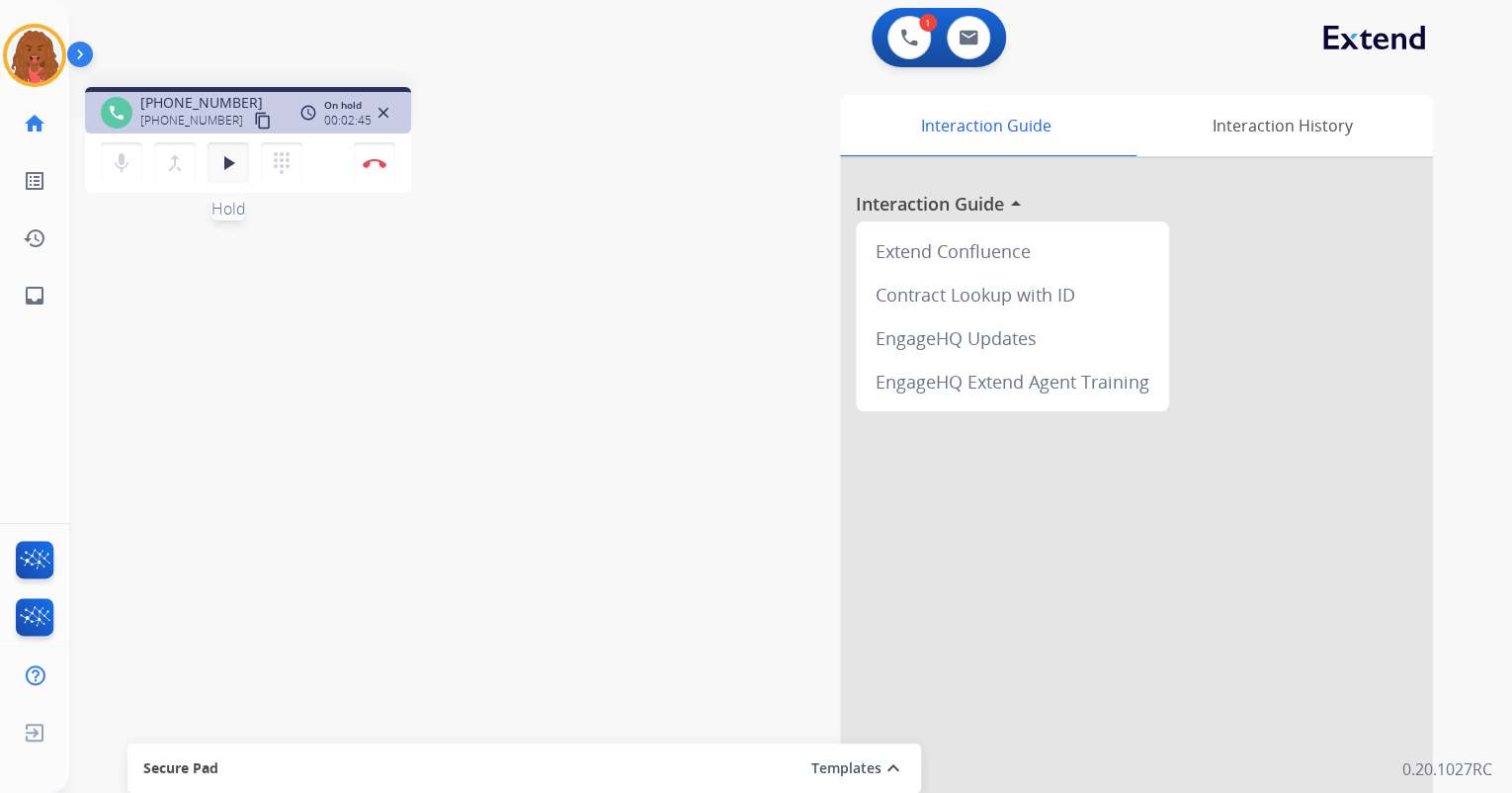 click on "play_arrow" at bounding box center [228, 163] 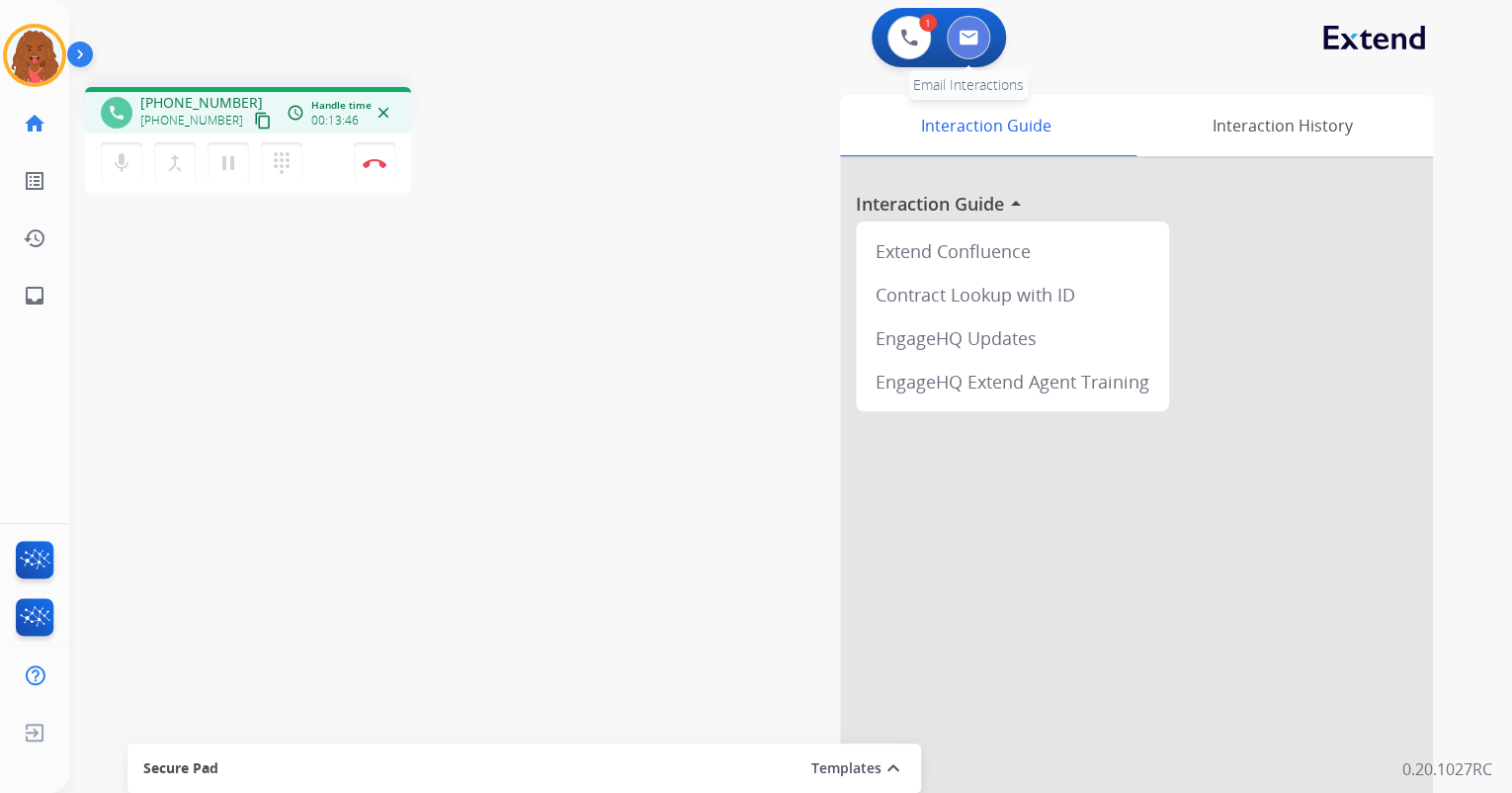 click at bounding box center (968, 38) 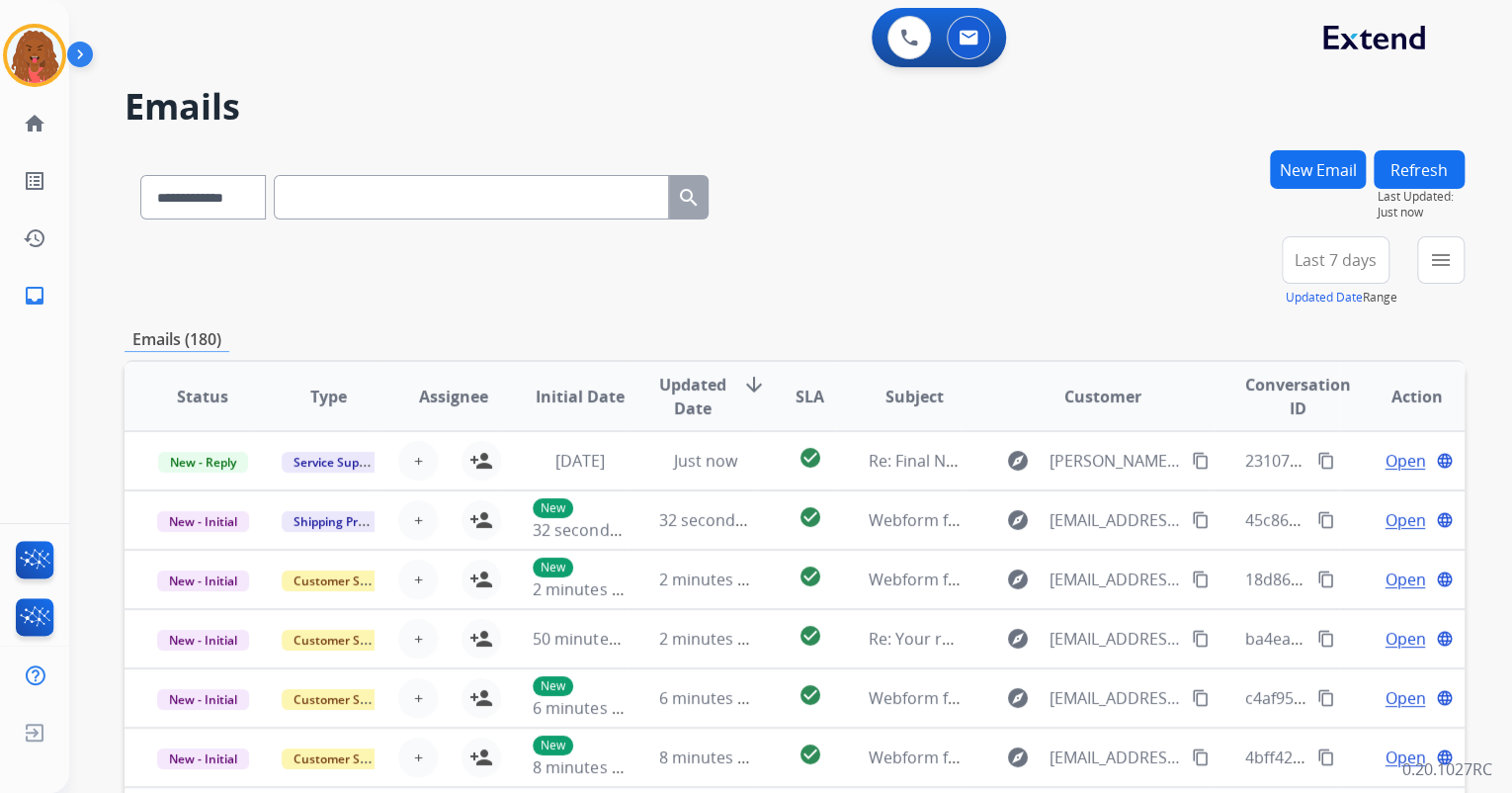 click on "New Email" at bounding box center [1317, 169] 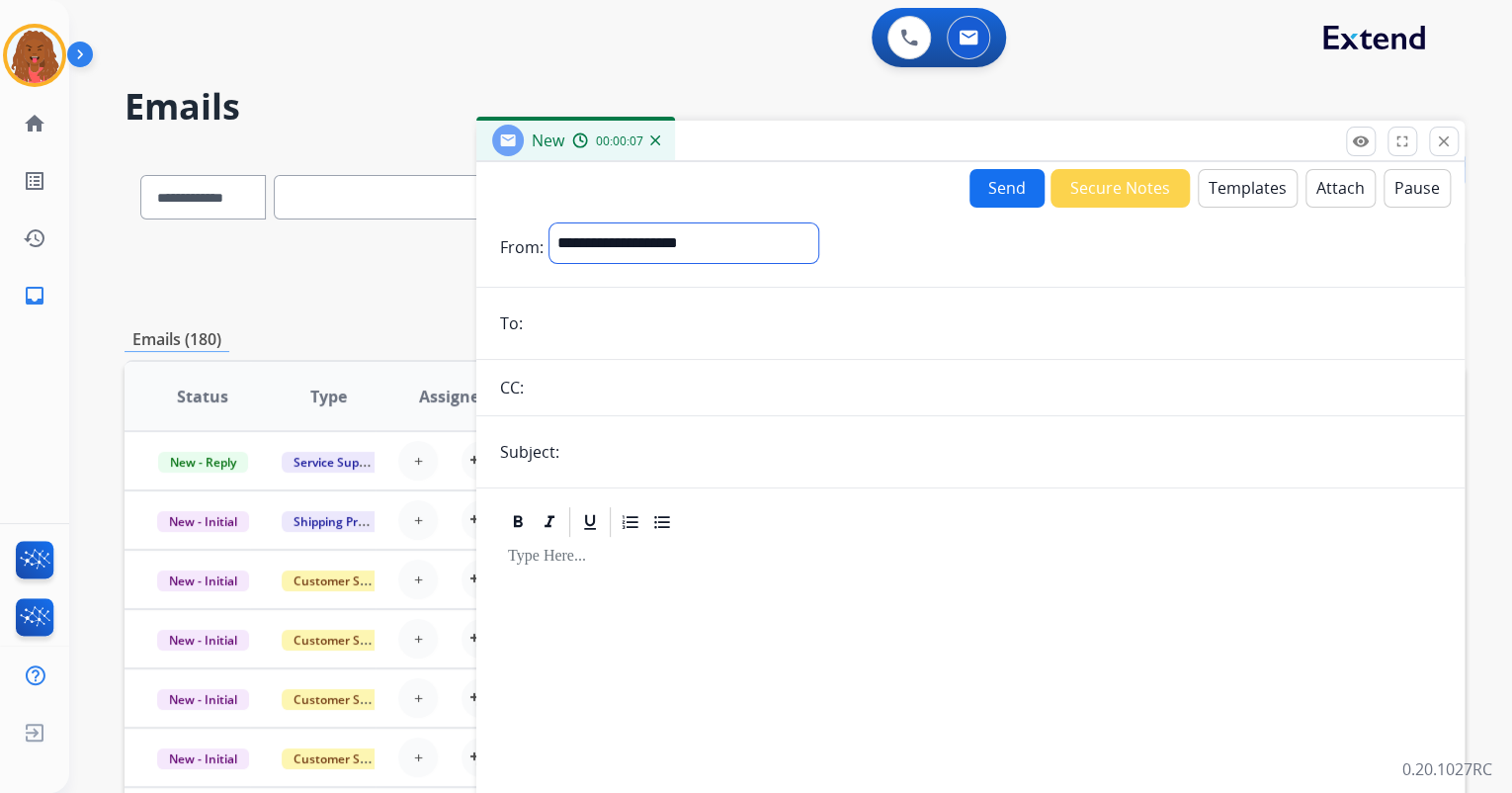 click on "**********" at bounding box center (684, 243) 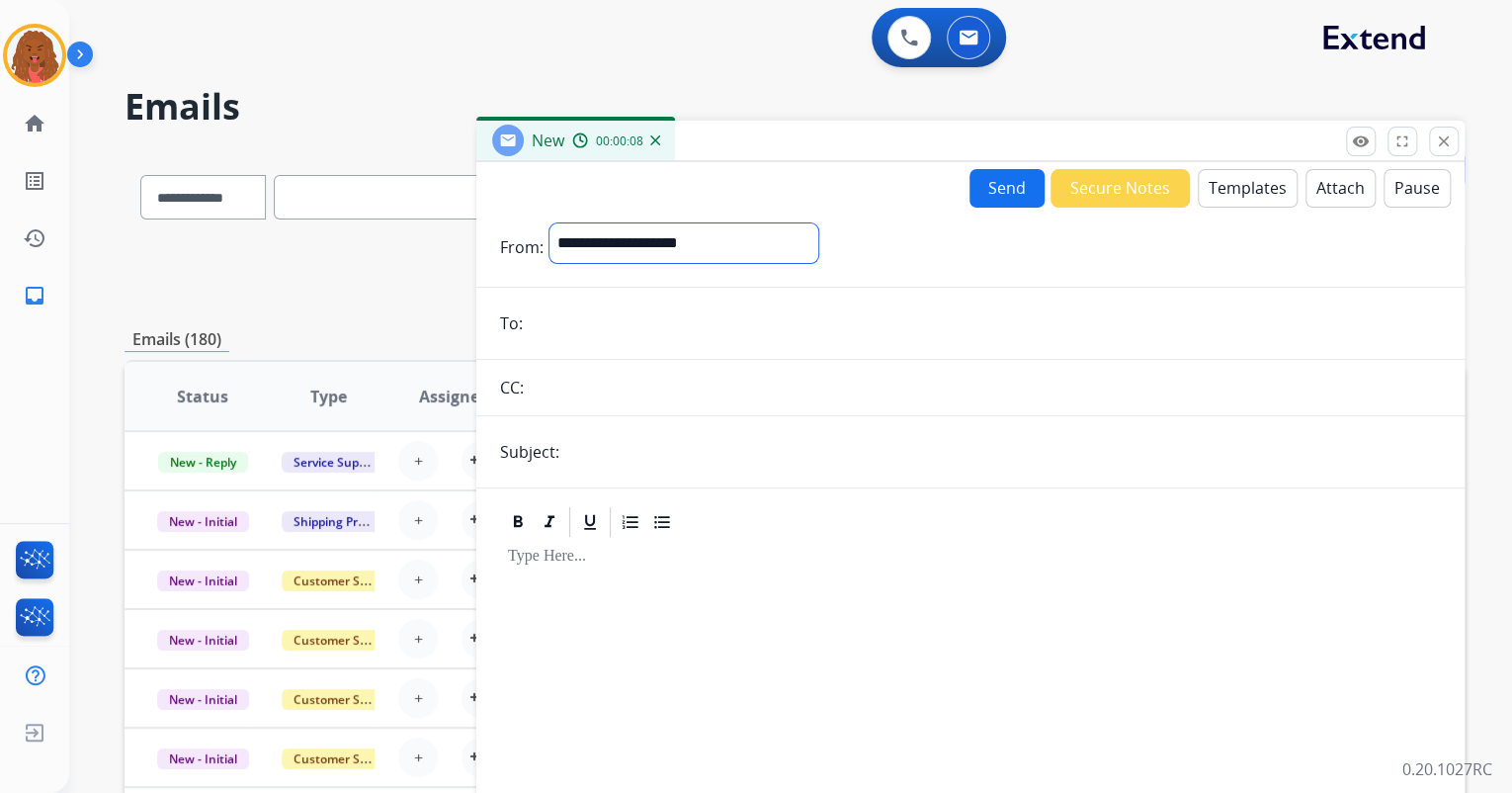 select on "**********" 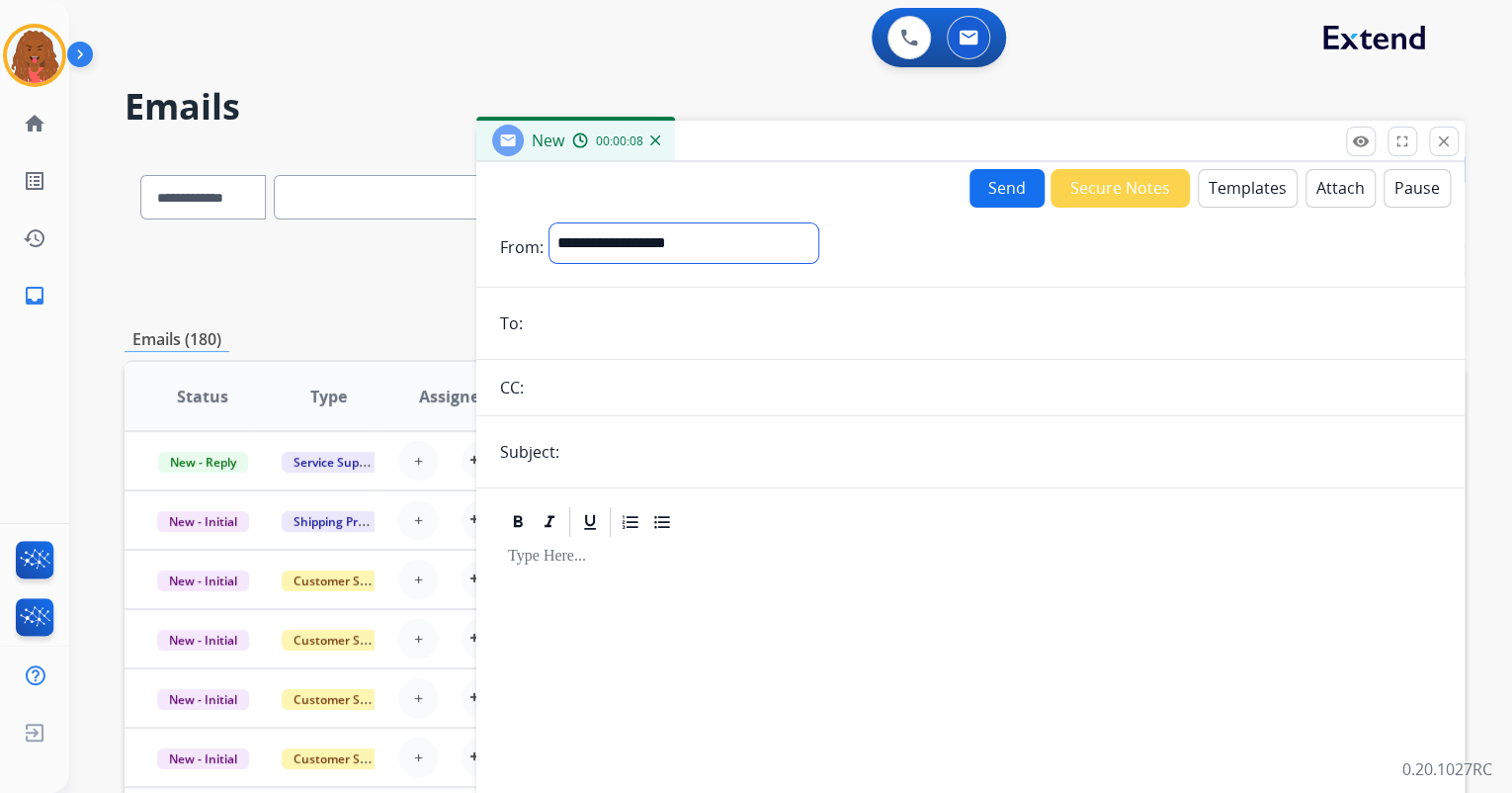 click on "**********" at bounding box center (684, 243) 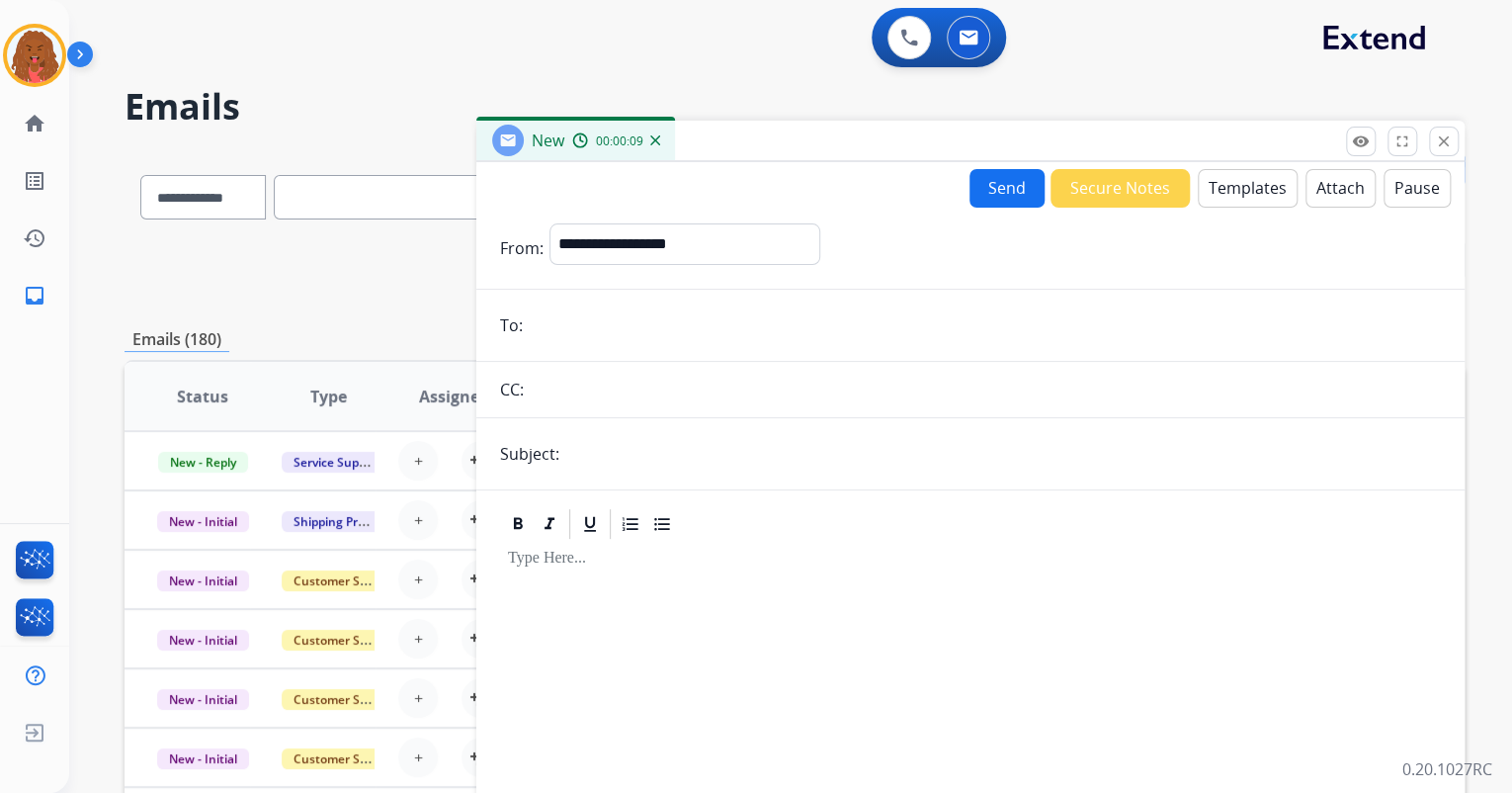 click on "Templates" at bounding box center [1247, 188] 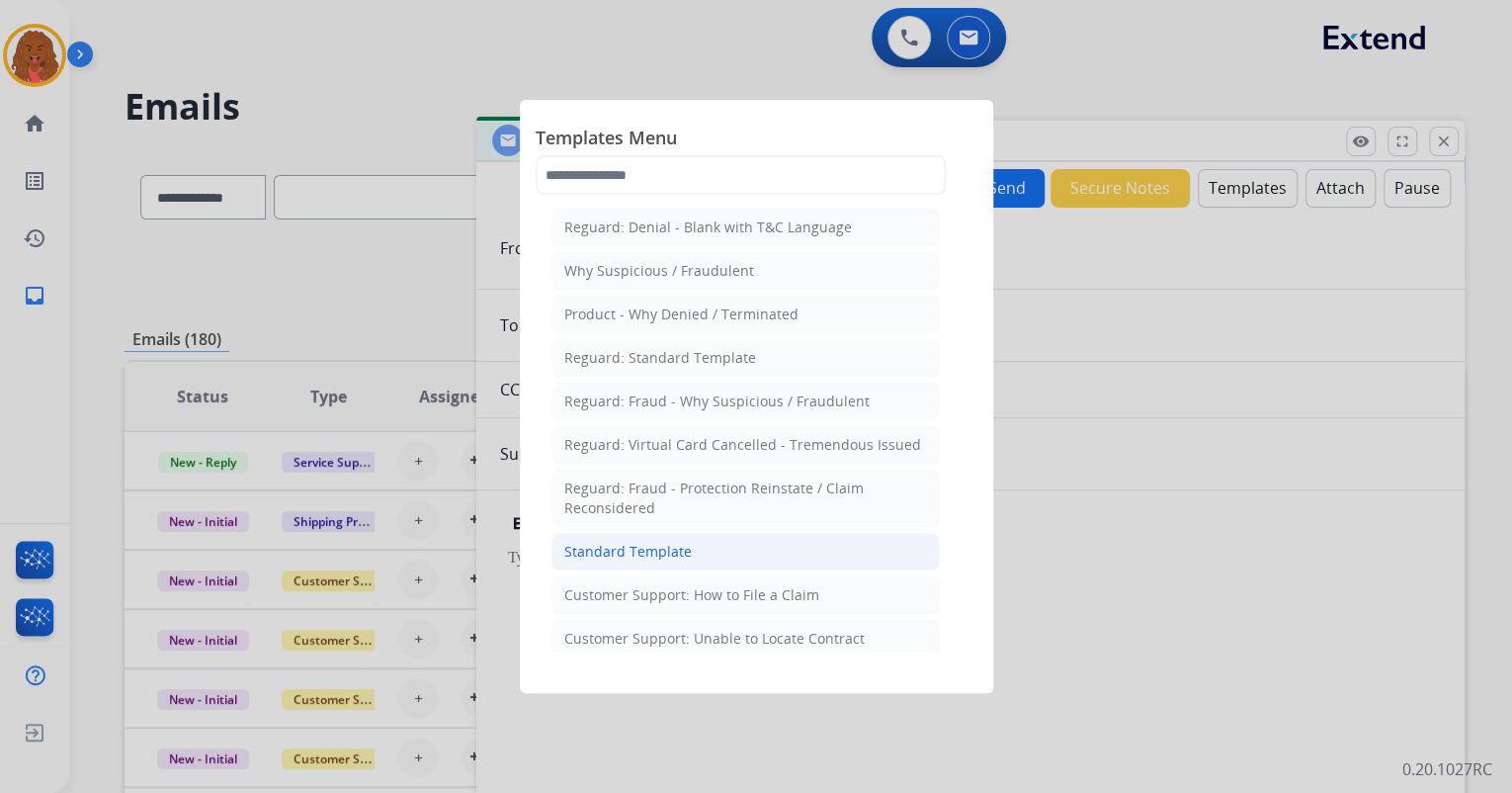 click on "Standard Template" 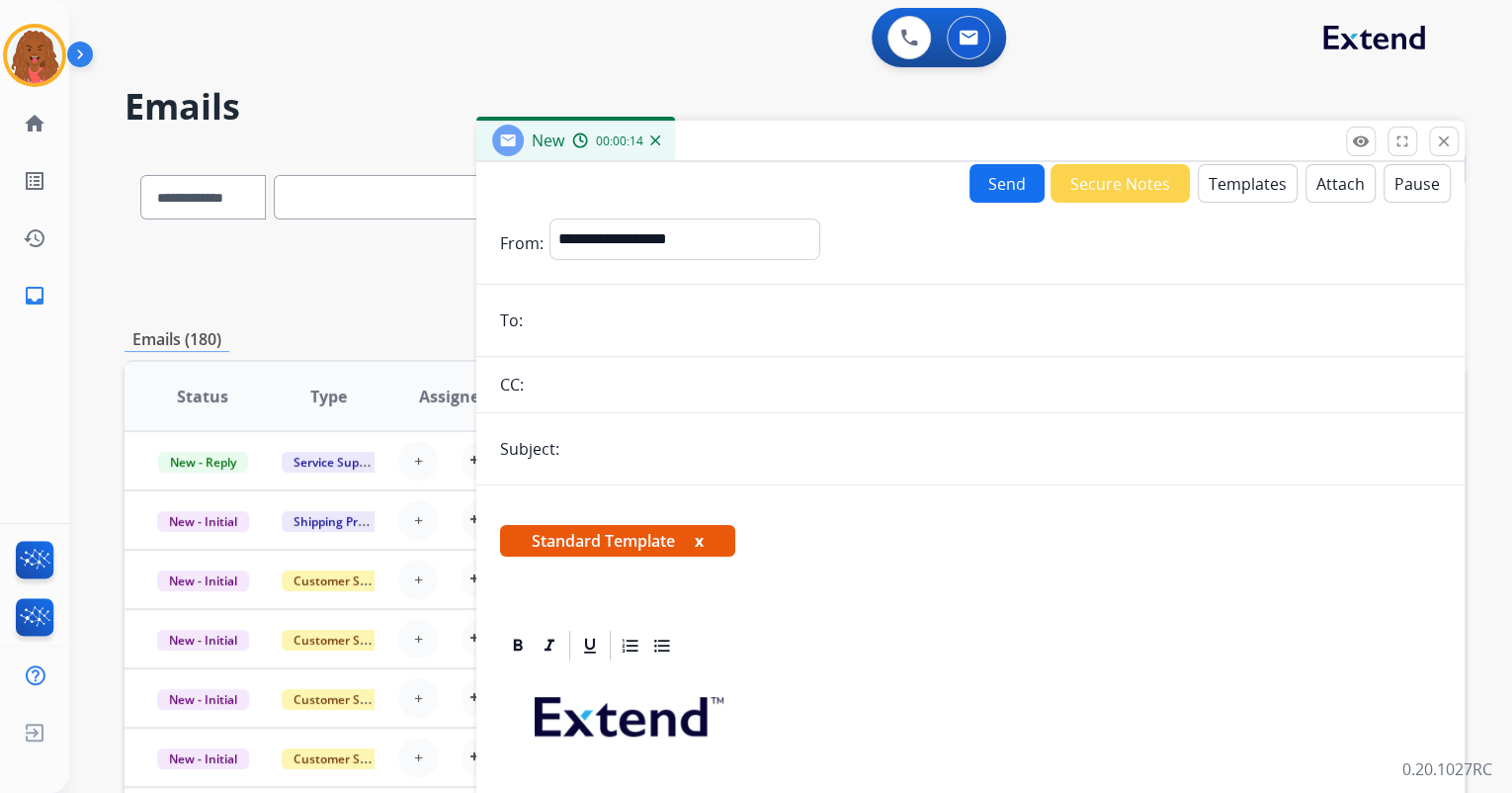 scroll, scrollTop: 0, scrollLeft: 0, axis: both 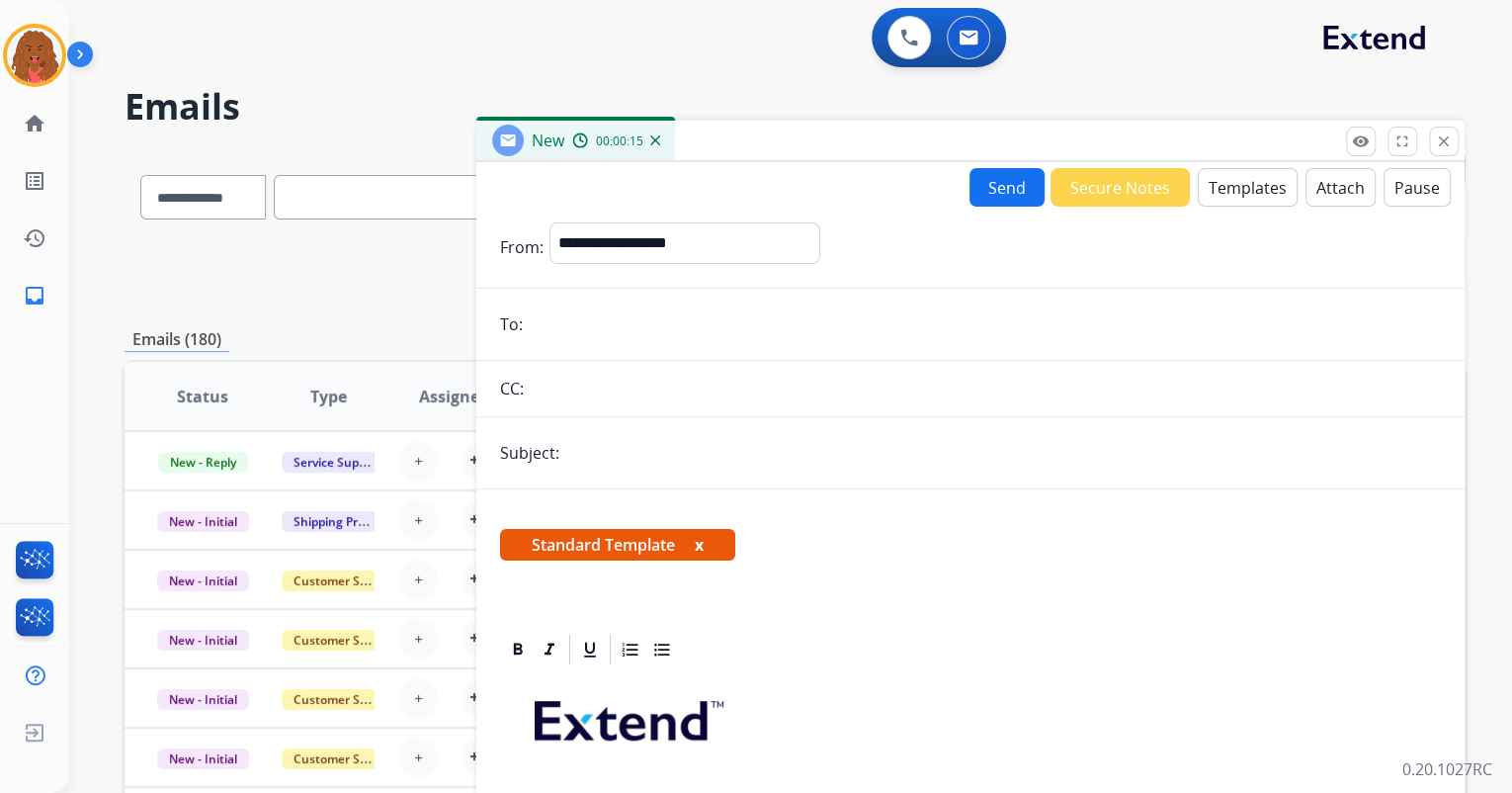 click at bounding box center (984, 324) 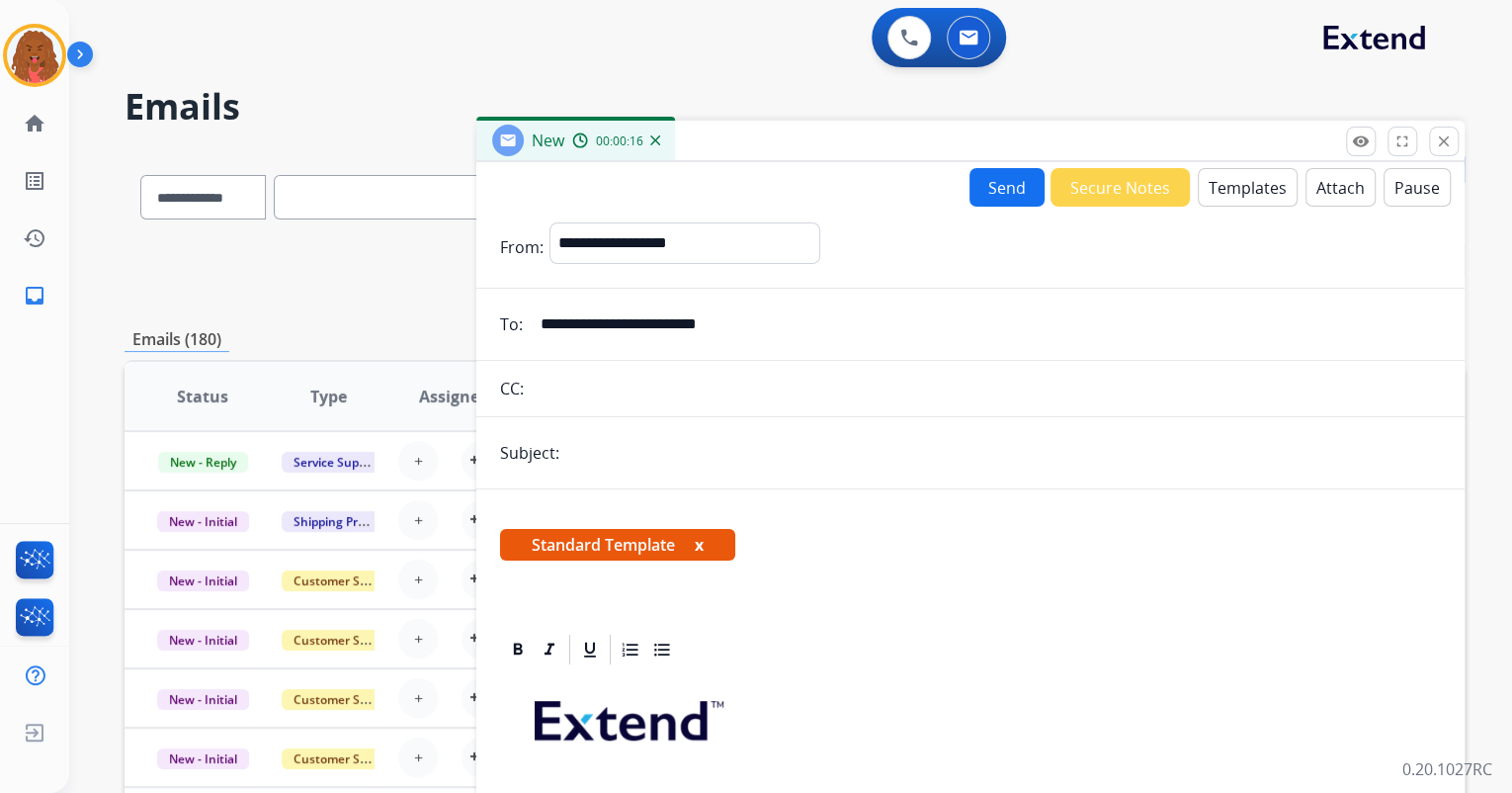 type on "**********" 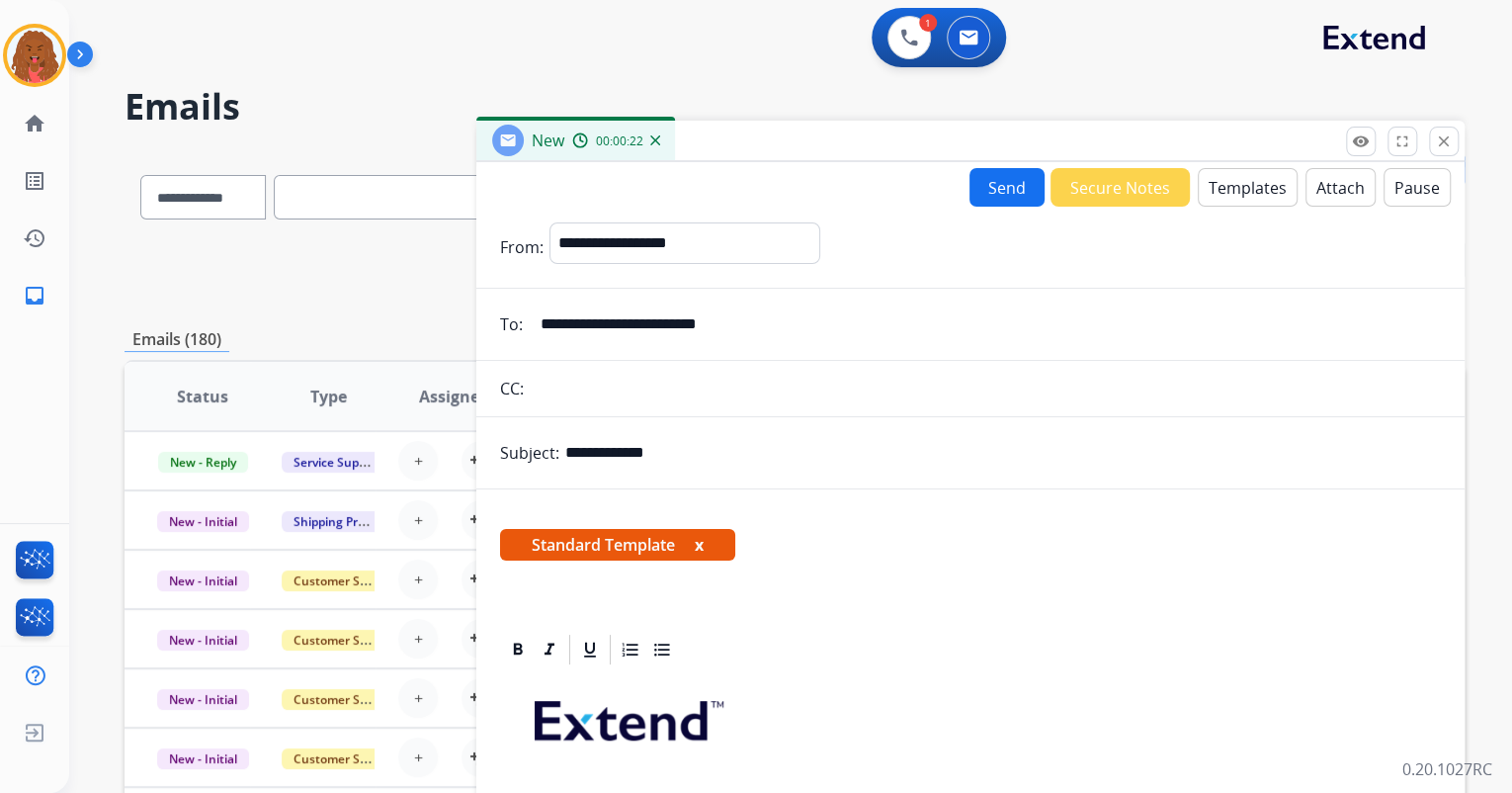 type on "**********" 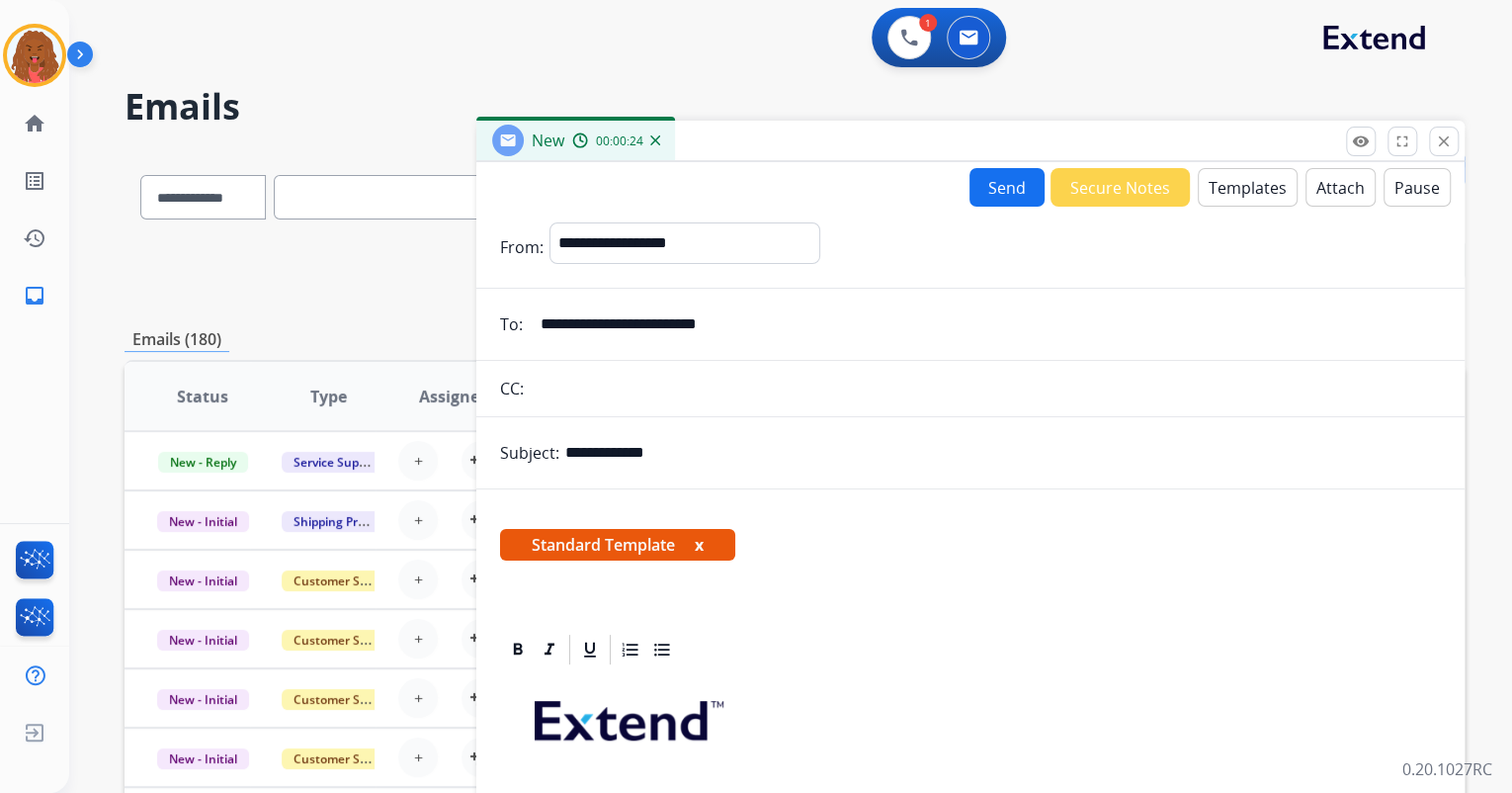 click on "**********" at bounding box center [1003, 453] 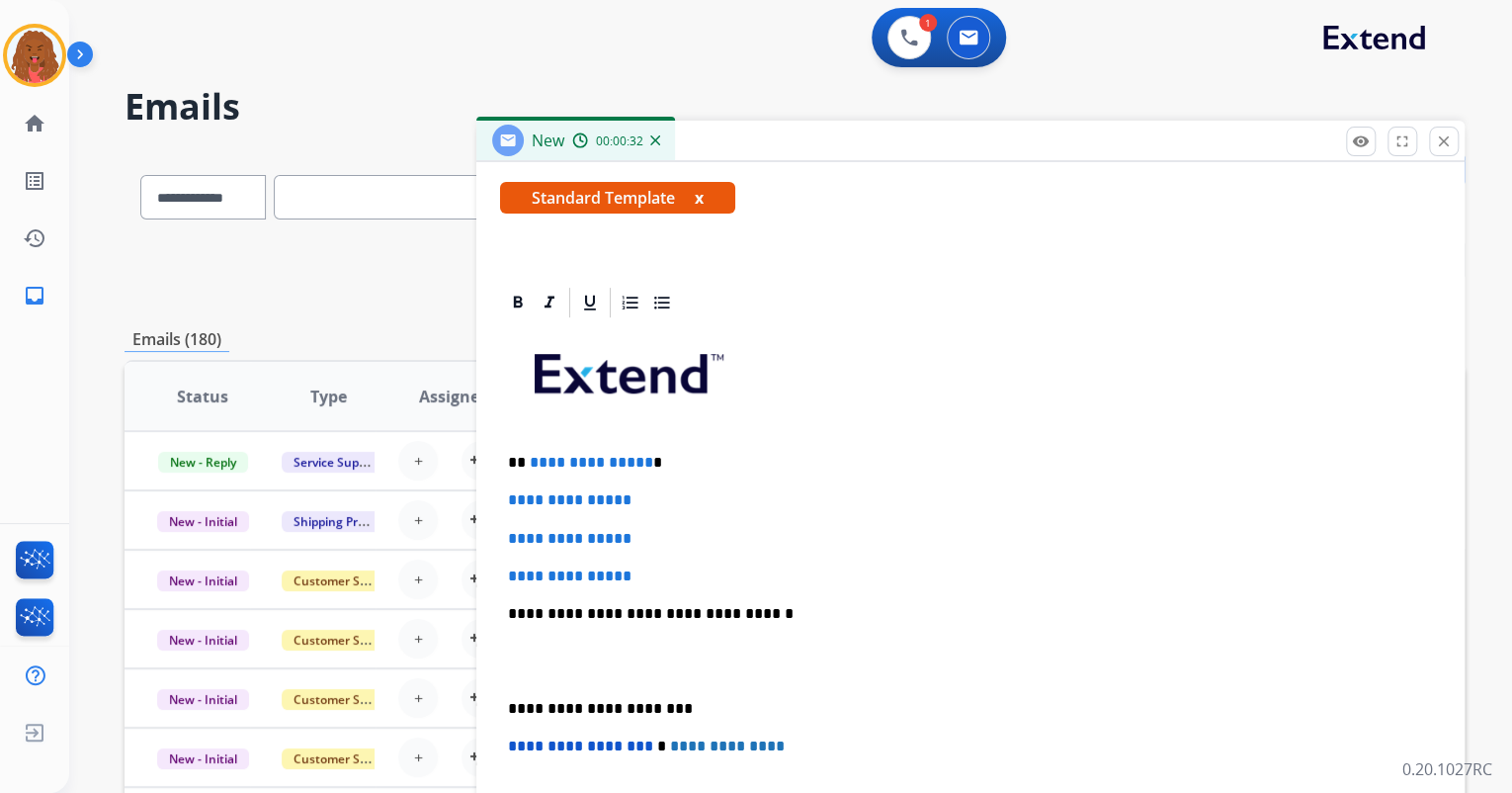 scroll, scrollTop: 455, scrollLeft: 0, axis: vertical 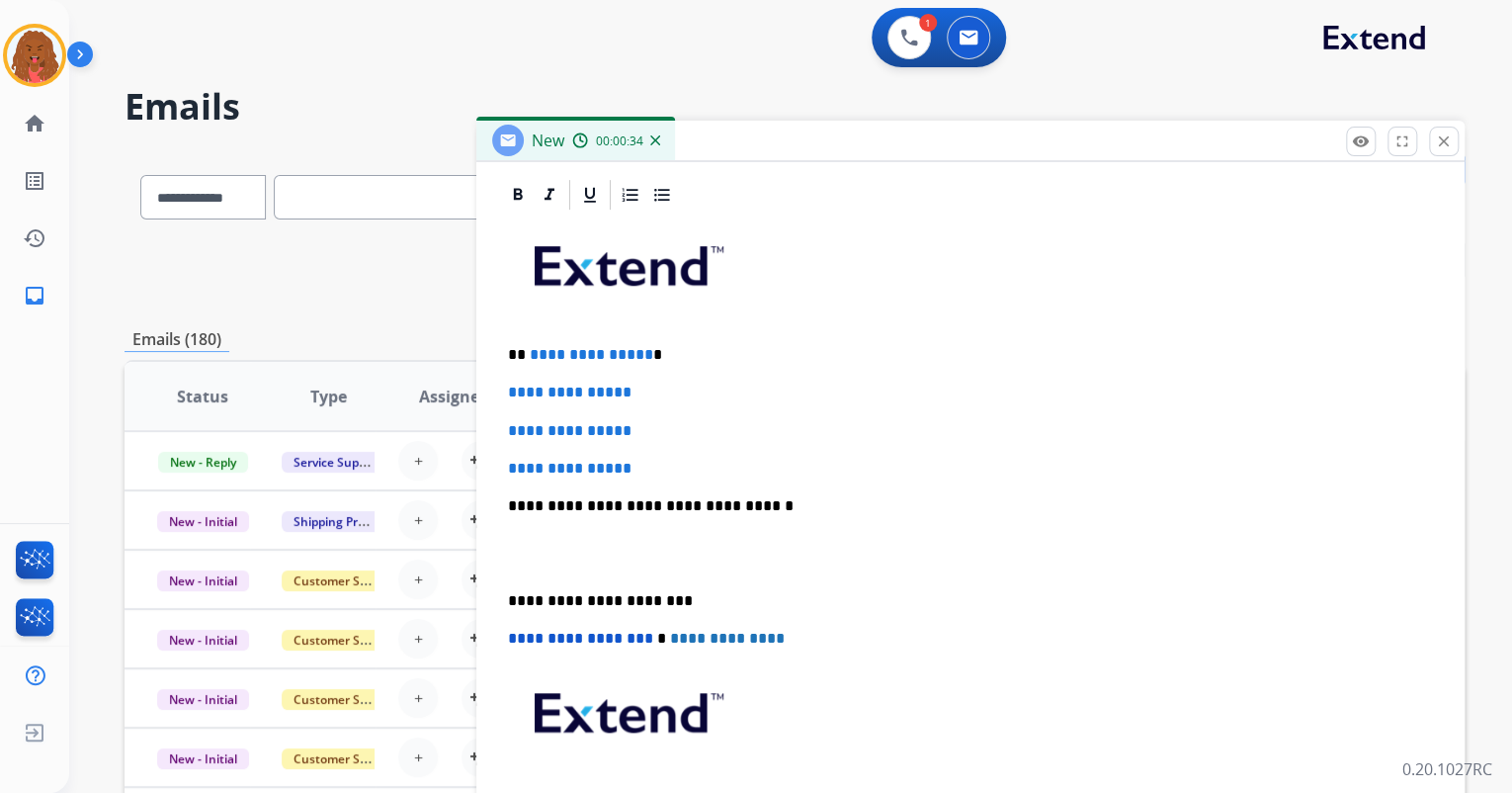 type on "**********" 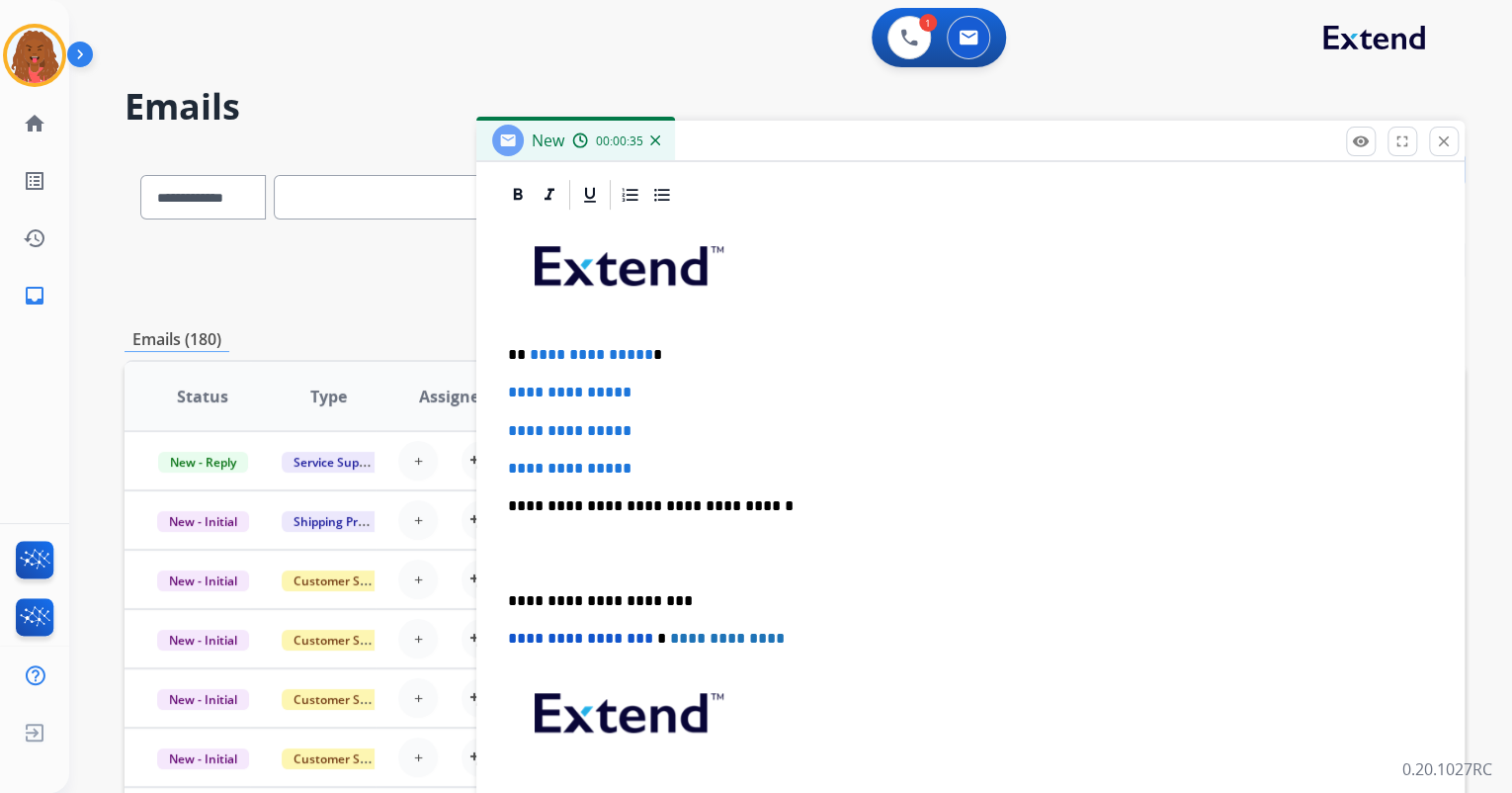 type 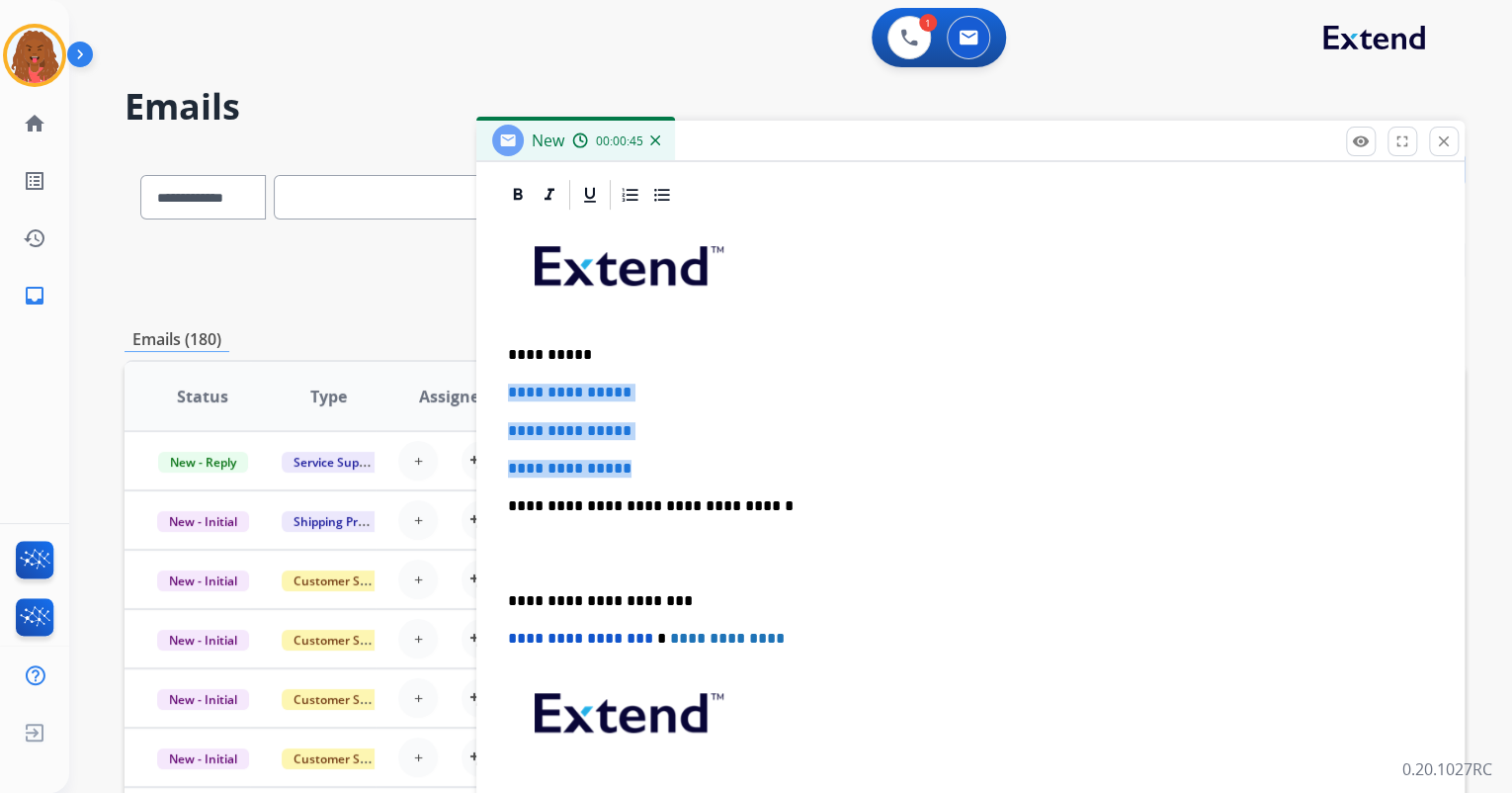 drag, startPoint x: 593, startPoint y: 467, endPoint x: 484, endPoint y: 376, distance: 141.99296 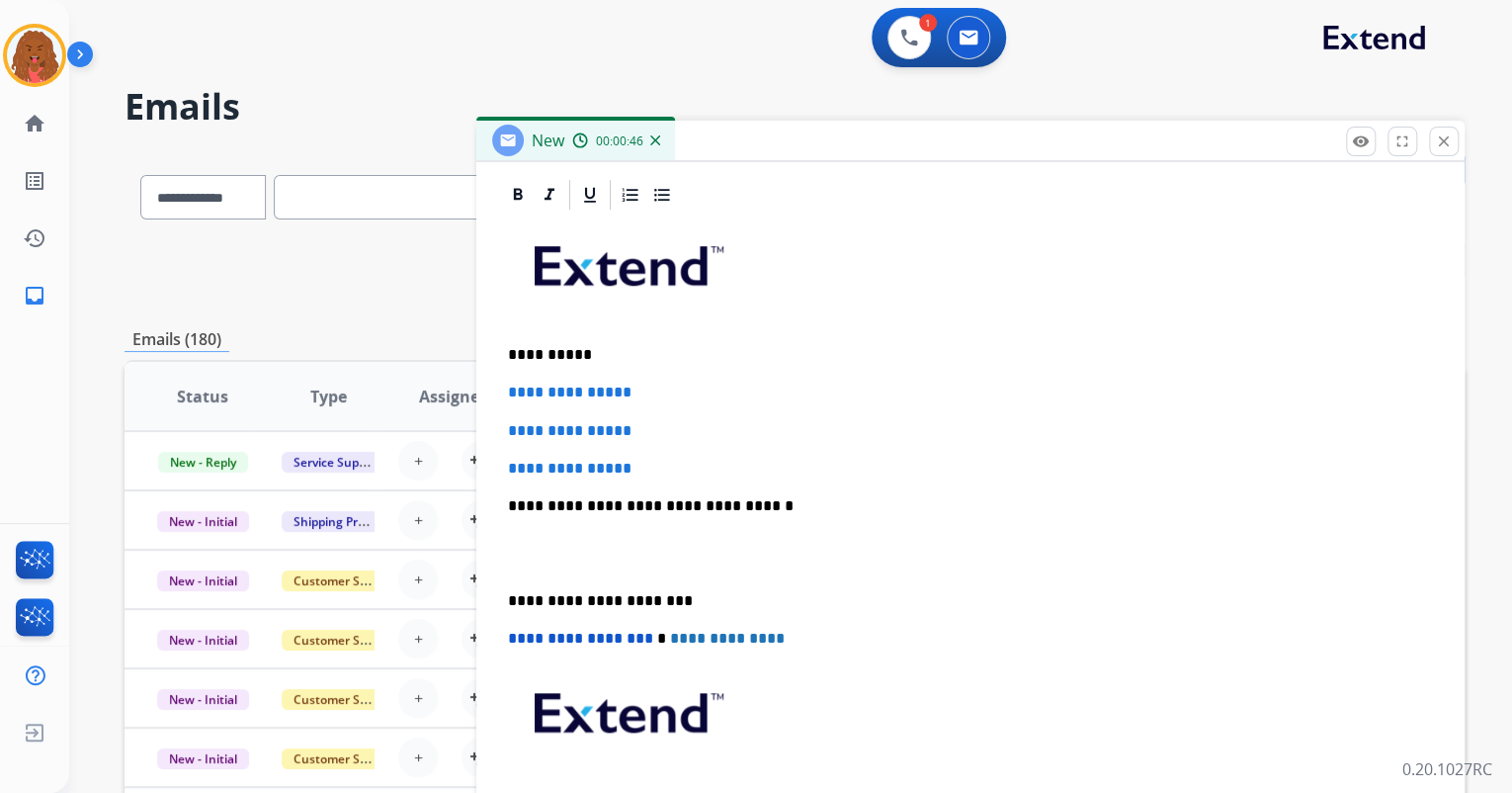 scroll, scrollTop: 379, scrollLeft: 0, axis: vertical 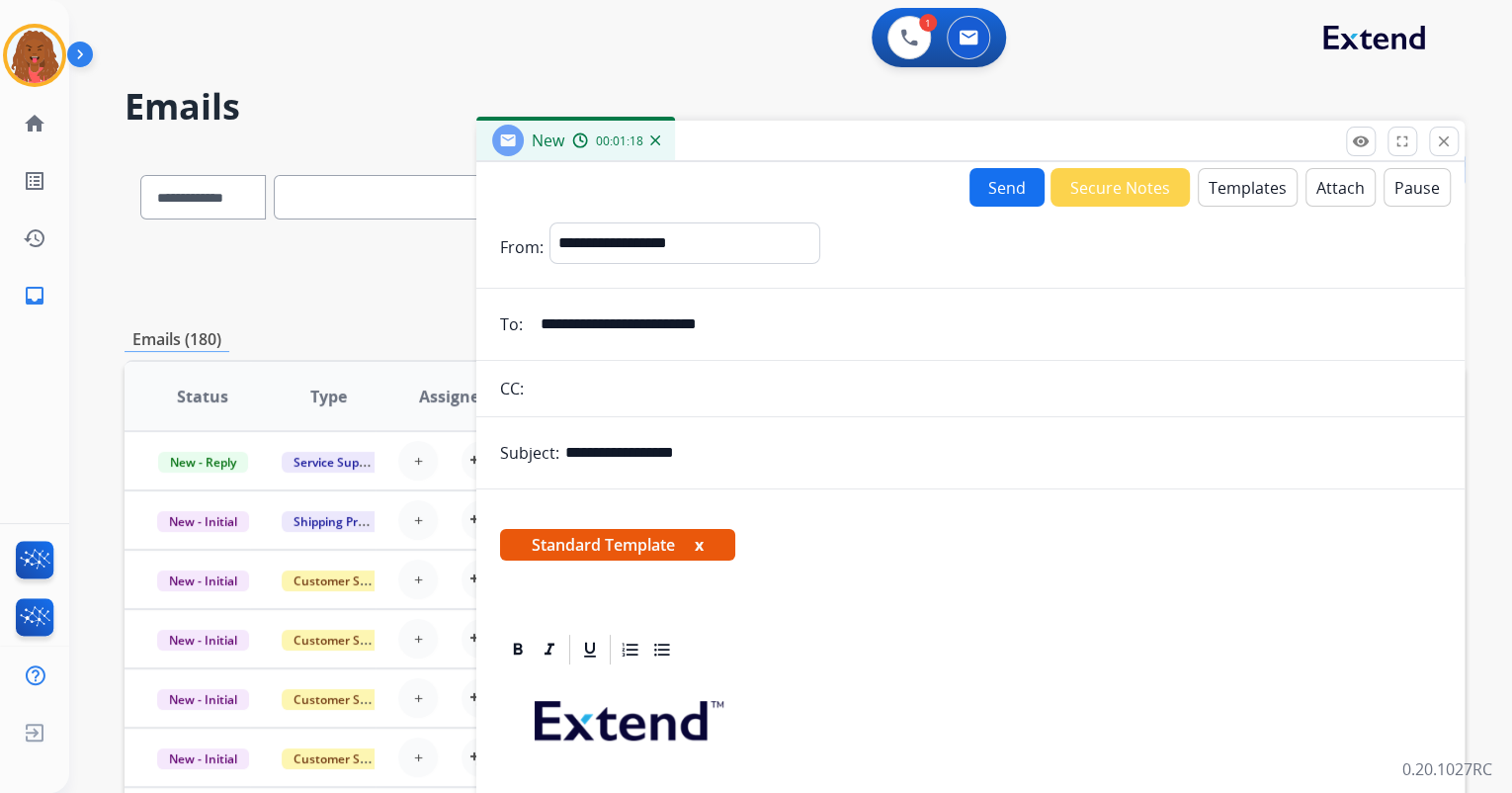 click on "Send" at bounding box center (1007, 187) 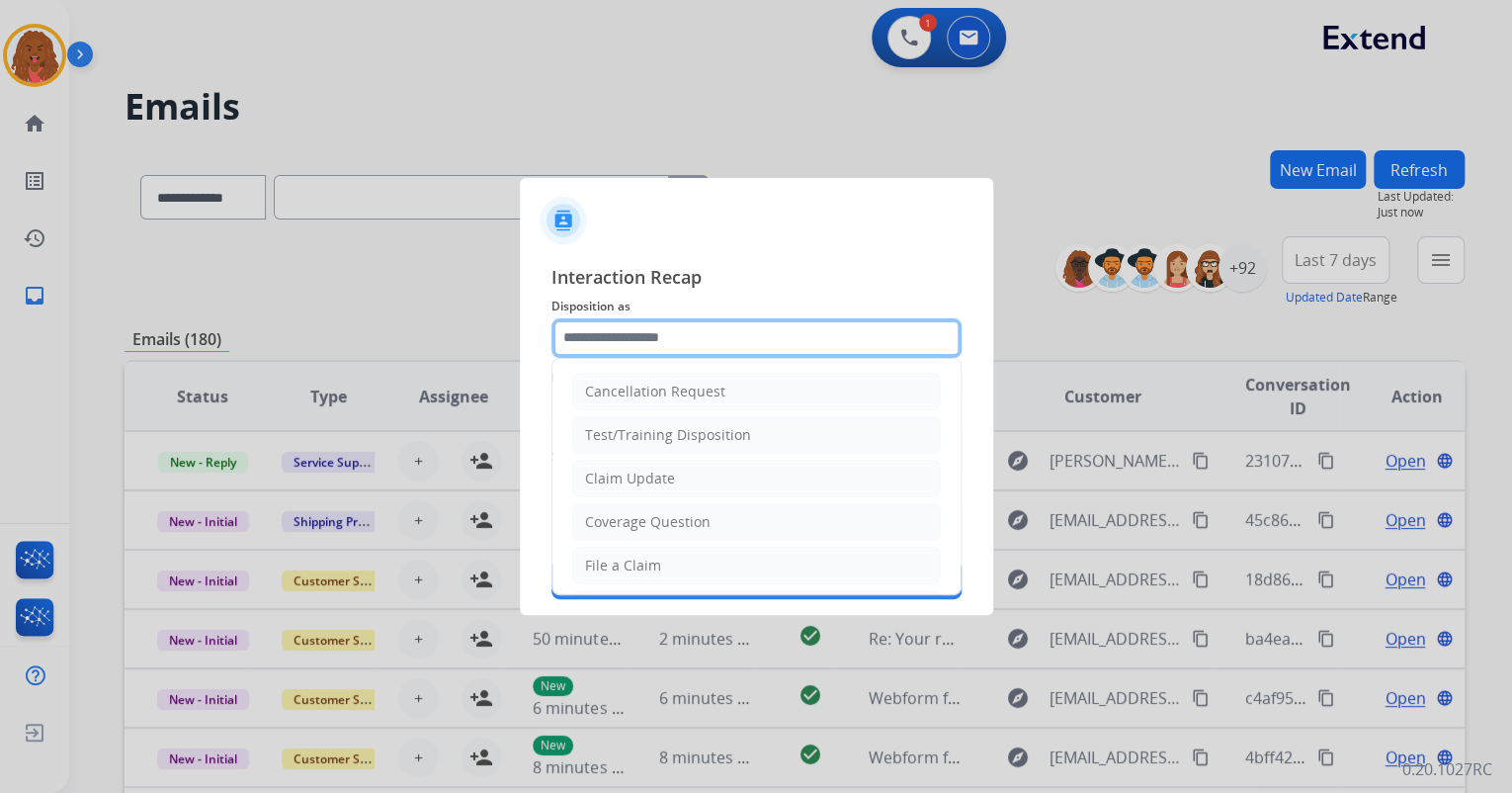 click 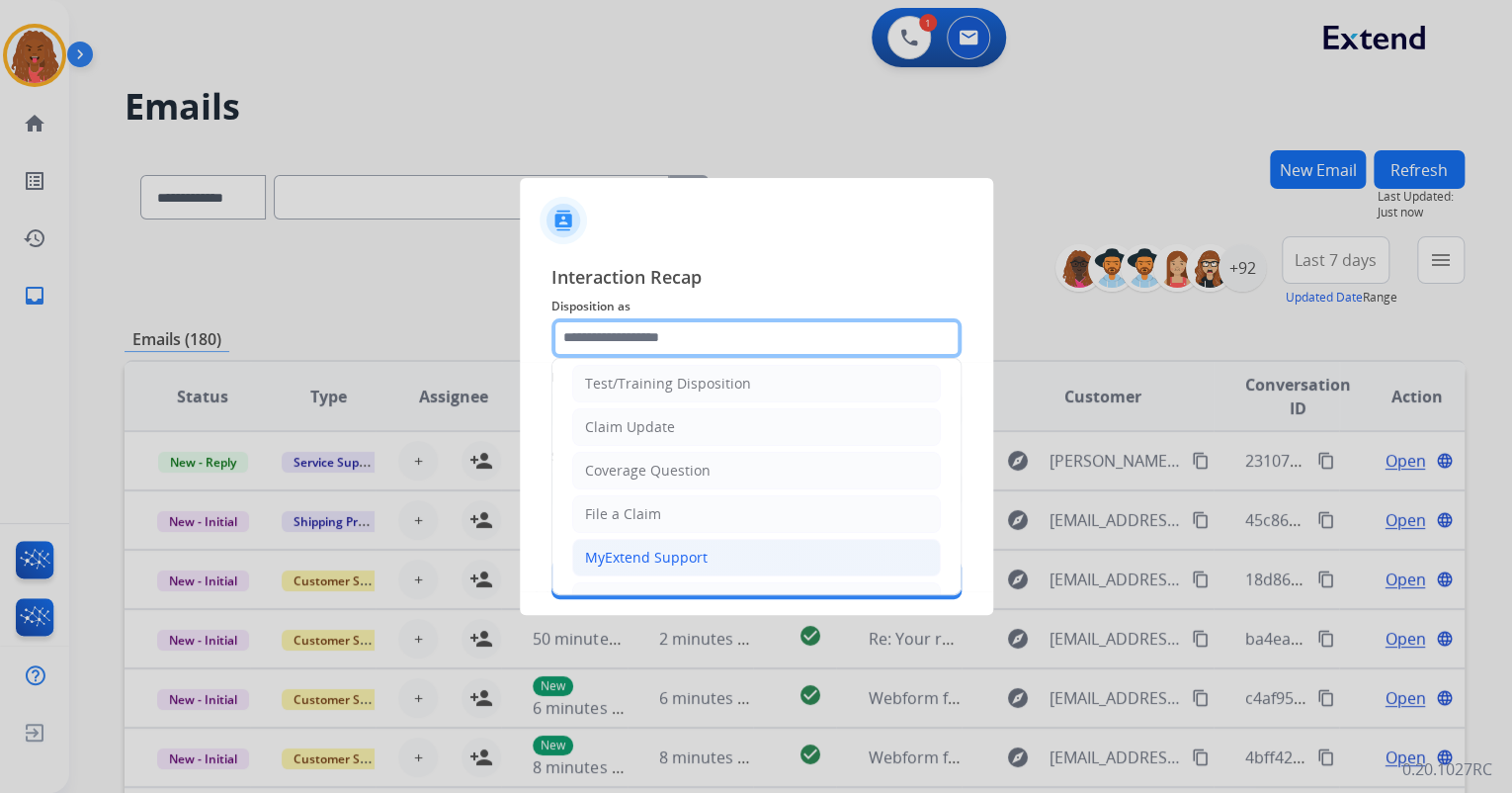 scroll, scrollTop: 79, scrollLeft: 0, axis: vertical 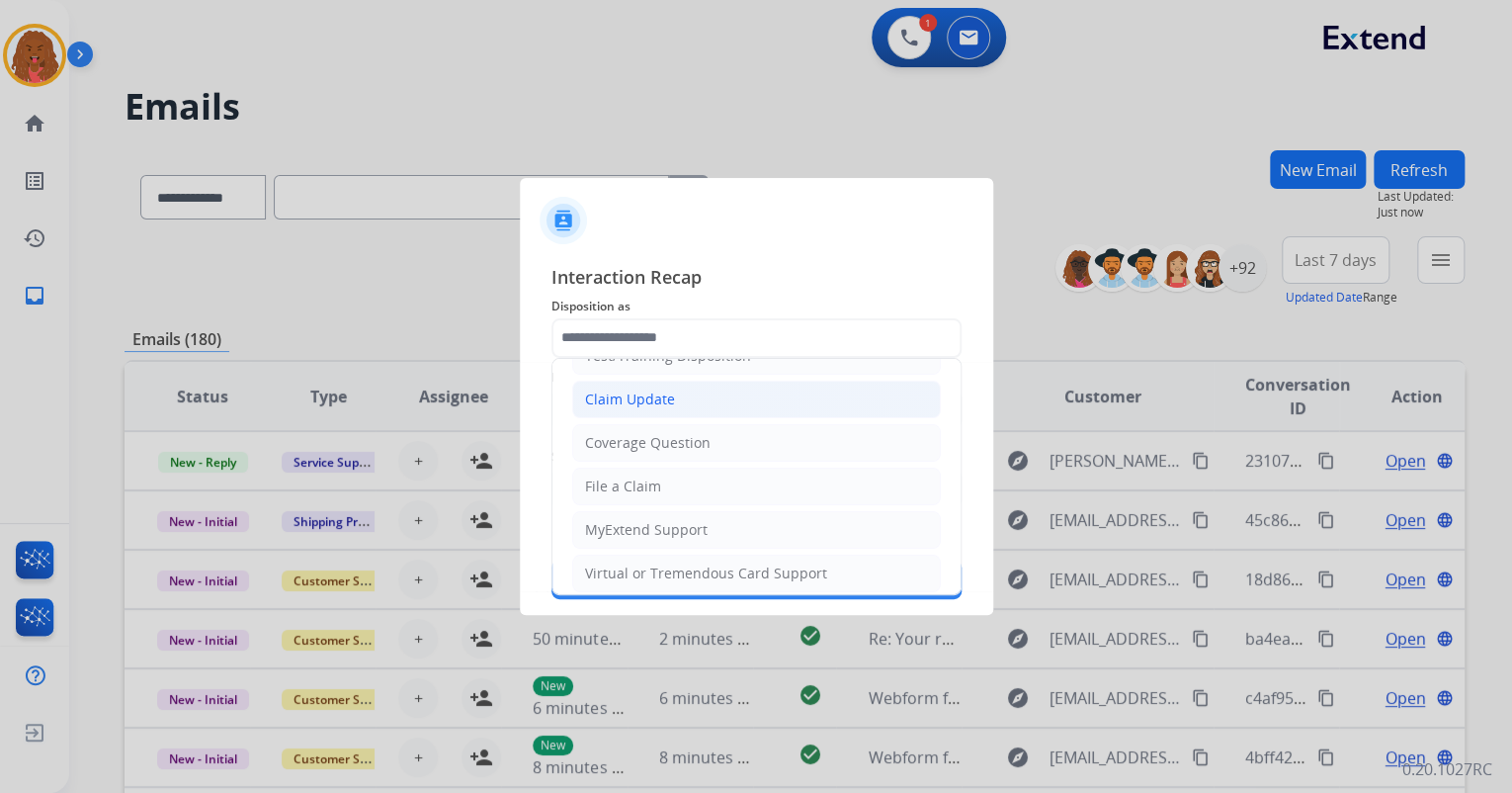 click on "Claim Update" 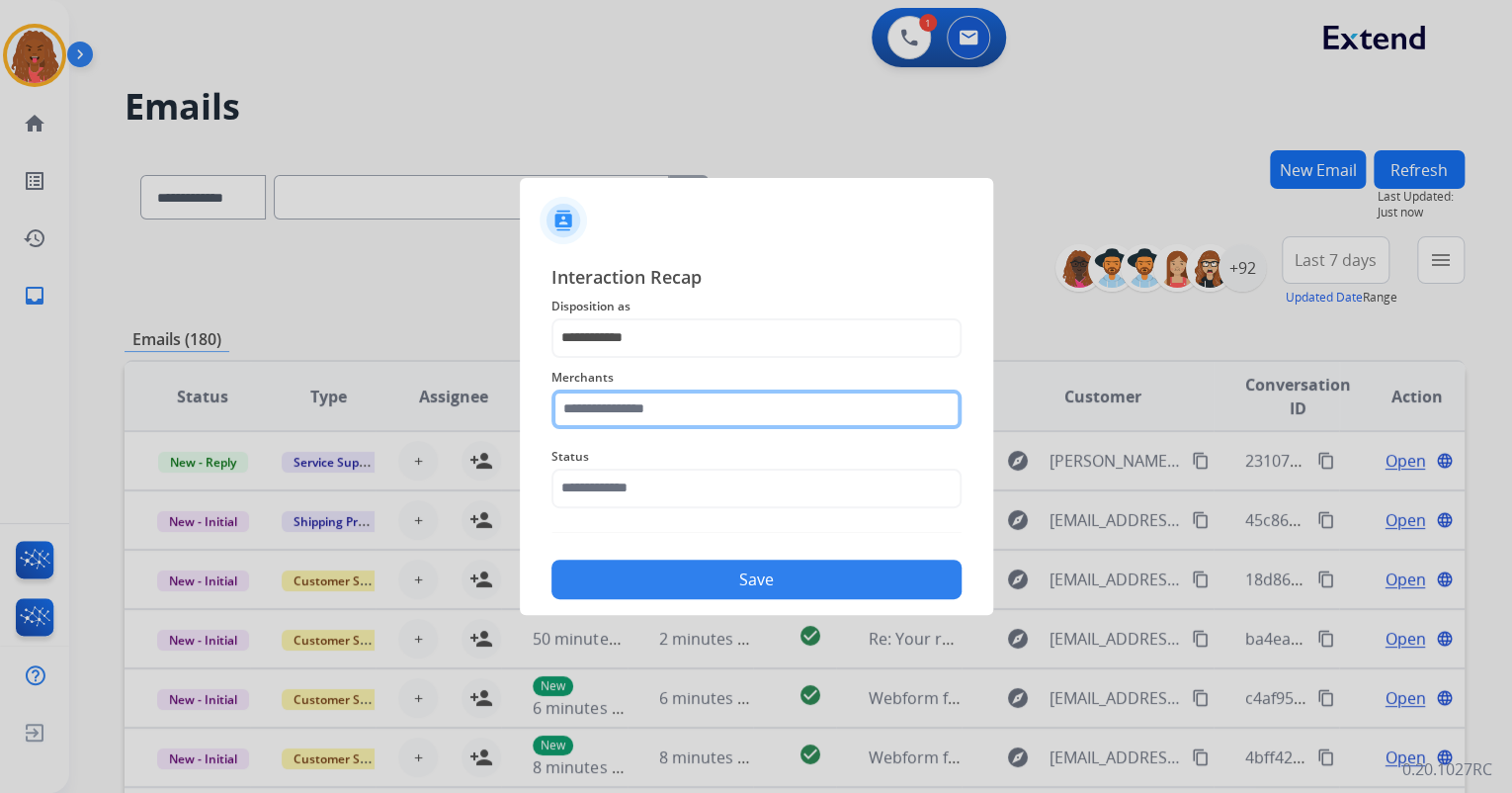 click 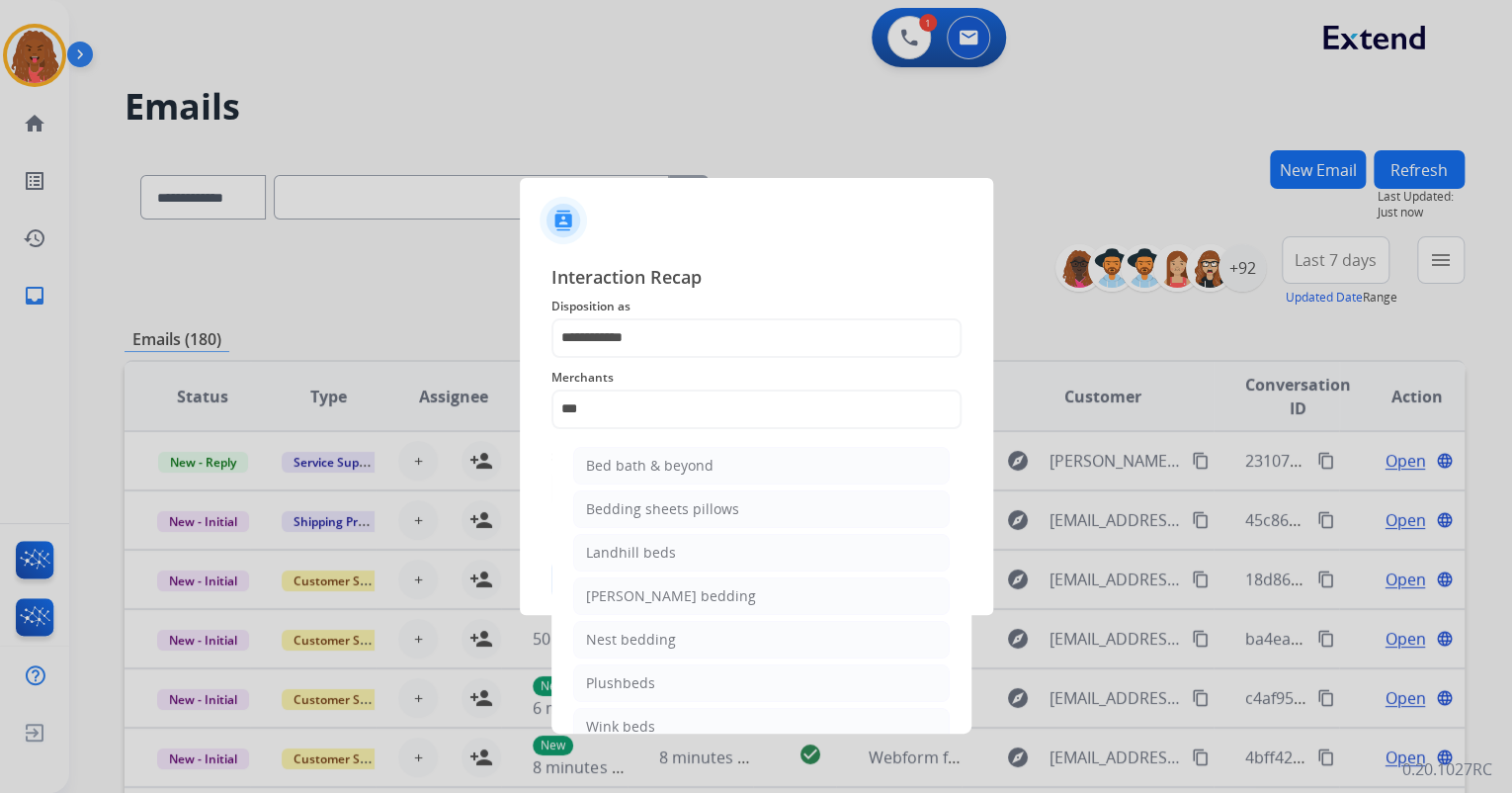 click on "Bed bath & beyond" 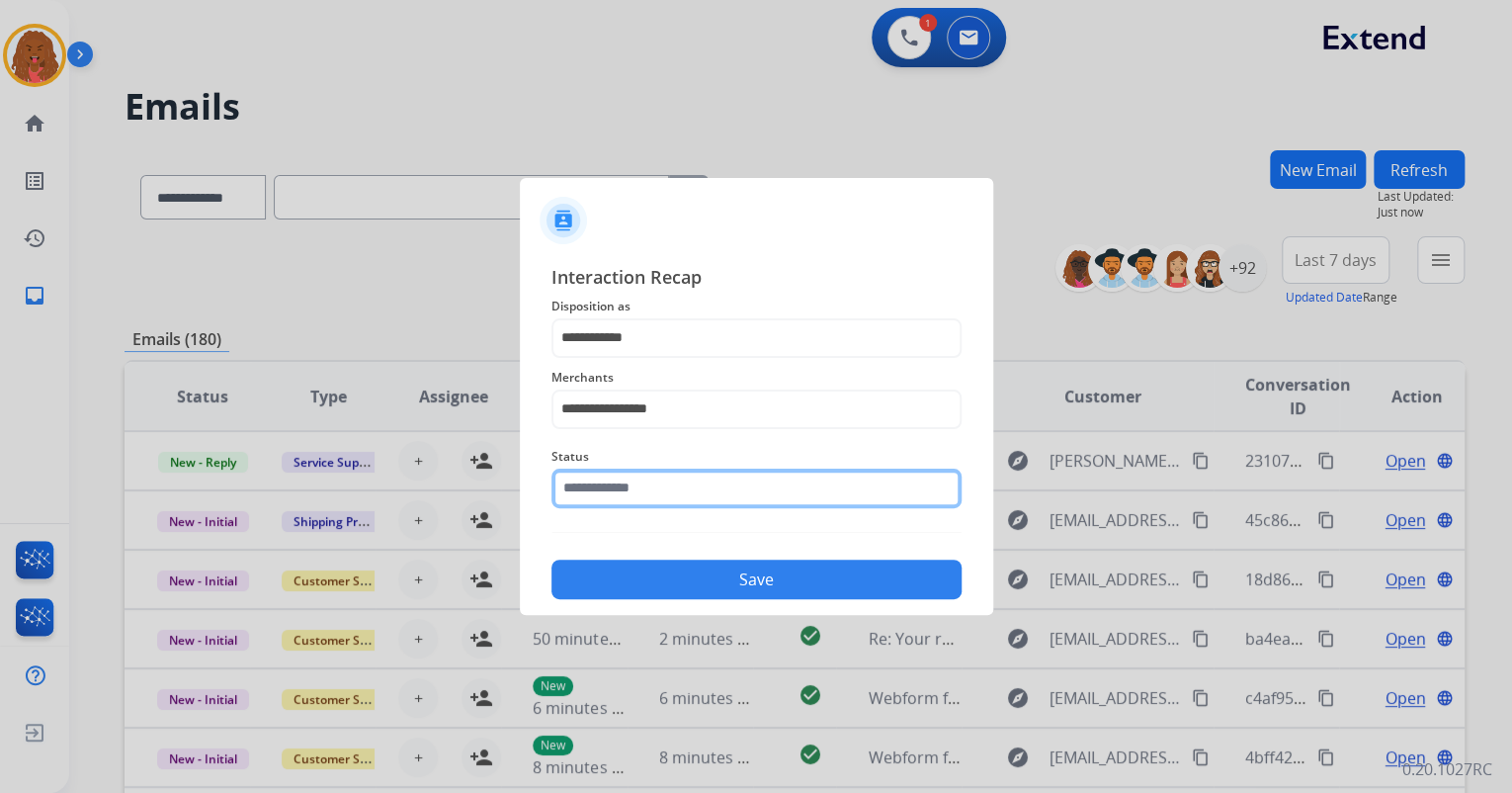 click 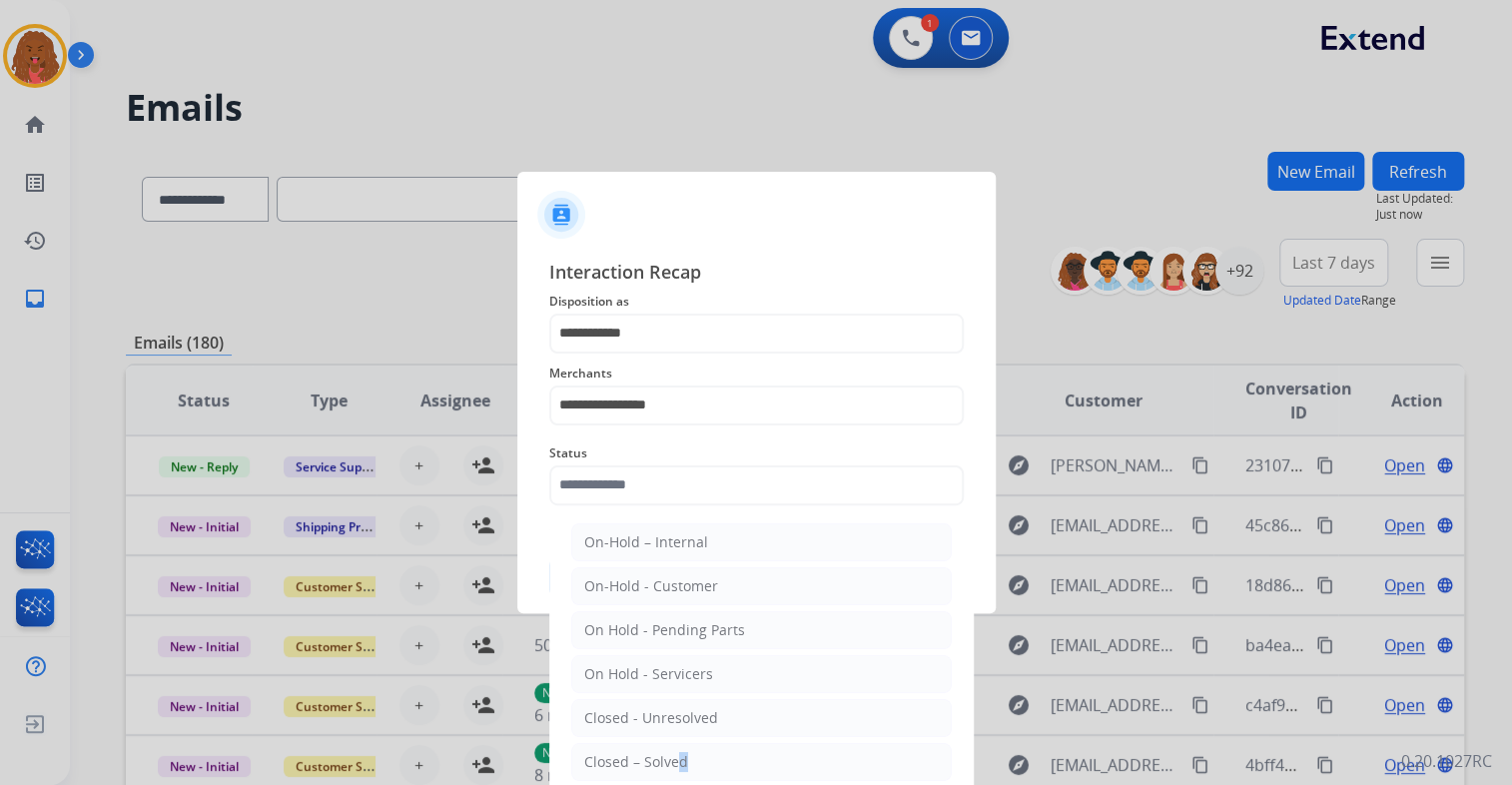 click on "Closed – Solved" 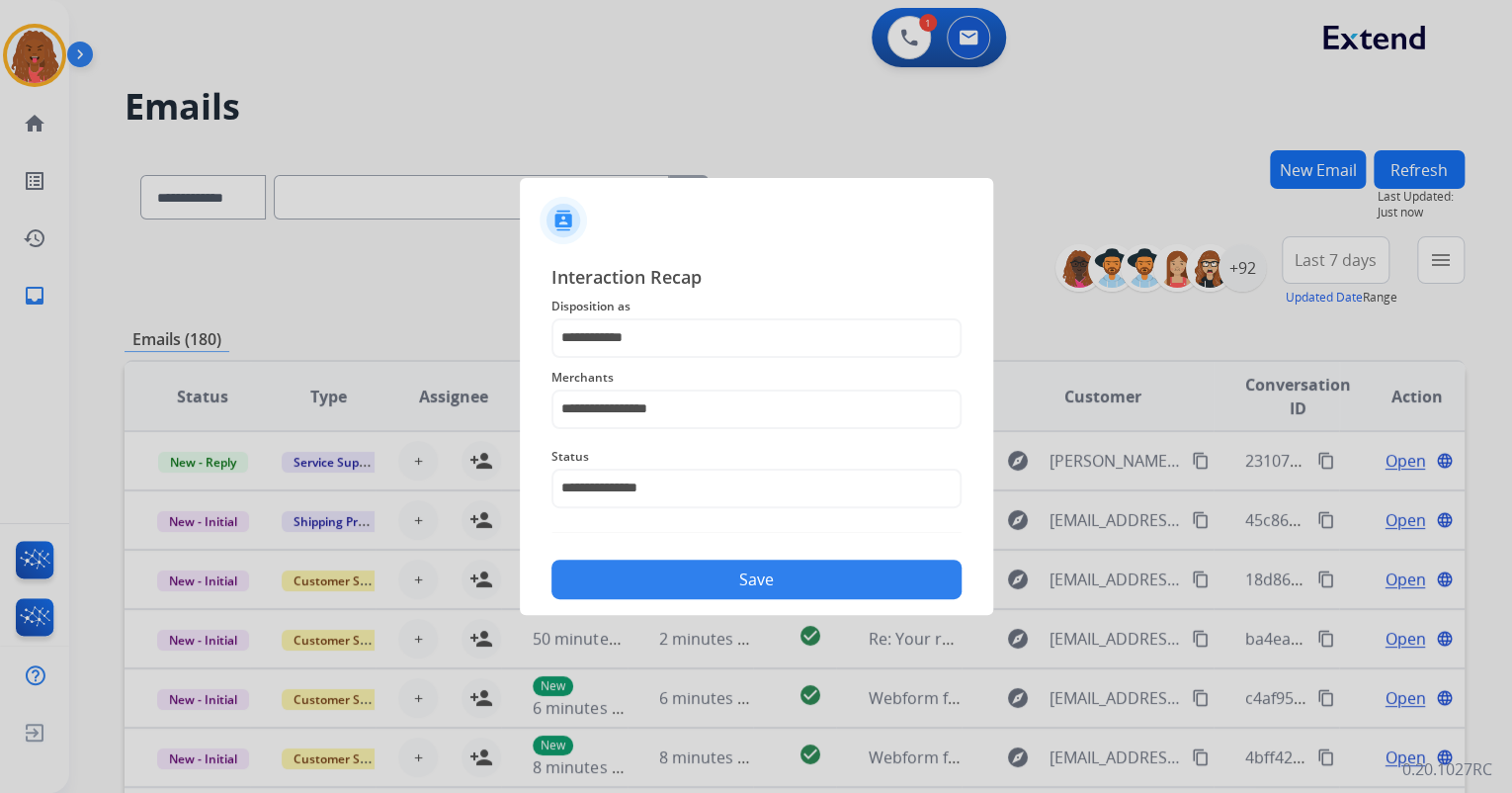 click on "Save" 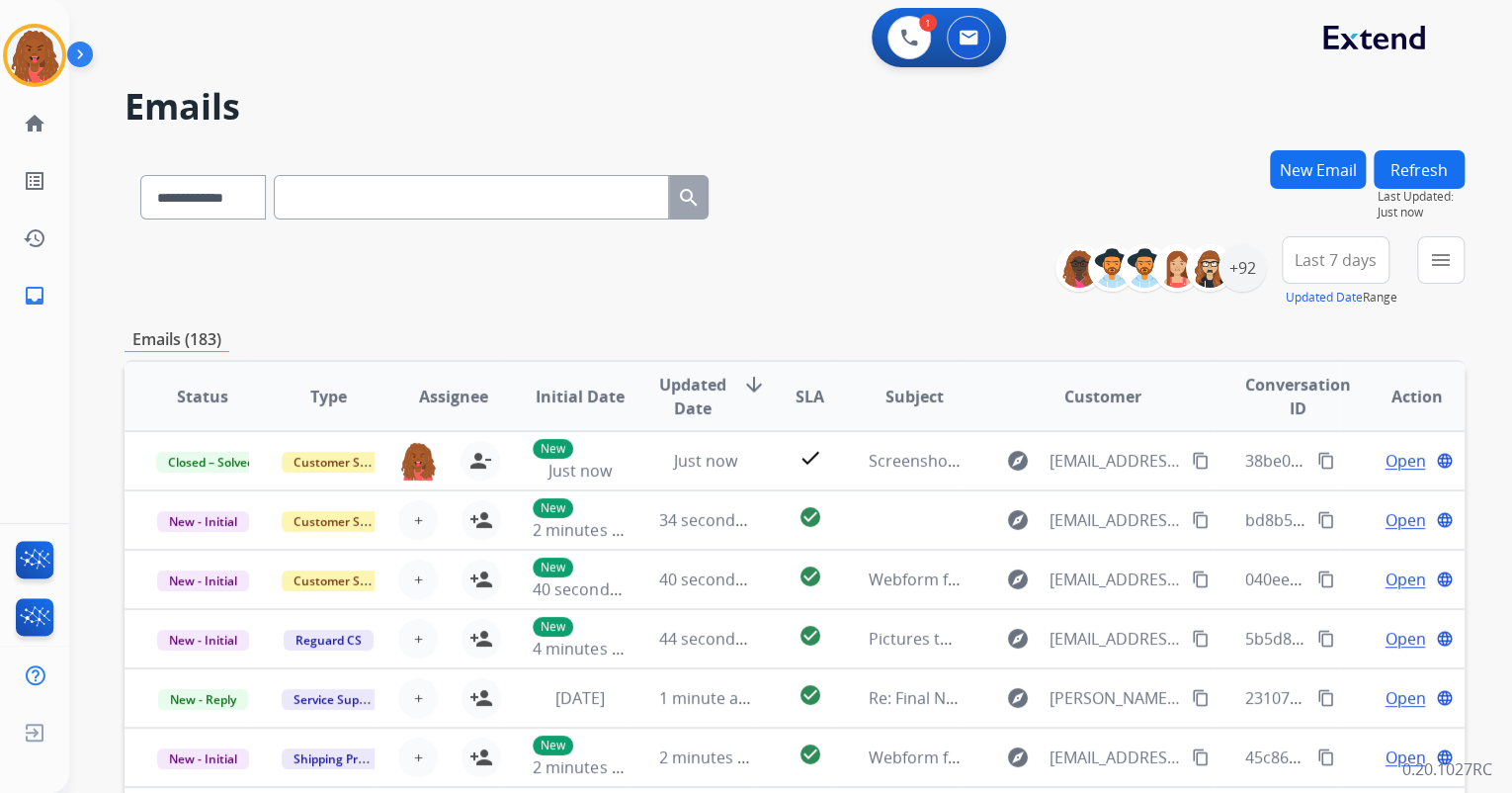 click on "**********" at bounding box center [424, 193] 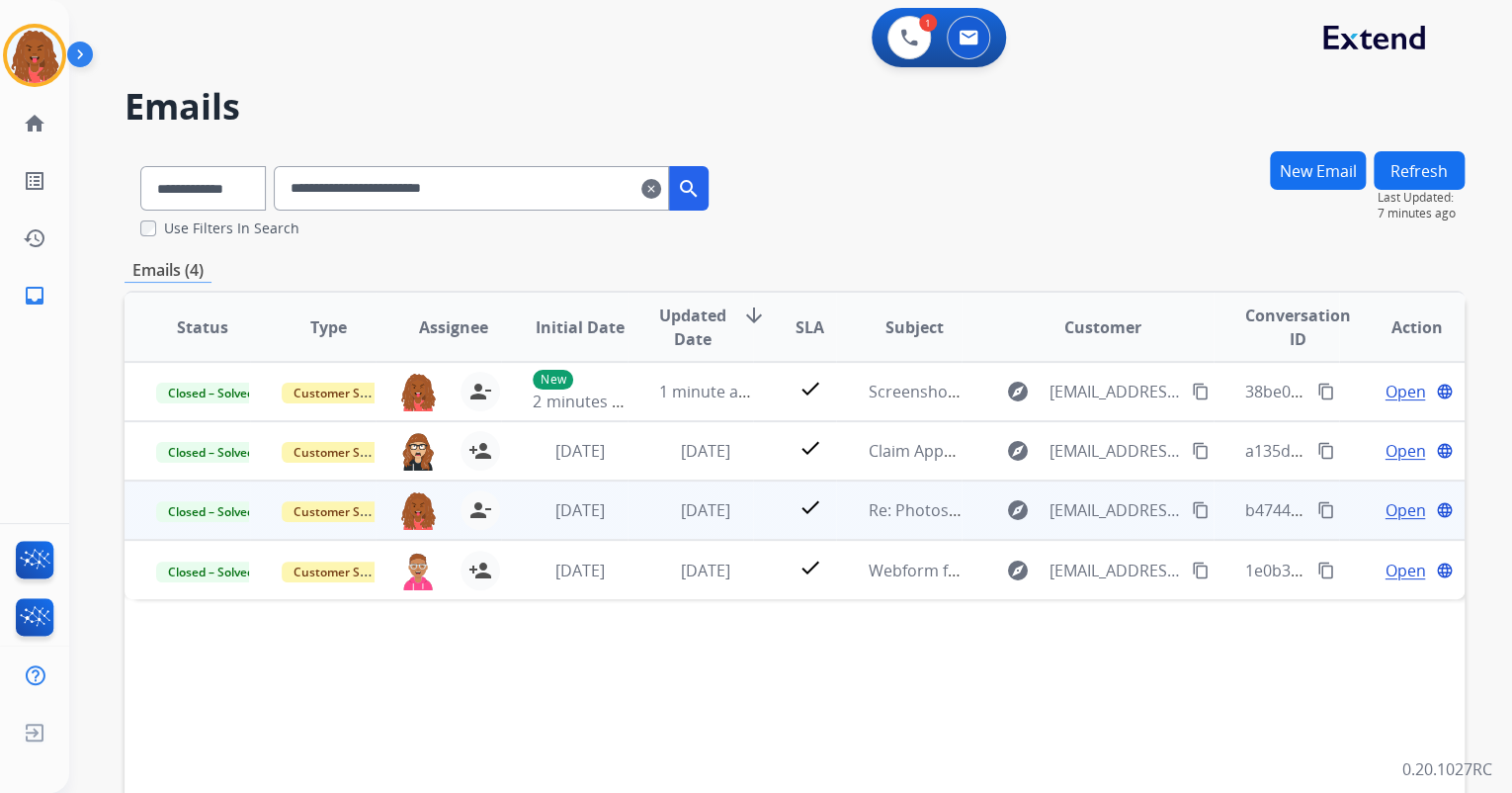 click on "Open" at bounding box center [1404, 510] 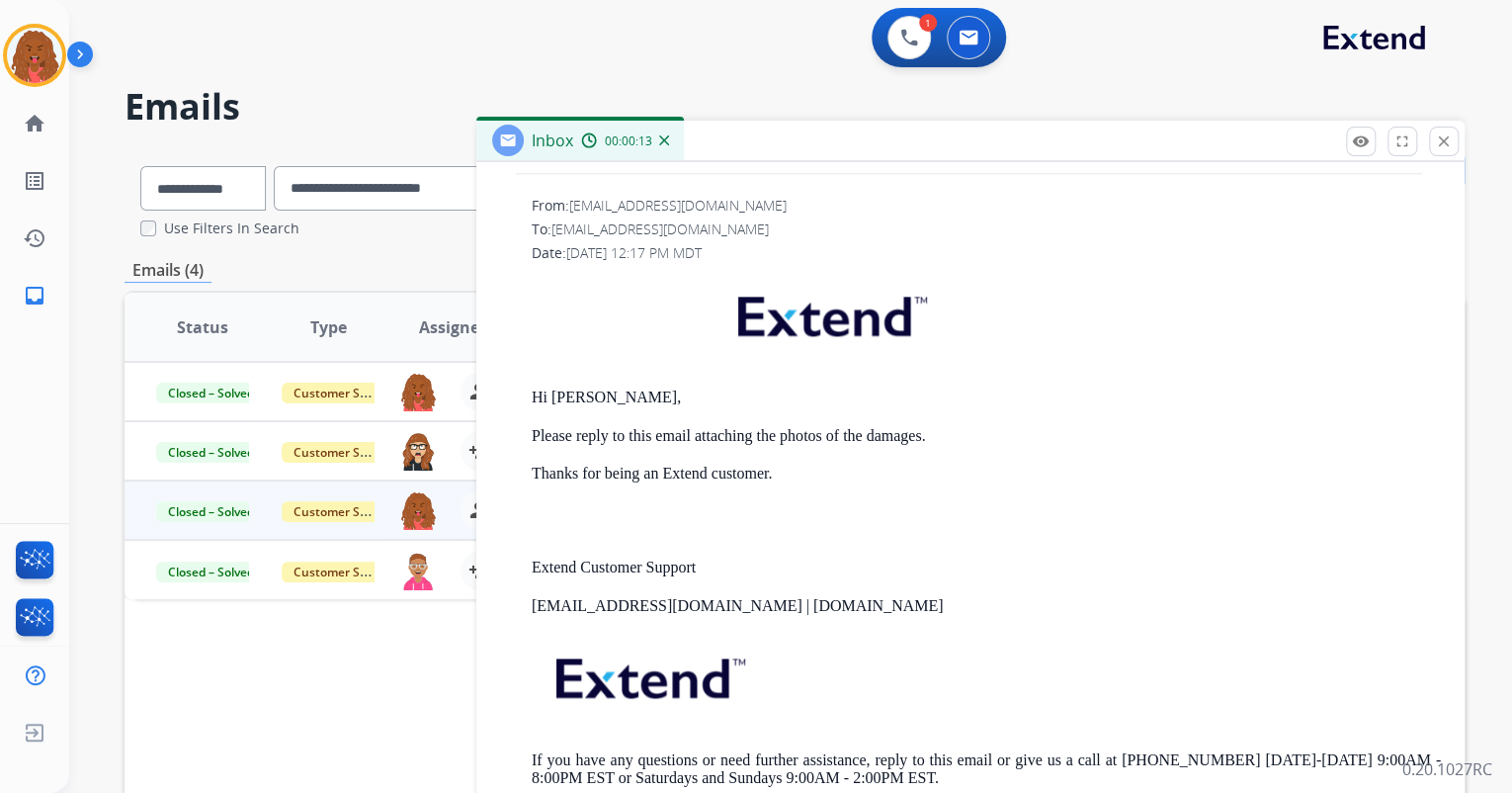 scroll, scrollTop: 1123, scrollLeft: 0, axis: vertical 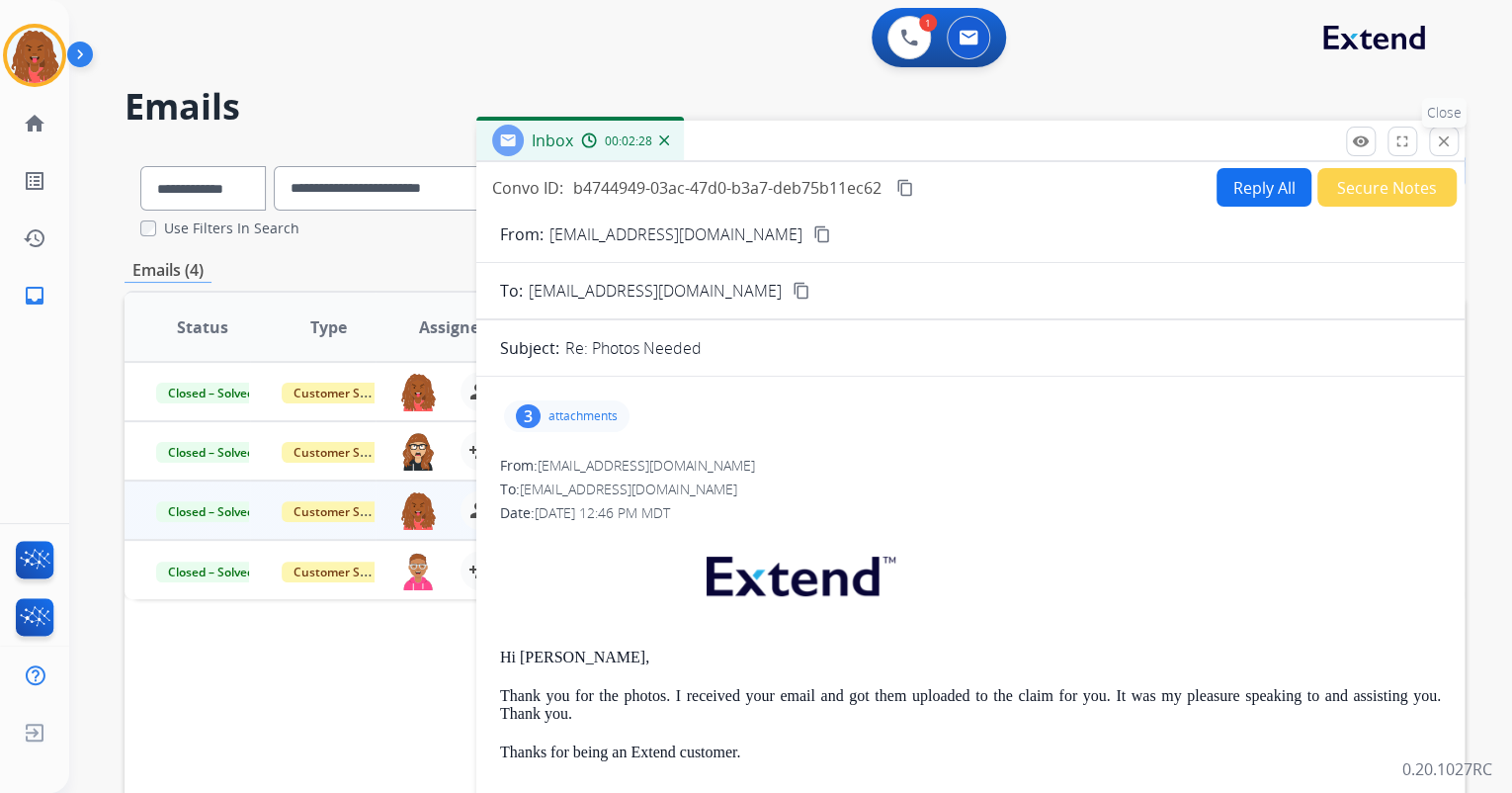 click on "close" at bounding box center [1444, 141] 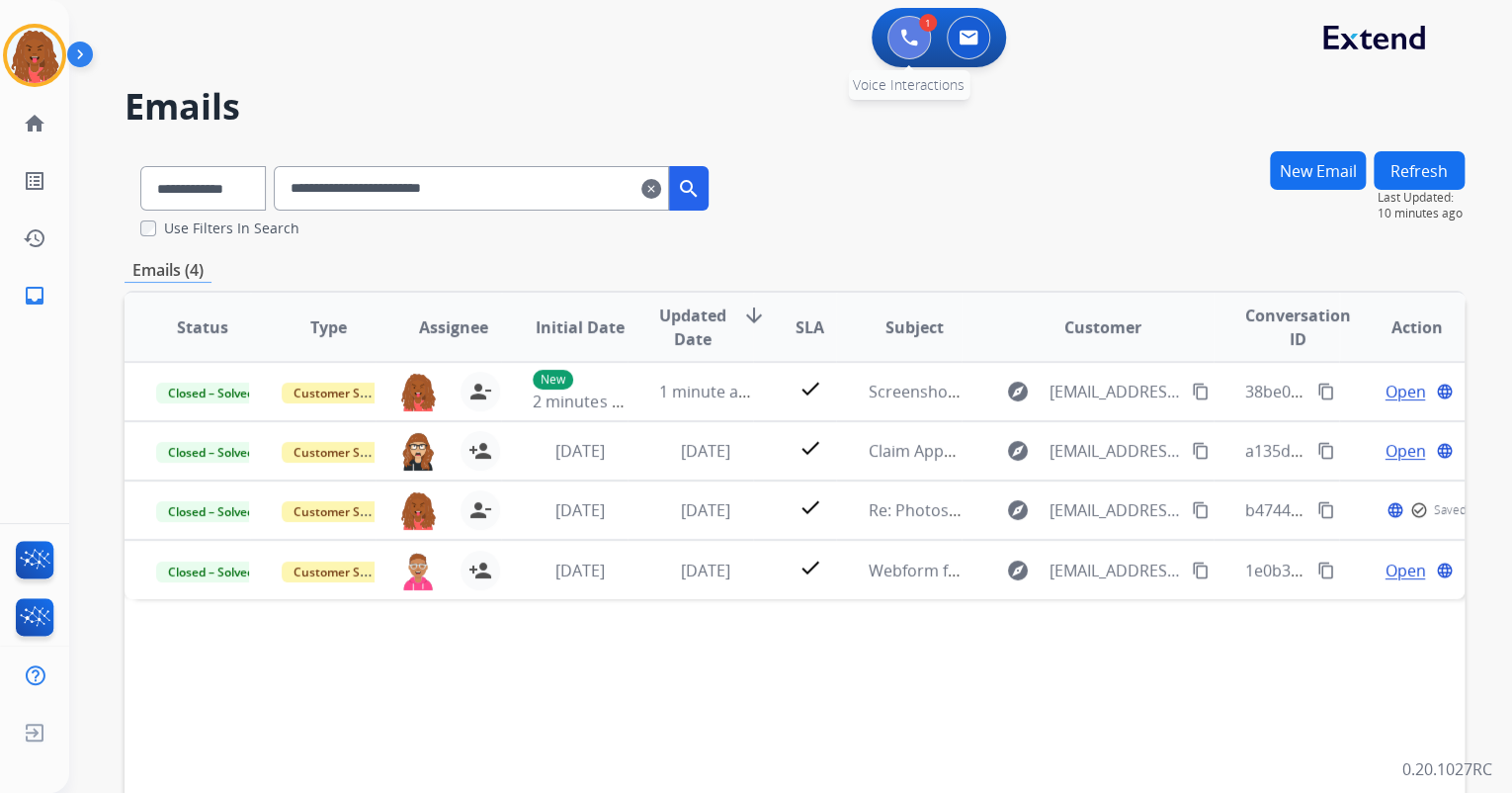 click at bounding box center (909, 38) 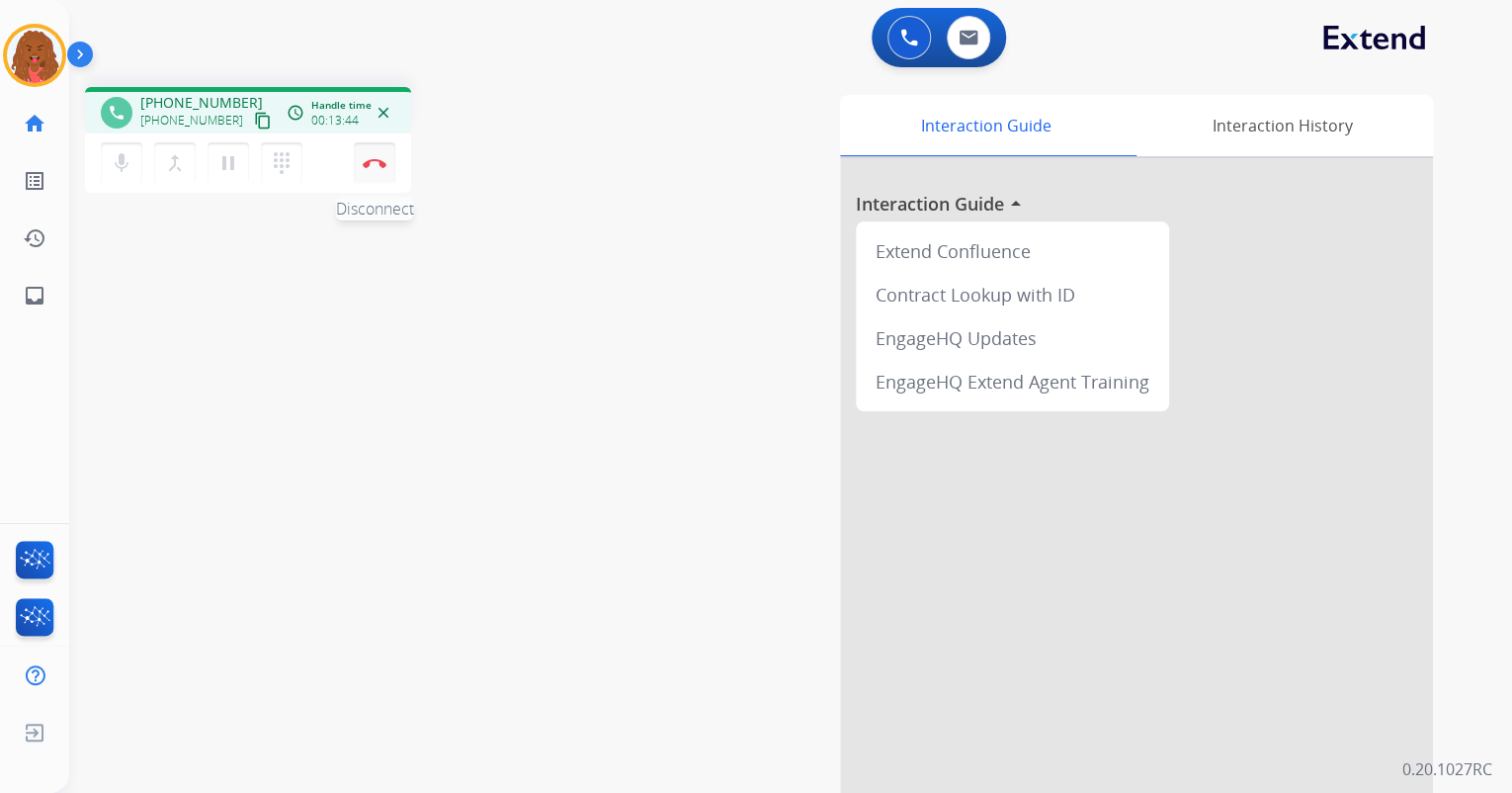 click at bounding box center (375, 163) 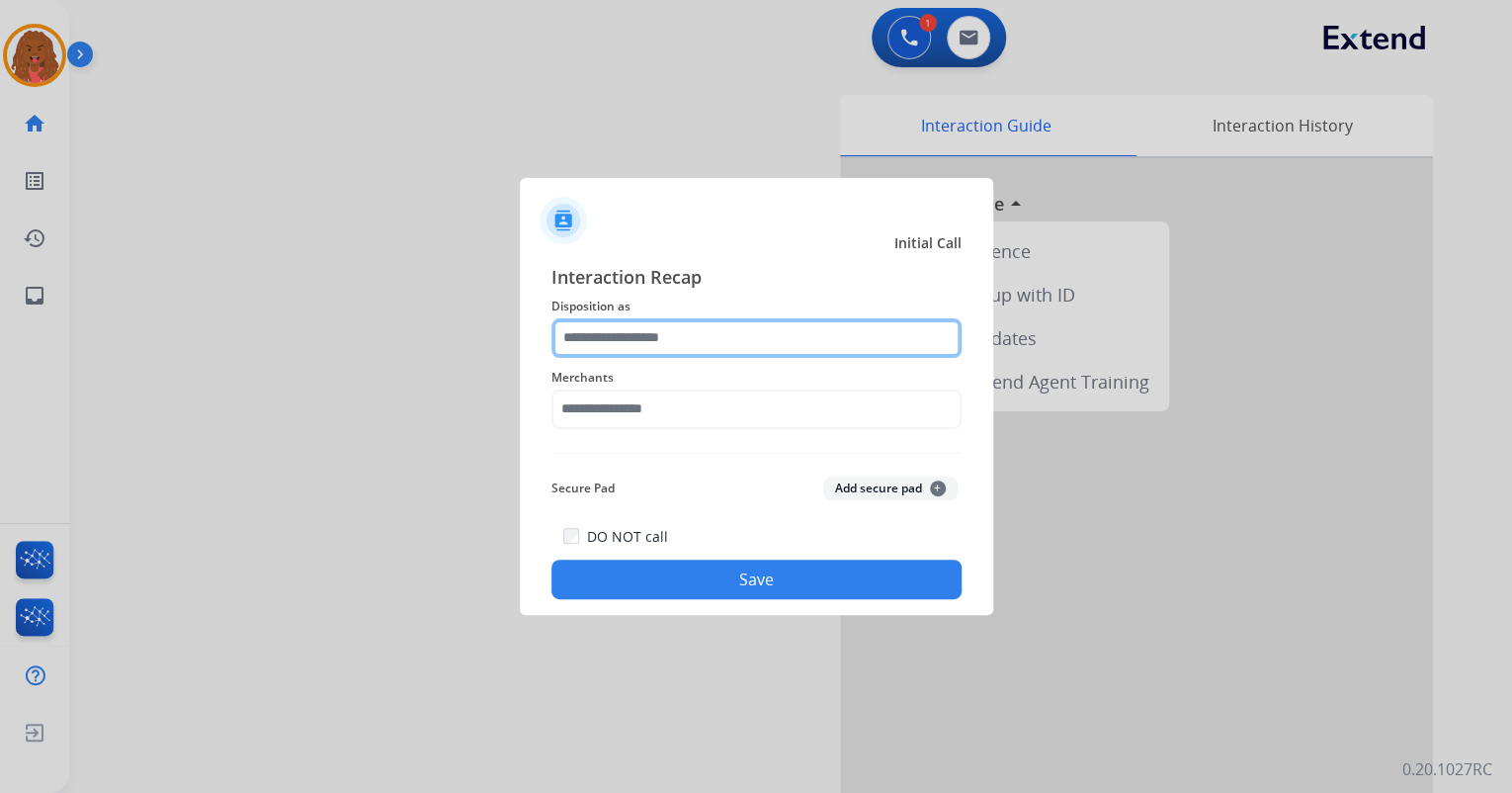 click 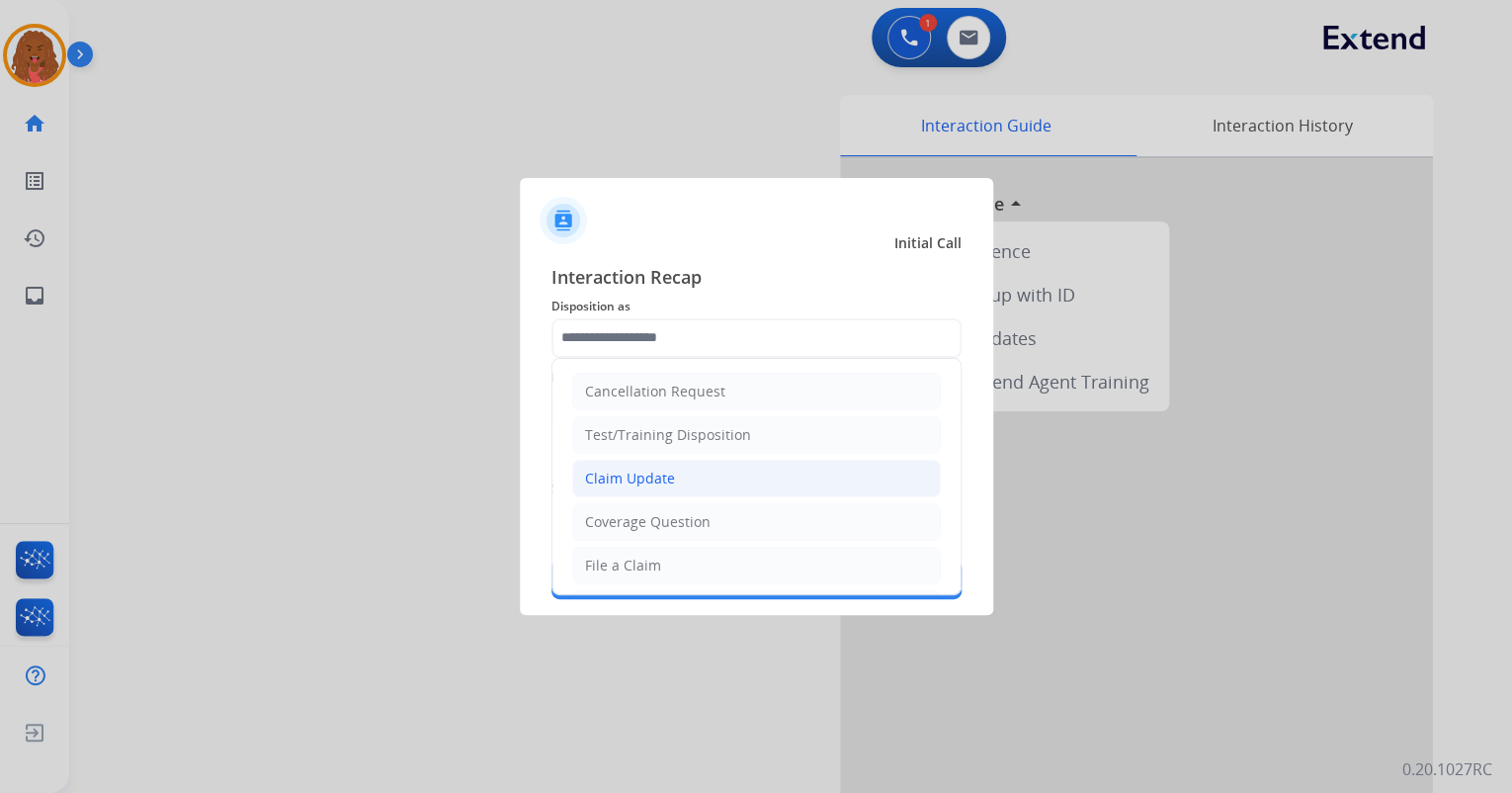 click on "Claim Update" 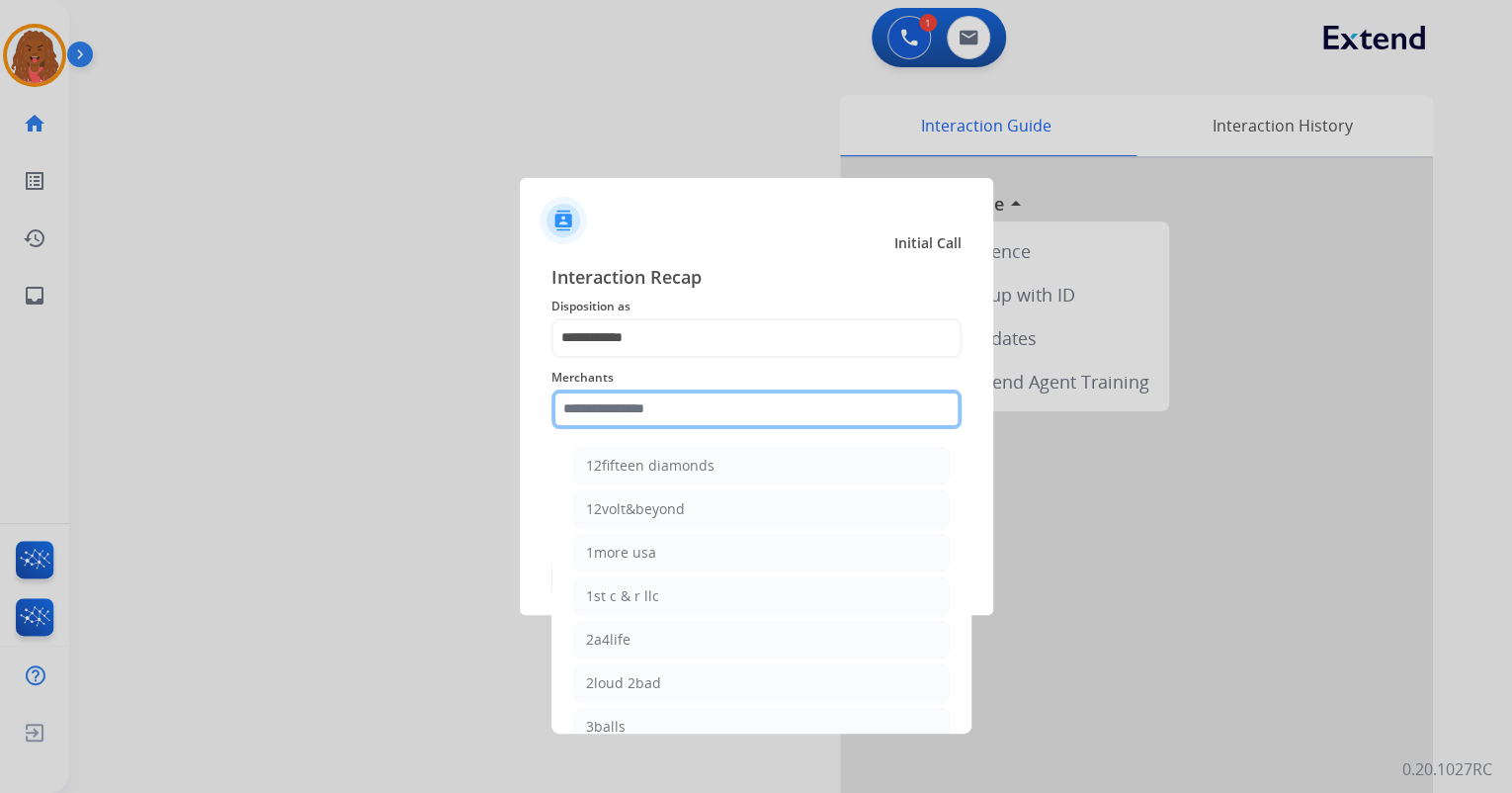 click 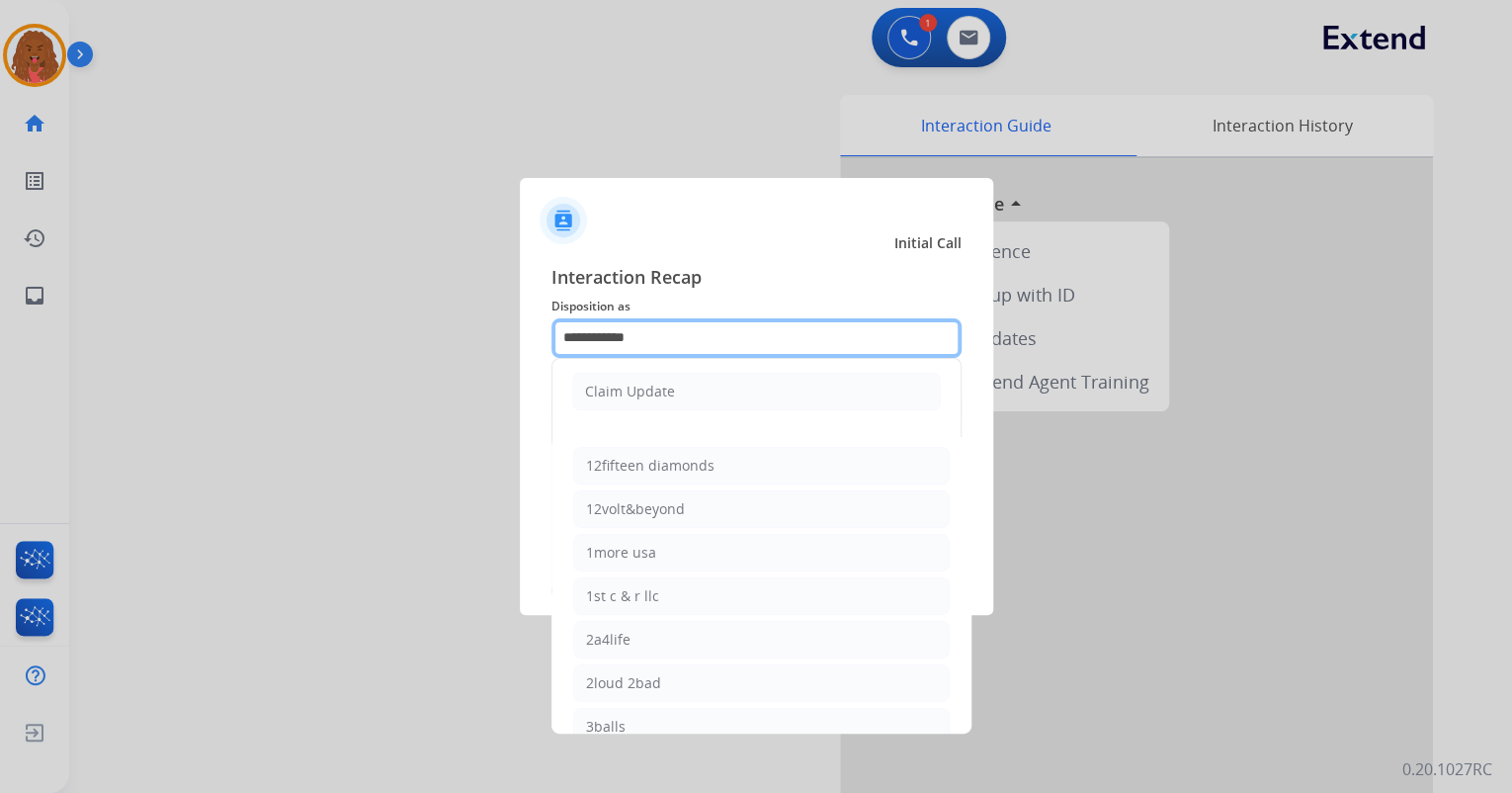 drag, startPoint x: 691, startPoint y: 325, endPoint x: 682, endPoint y: 338, distance: 15.811388 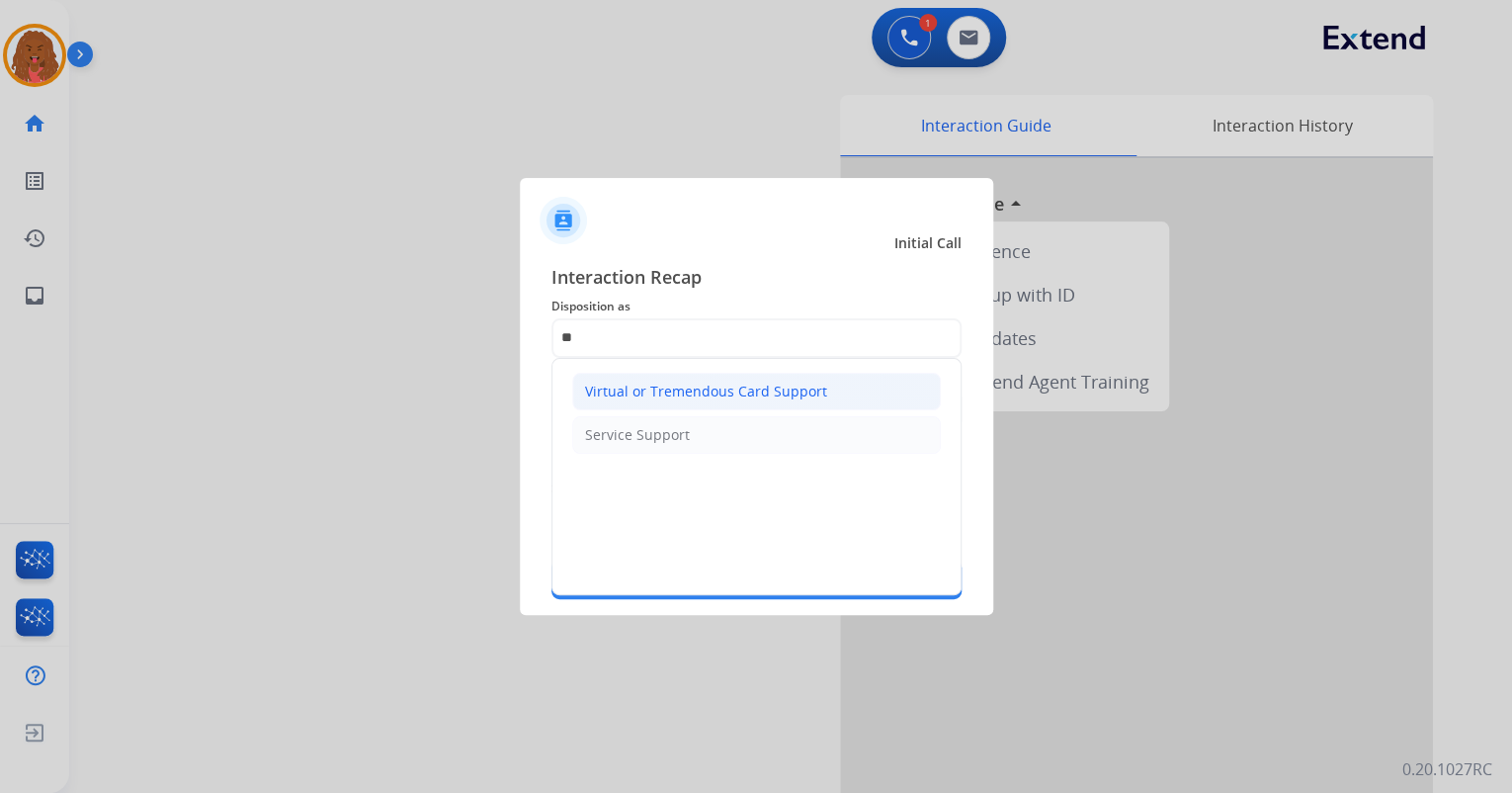 click on "Virtual or Tremendous Card Support" 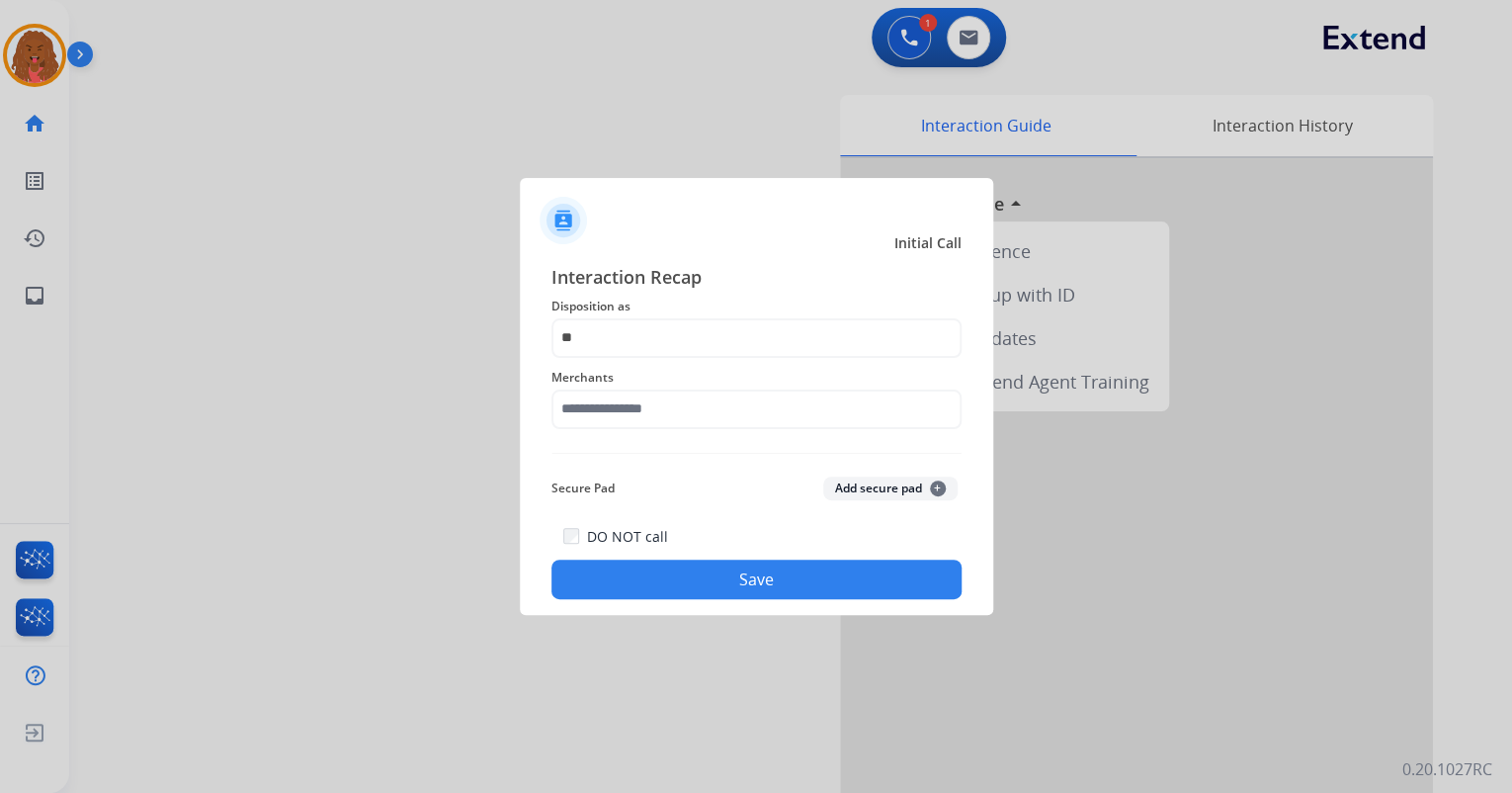 type on "**********" 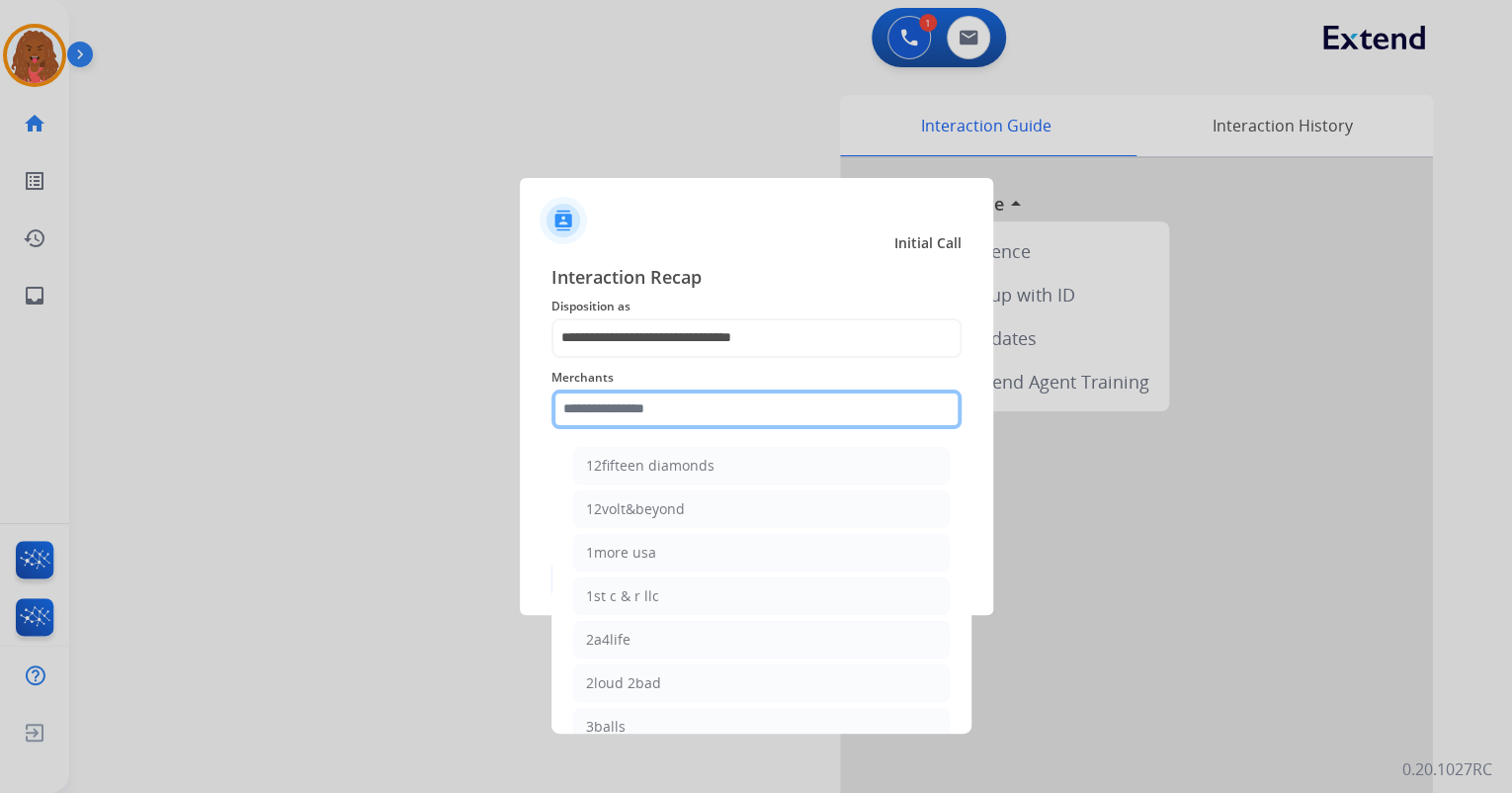 click 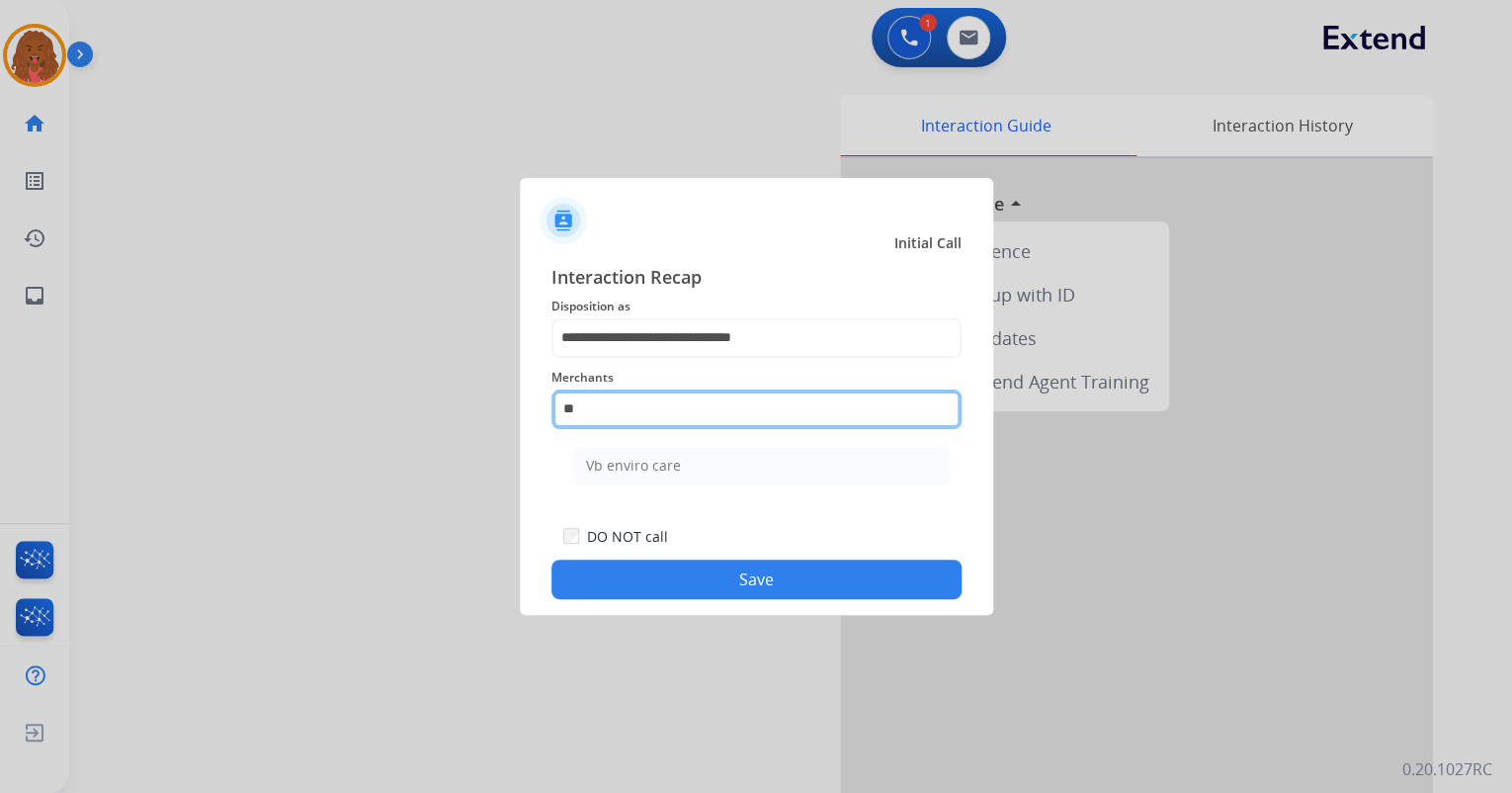 type on "*" 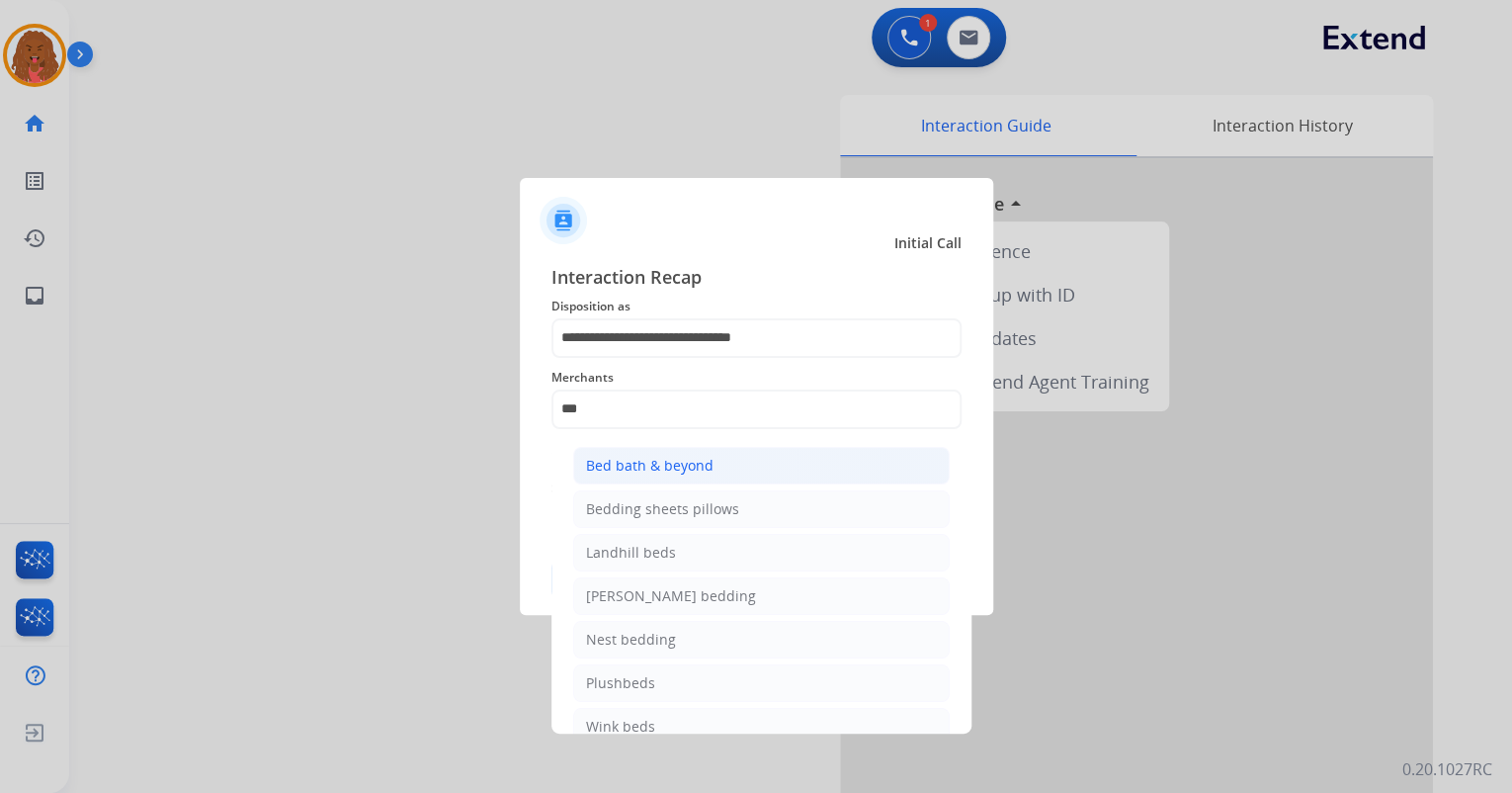 click on "Bed bath & beyond" 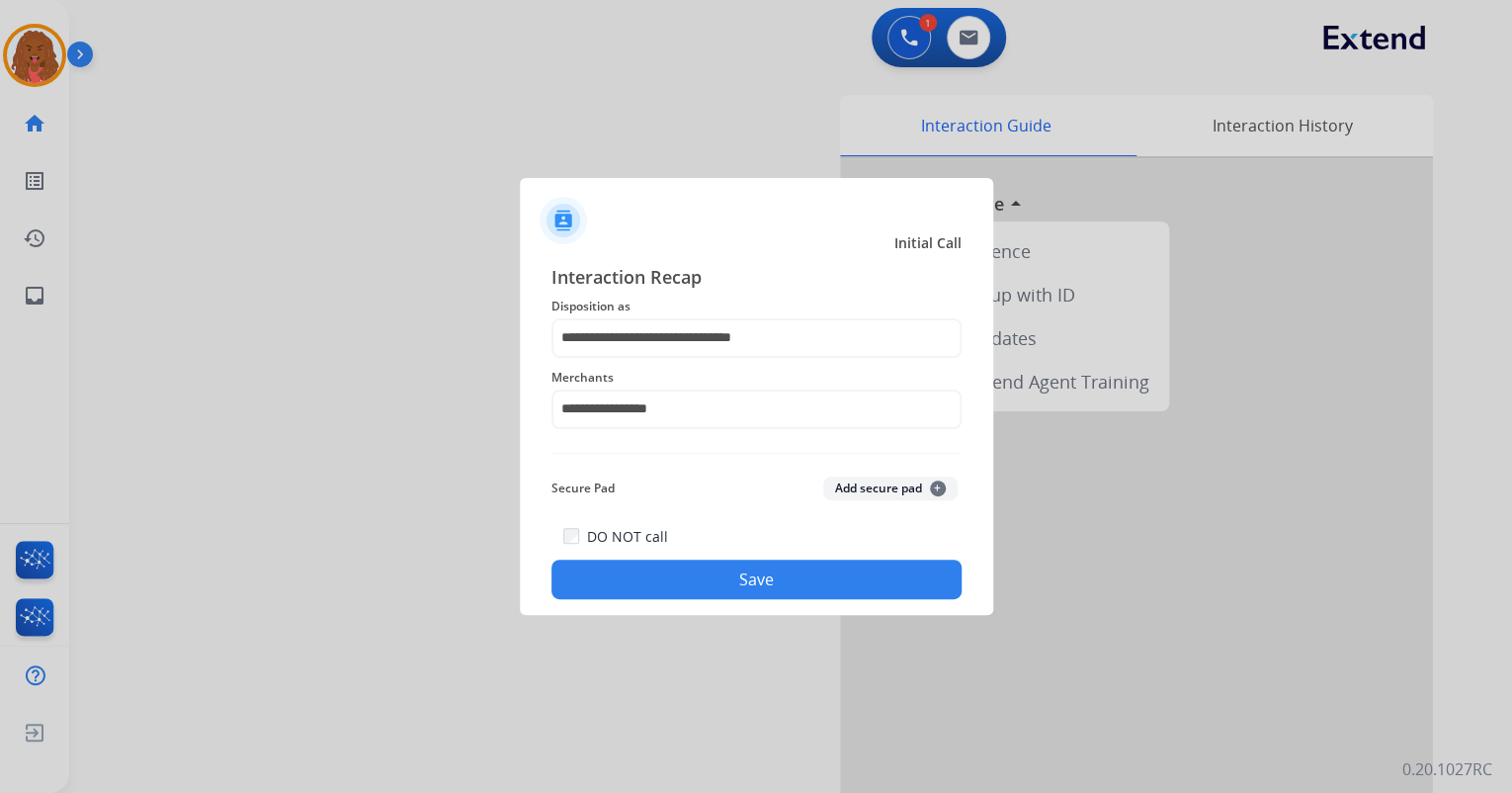 click on "Save" 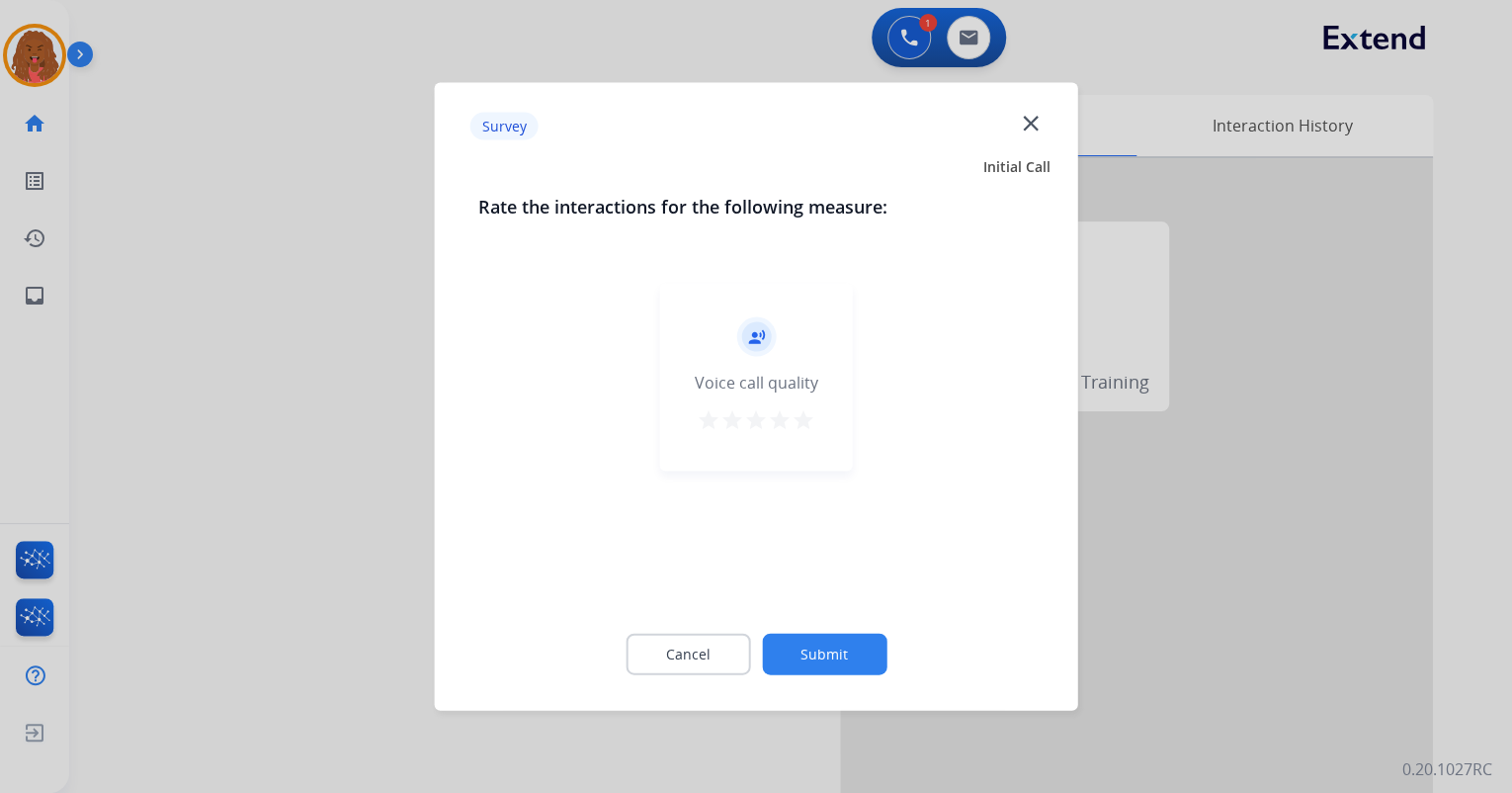 click on "Submit" 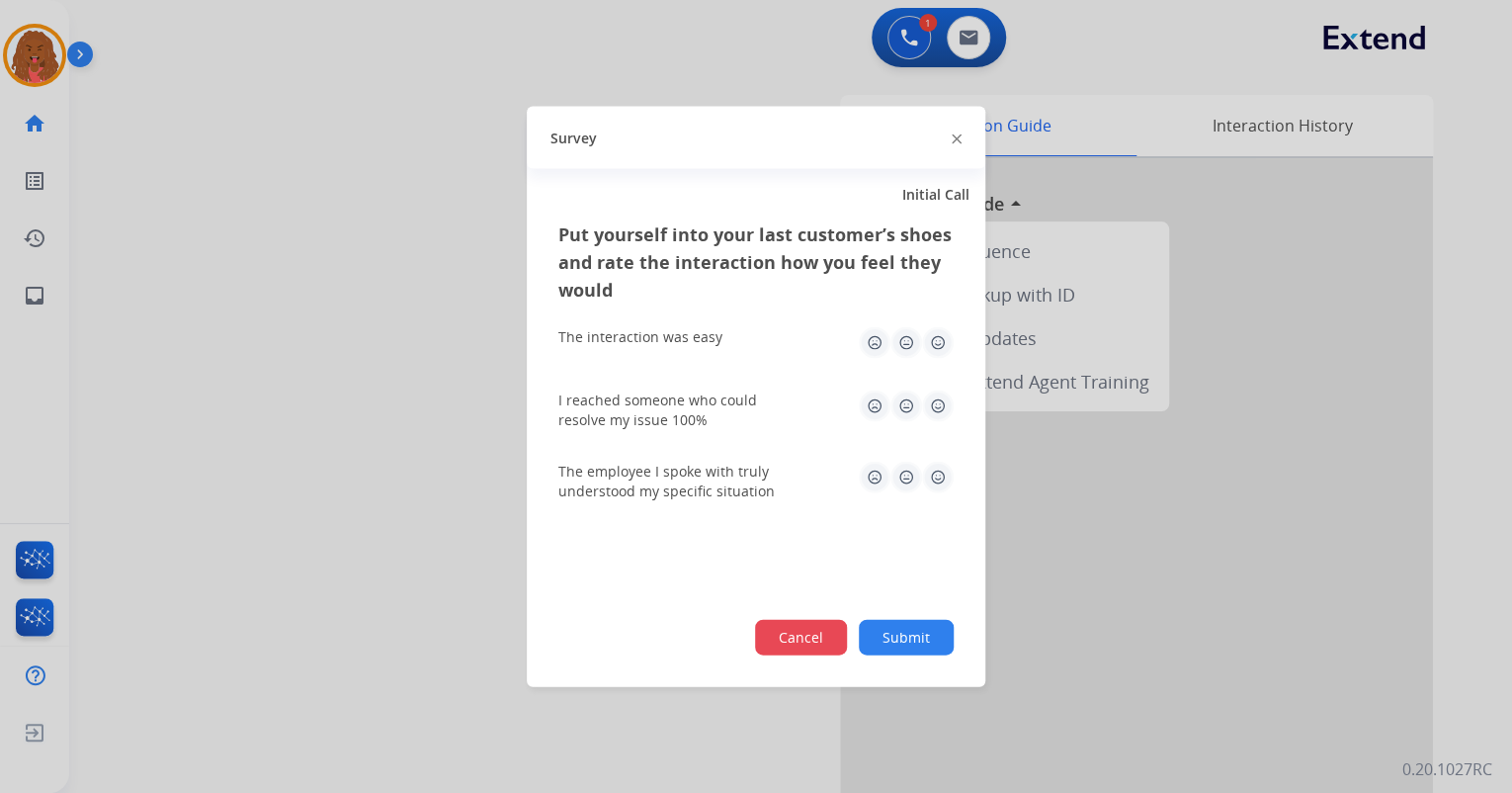 click on "Cancel" 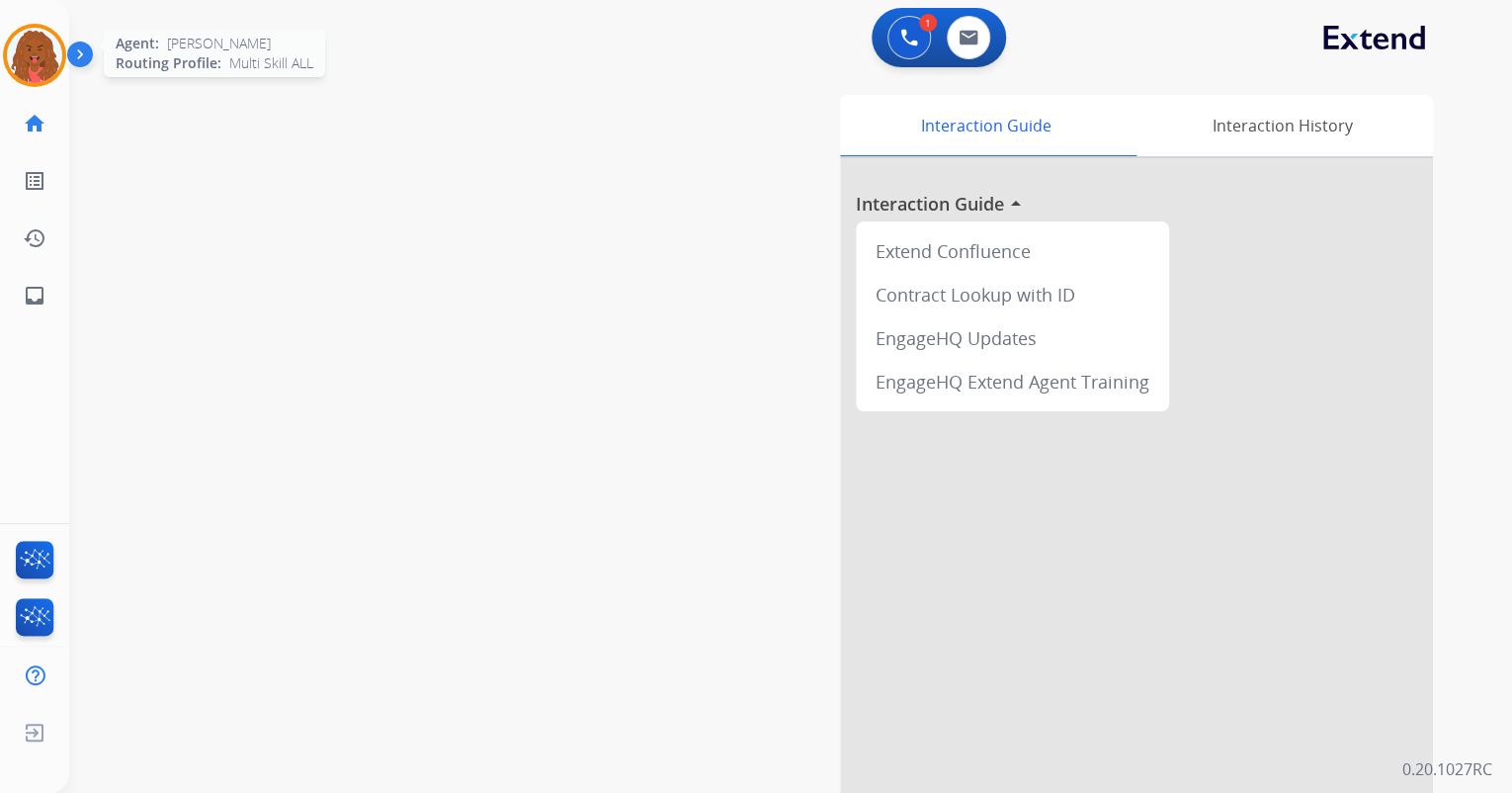 click at bounding box center [35, 55] 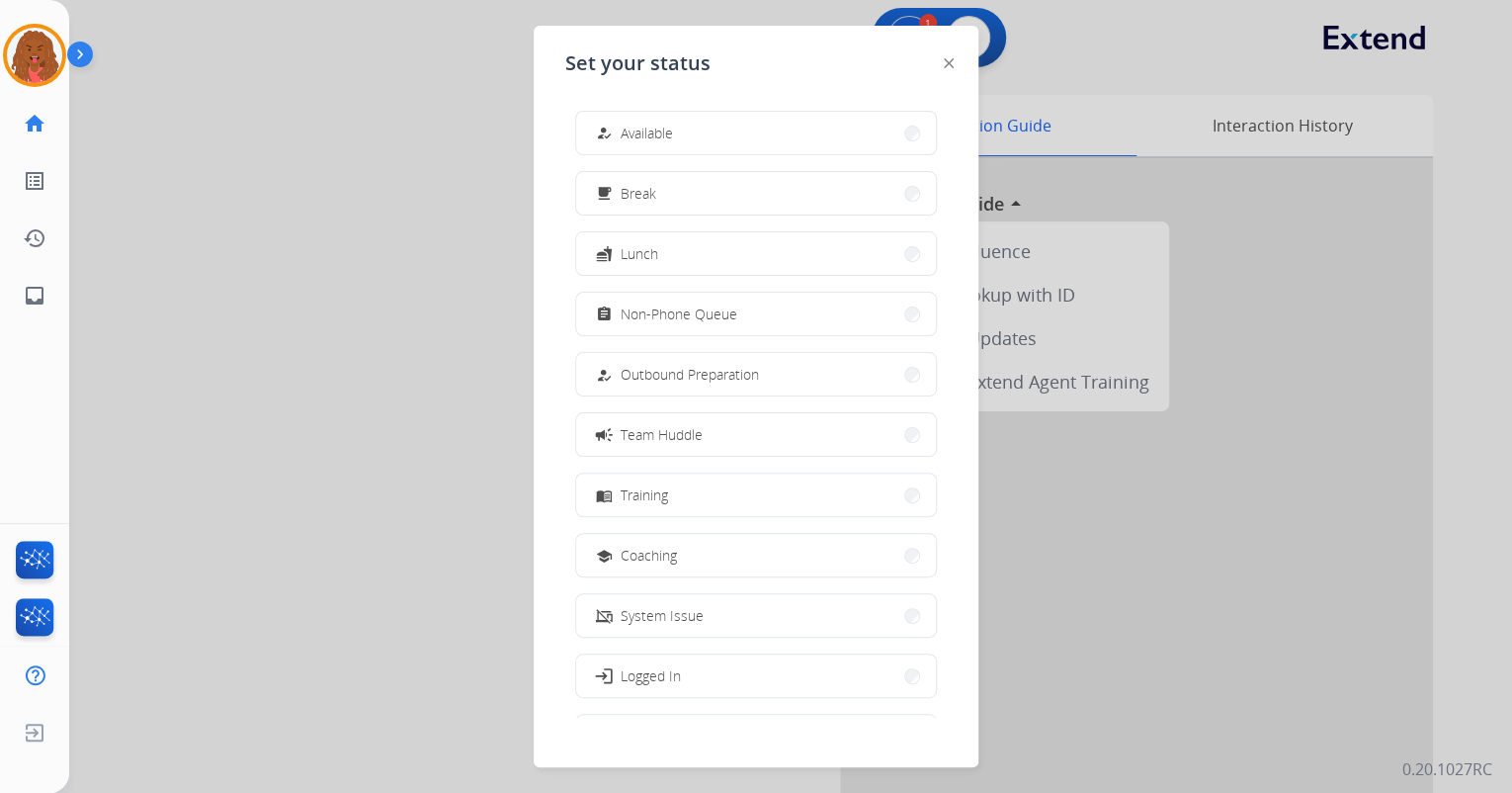 click on "Non-Phone Queue" at bounding box center (679, 313) 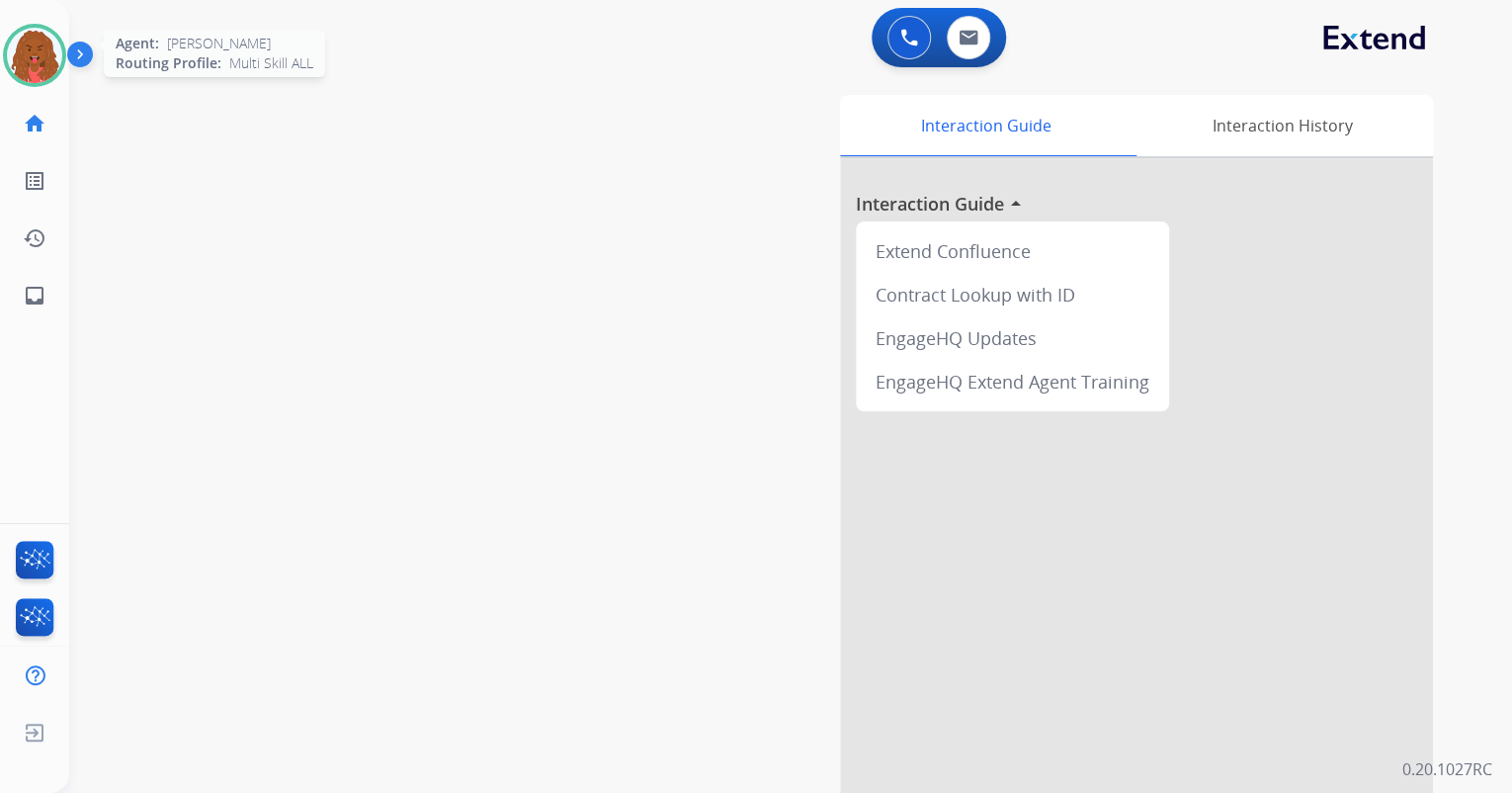 click at bounding box center (35, 55) 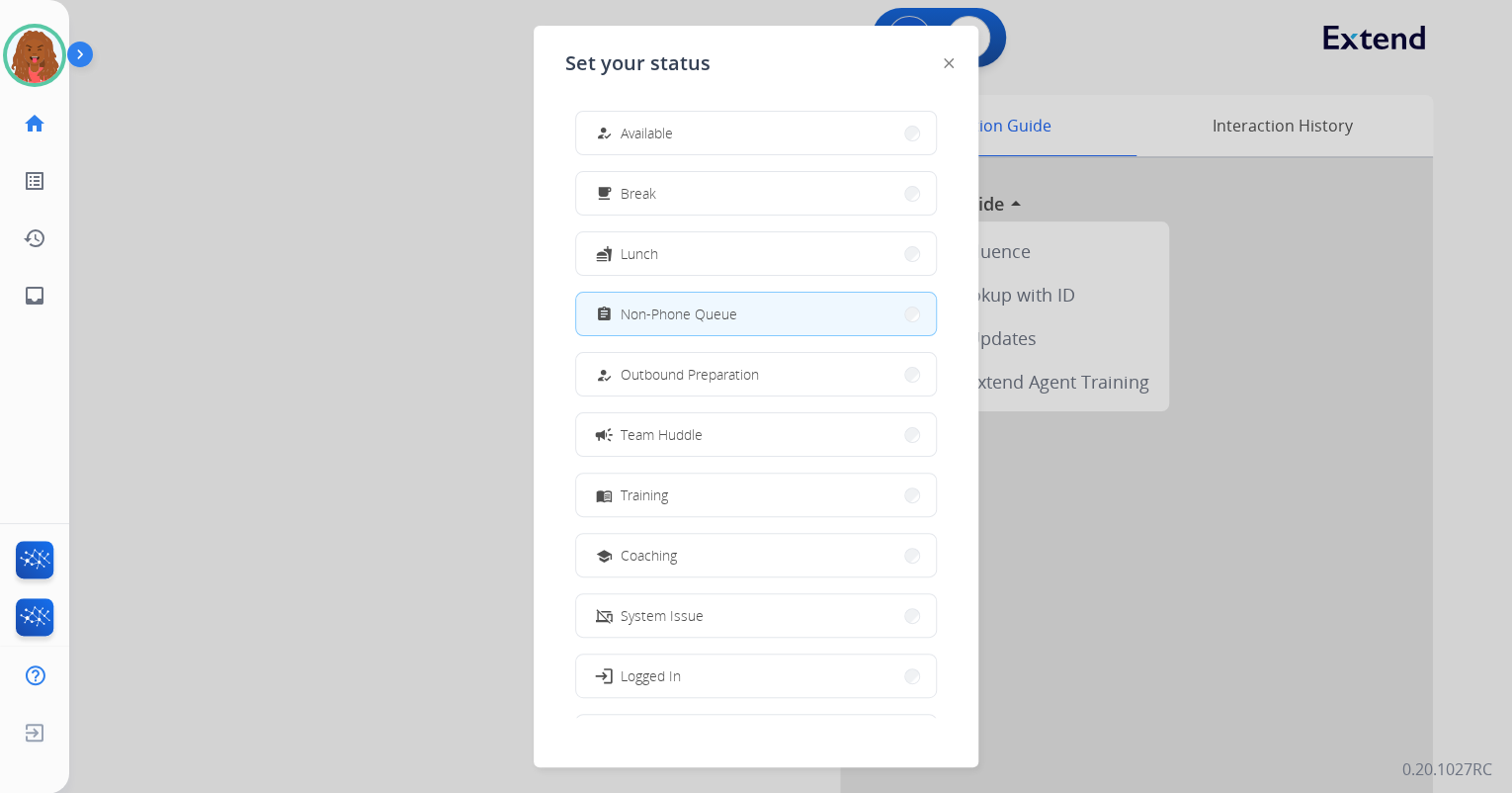 click at bounding box center [756, 396] 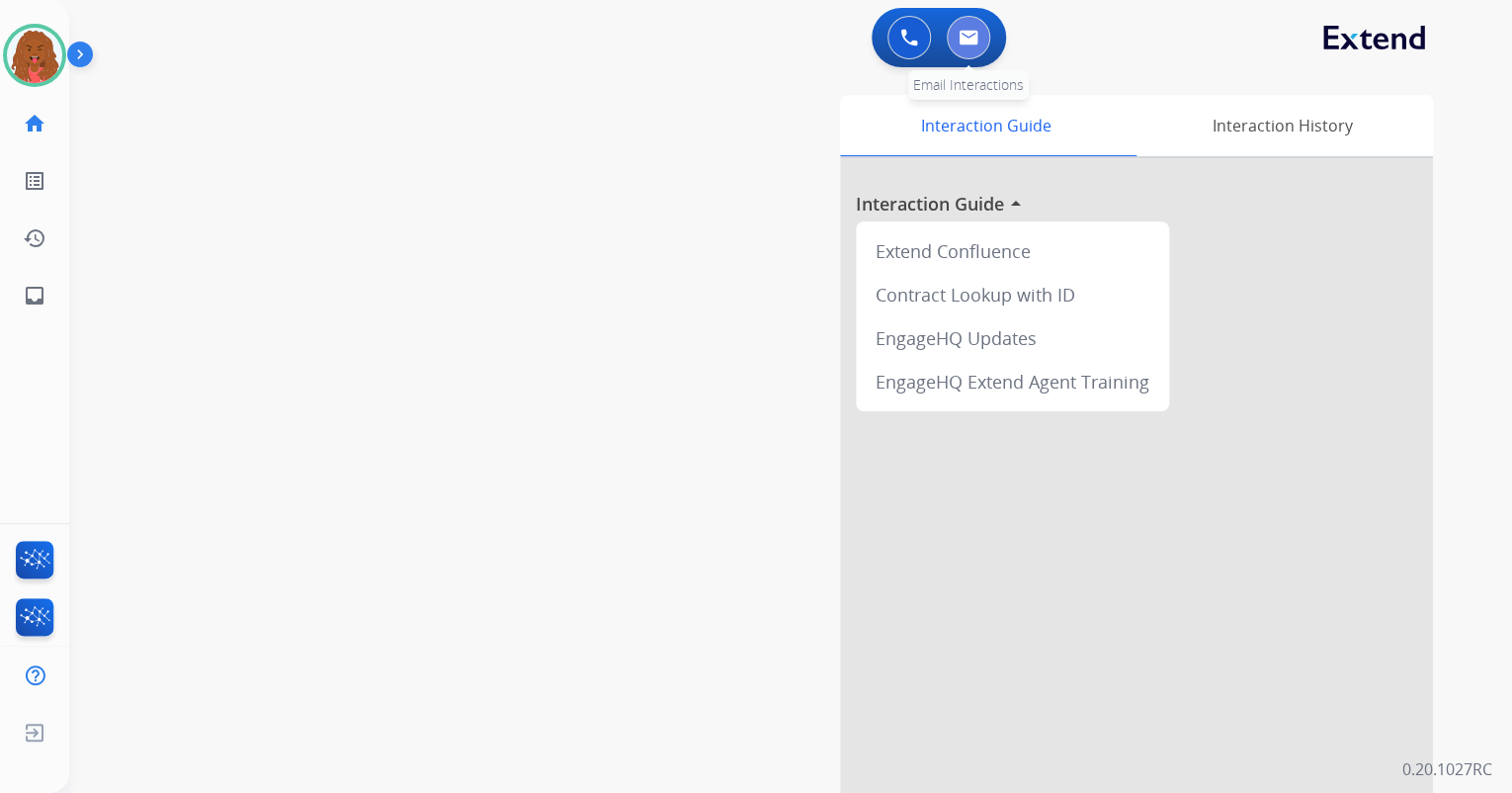 click at bounding box center [968, 38] 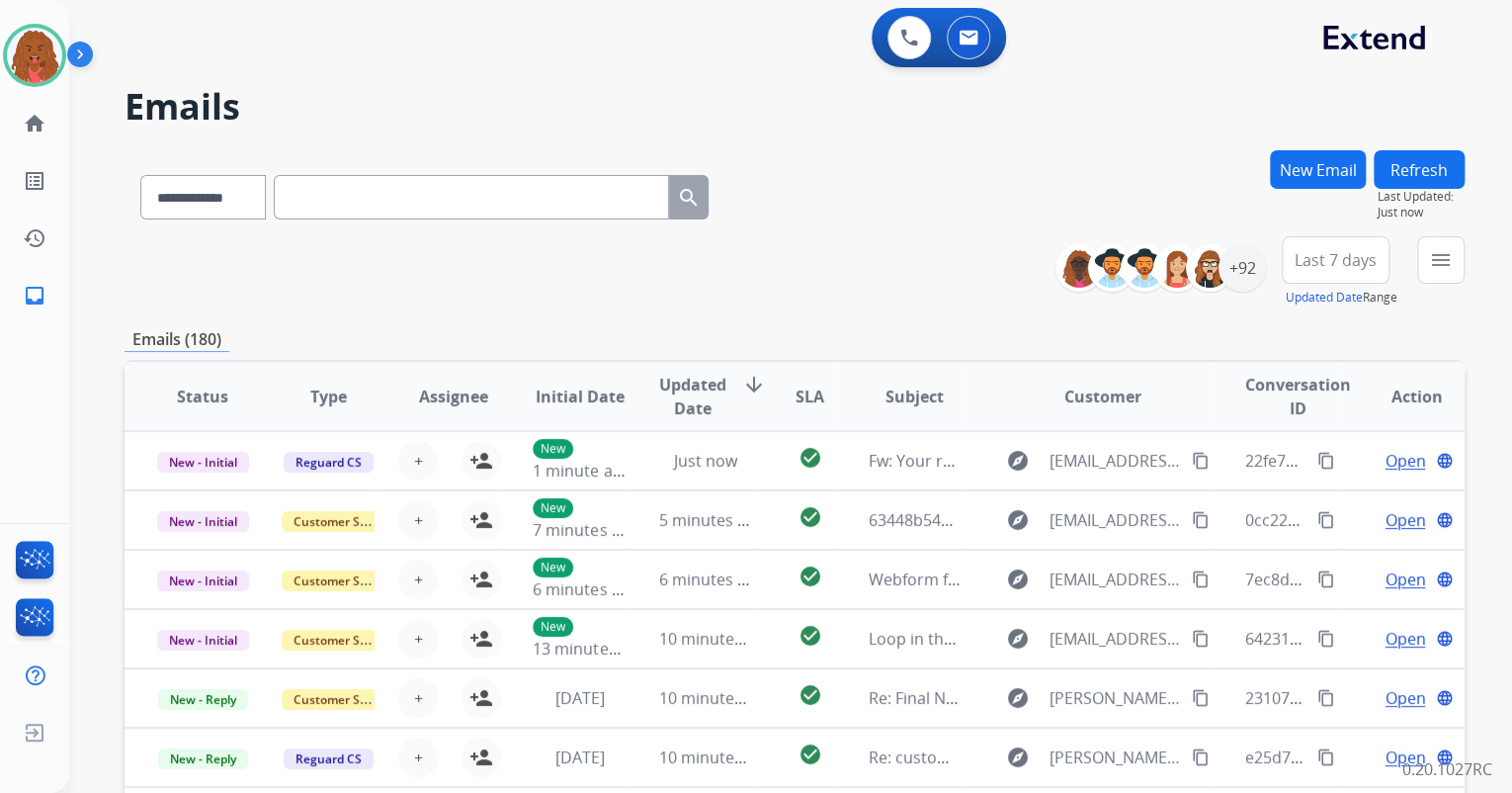 drag, startPoint x: 418, startPoint y: 177, endPoint x: 413, endPoint y: 190, distance: 13.928388 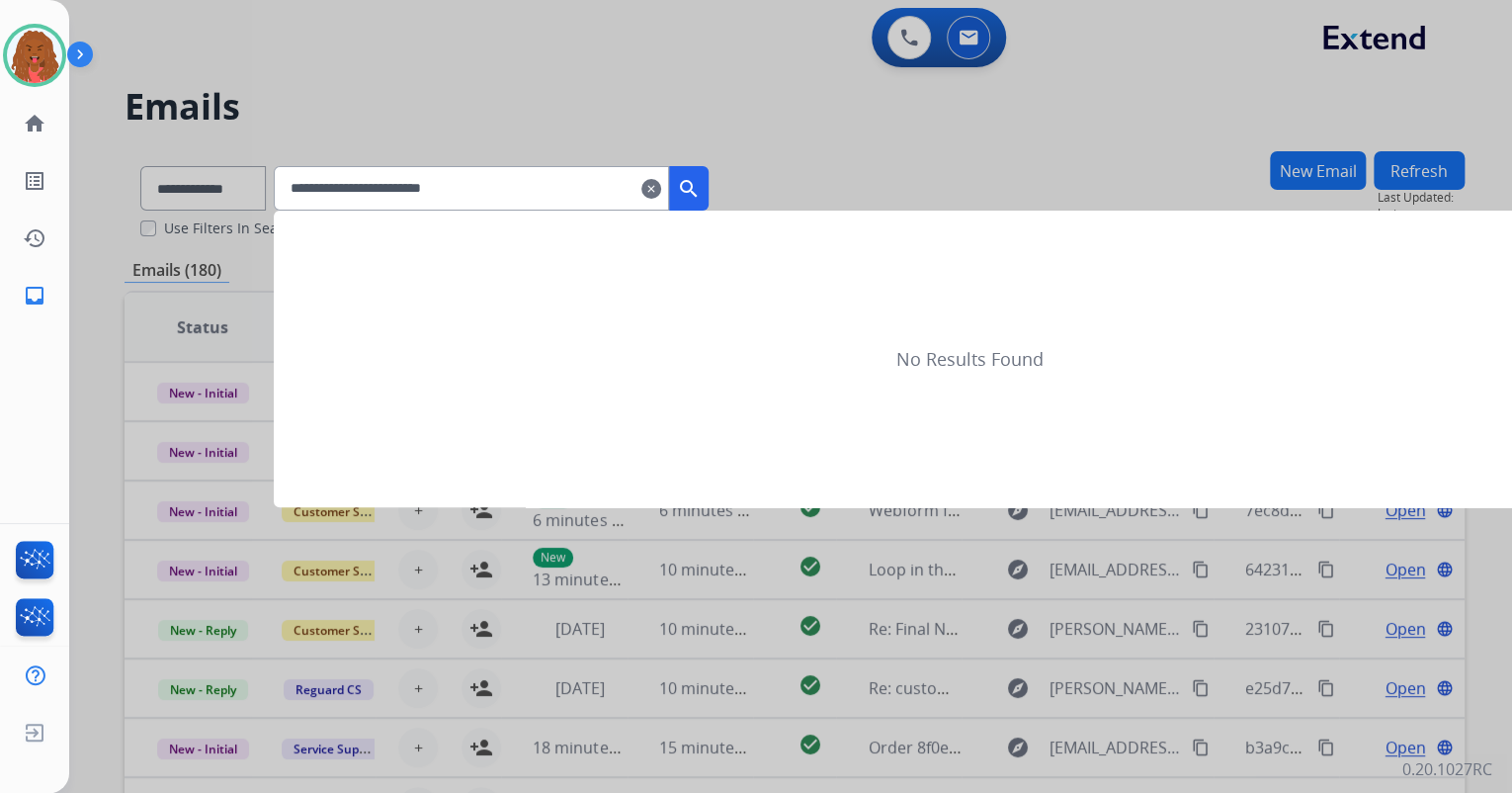 type on "**********" 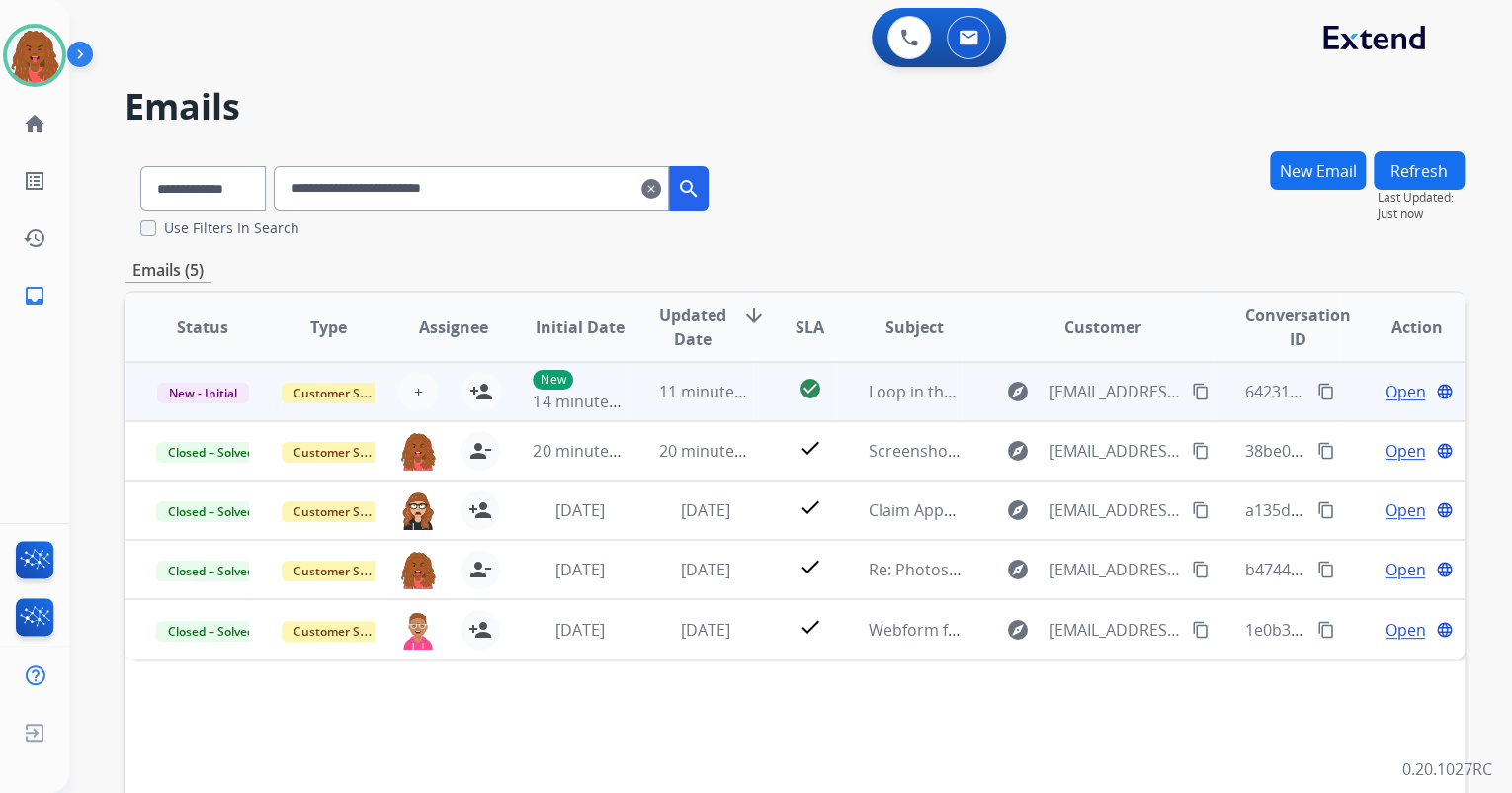 click on "Open" at bounding box center (1404, 392) 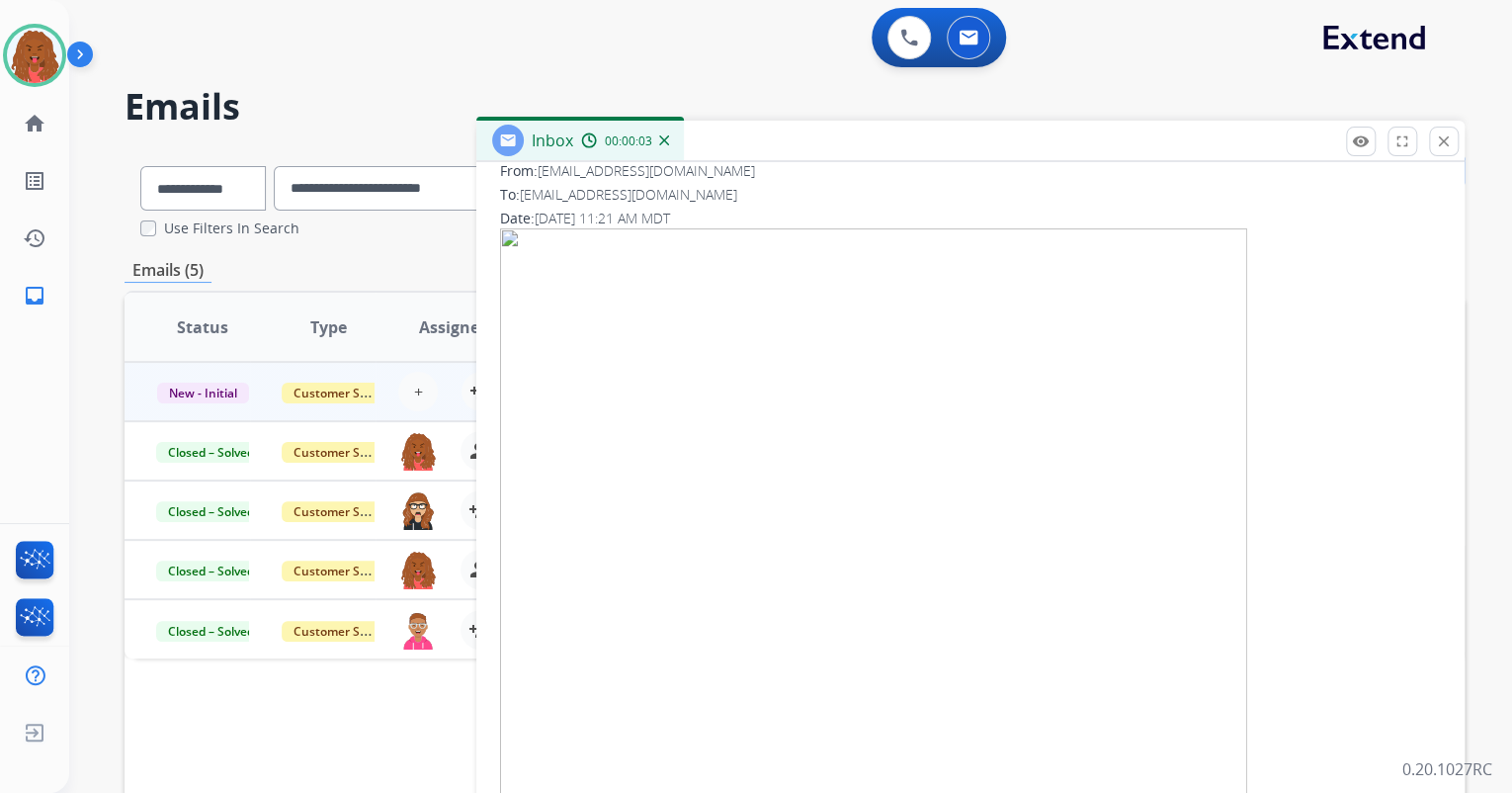 scroll, scrollTop: 316, scrollLeft: 0, axis: vertical 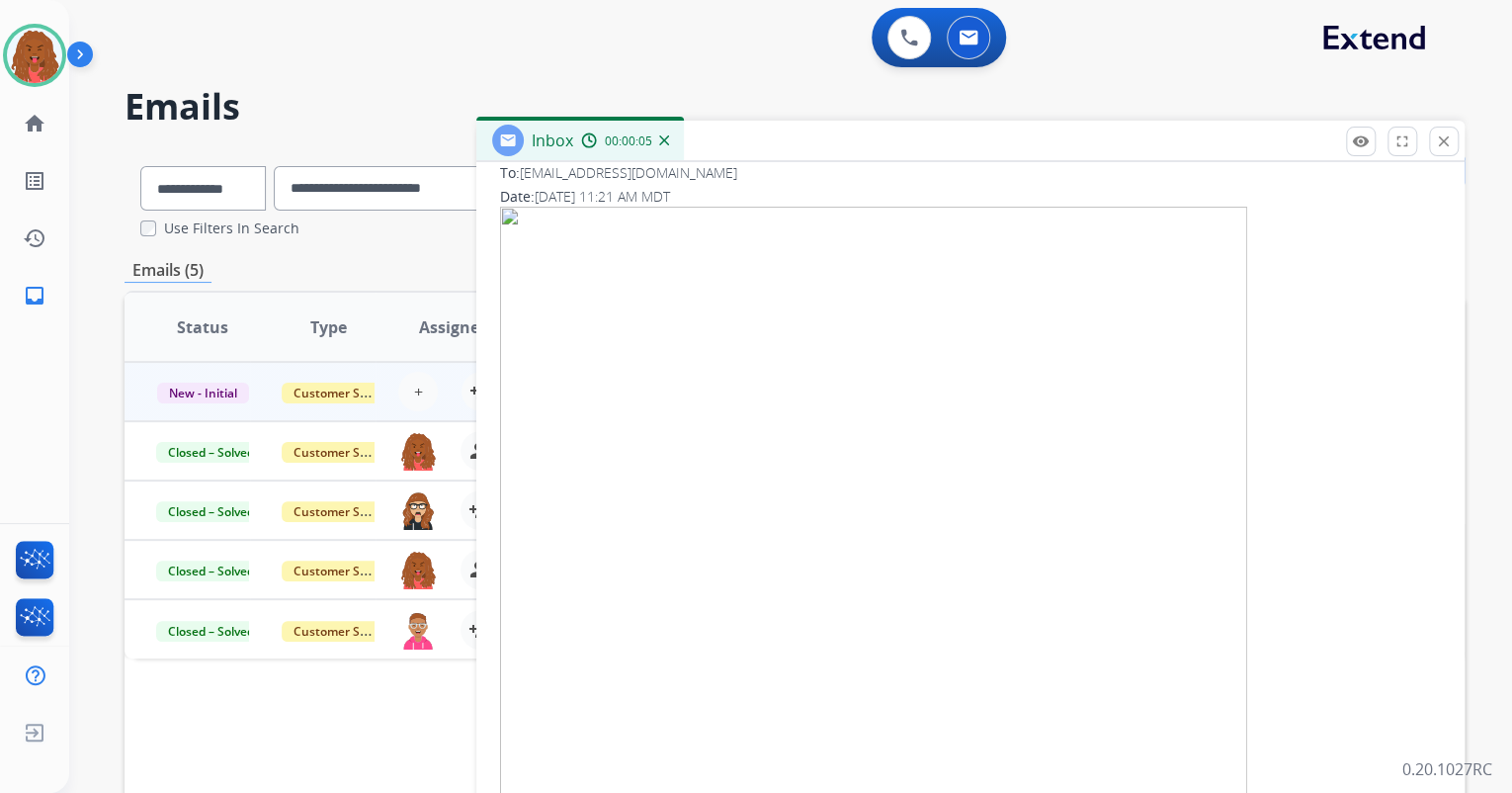 click at bounding box center [874, 554] 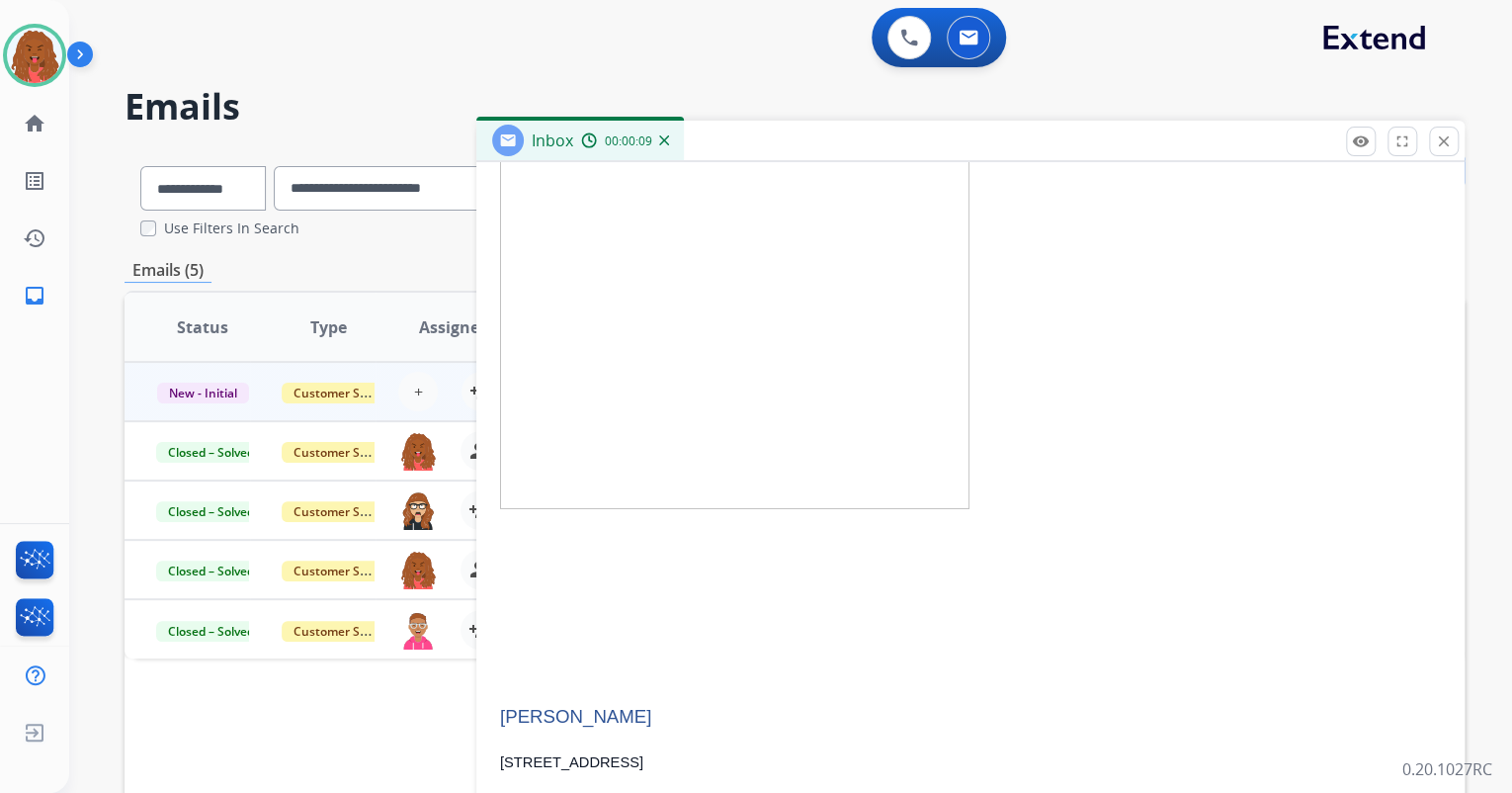 scroll, scrollTop: 3287, scrollLeft: 0, axis: vertical 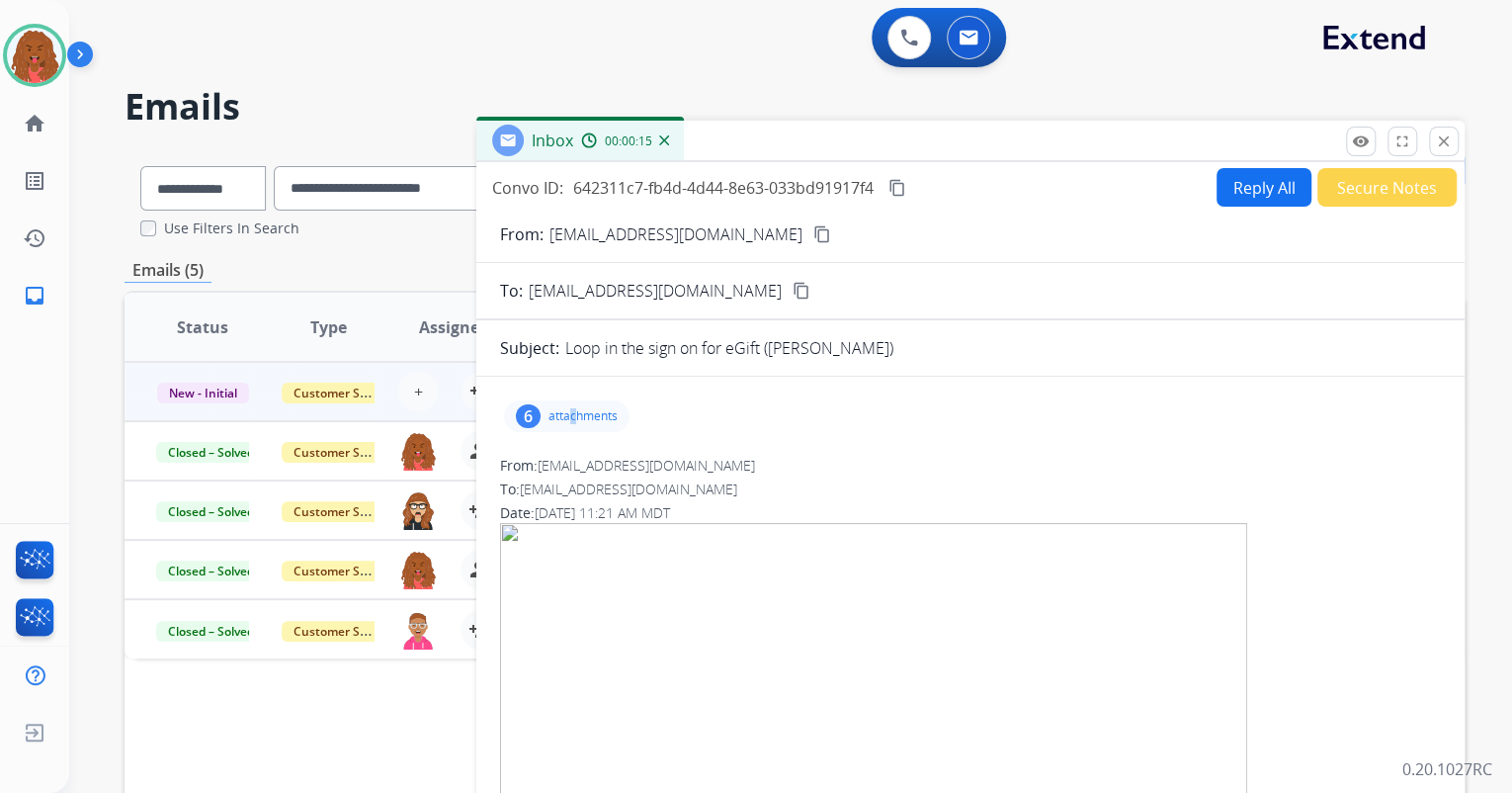 click on "6 attachments" at bounding box center (566, 416) 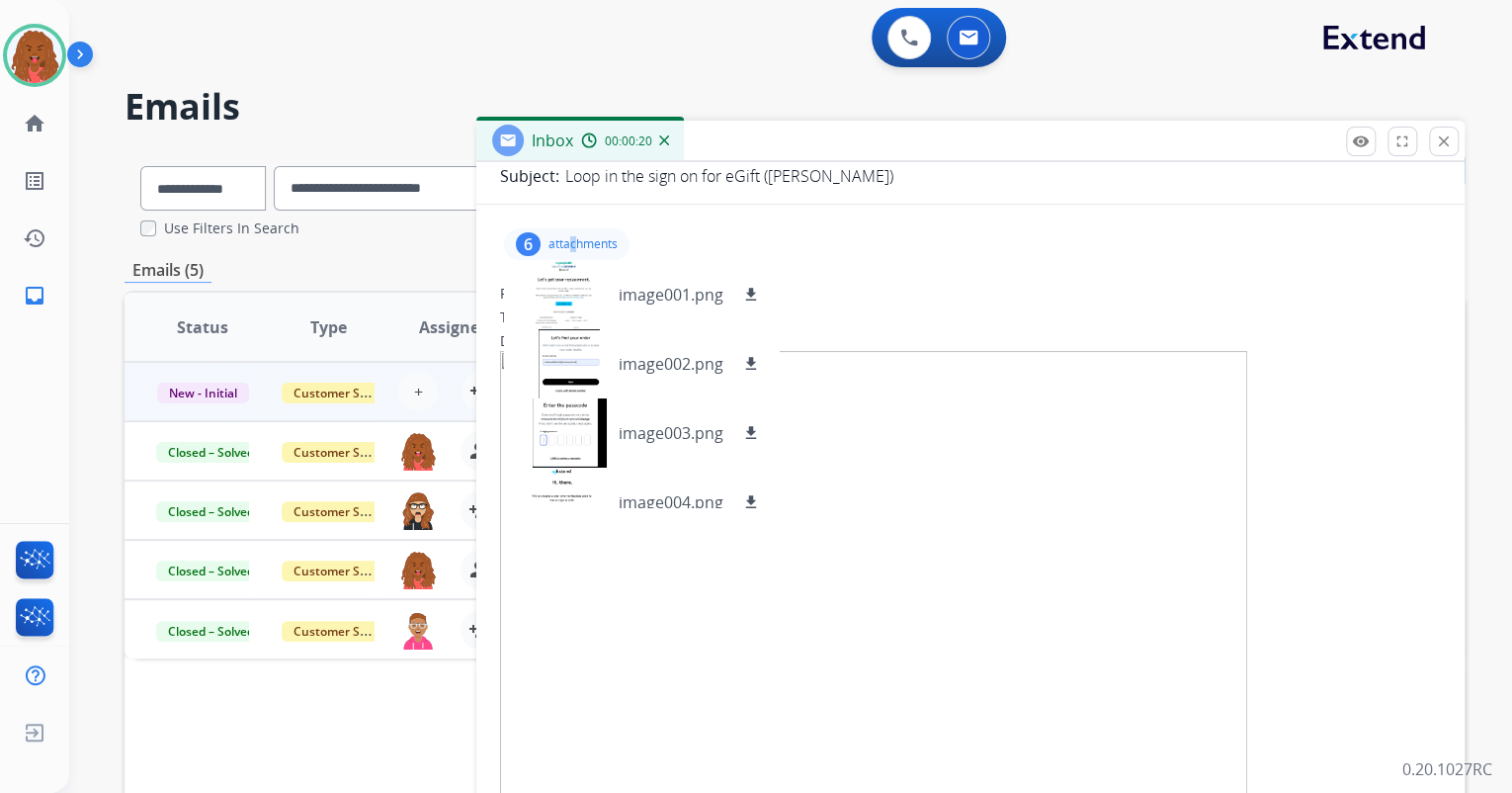 scroll, scrollTop: 158, scrollLeft: 0, axis: vertical 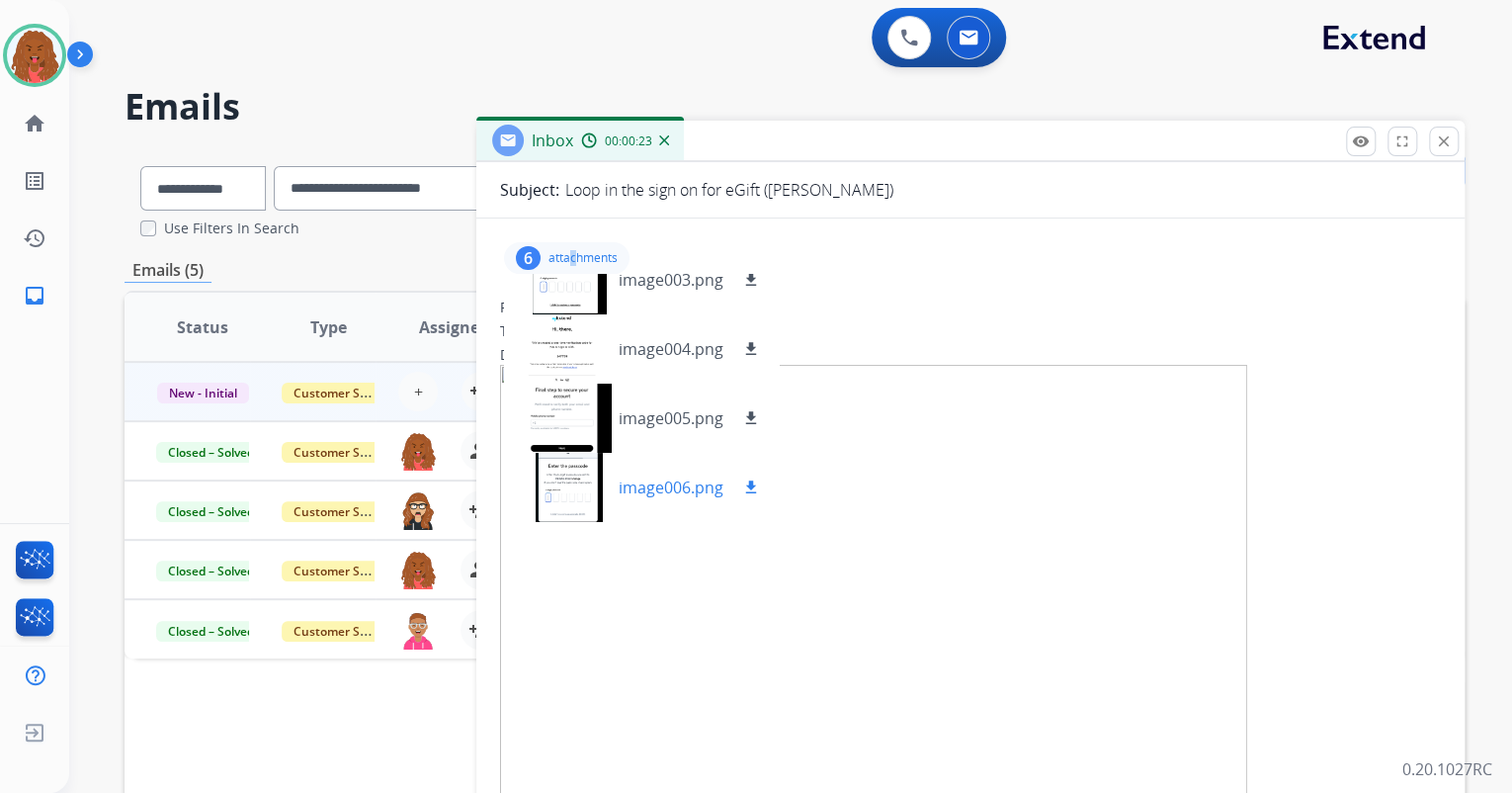 click on "download" at bounding box center (751, 487) 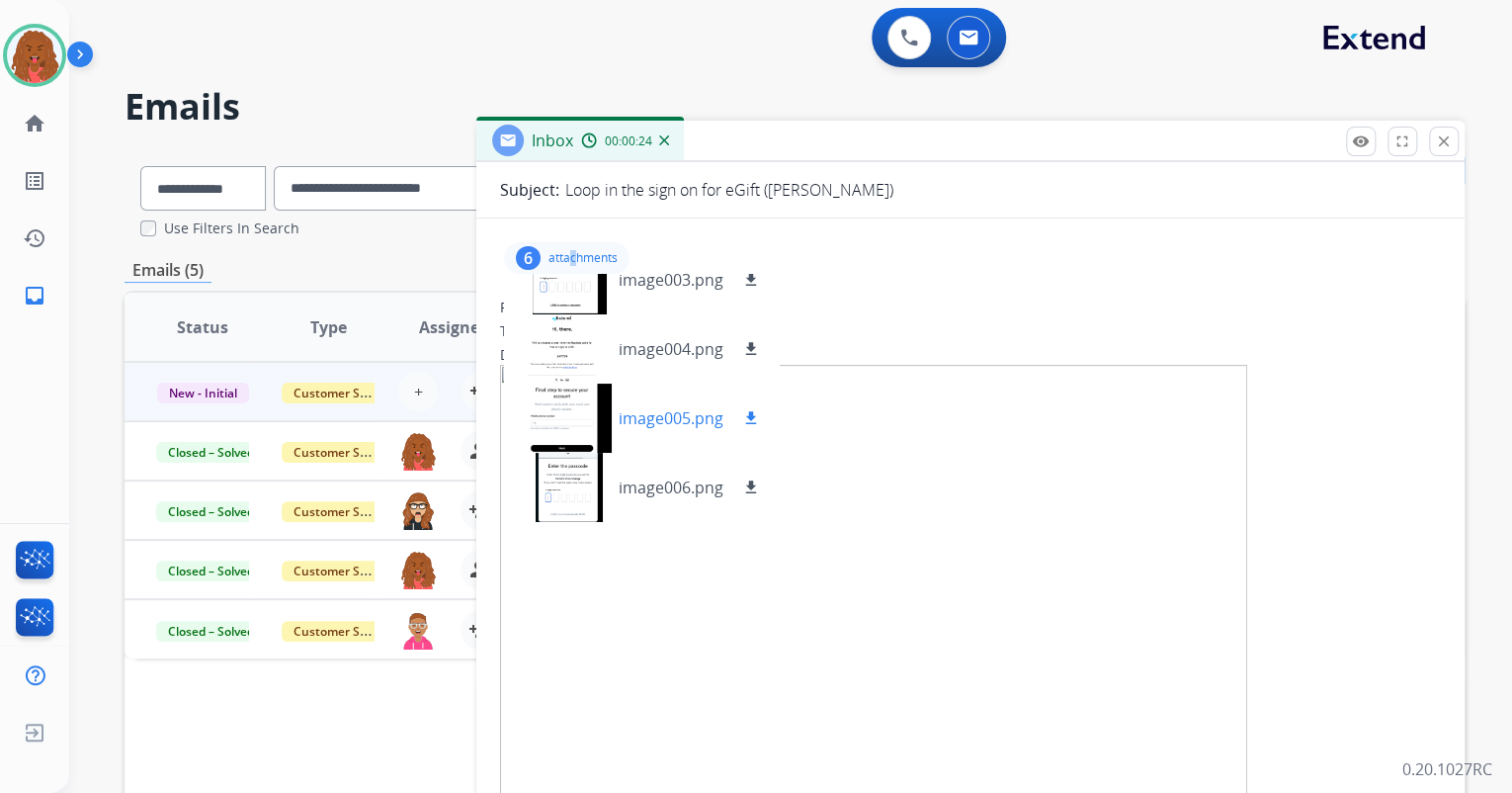 click on "download" at bounding box center (751, 418) 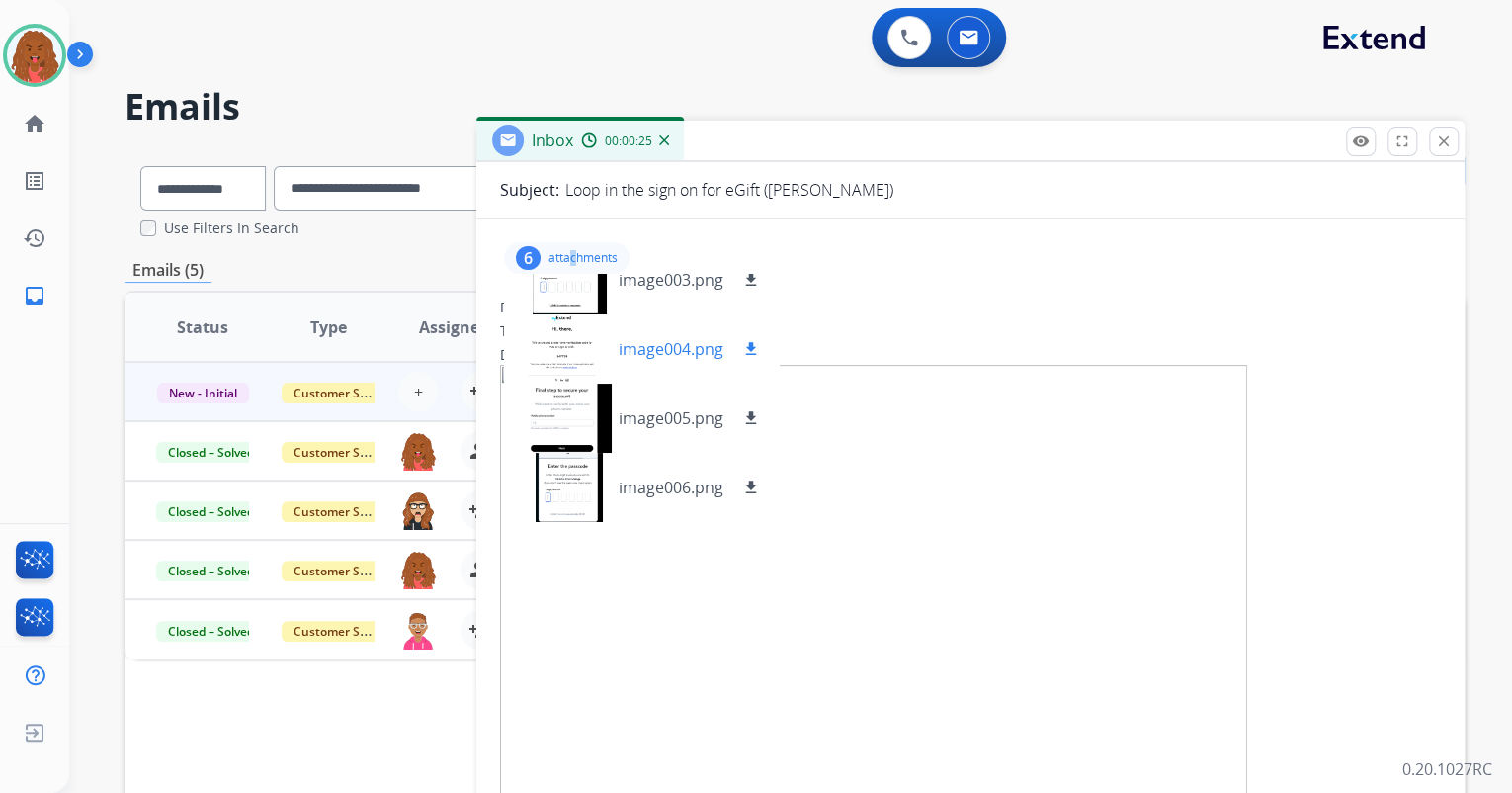 click on "download" at bounding box center (751, 349) 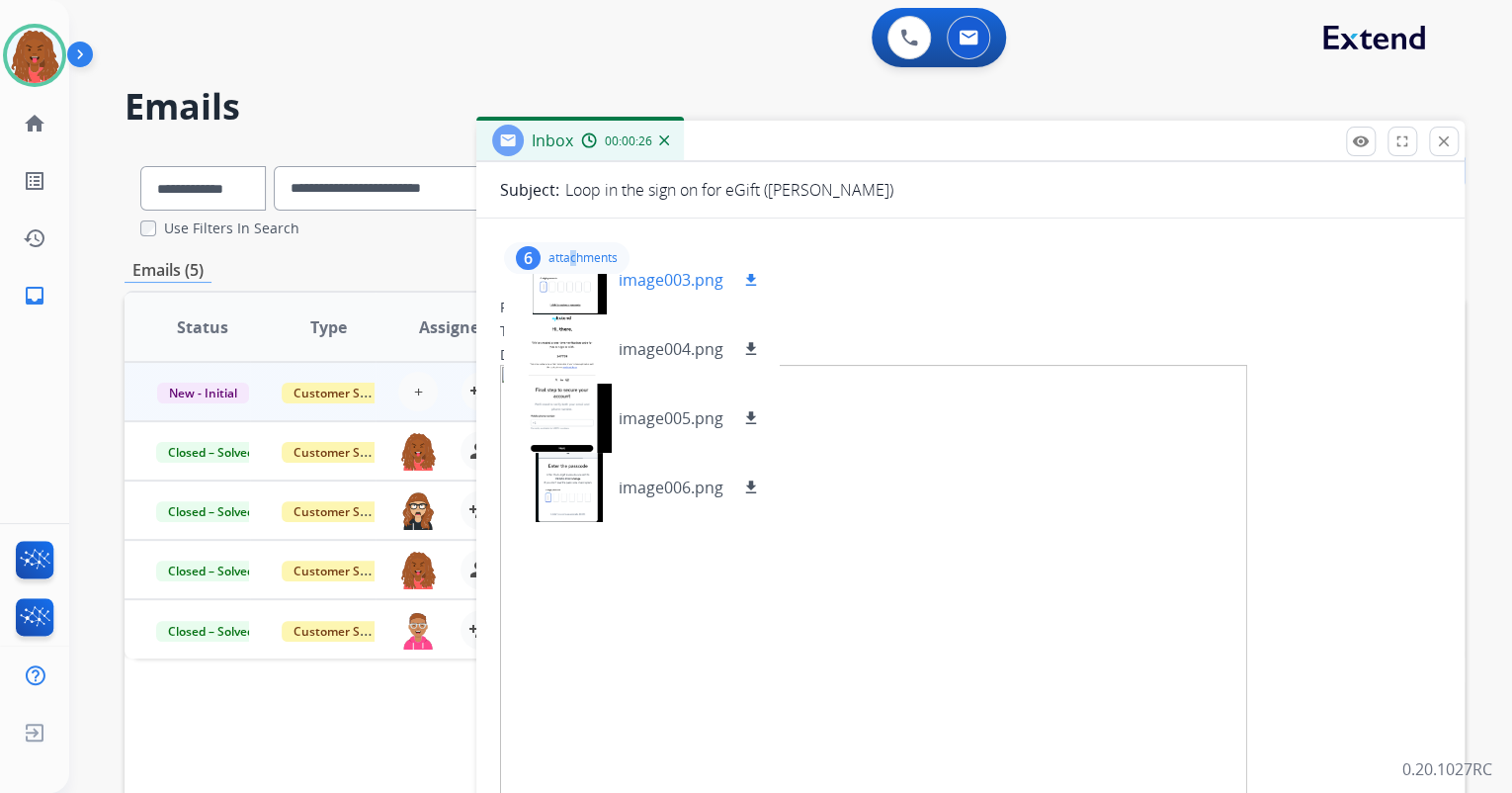 click on "download" at bounding box center [751, 280] 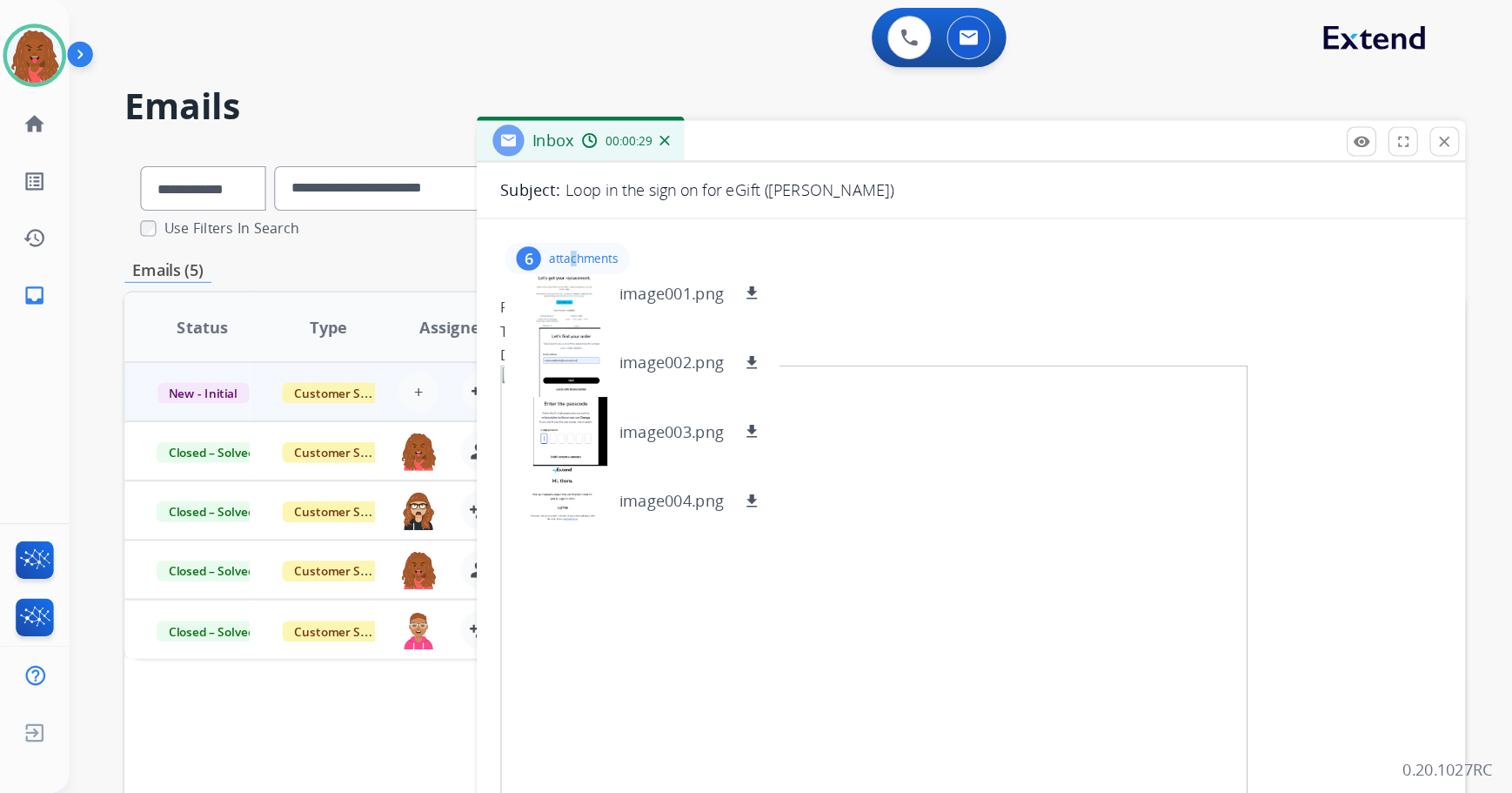 scroll, scrollTop: 0, scrollLeft: 0, axis: both 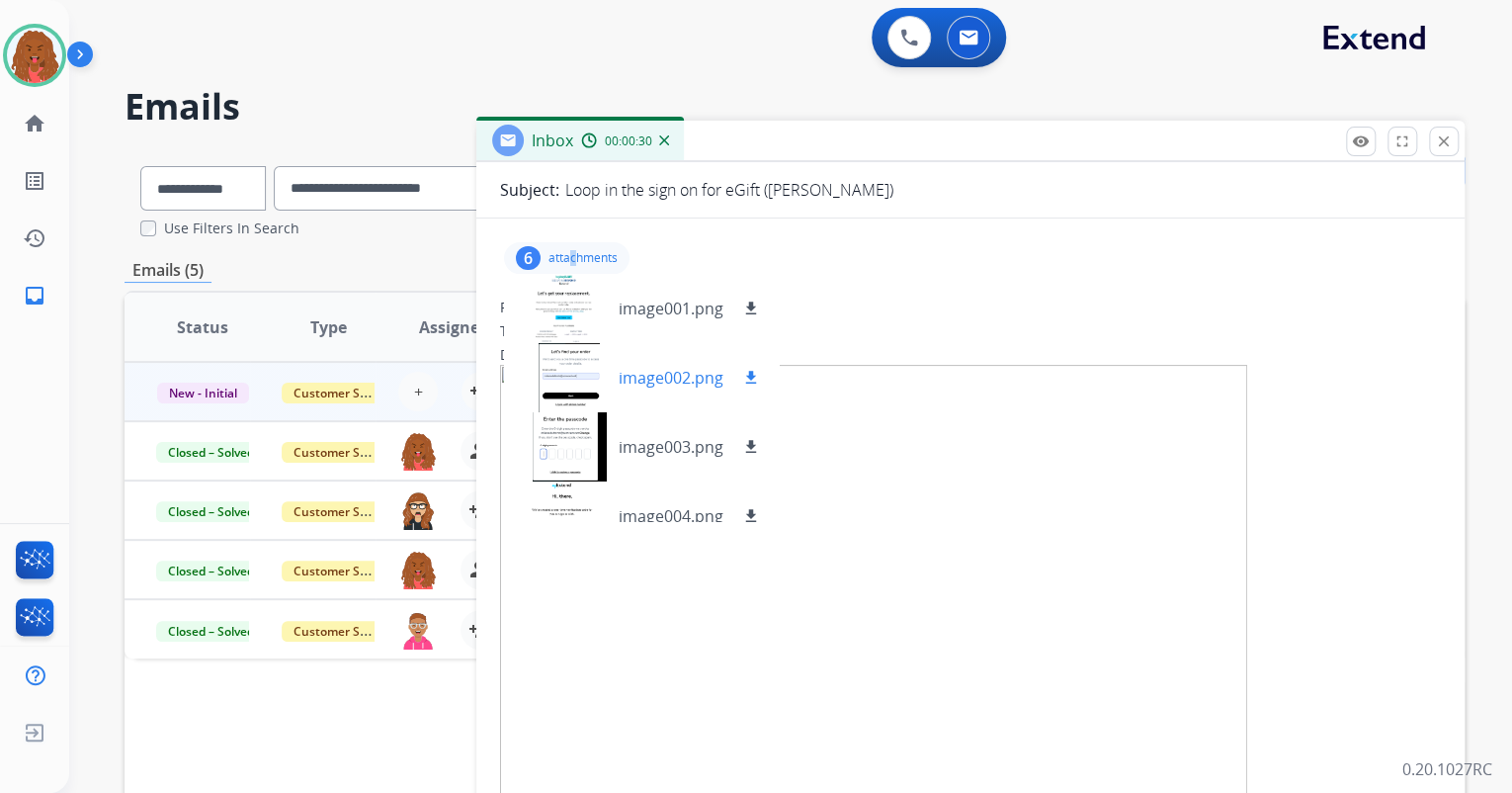 click on "download" at bounding box center [751, 378] 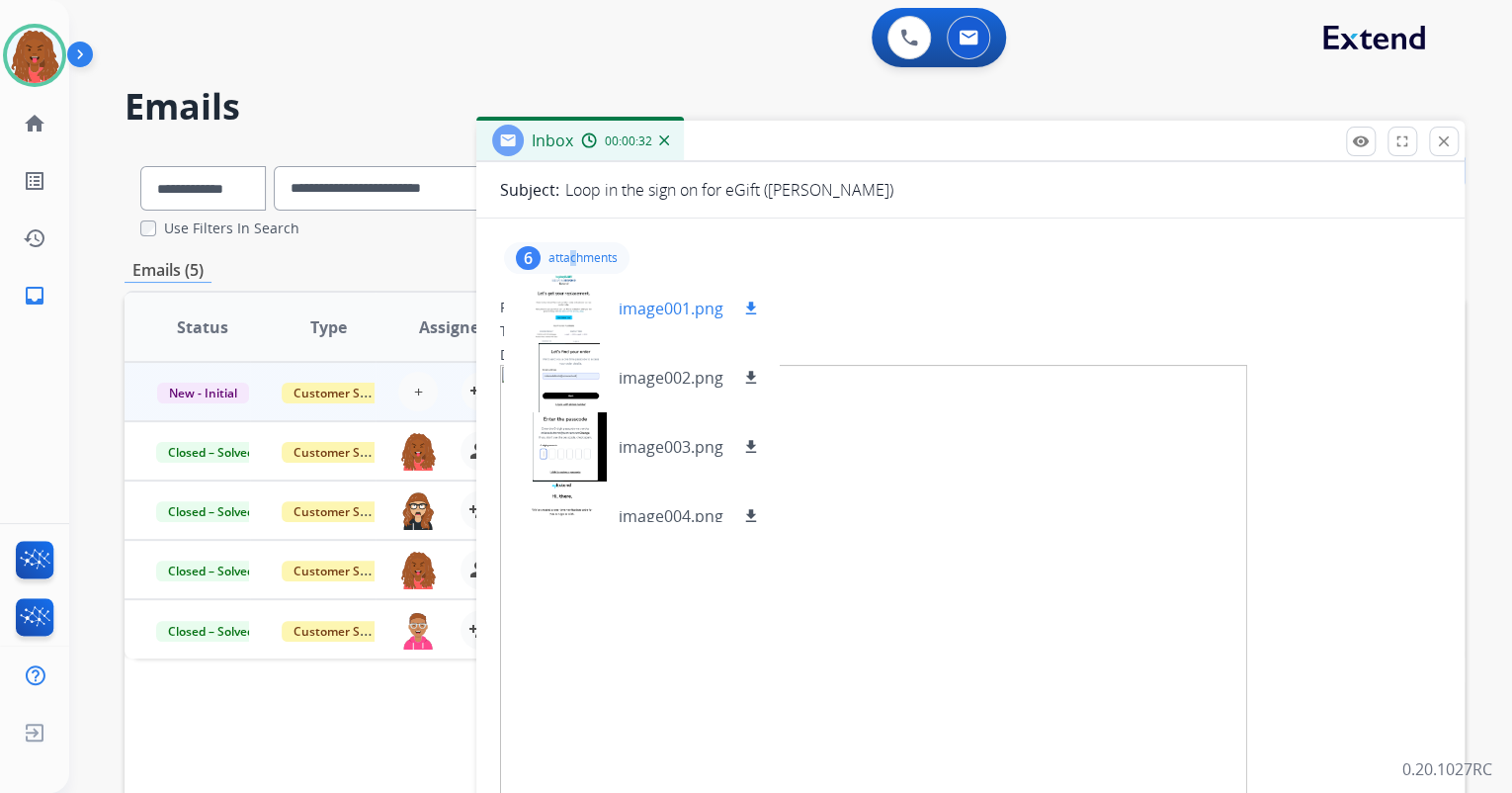 click on "download" at bounding box center (751, 308) 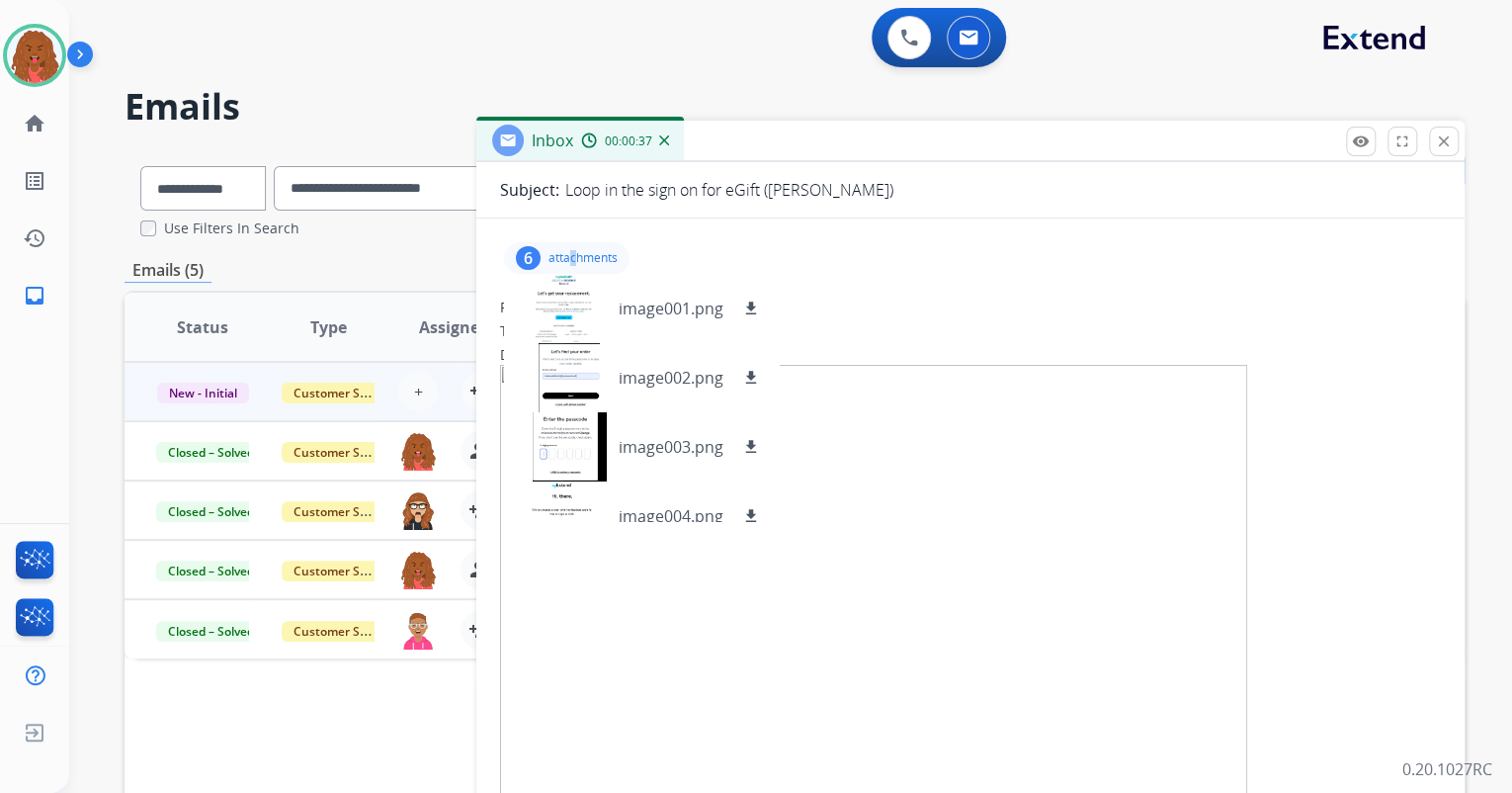 type 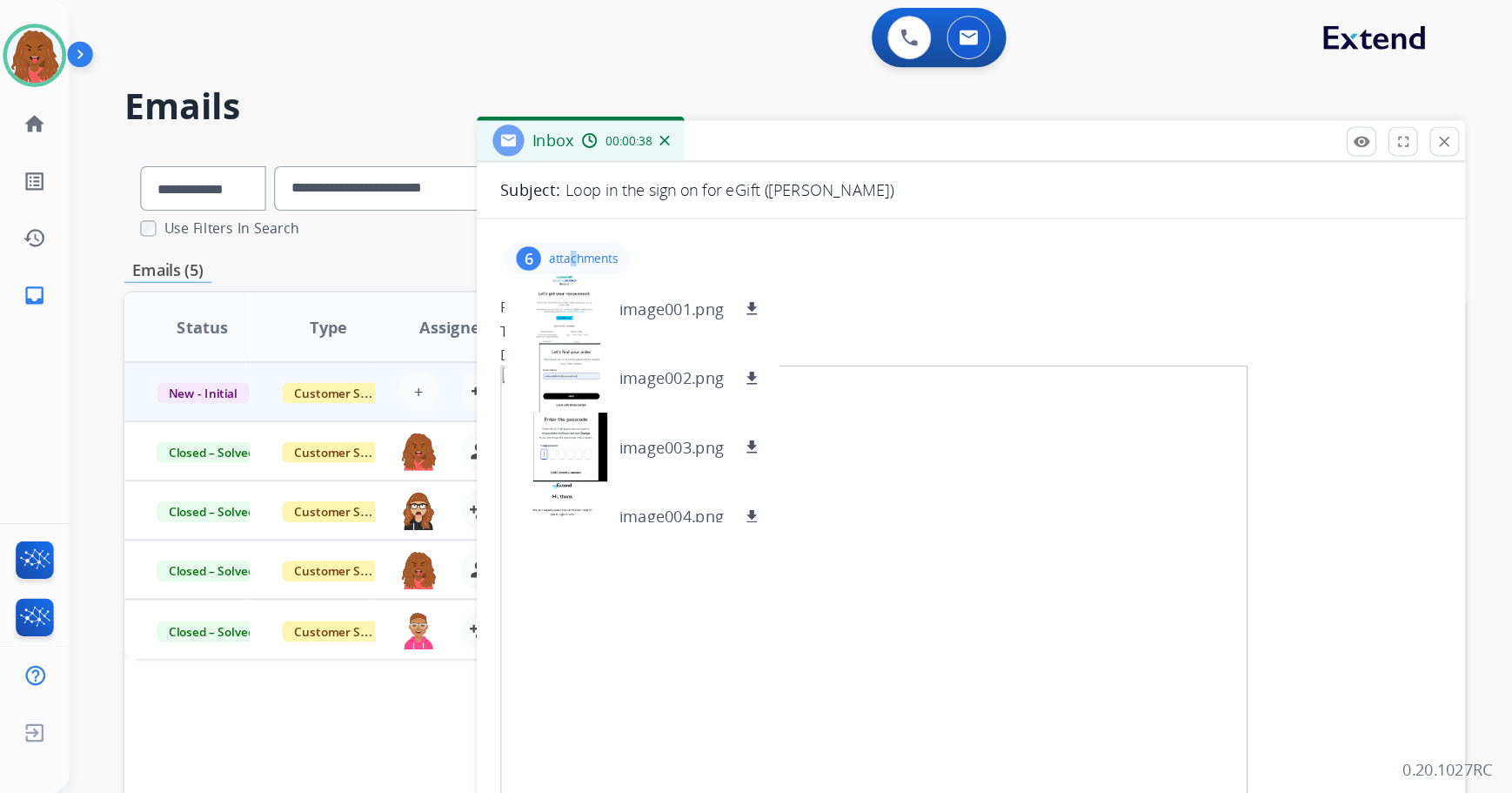 scroll, scrollTop: 139, scrollLeft: 0, axis: vertical 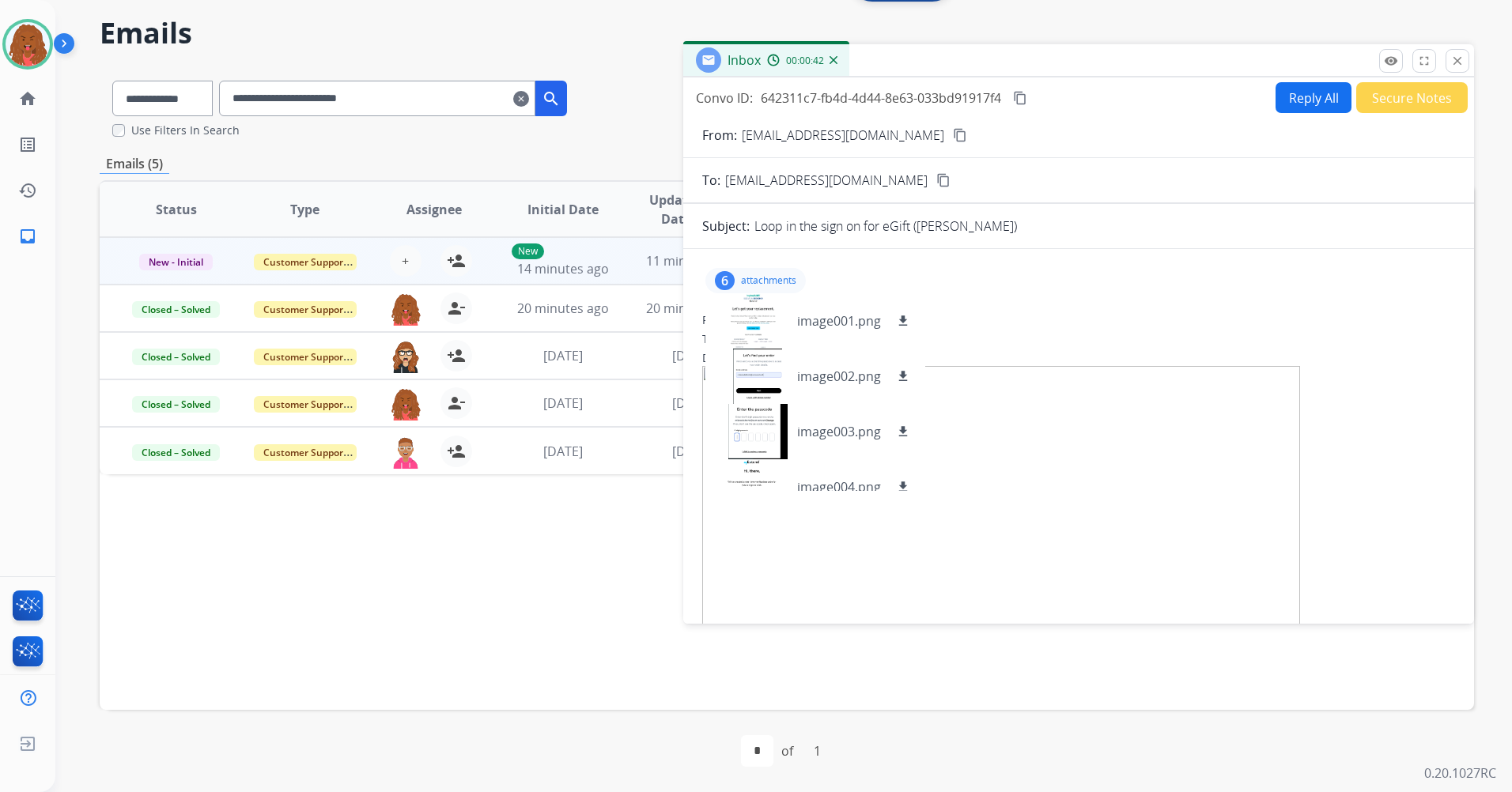 click on "Emails" at bounding box center [787, 33] 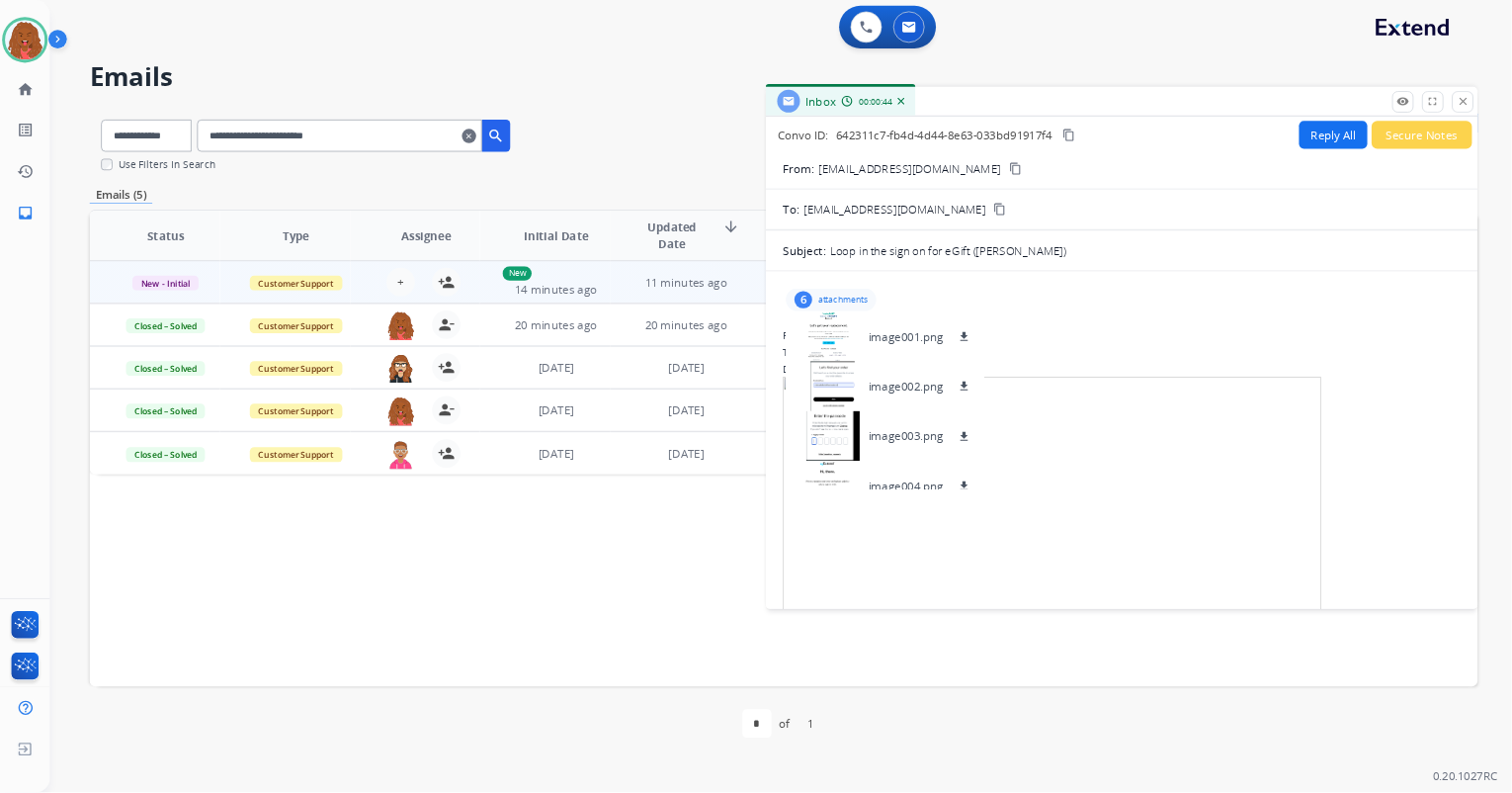 scroll, scrollTop: 0, scrollLeft: 0, axis: both 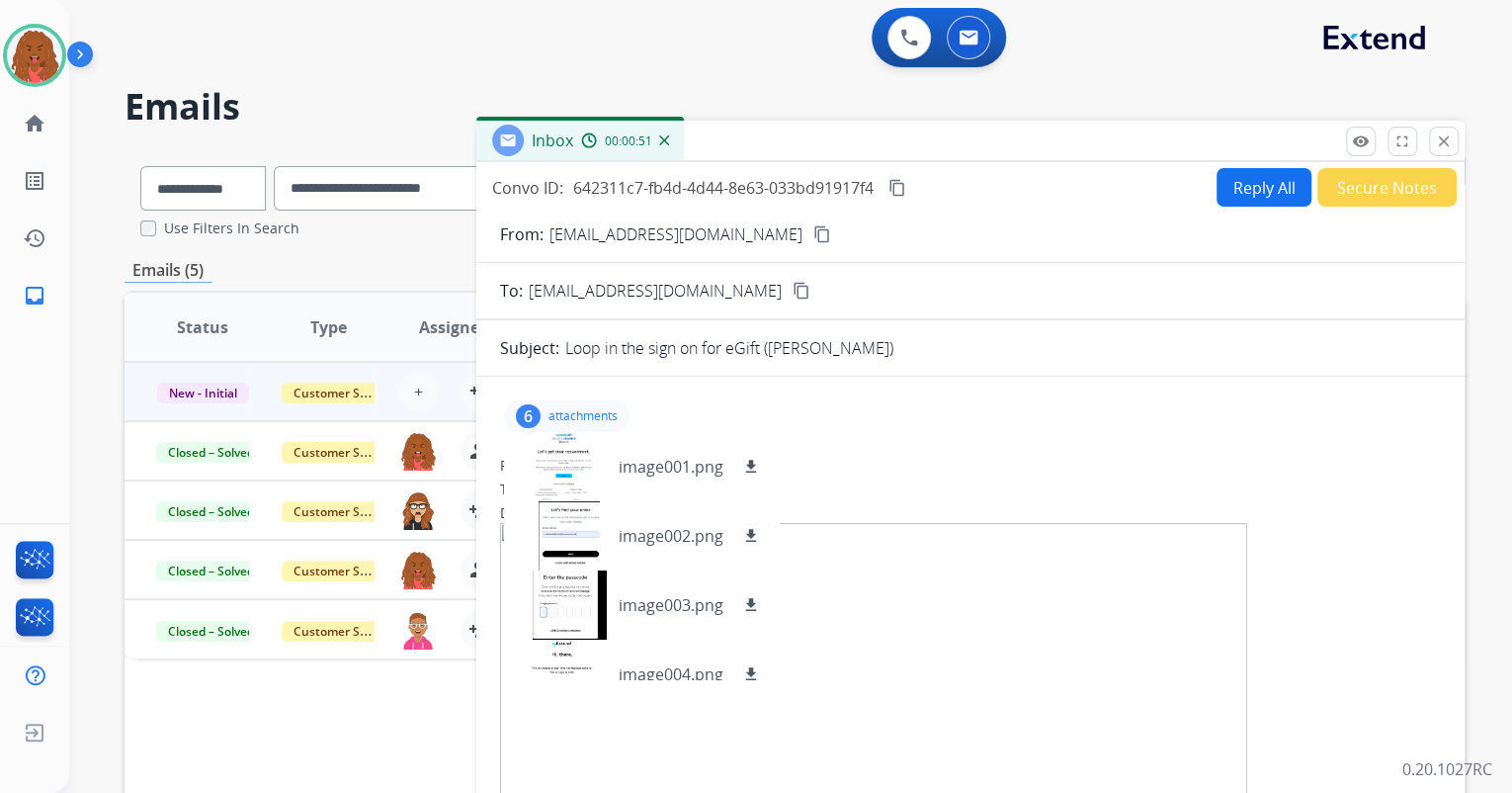 click on "0 Voice Interactions  0  Email Interactions" at bounding box center (779, 40) 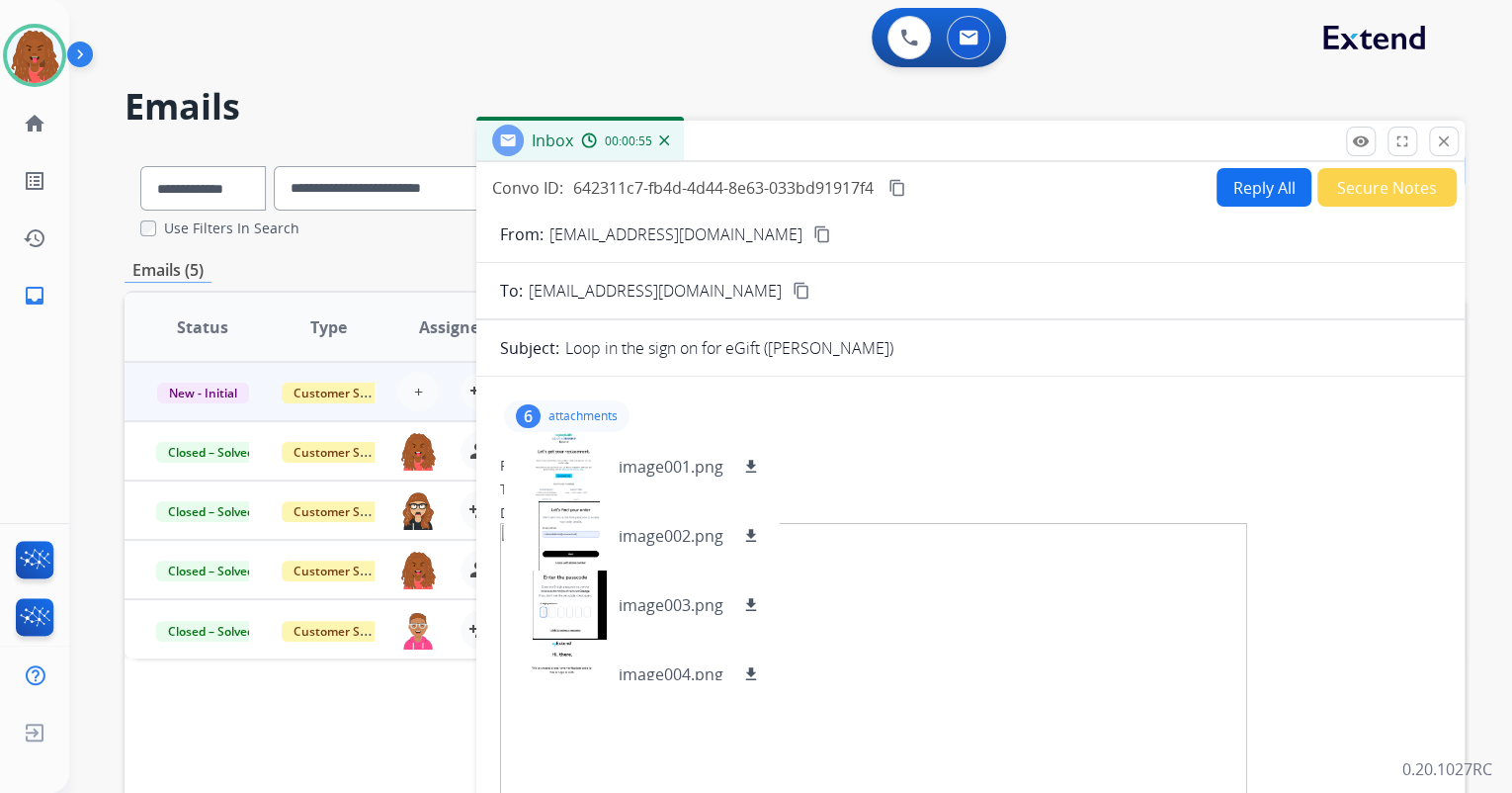 click on "close Close" at bounding box center [1444, 141] 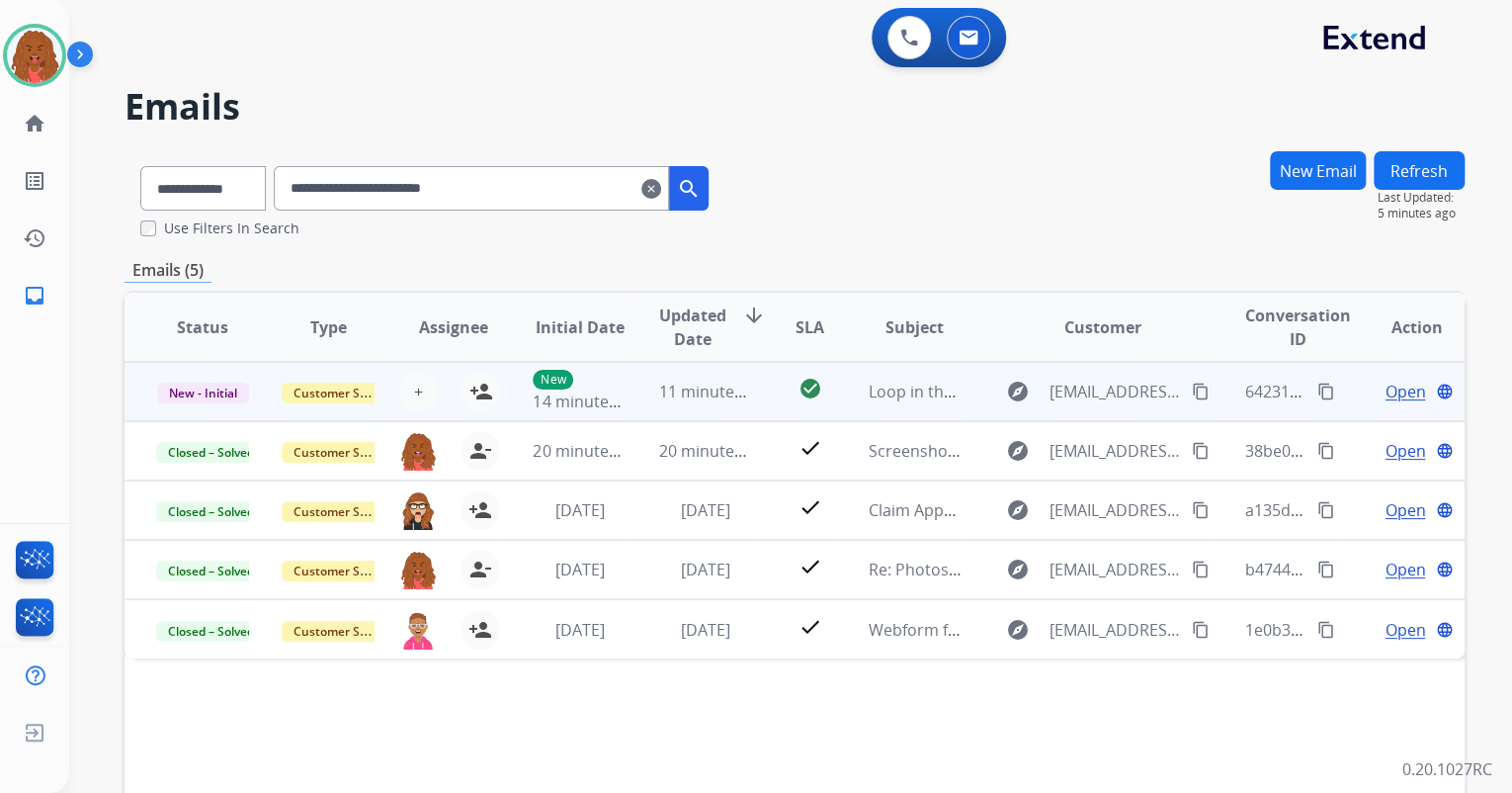 click on "Open" at bounding box center (1404, 392) 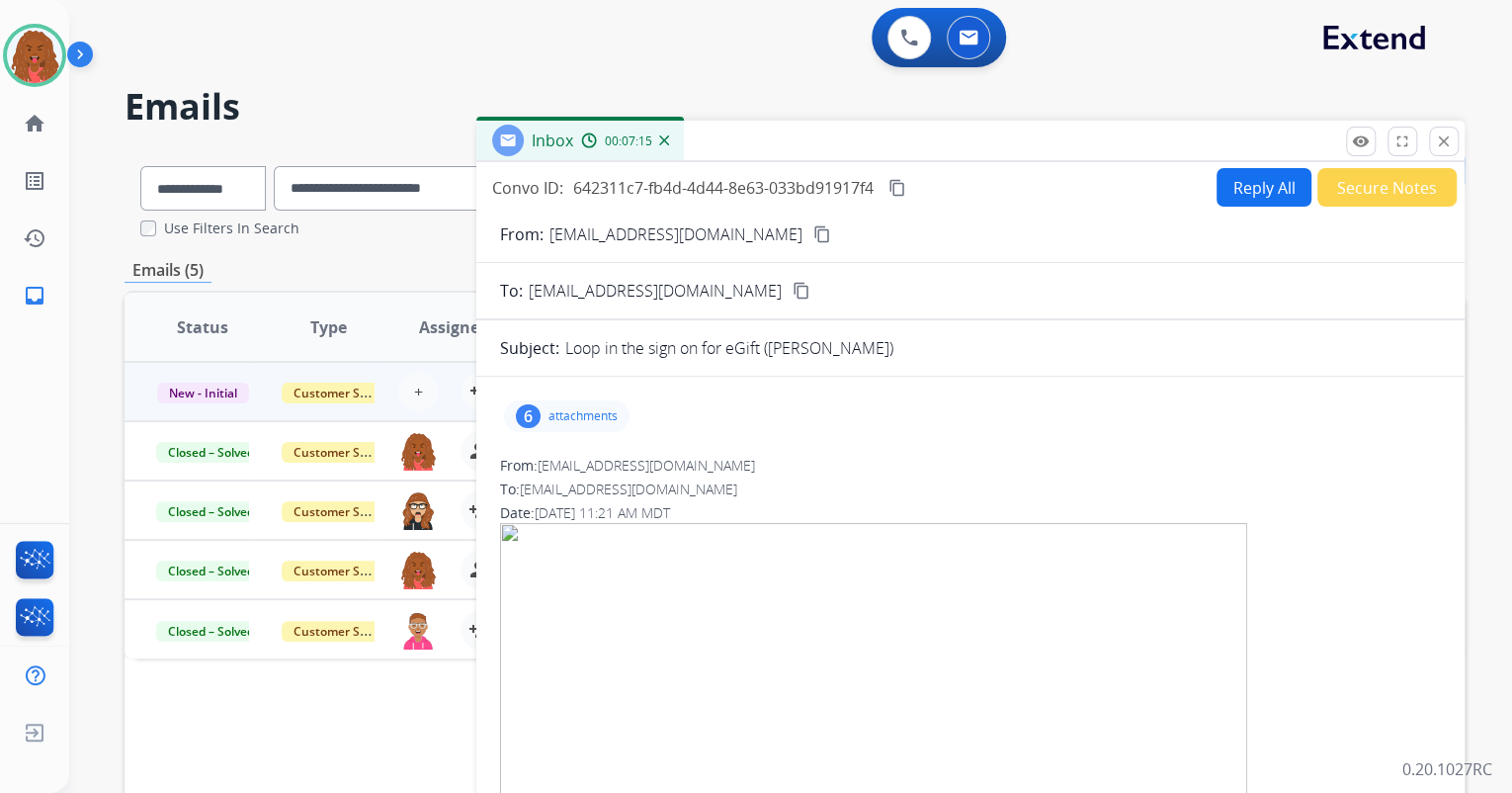 click on "close" at bounding box center (1444, 141) 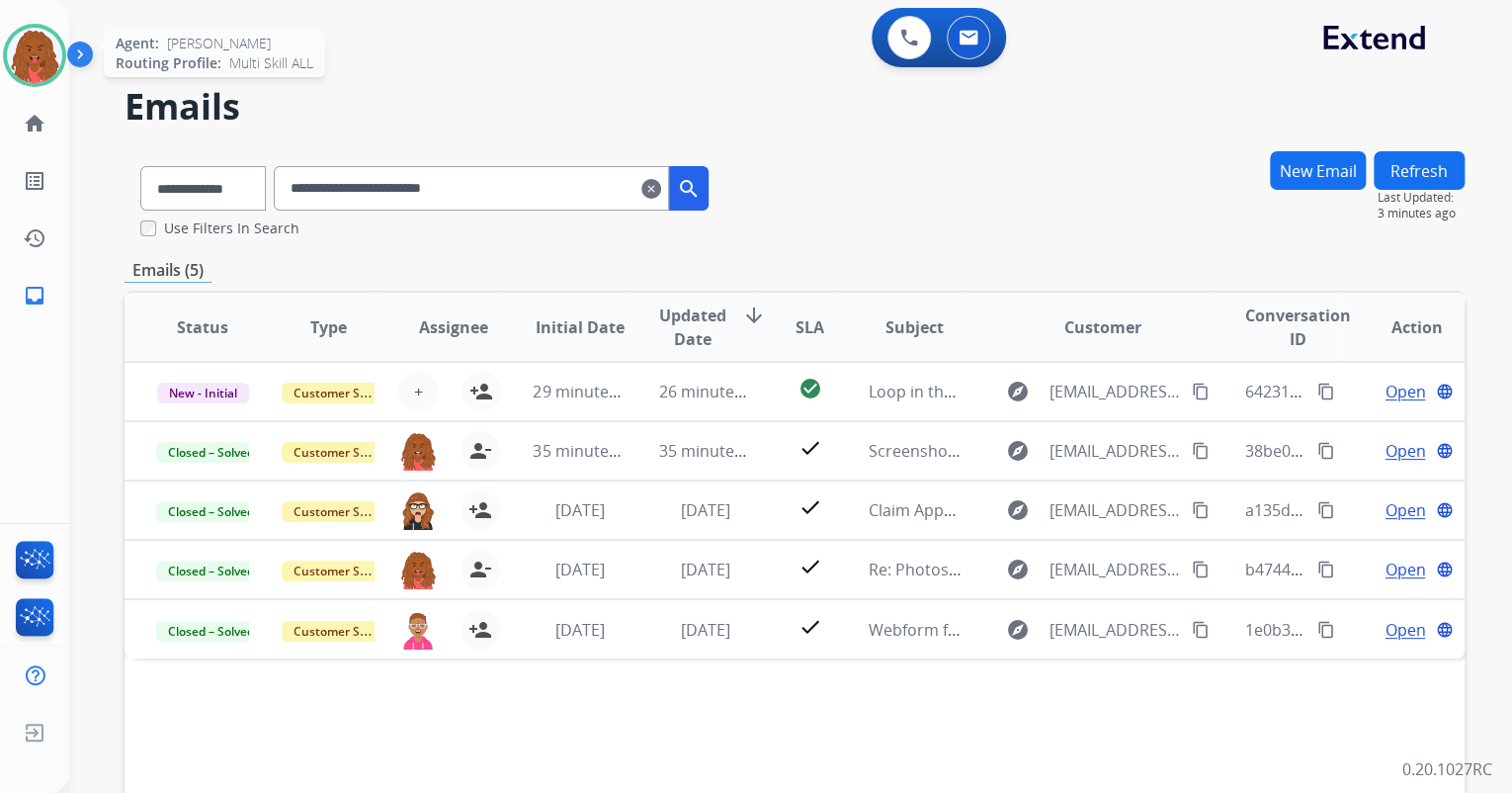 click at bounding box center (35, 55) 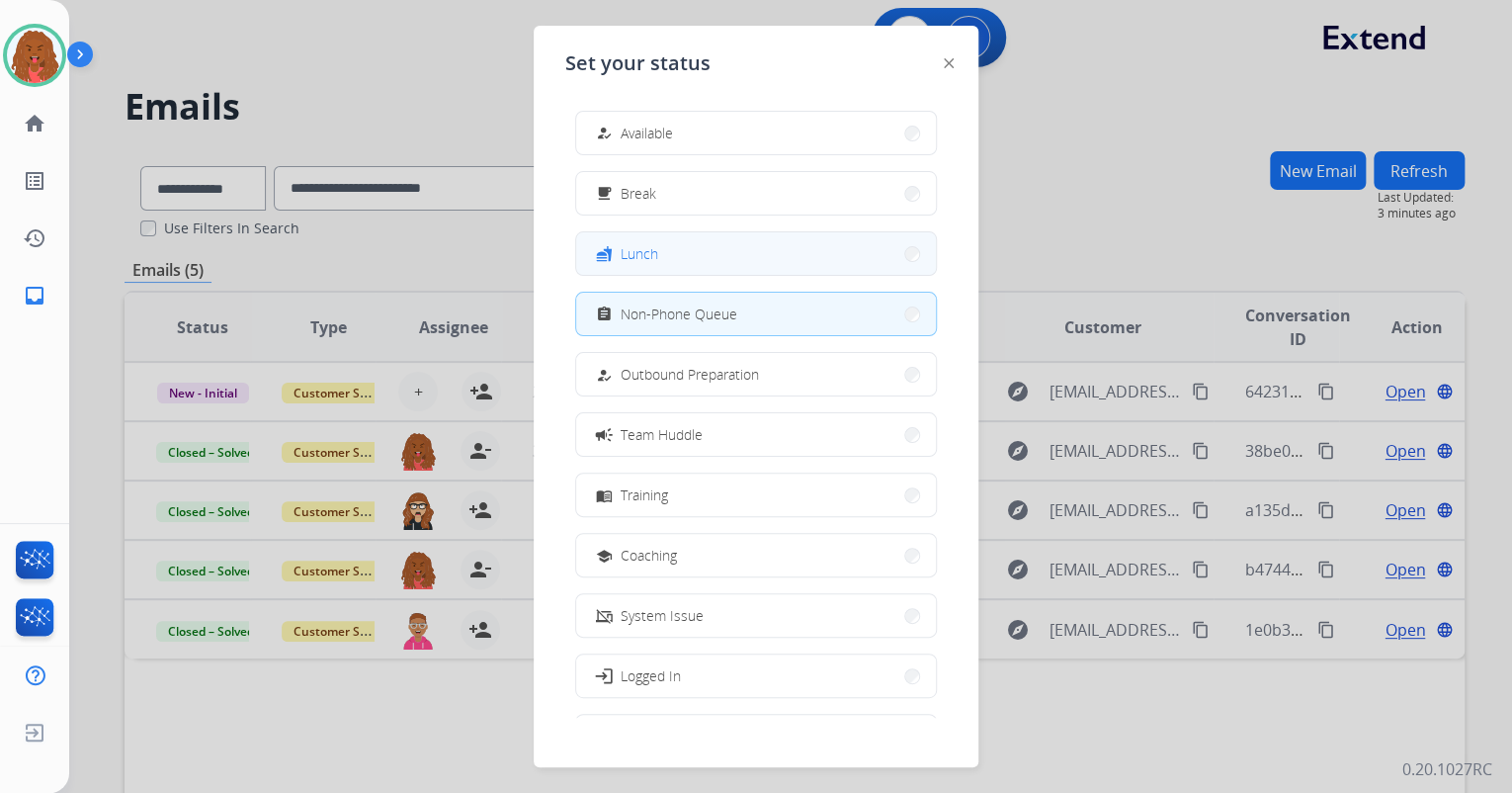 click on "fastfood Lunch" at bounding box center [756, 253] 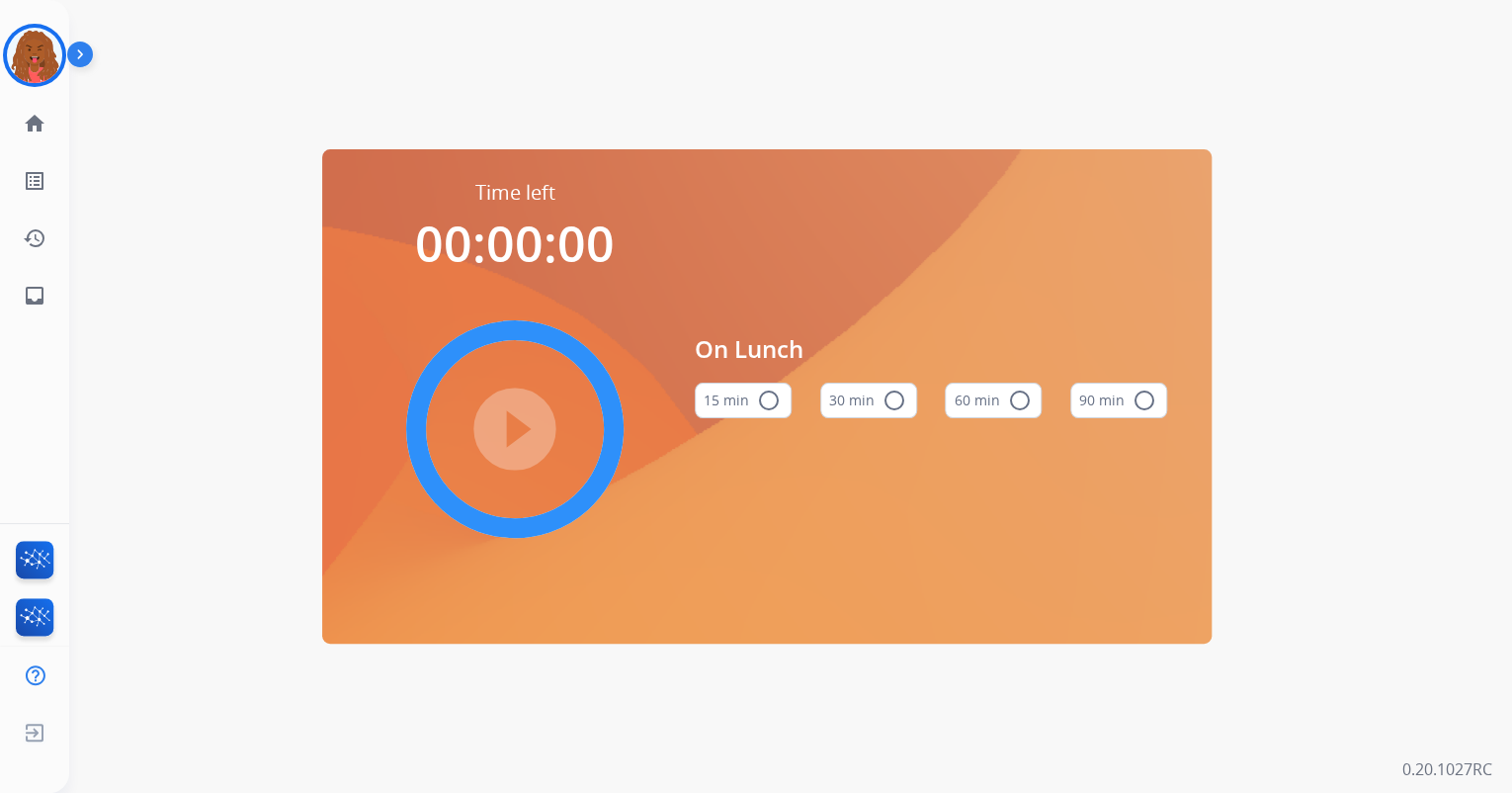 click on "radio_button_unchecked" at bounding box center [1019, 400] 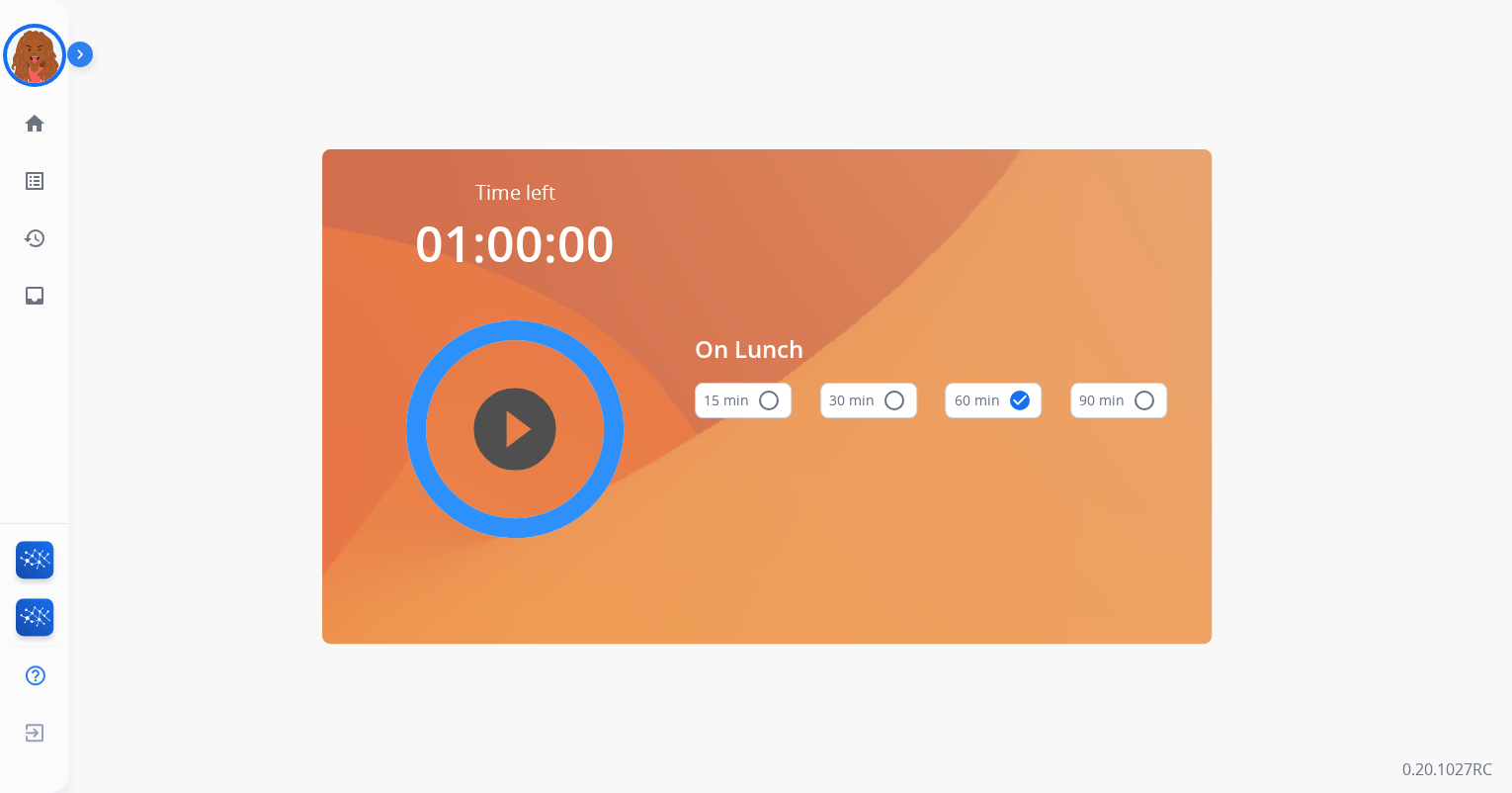 click on "play_circle_filled" at bounding box center (515, 429) 